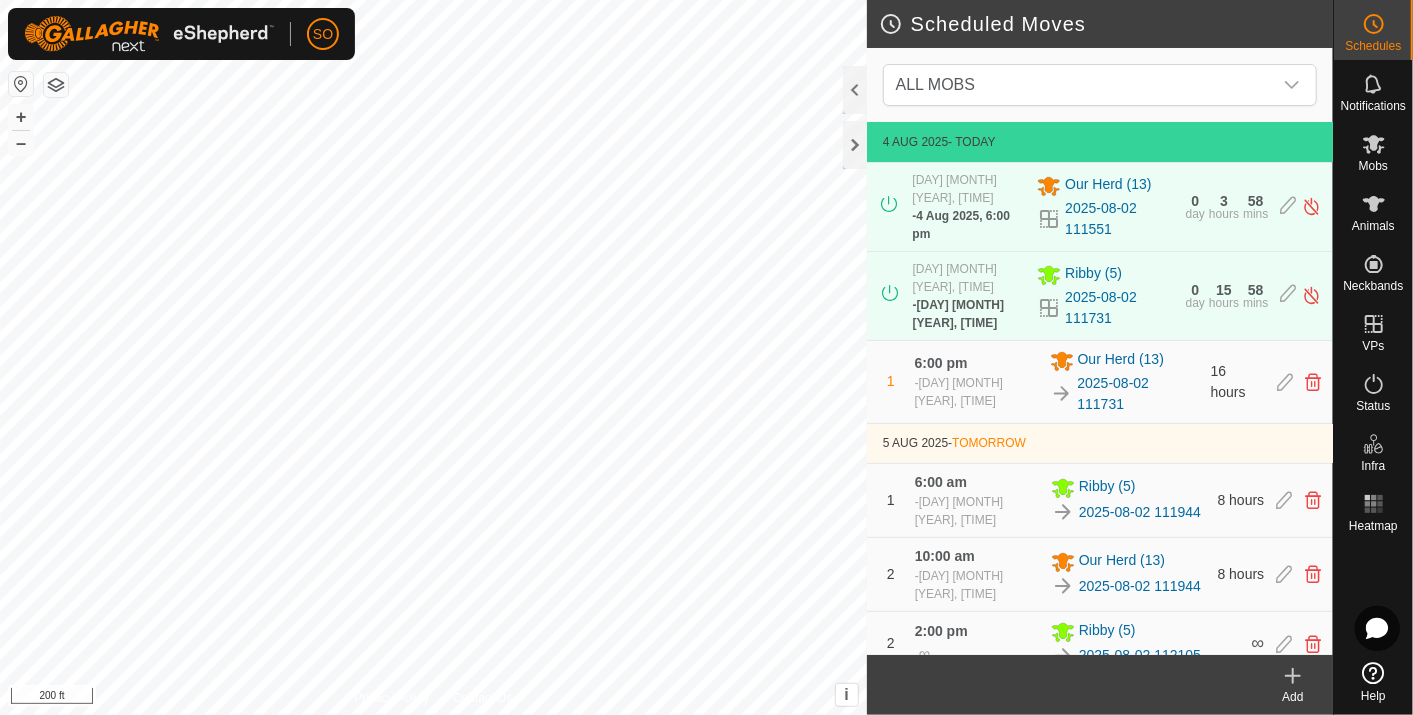 scroll, scrollTop: 0, scrollLeft: 0, axis: both 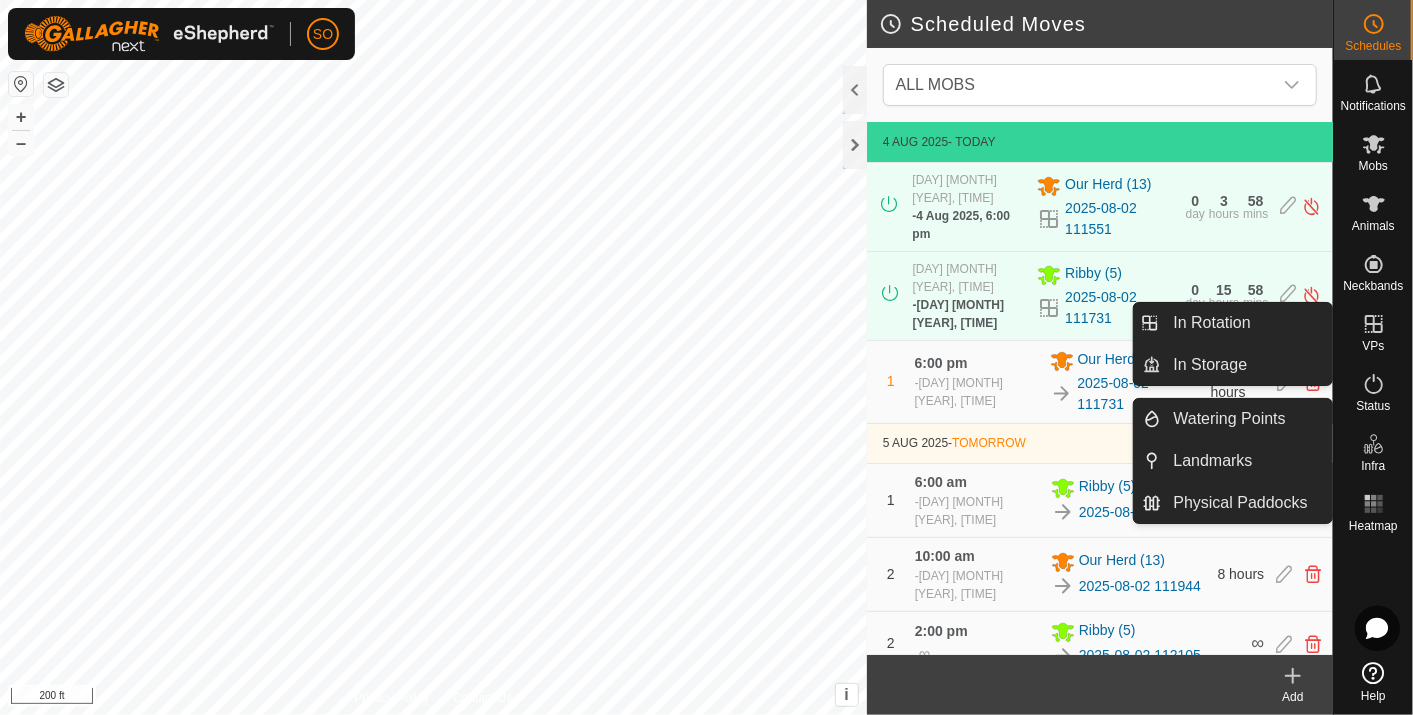 click 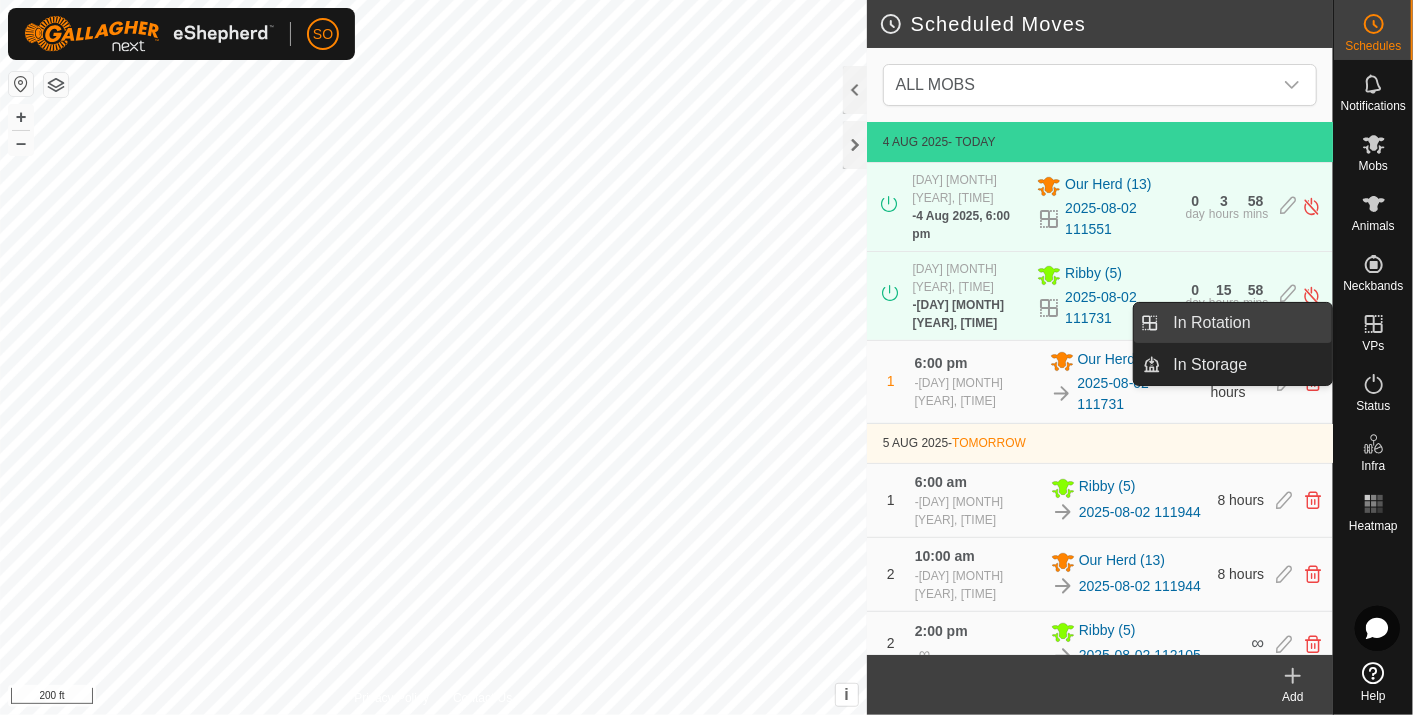click on "In Rotation" at bounding box center (1247, 323) 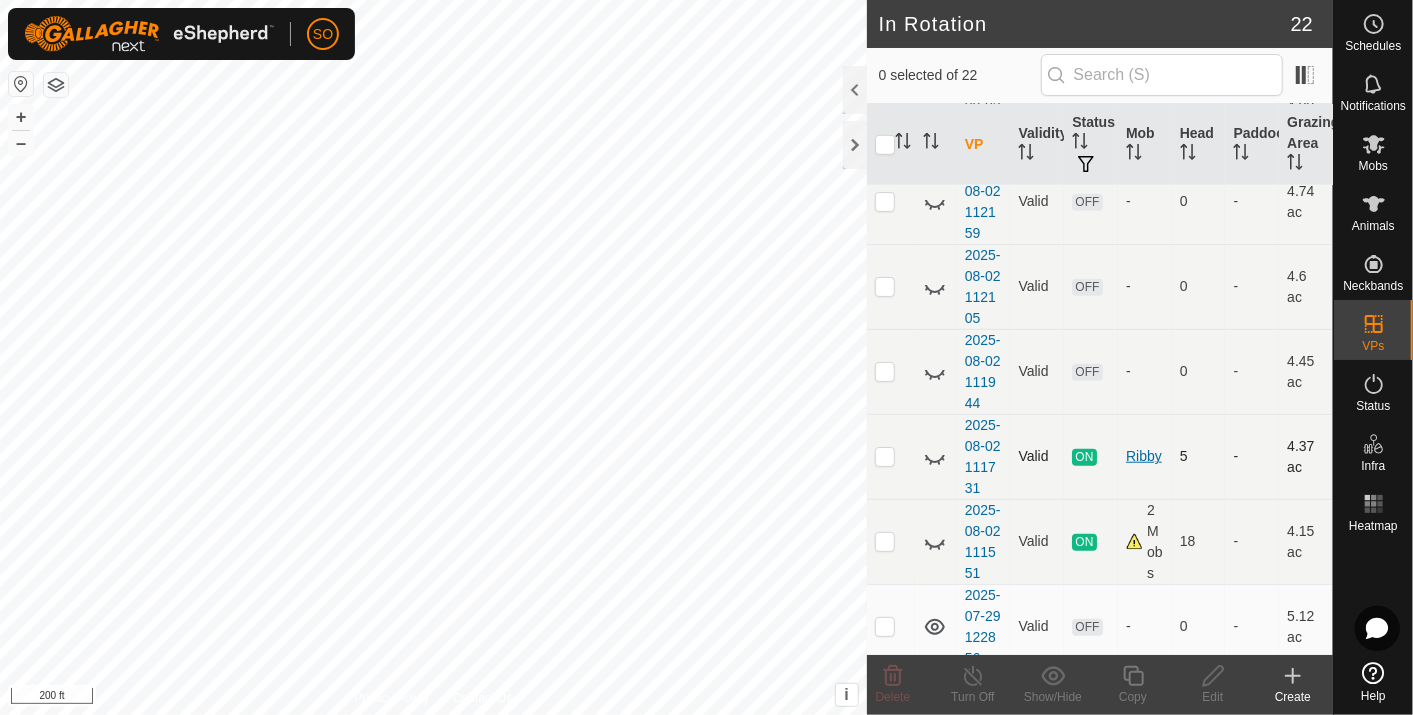 scroll, scrollTop: 888, scrollLeft: 0, axis: vertical 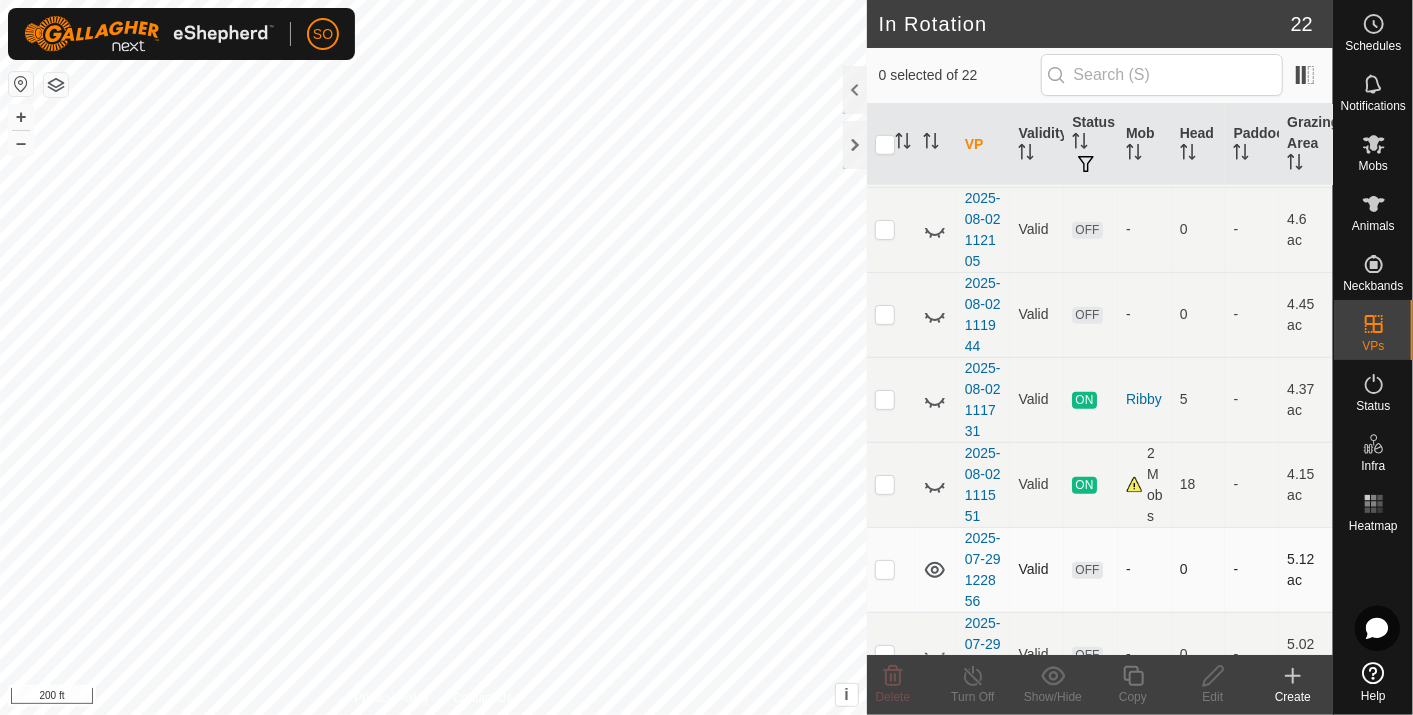click 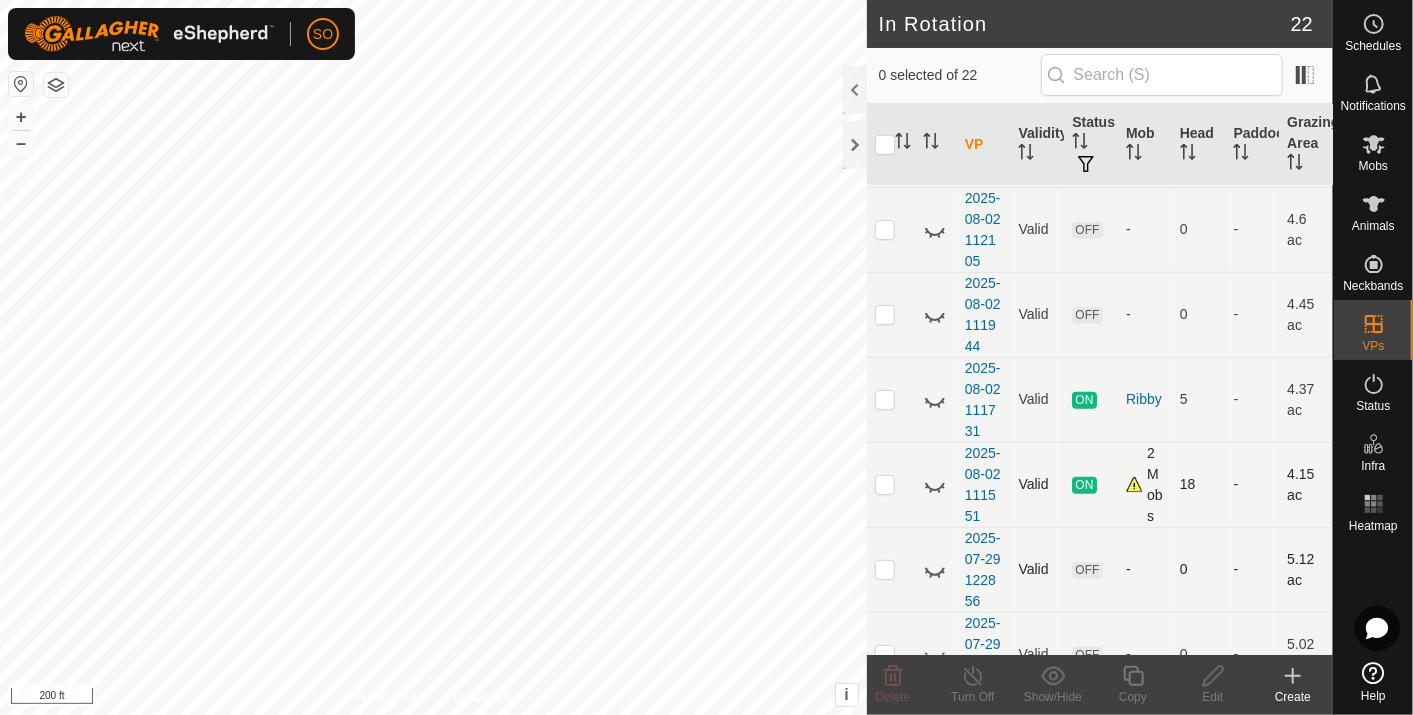 click 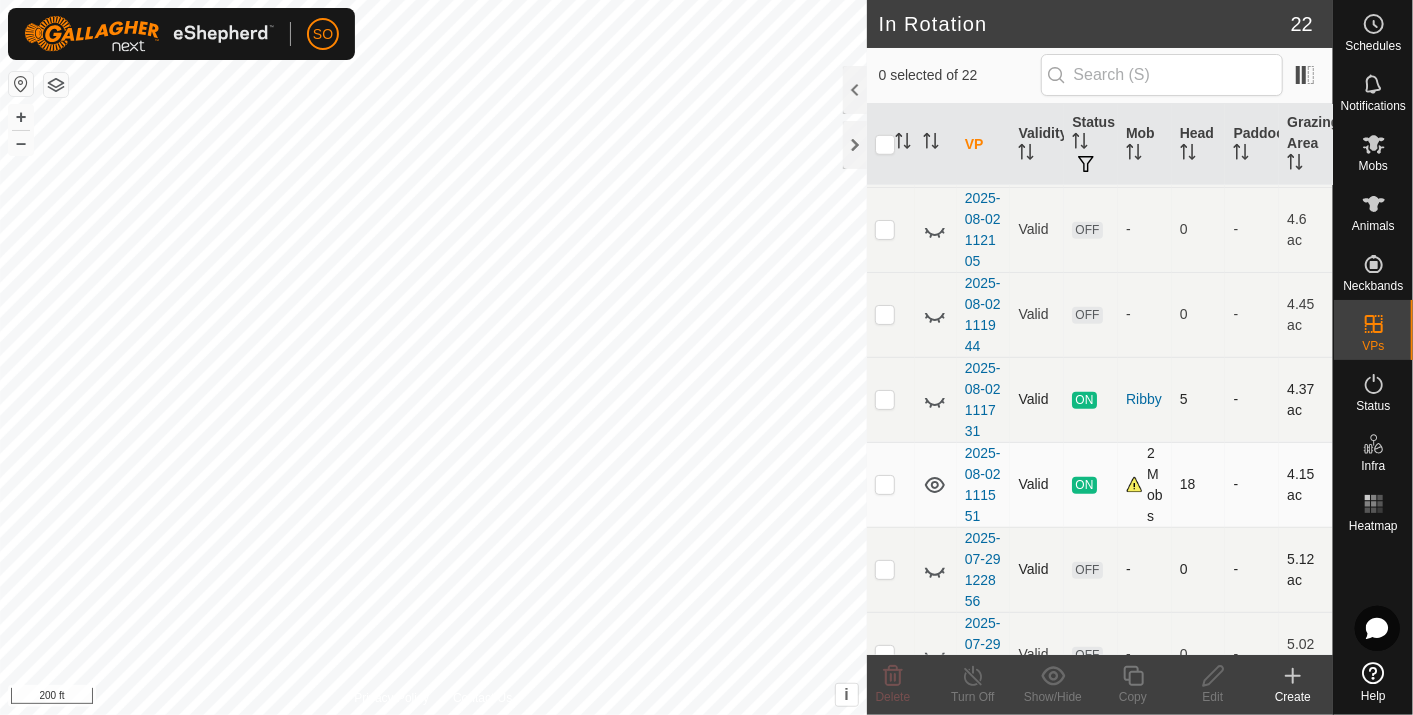 click 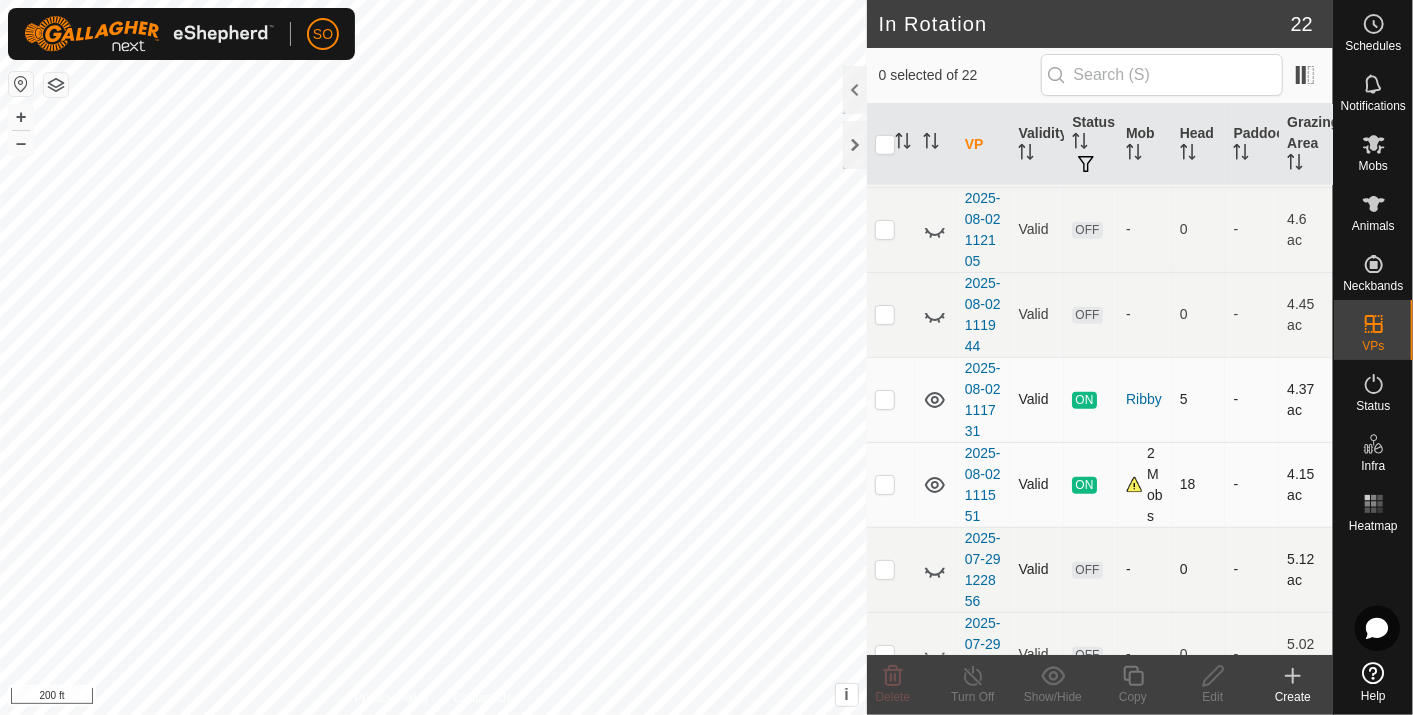 click 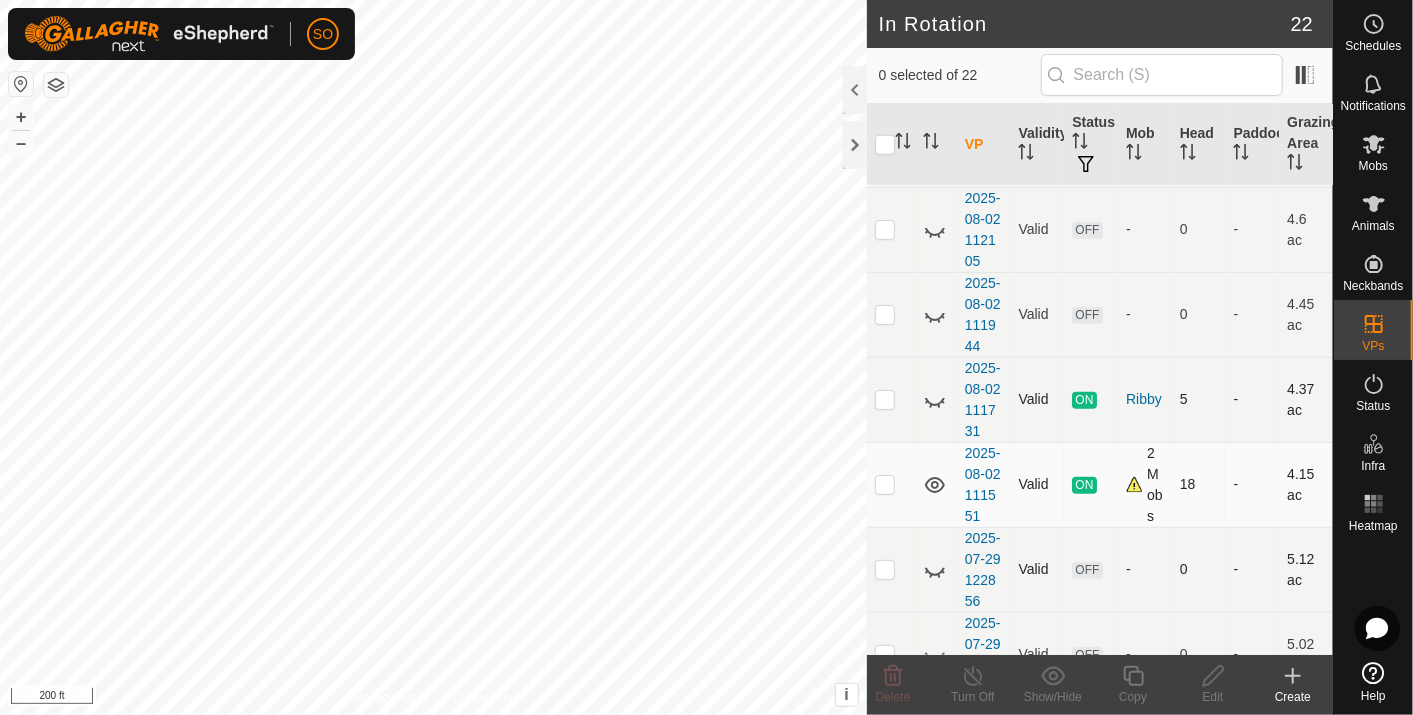 click 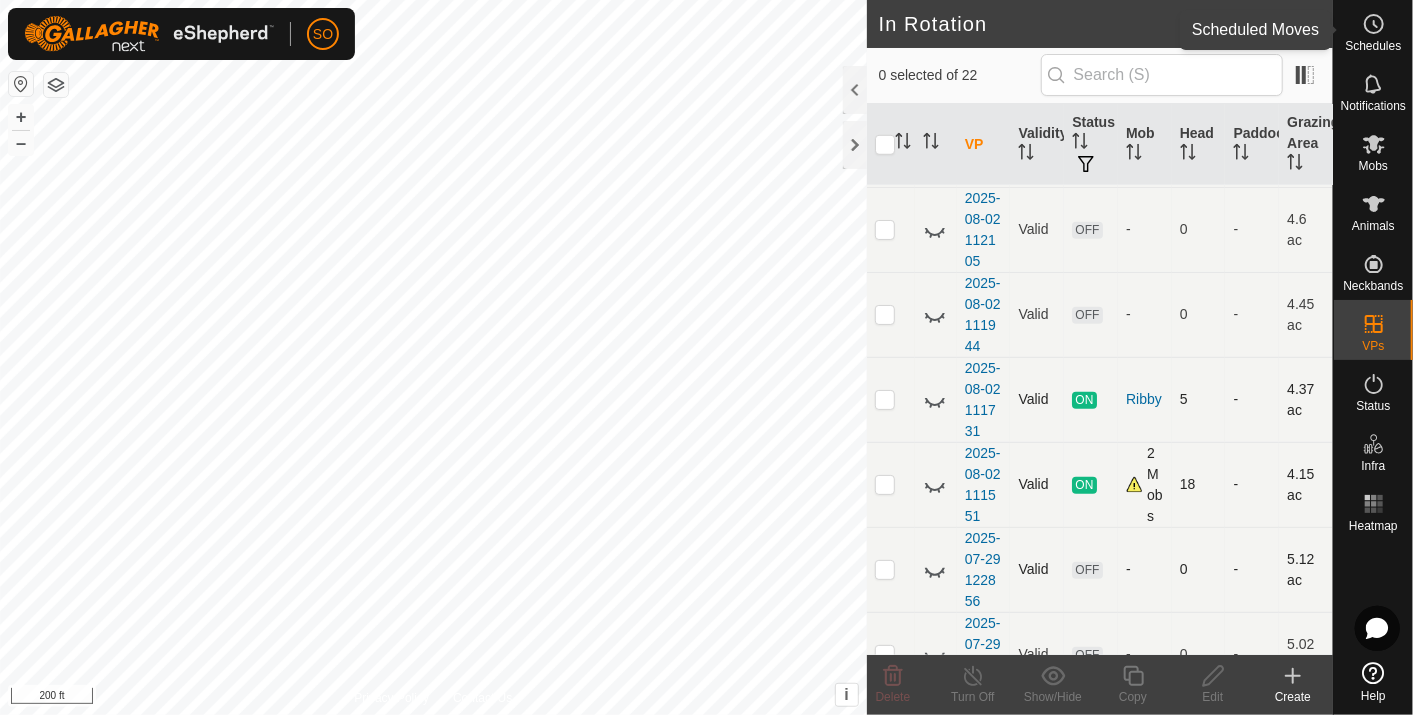 click 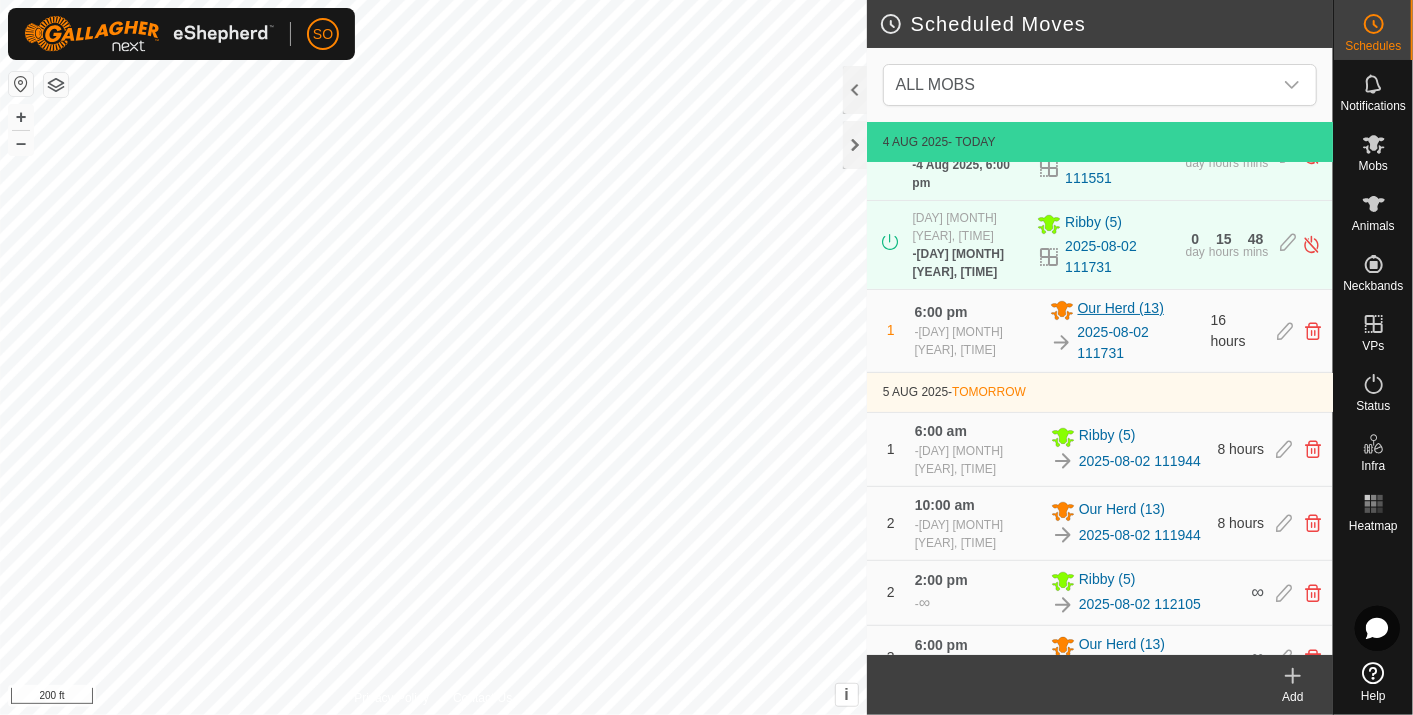 scroll, scrollTop: 101, scrollLeft: 0, axis: vertical 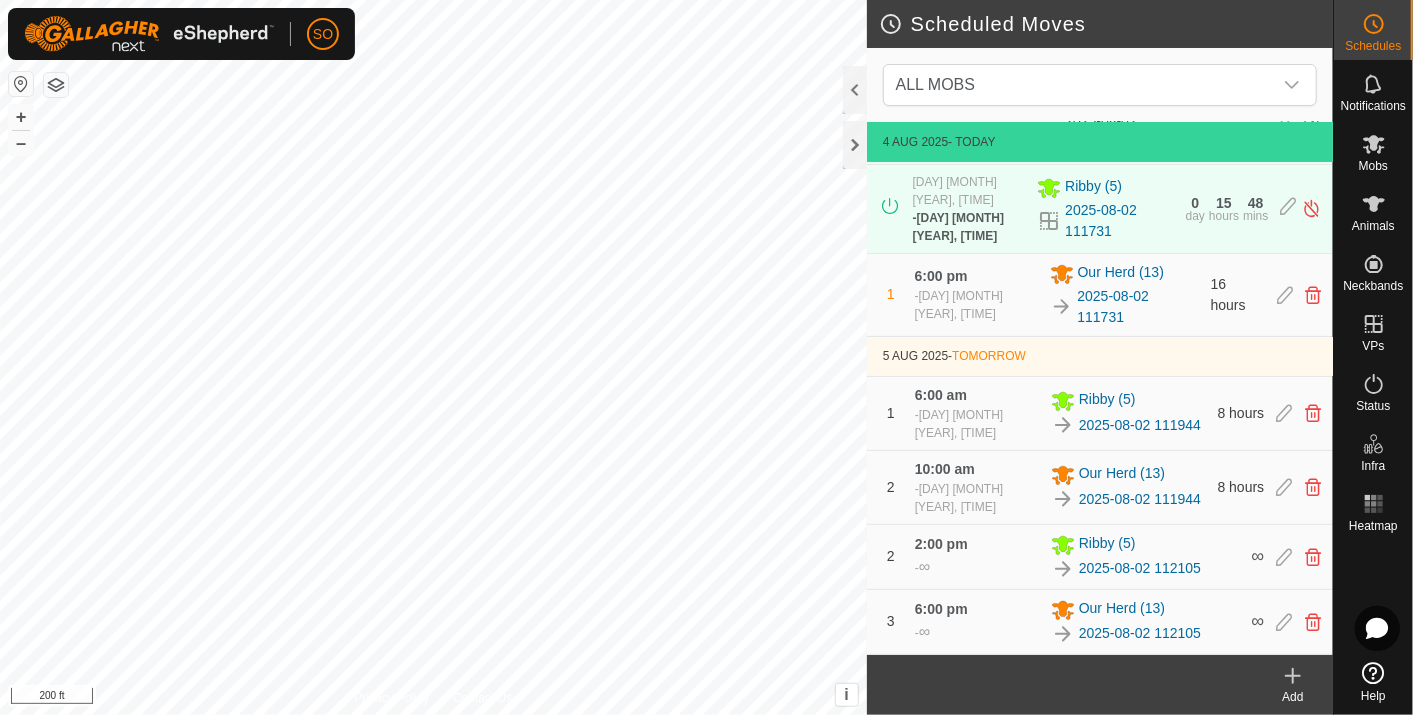 click 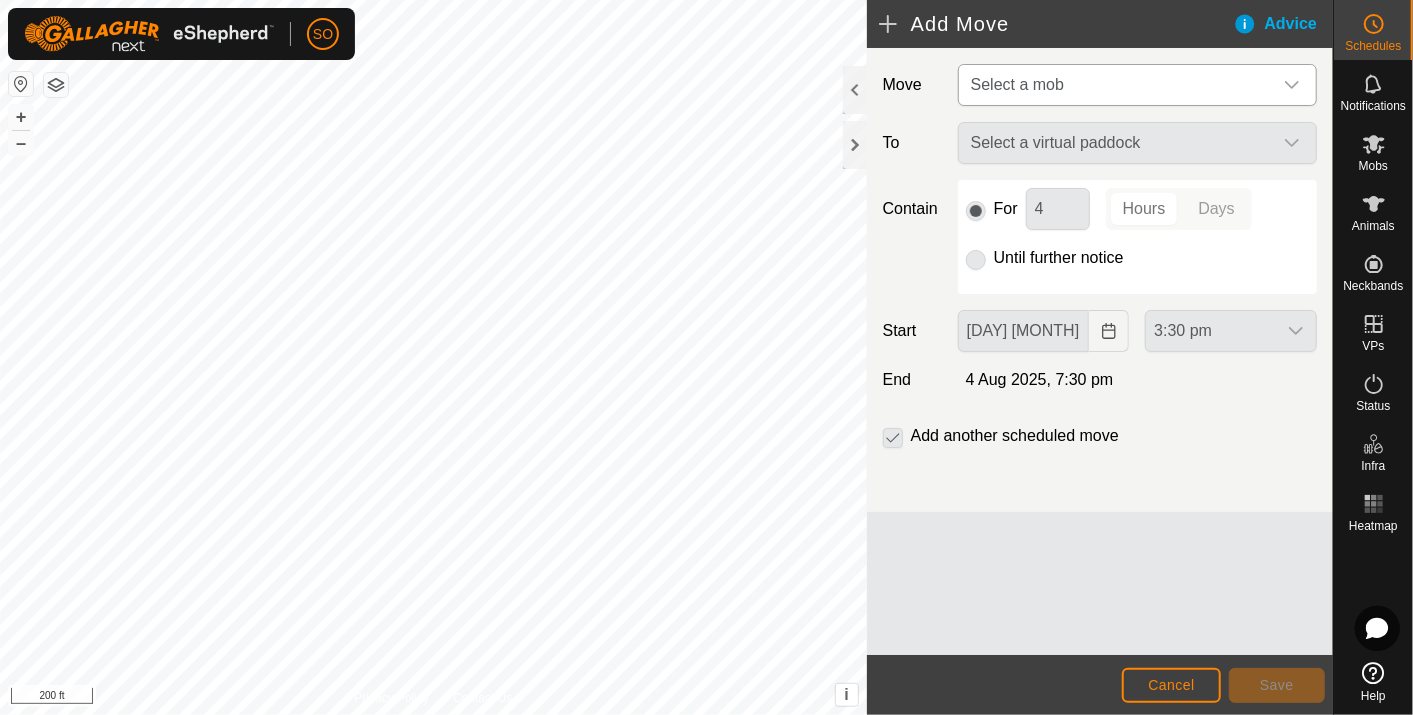 click 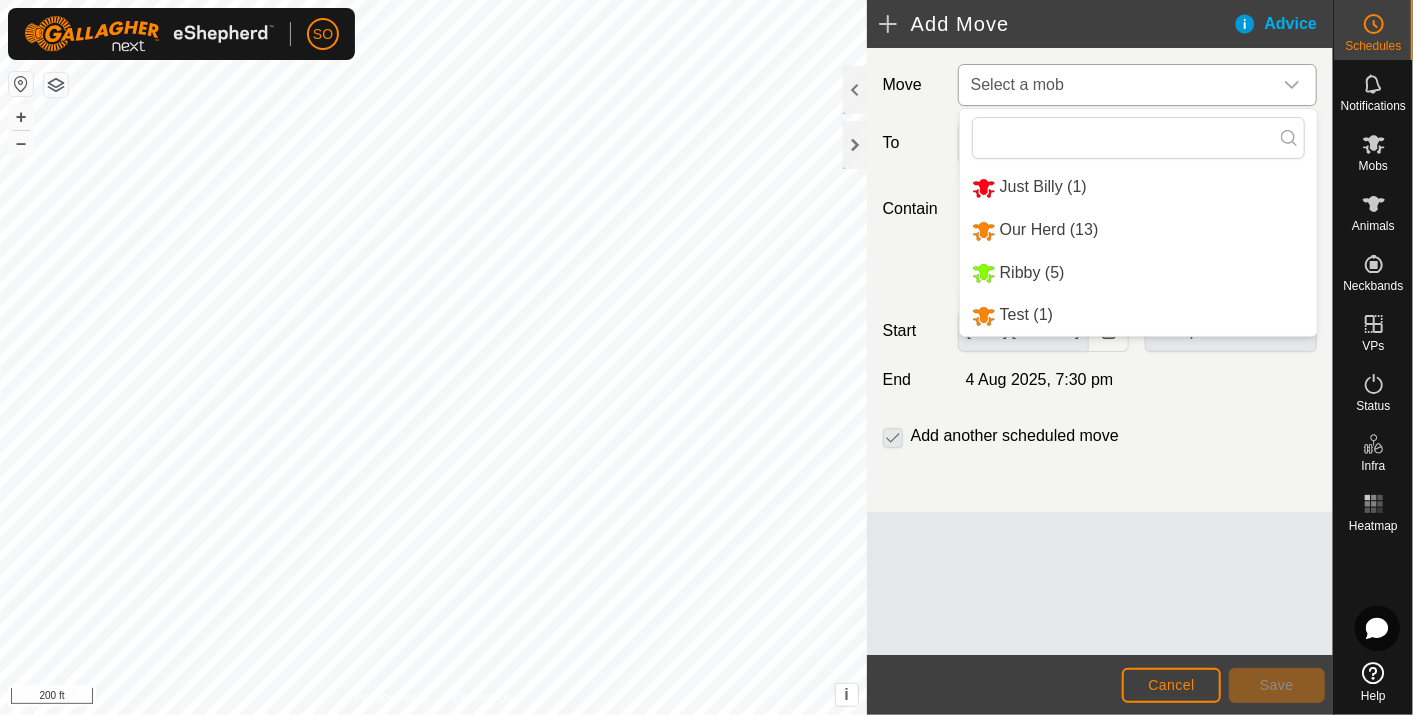 click on "Ribby (5)" at bounding box center (1138, 273) 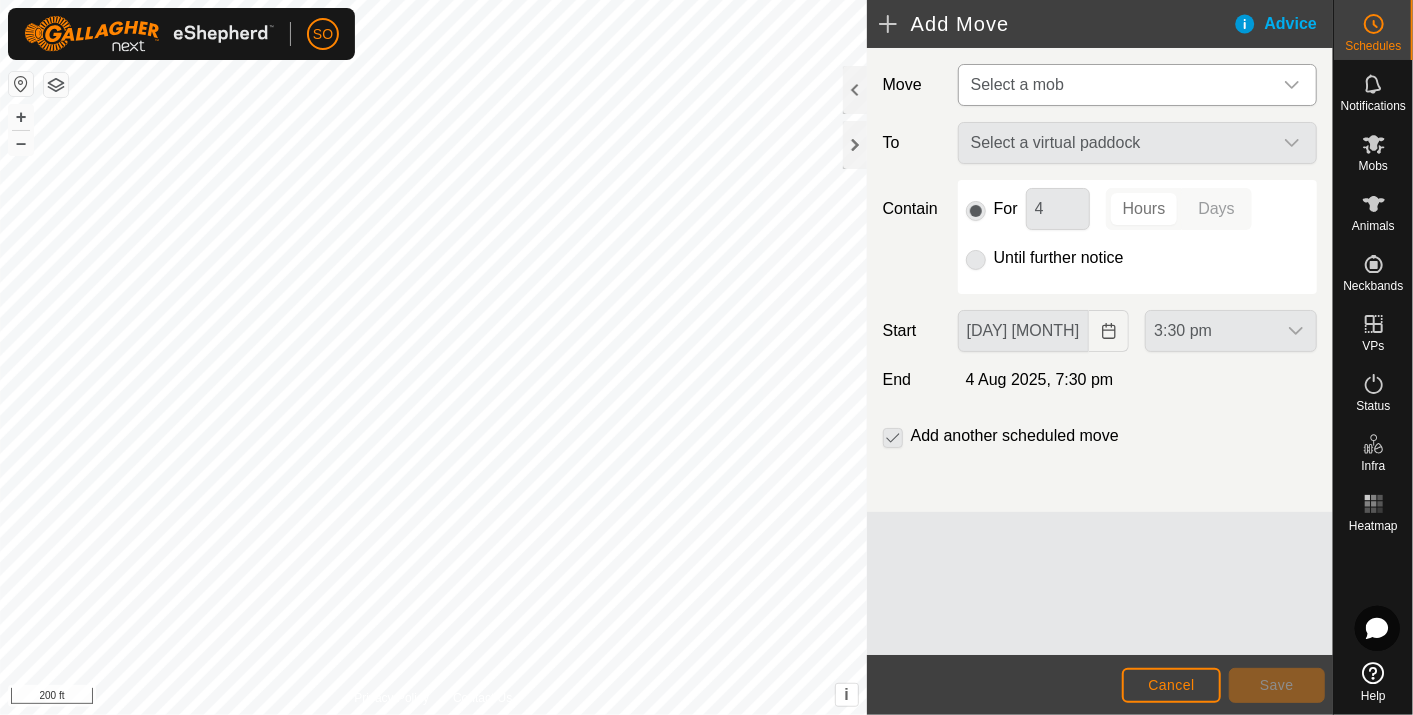 type on "[DAY] [MONTH], [YEAR]" 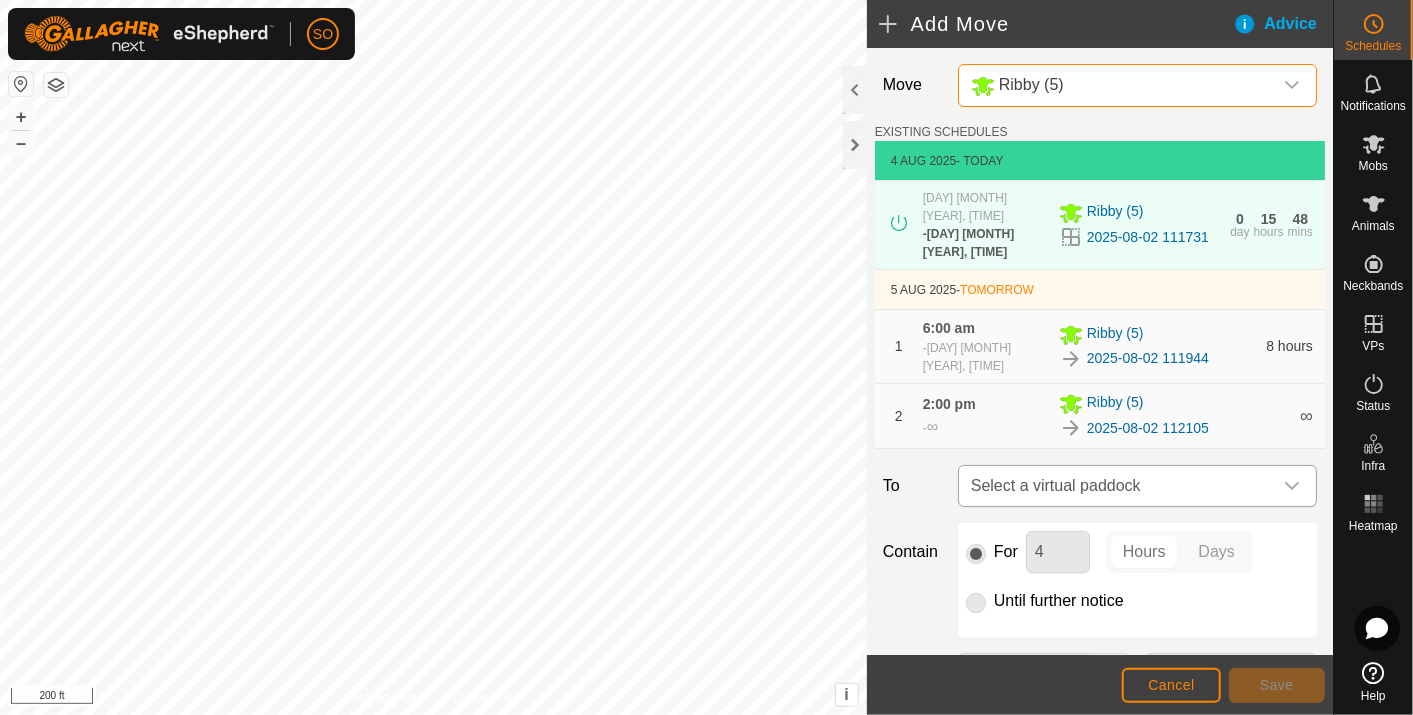 click 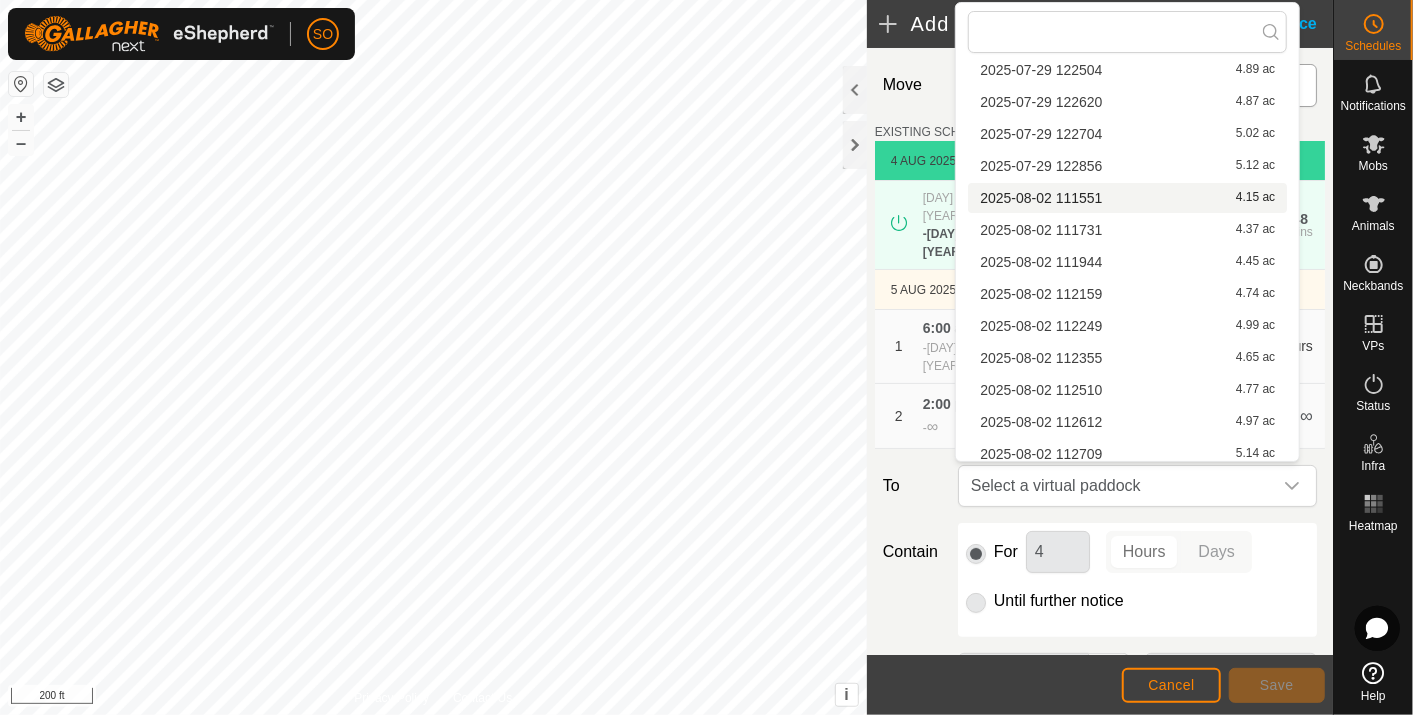 scroll, scrollTop: 222, scrollLeft: 0, axis: vertical 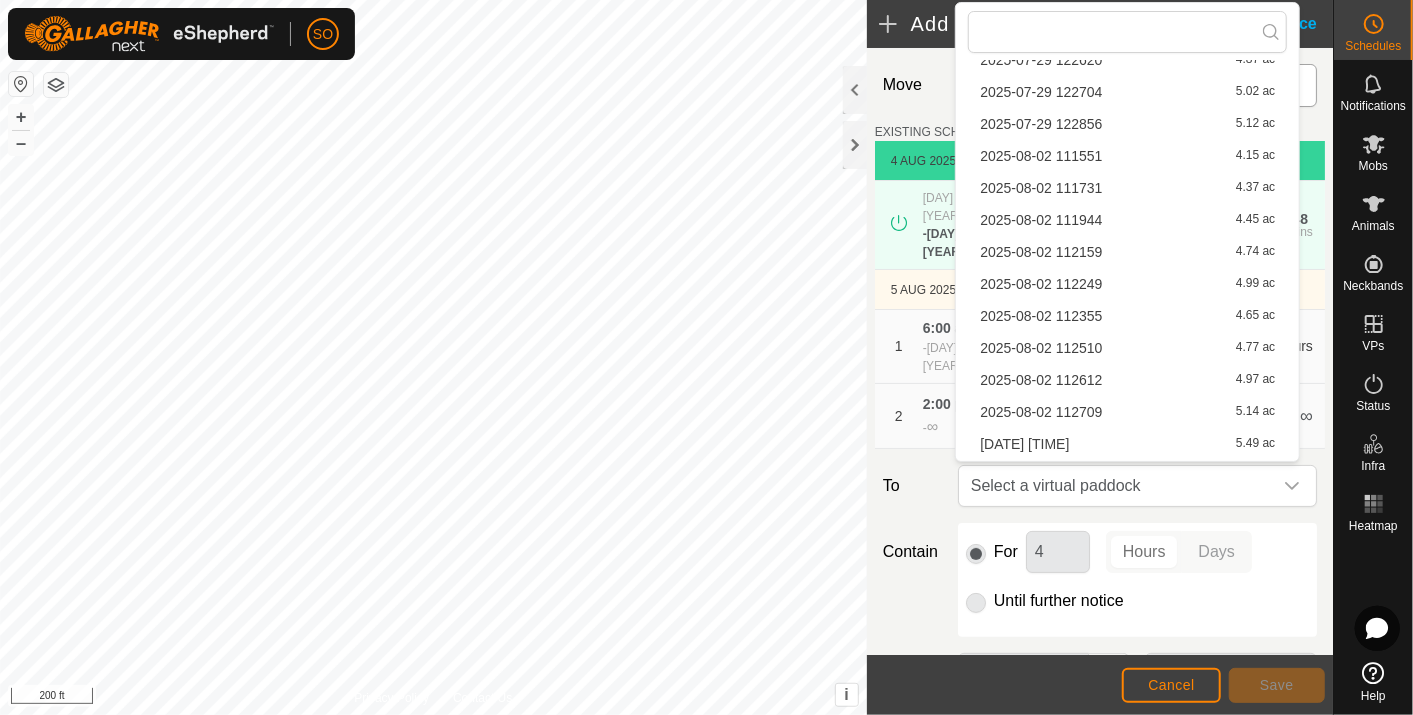 click on "[DATE] [TIME]  [NUMBER] ac" at bounding box center [1127, 252] 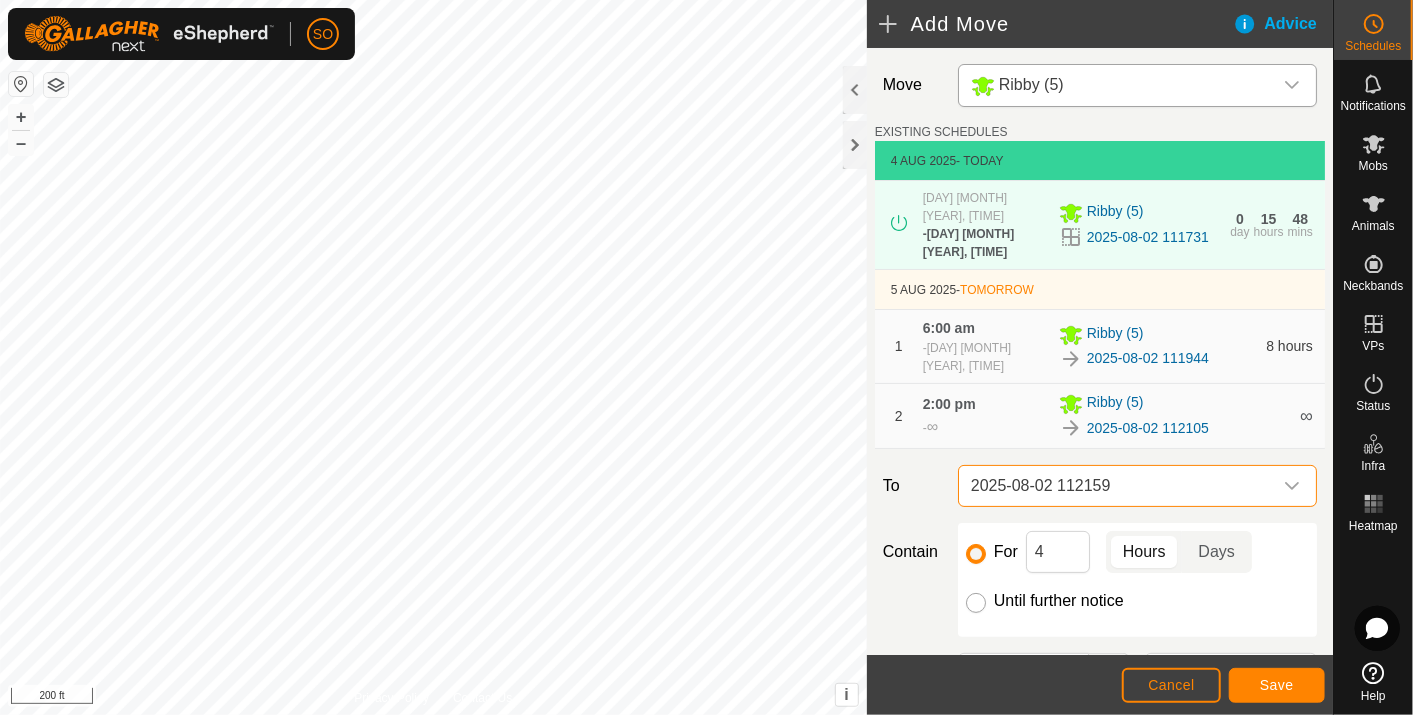 click on "Until further notice" at bounding box center [976, 603] 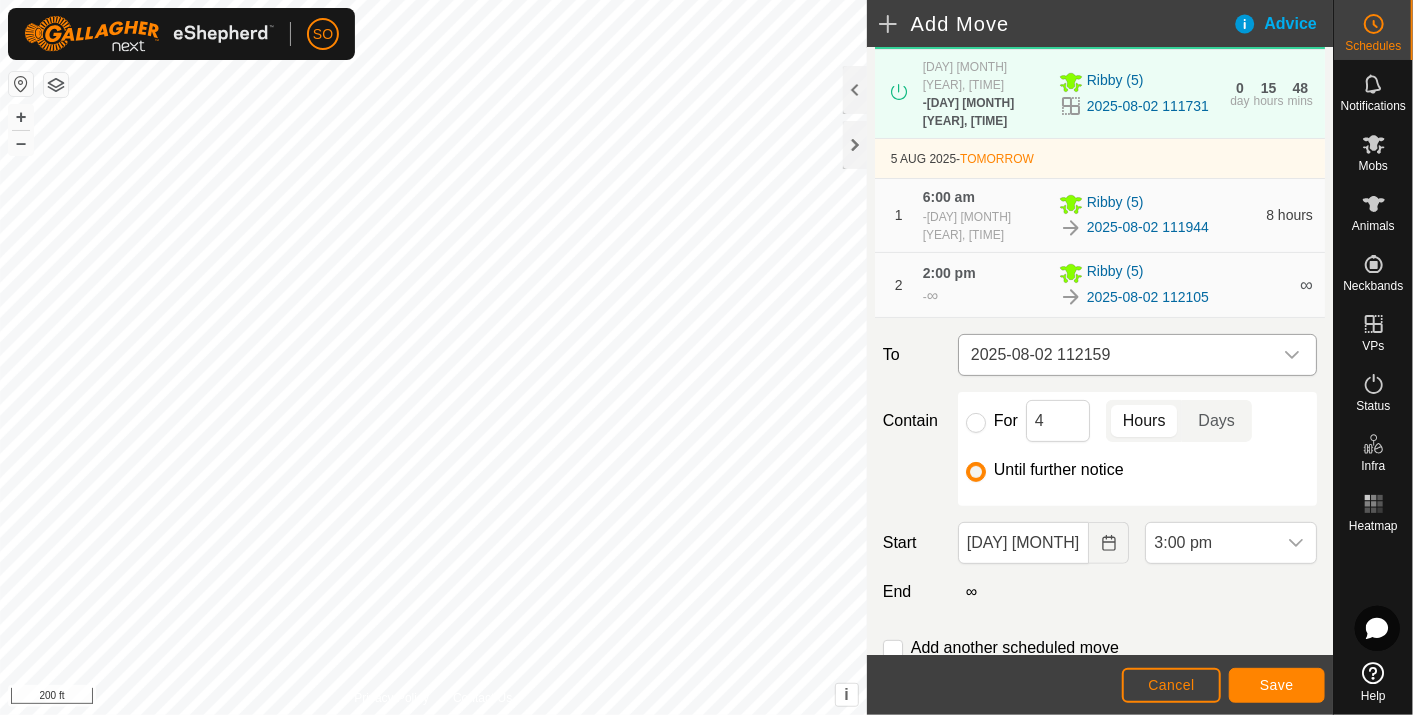 scroll, scrollTop: 182, scrollLeft: 0, axis: vertical 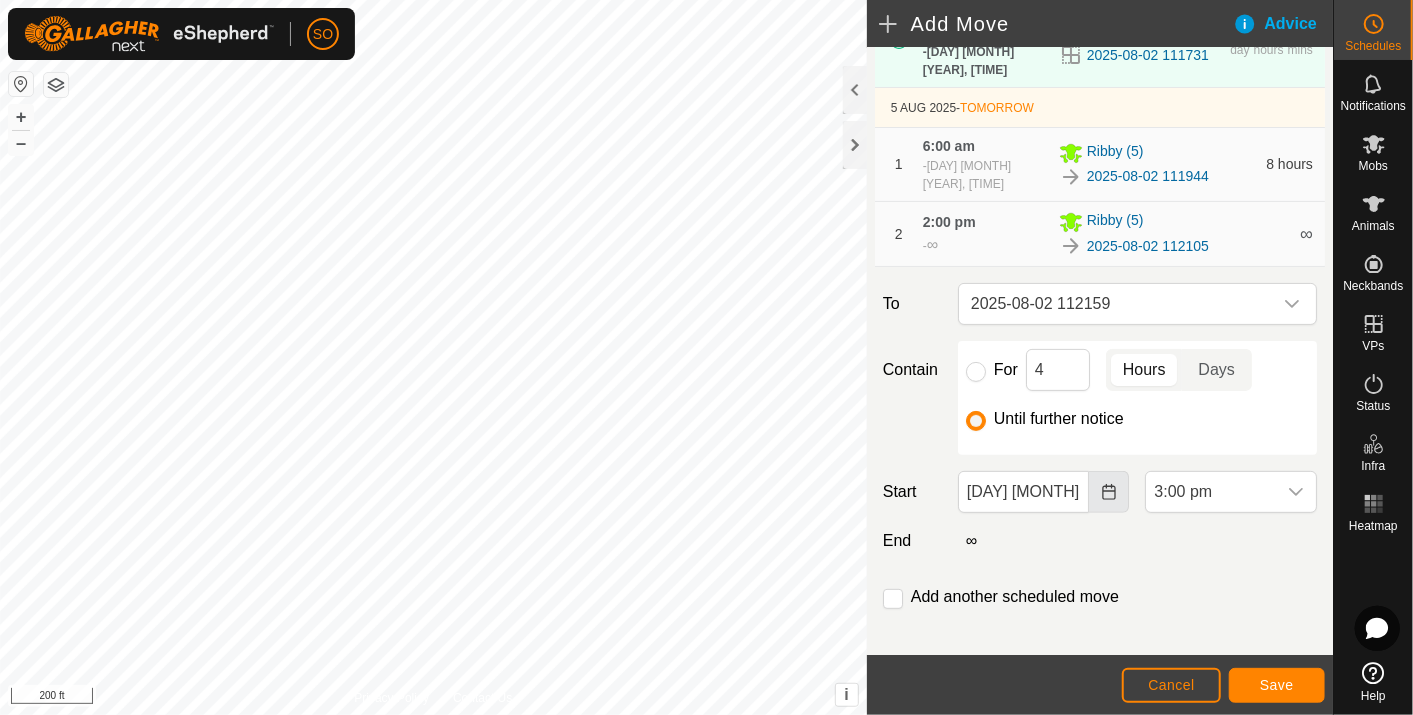 click 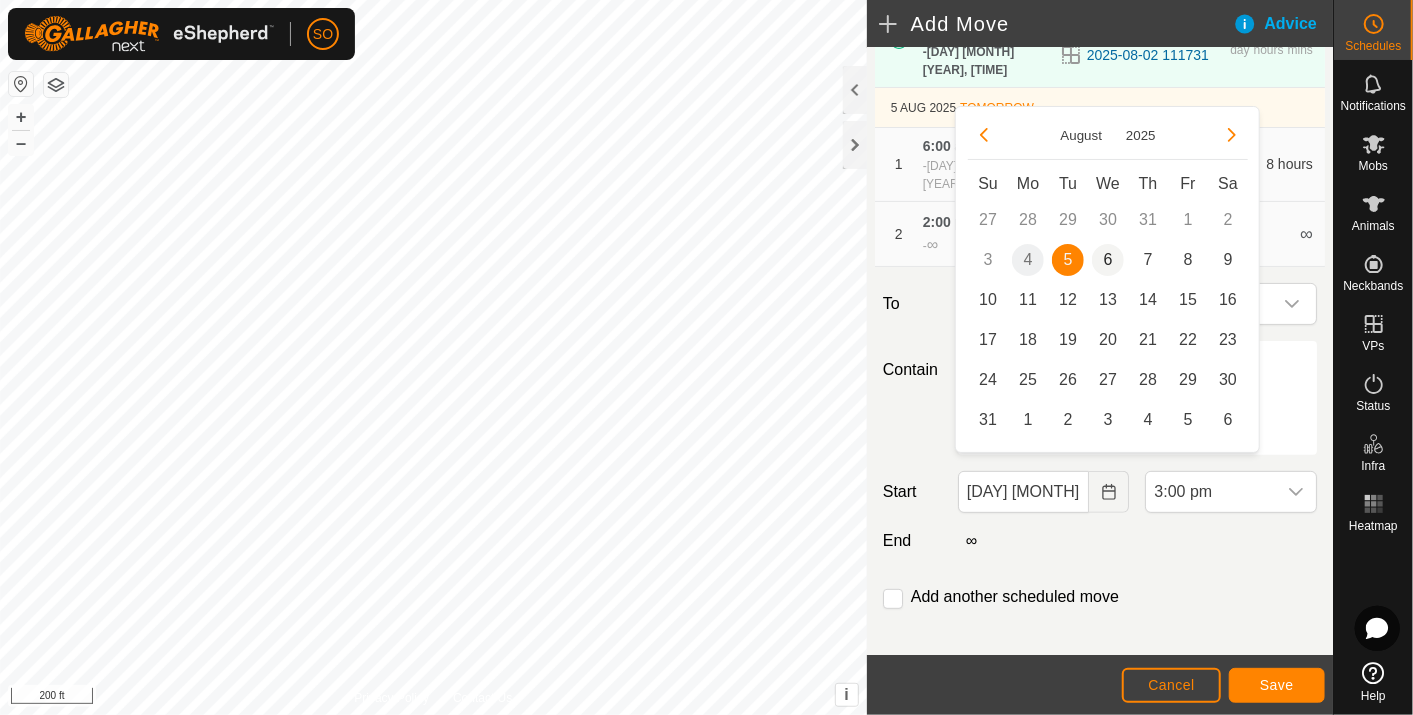 click on "6" at bounding box center (1108, 260) 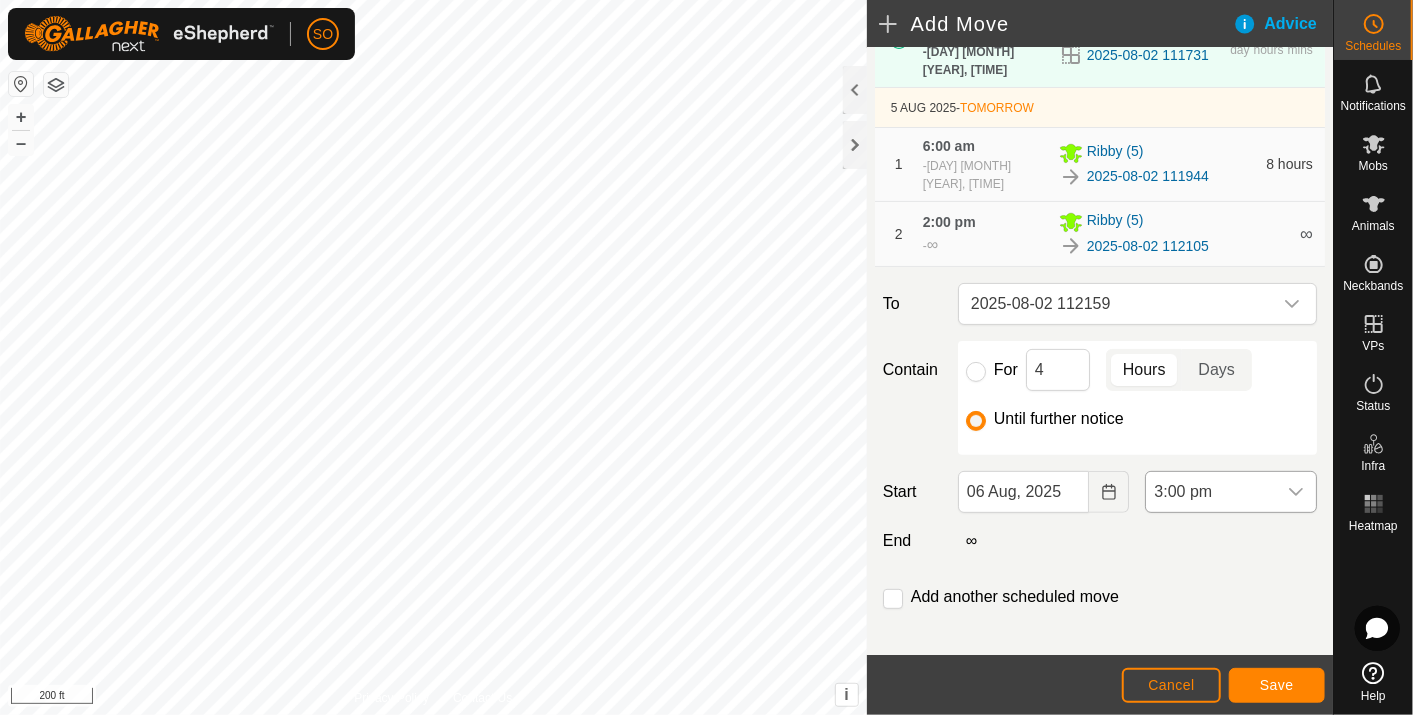 click 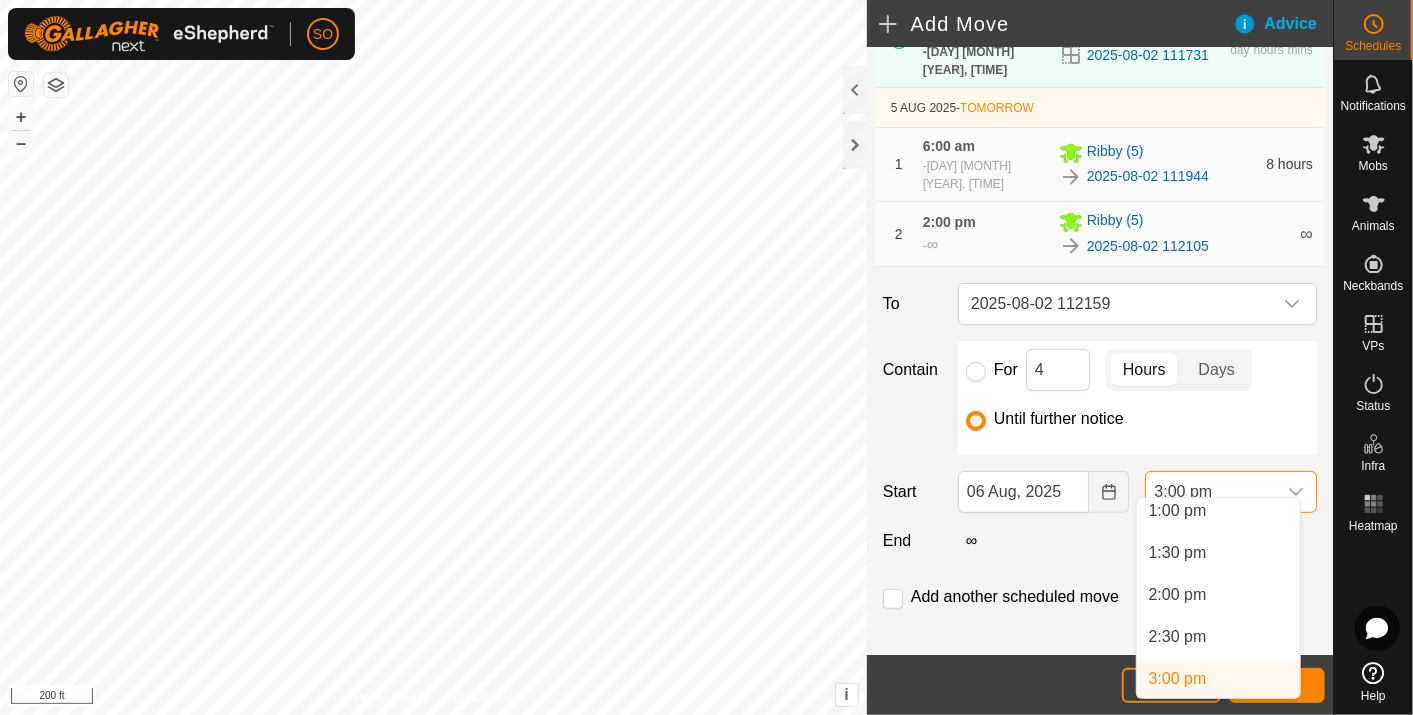 scroll, scrollTop: 1091, scrollLeft: 0, axis: vertical 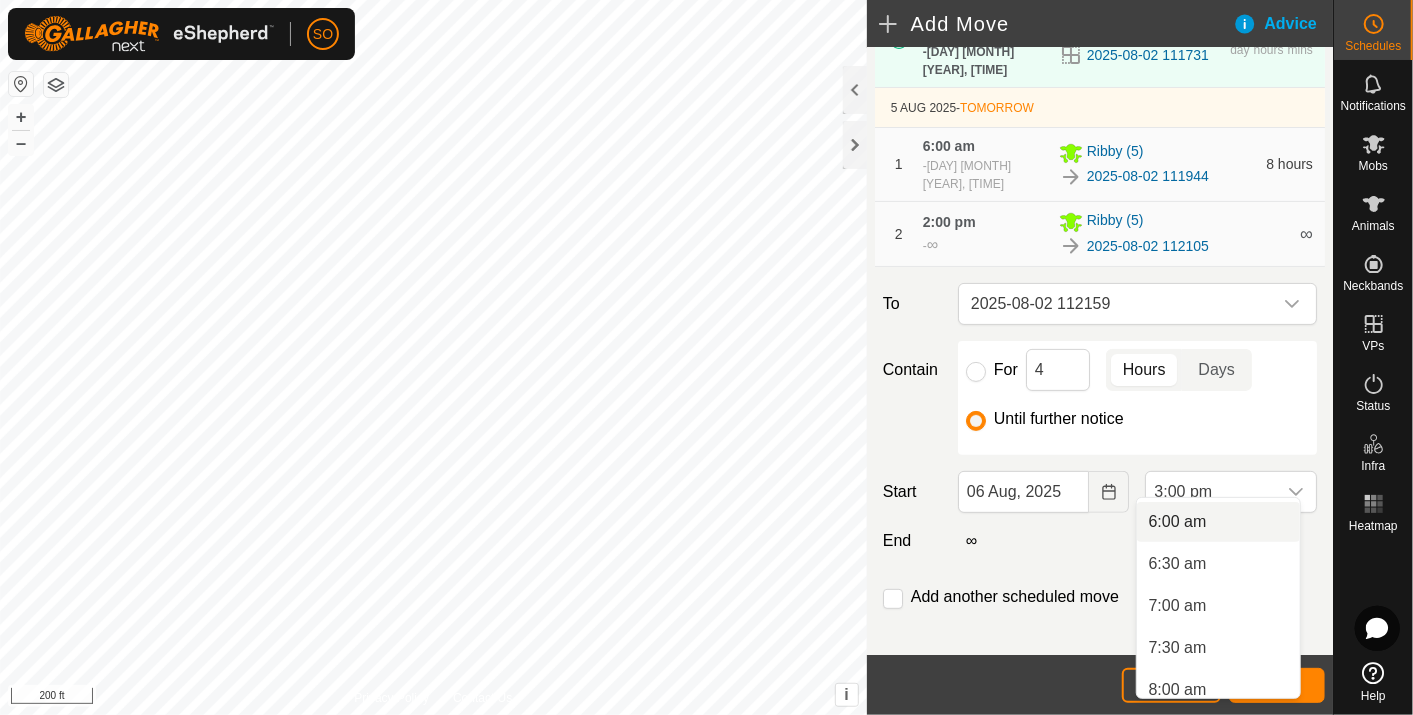 click on "6:00 am" at bounding box center (1218, 522) 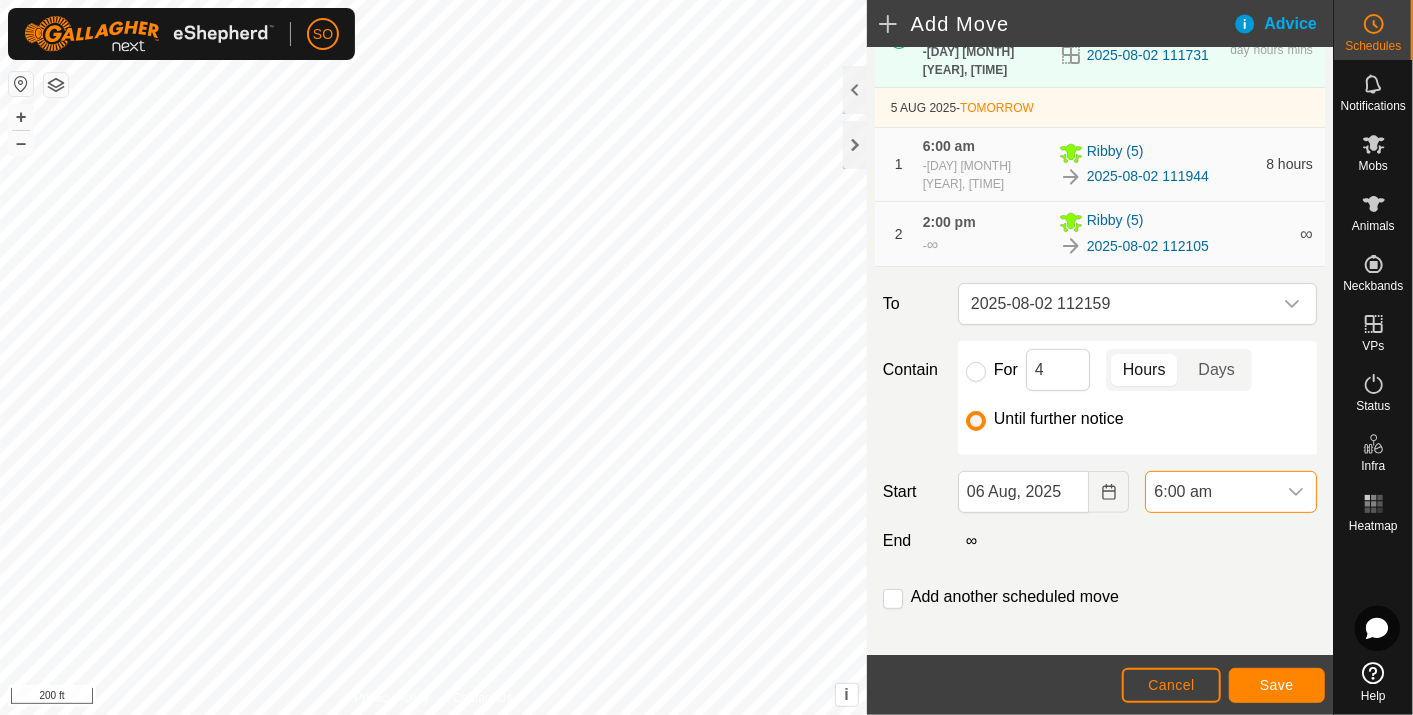 scroll, scrollTop: 1099, scrollLeft: 0, axis: vertical 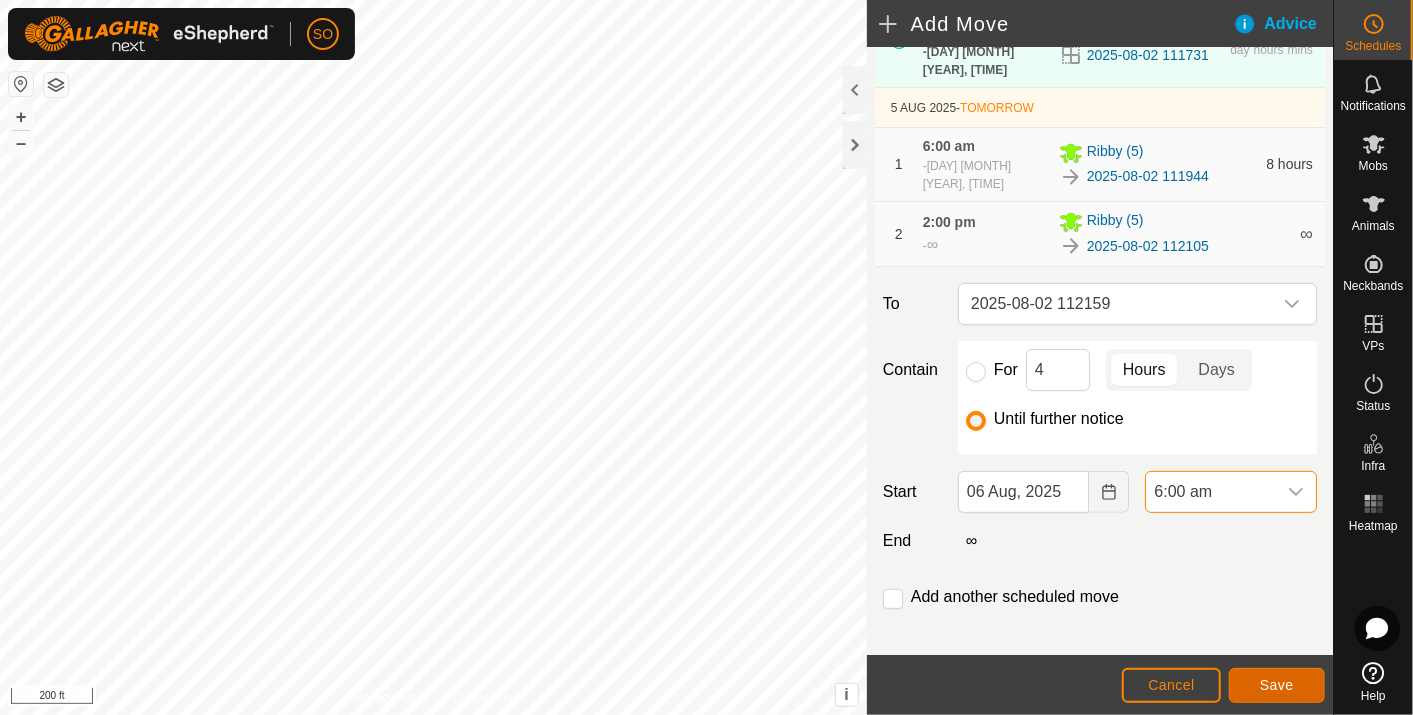 click on "Save" 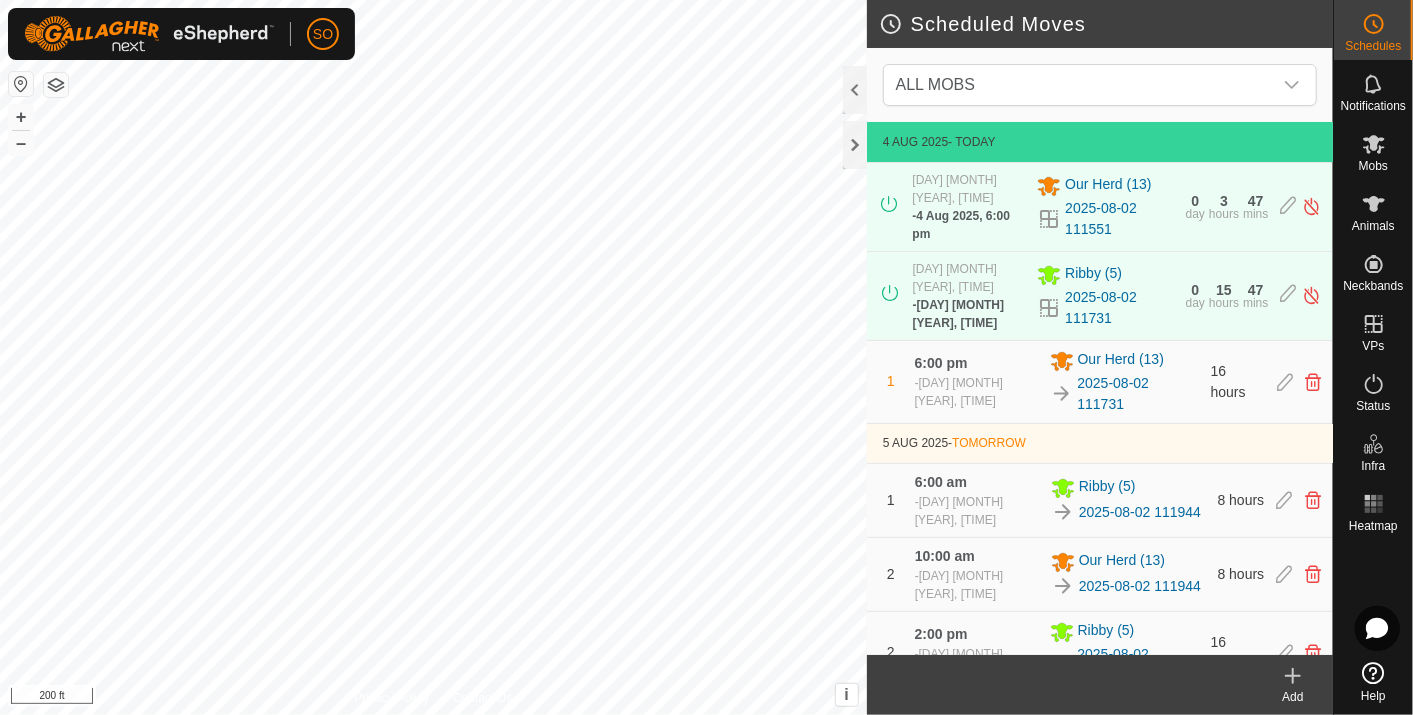 click 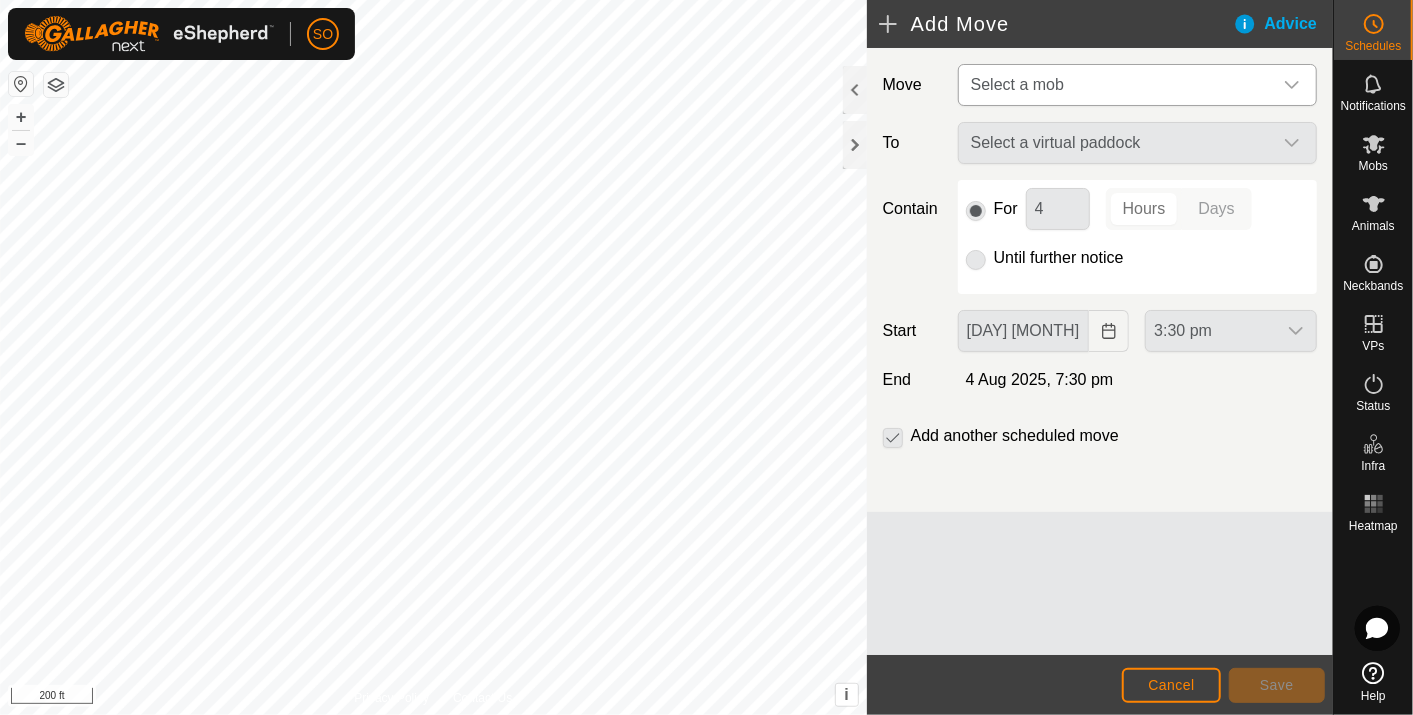 click 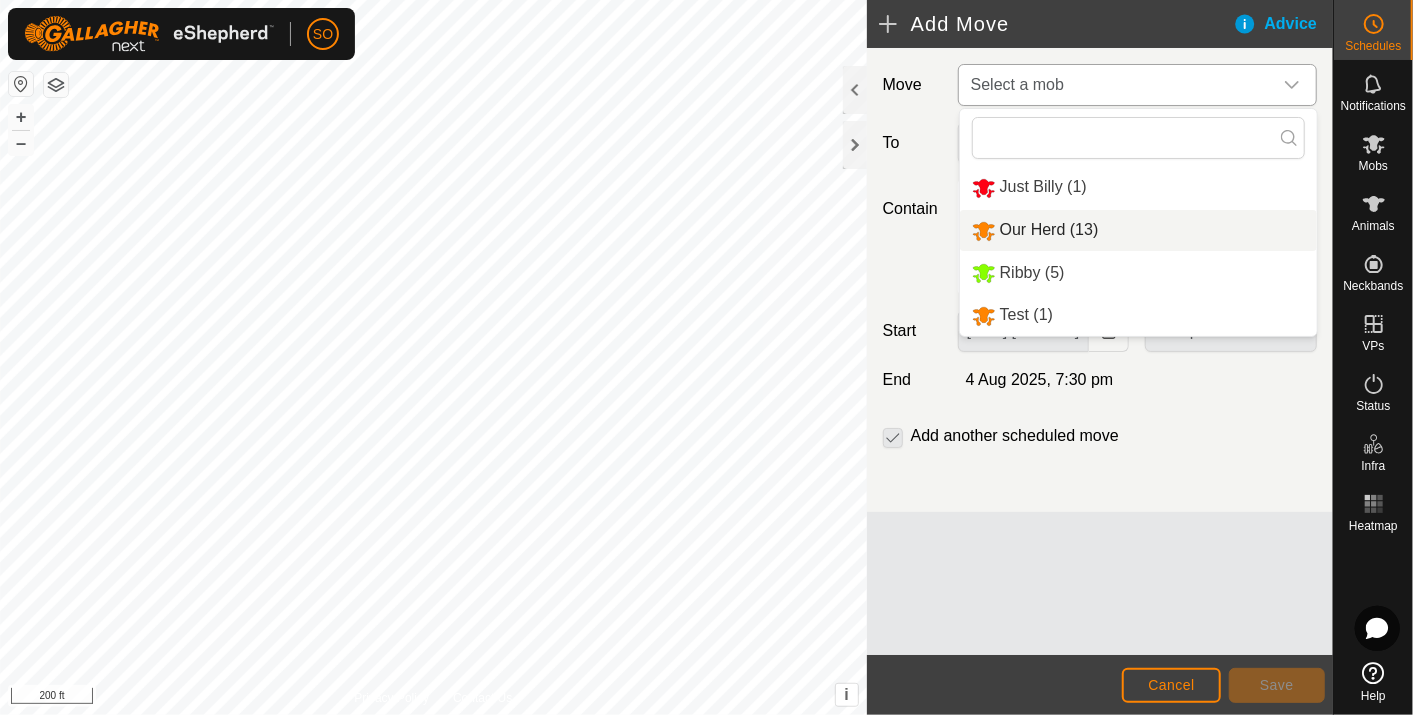 click on "Our Herd (13)" at bounding box center (1138, 230) 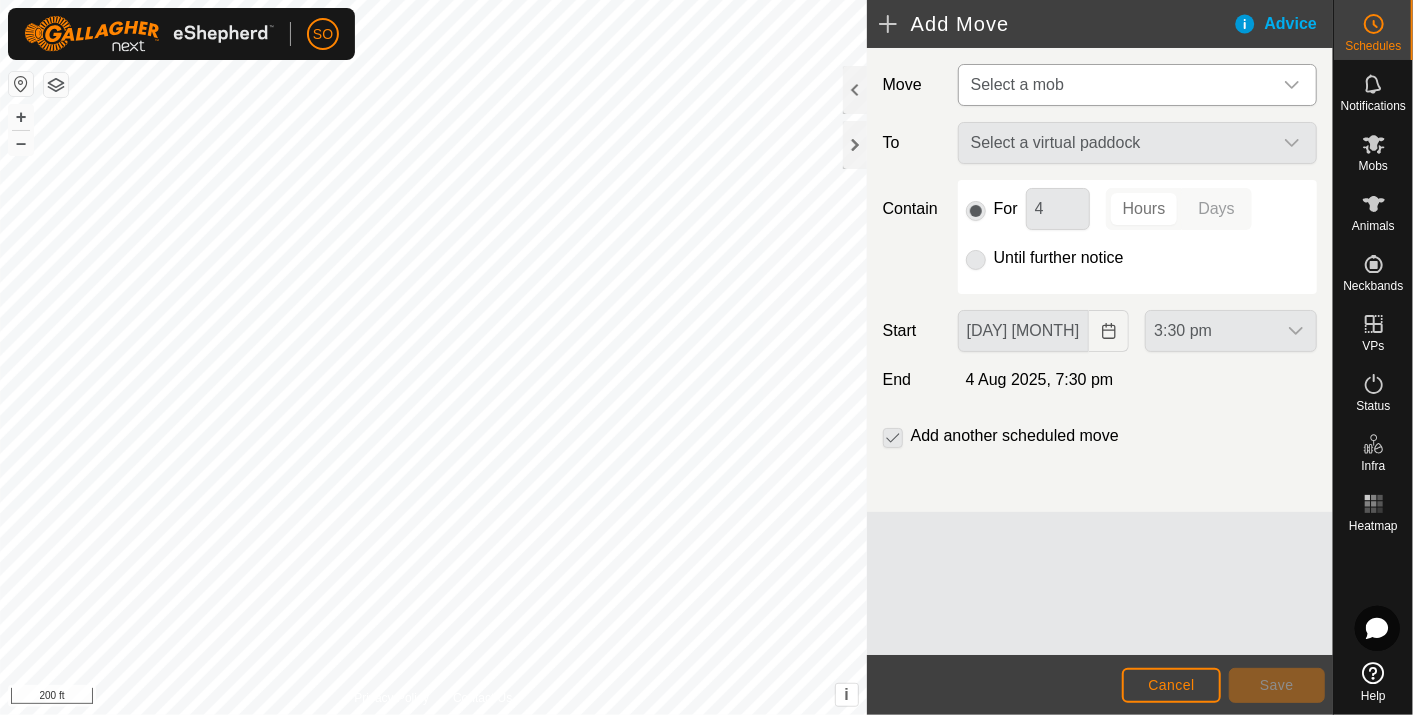 type on "[DAY] [MONTH], [YEAR]" 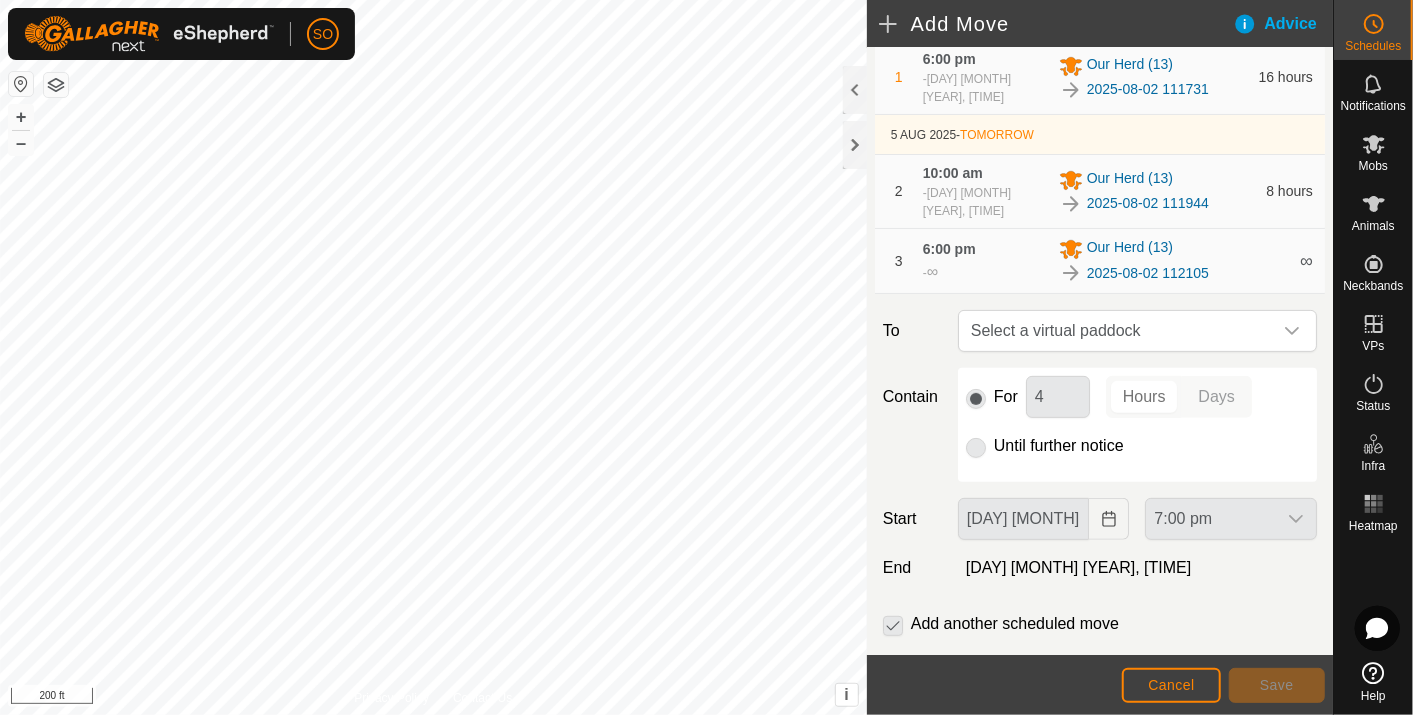 scroll, scrollTop: 222, scrollLeft: 0, axis: vertical 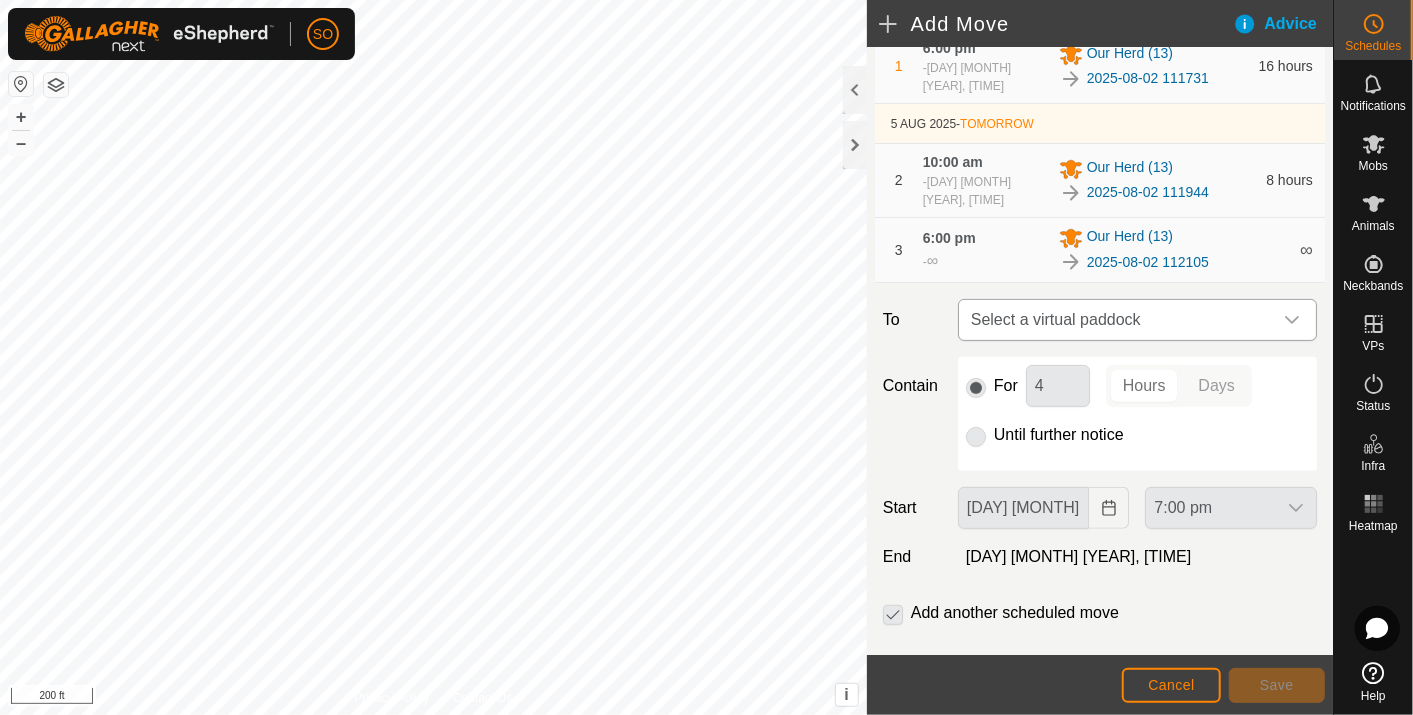 click 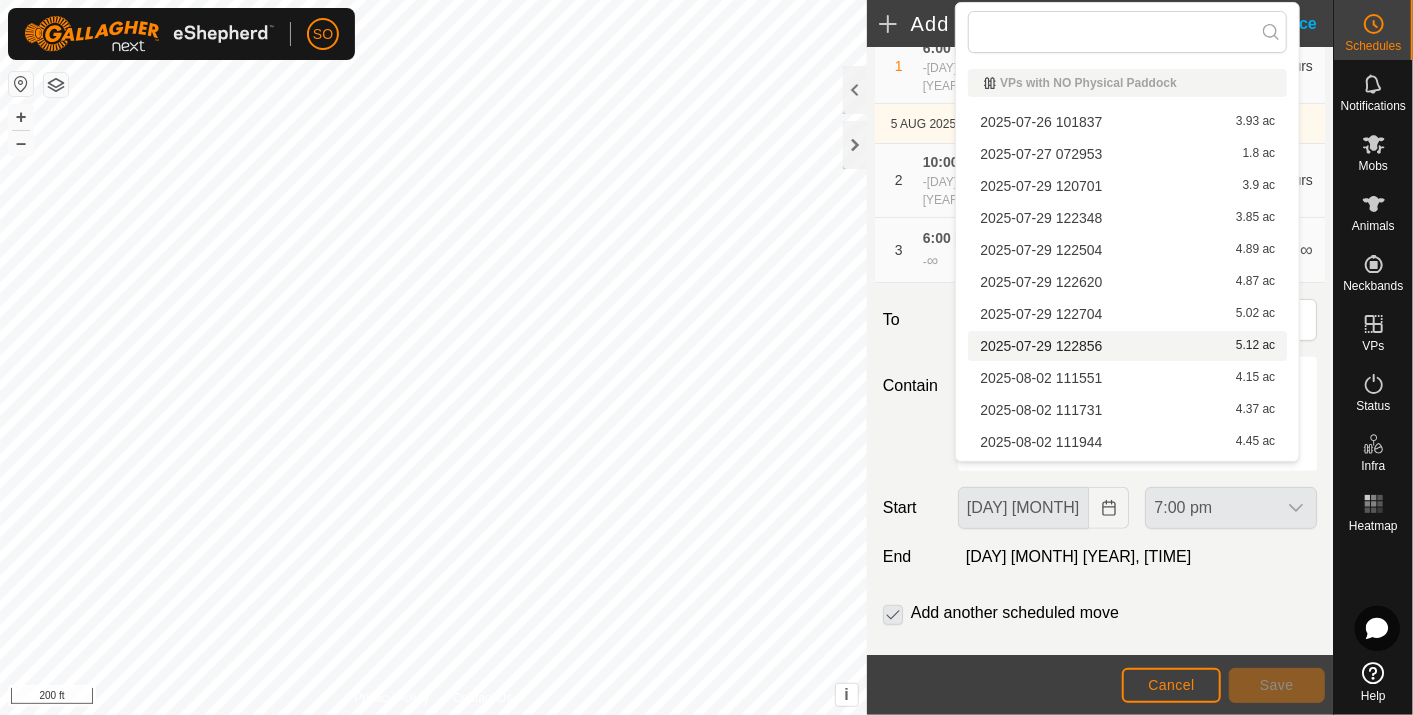 scroll, scrollTop: 111, scrollLeft: 0, axis: vertical 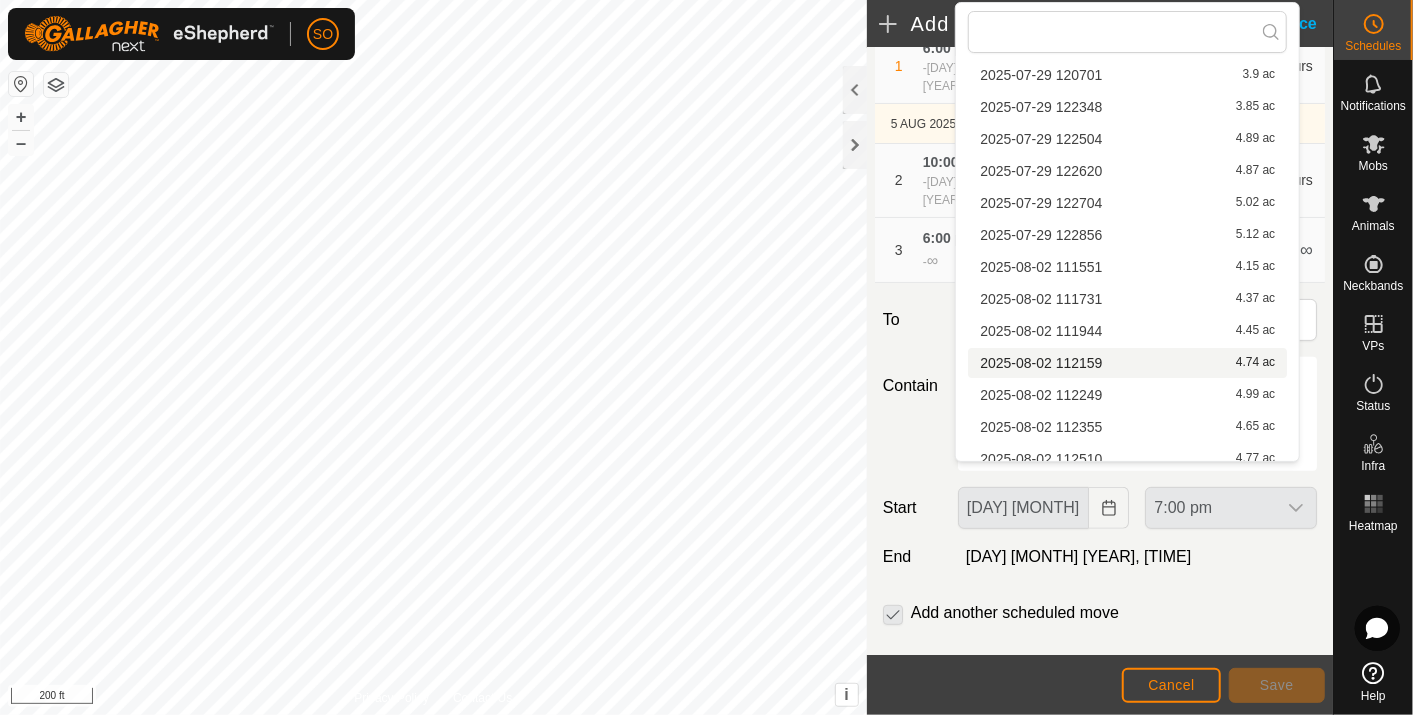click on "[DATE] [TIME]  [NUMBER] ac" at bounding box center [1127, 363] 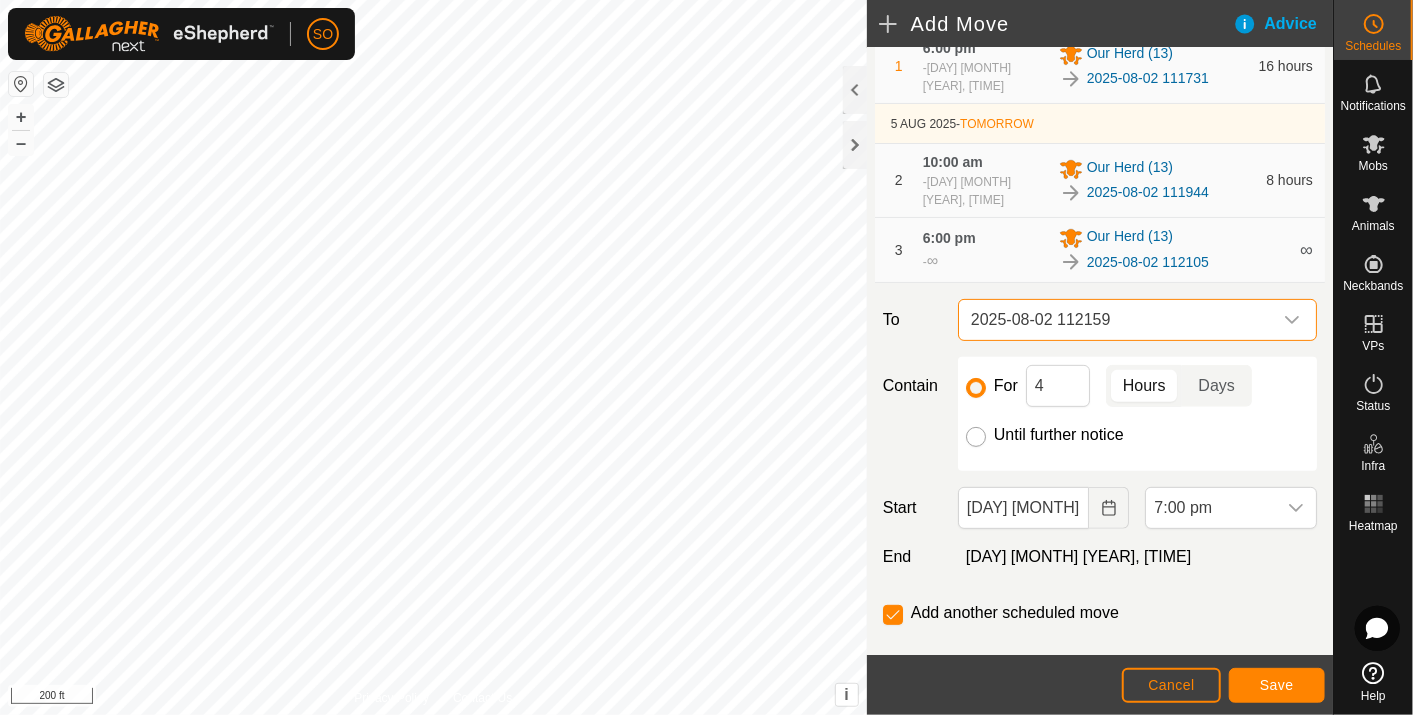 click on "Until further notice" at bounding box center [976, 437] 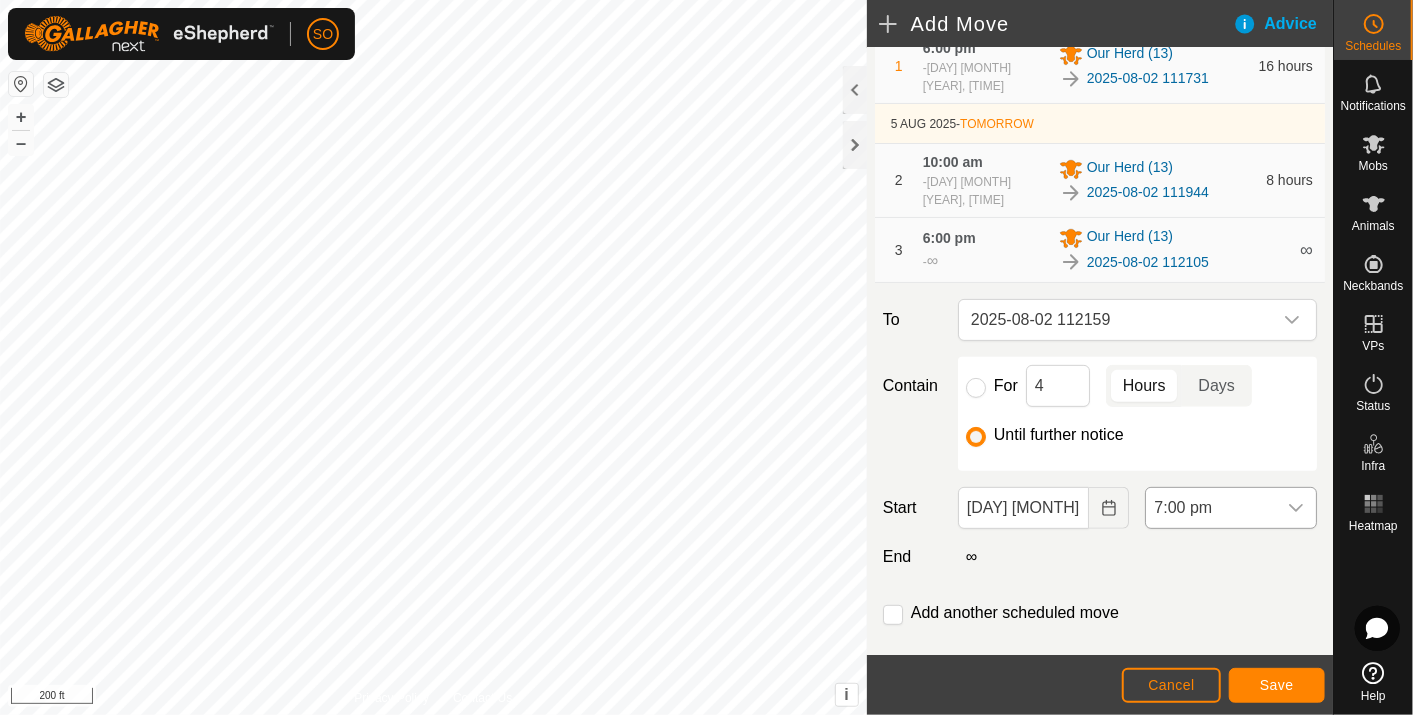 click 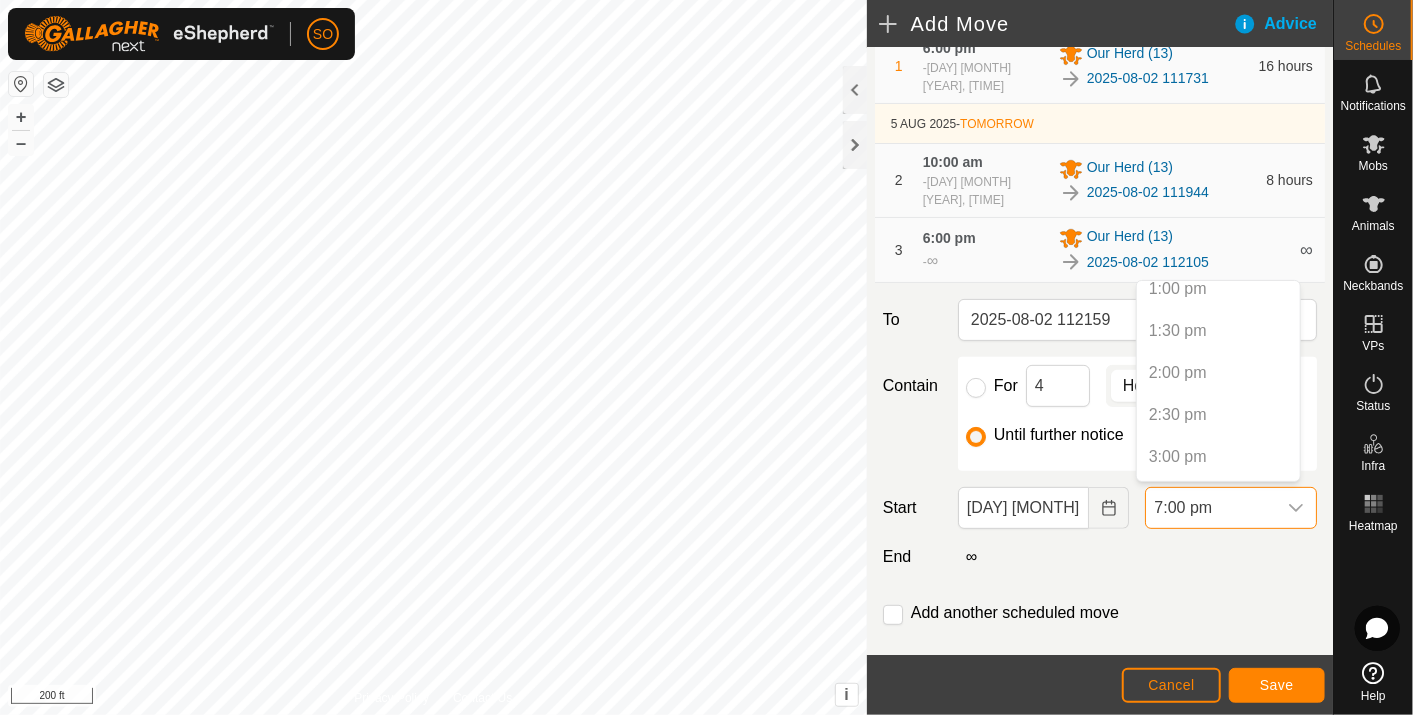 scroll, scrollTop: 1114, scrollLeft: 0, axis: vertical 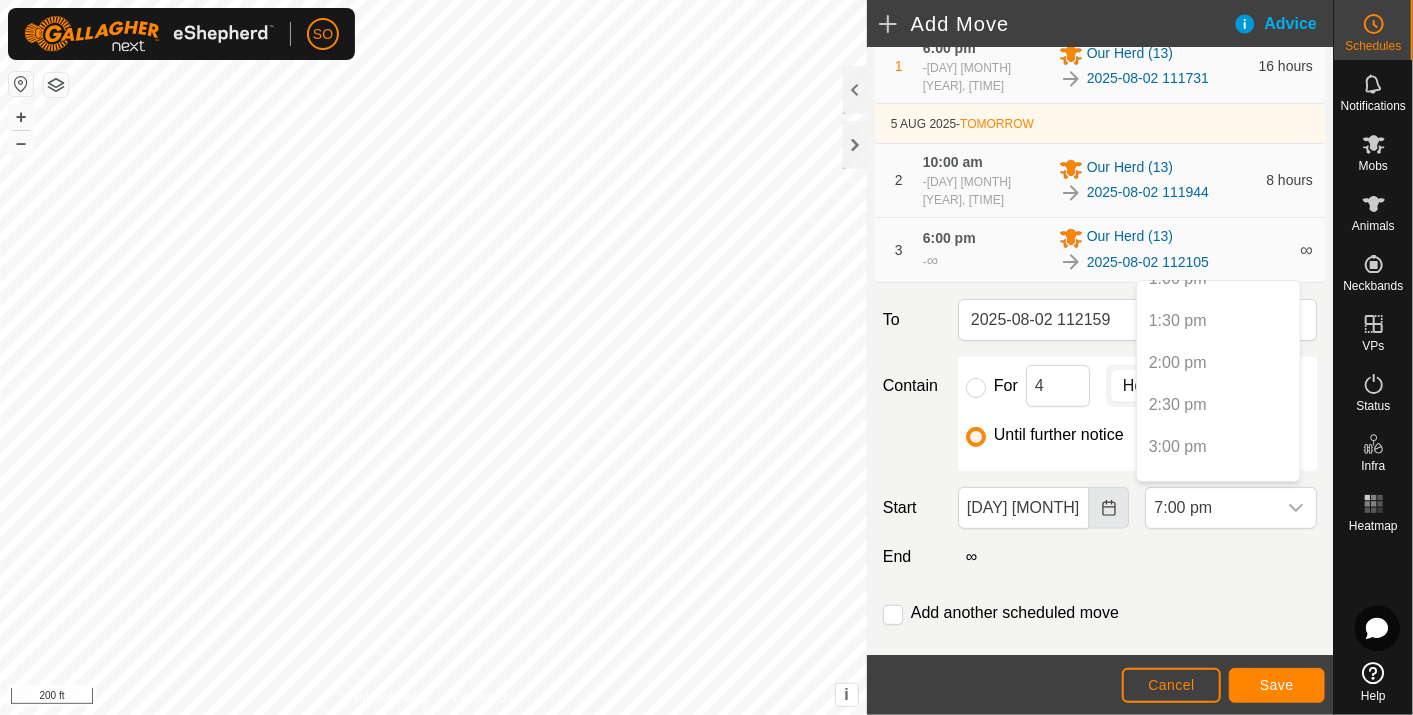 click 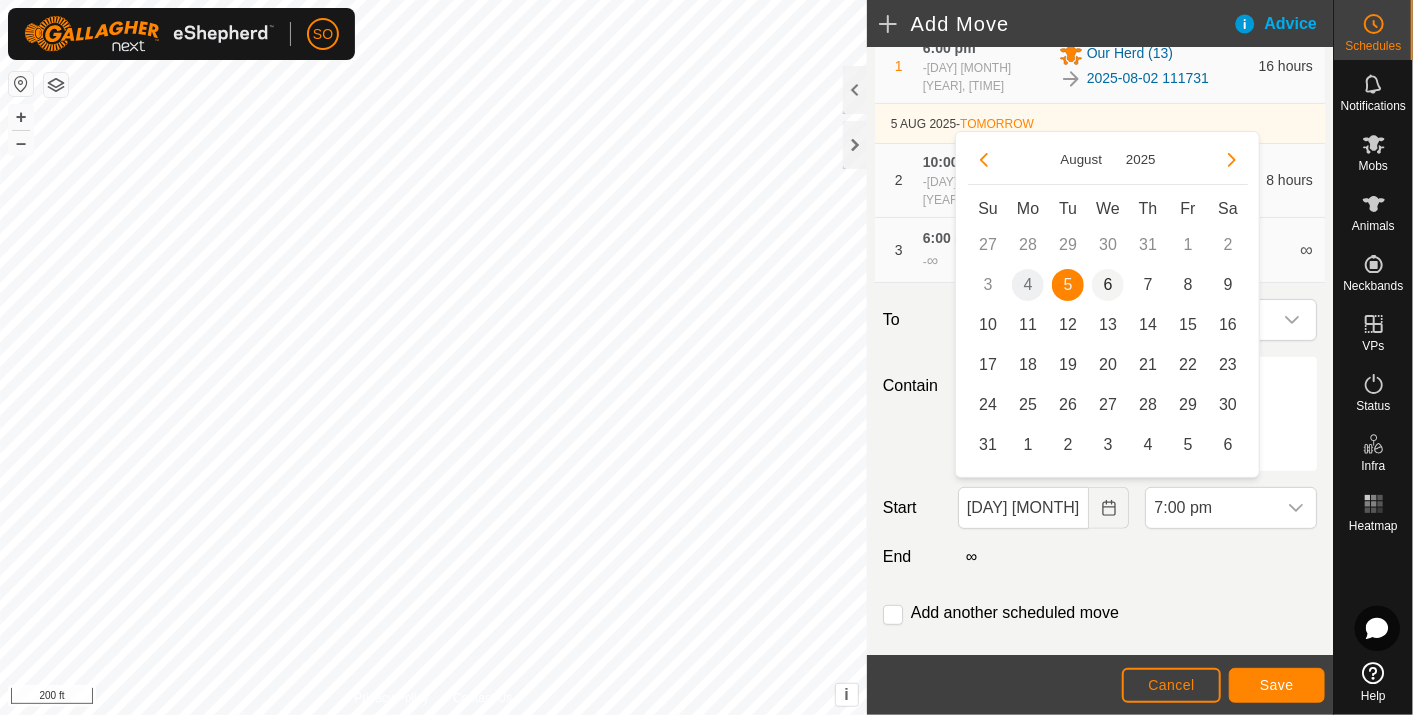 click on "6" at bounding box center [1108, 285] 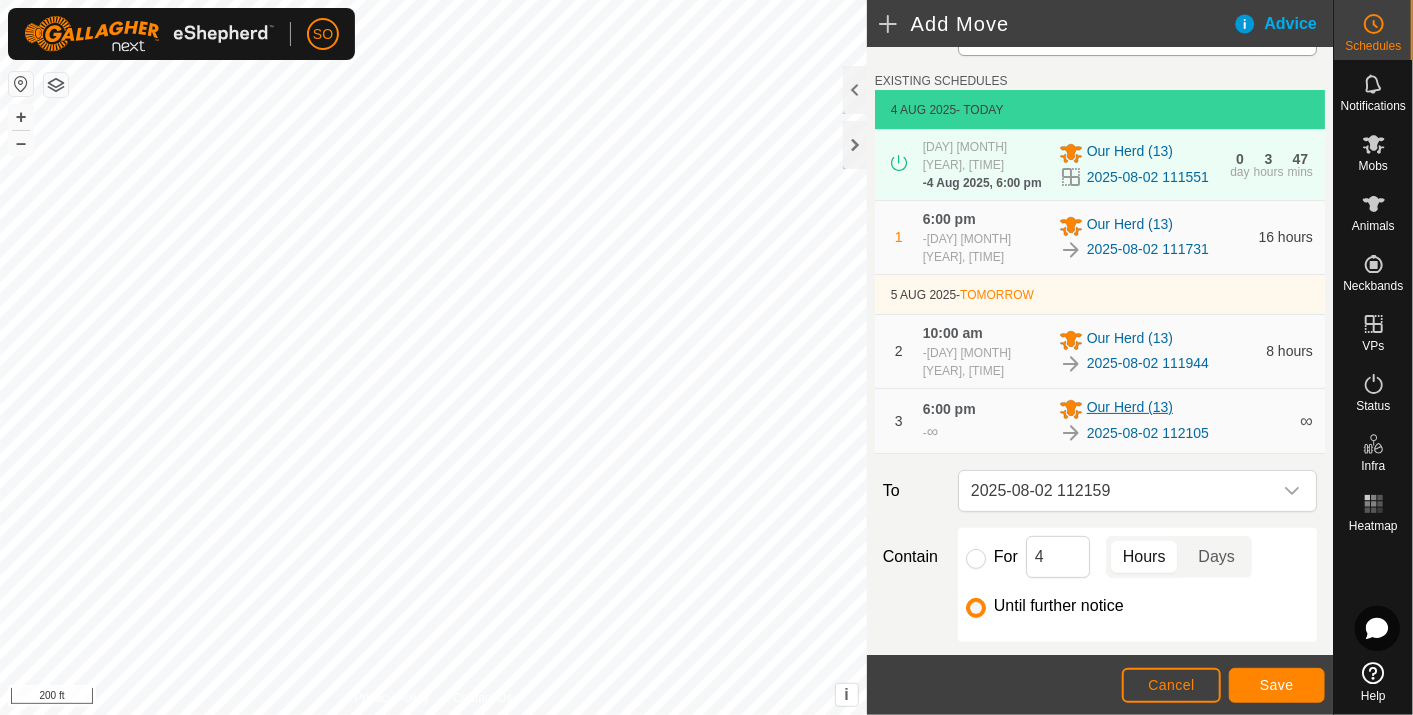 scroll, scrollTop: 0, scrollLeft: 0, axis: both 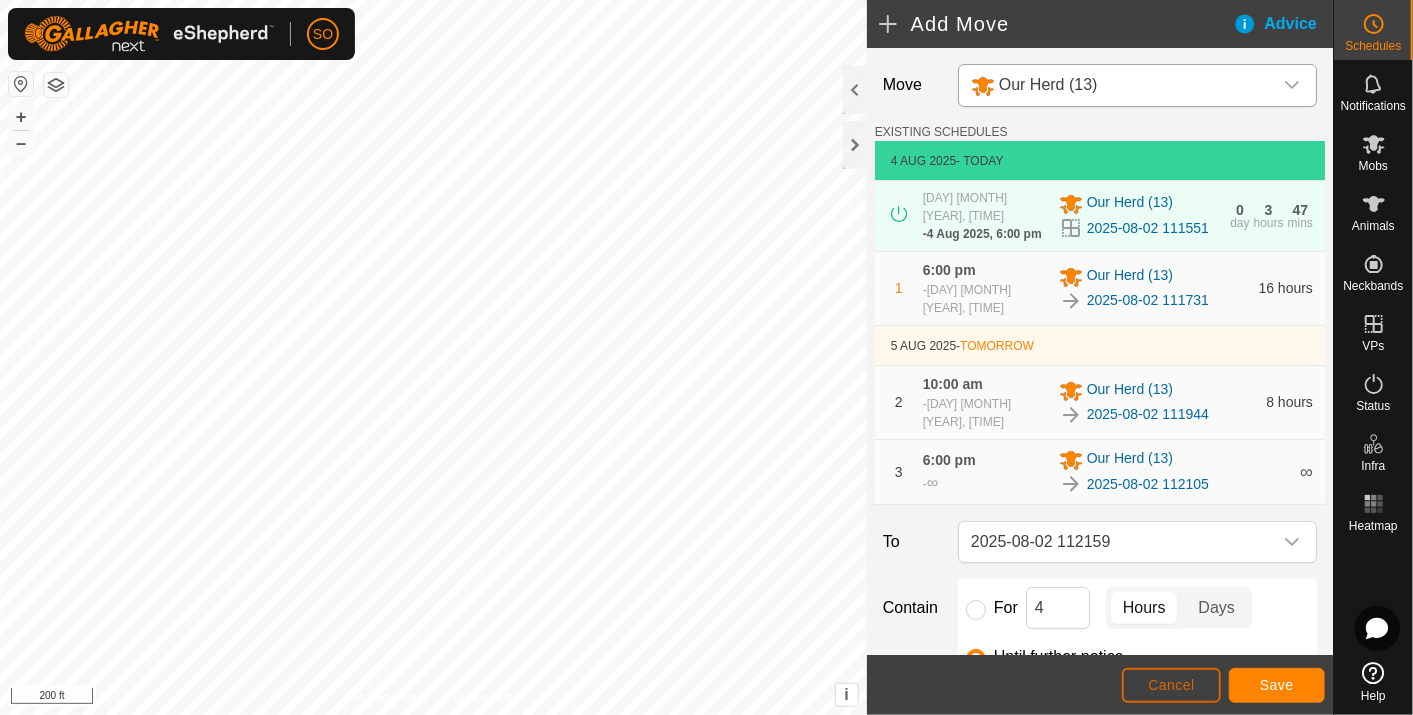 click on "Cancel" 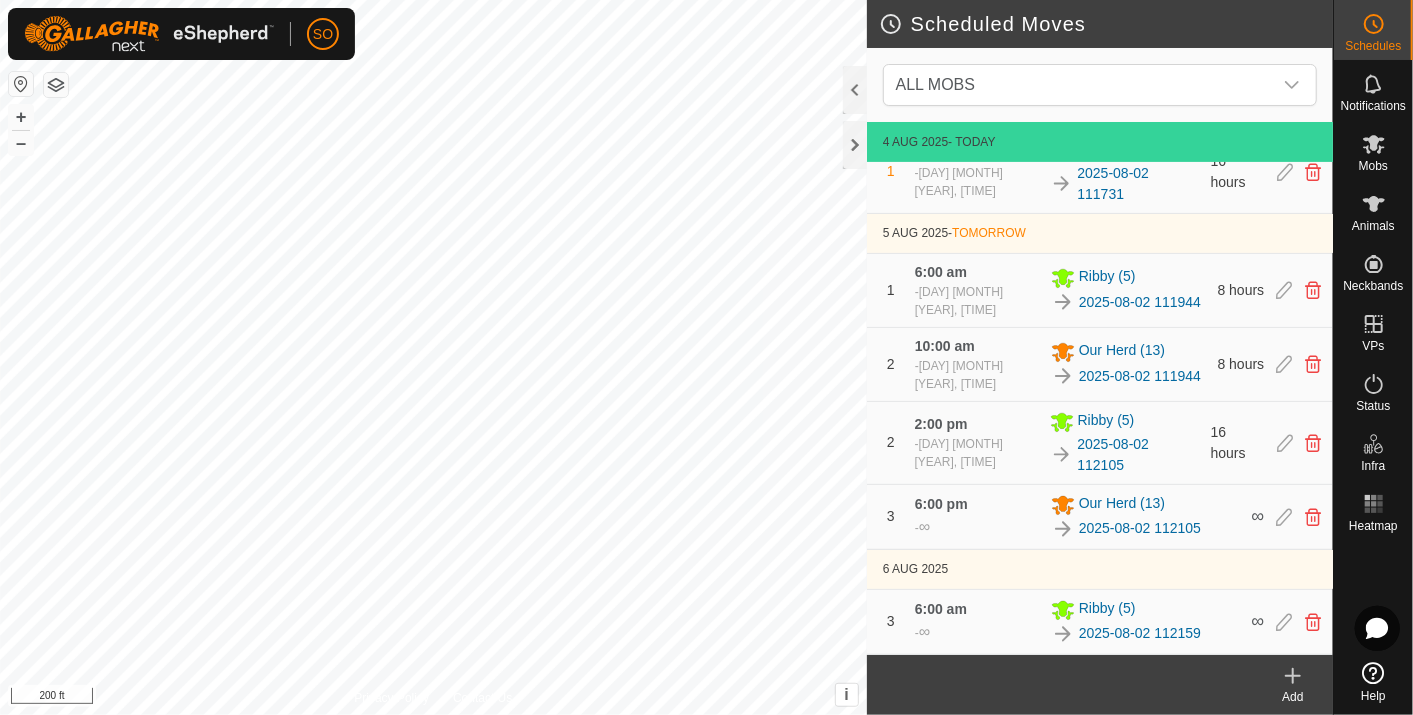 scroll, scrollTop: 224, scrollLeft: 0, axis: vertical 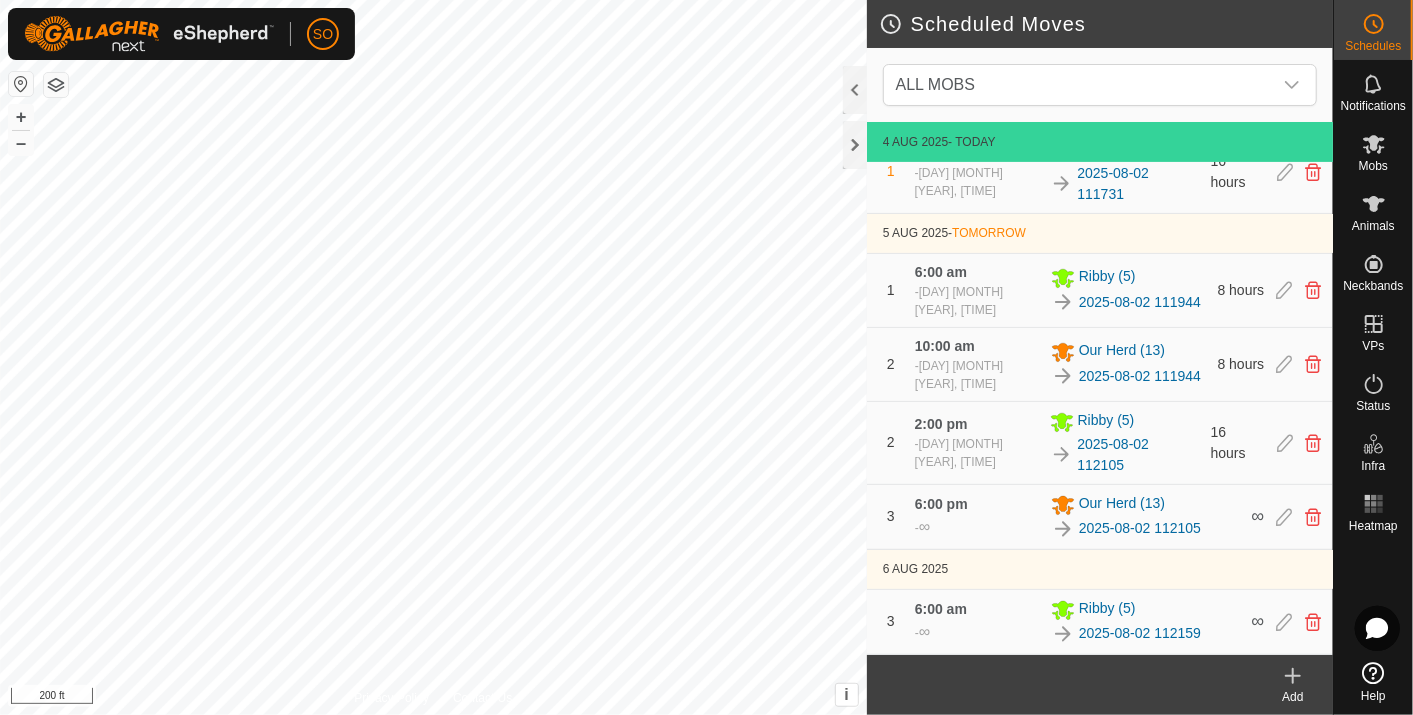 click 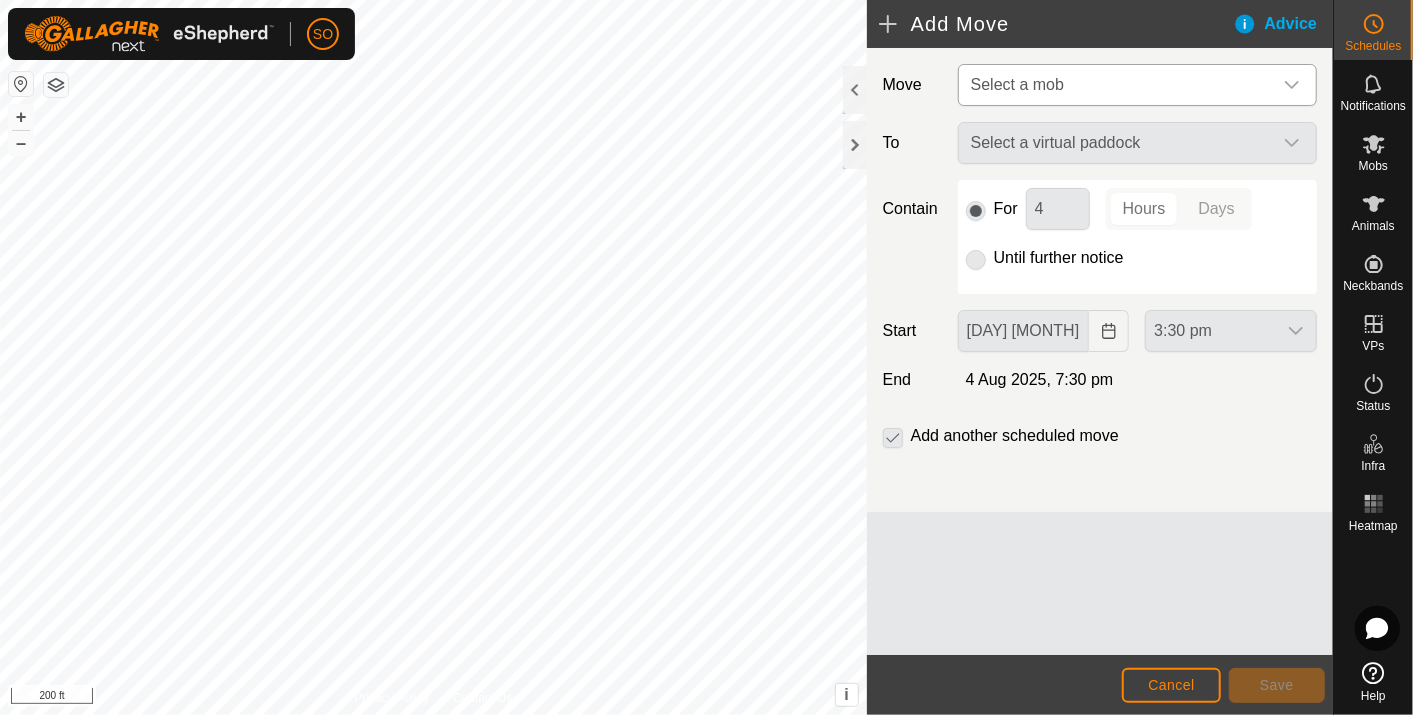 click 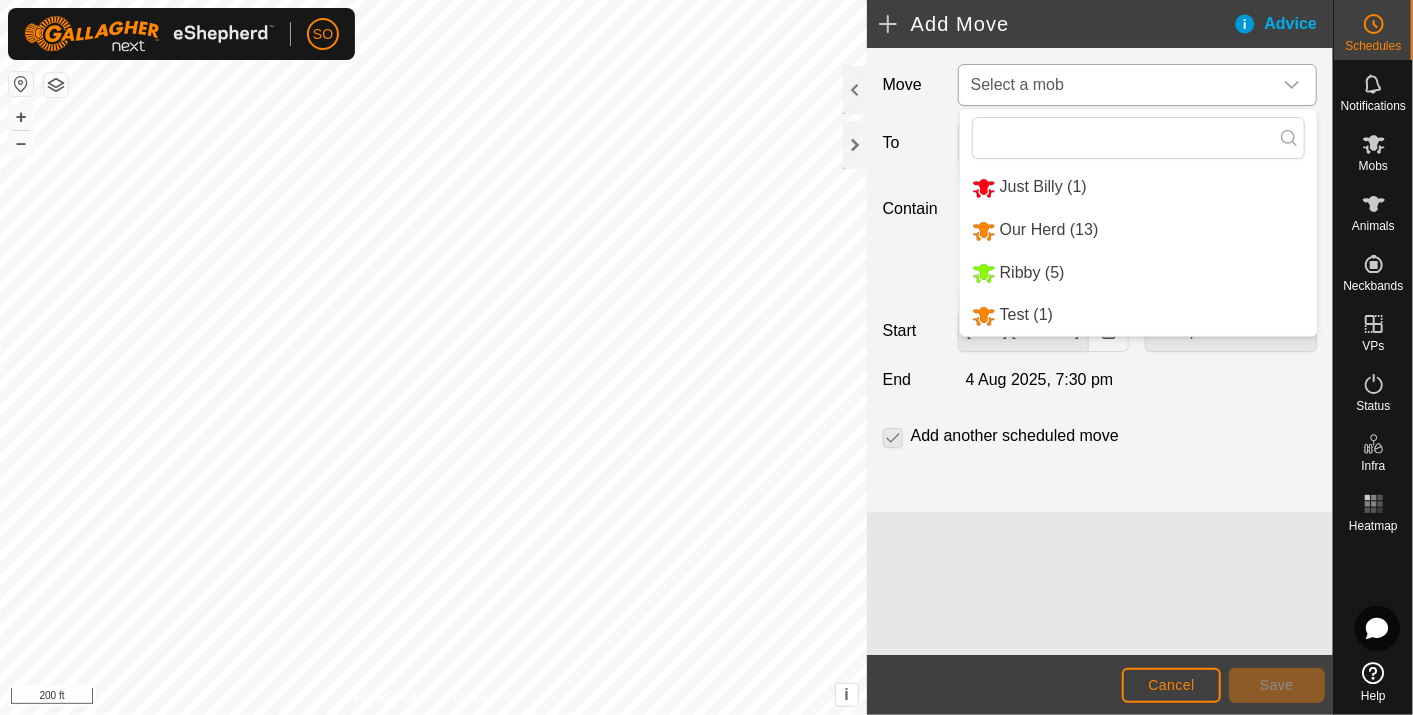 click on "Our Herd (13)" at bounding box center (1138, 230) 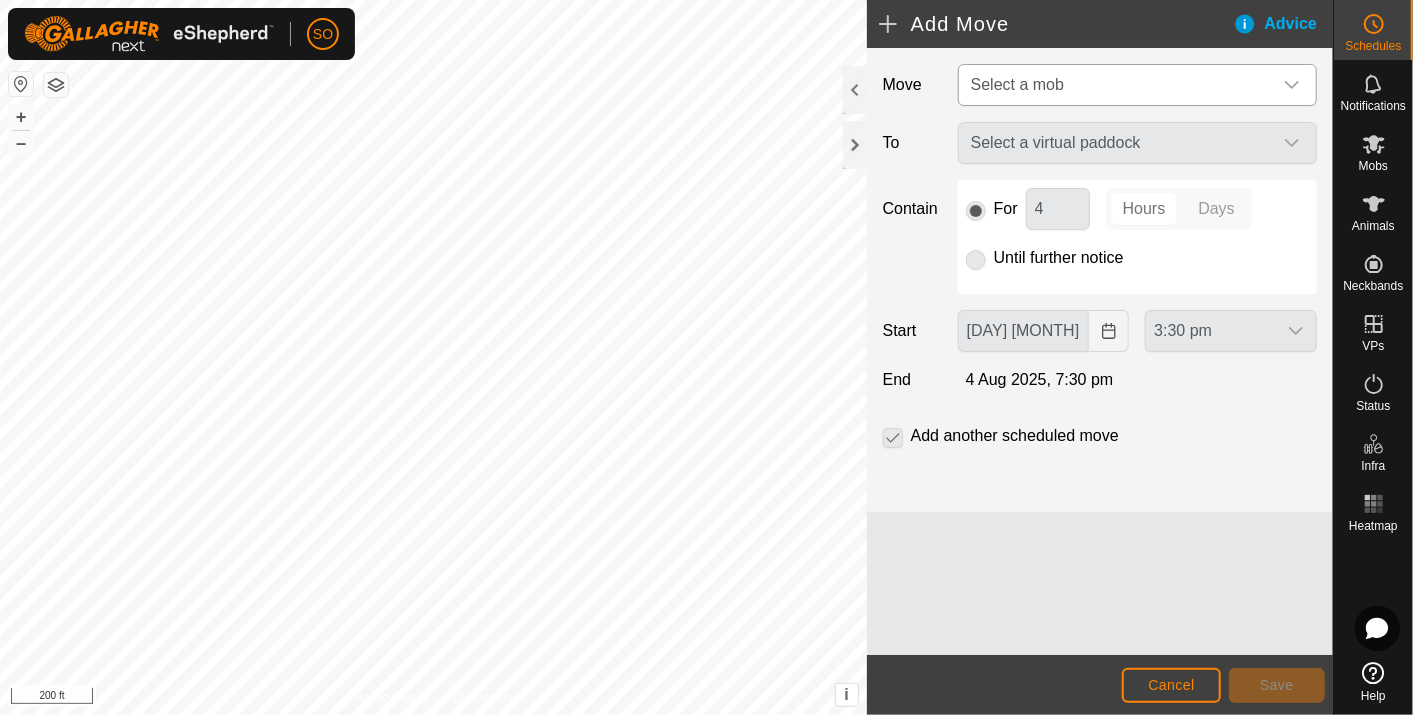 type on "[DAY] [MONTH], [YEAR]" 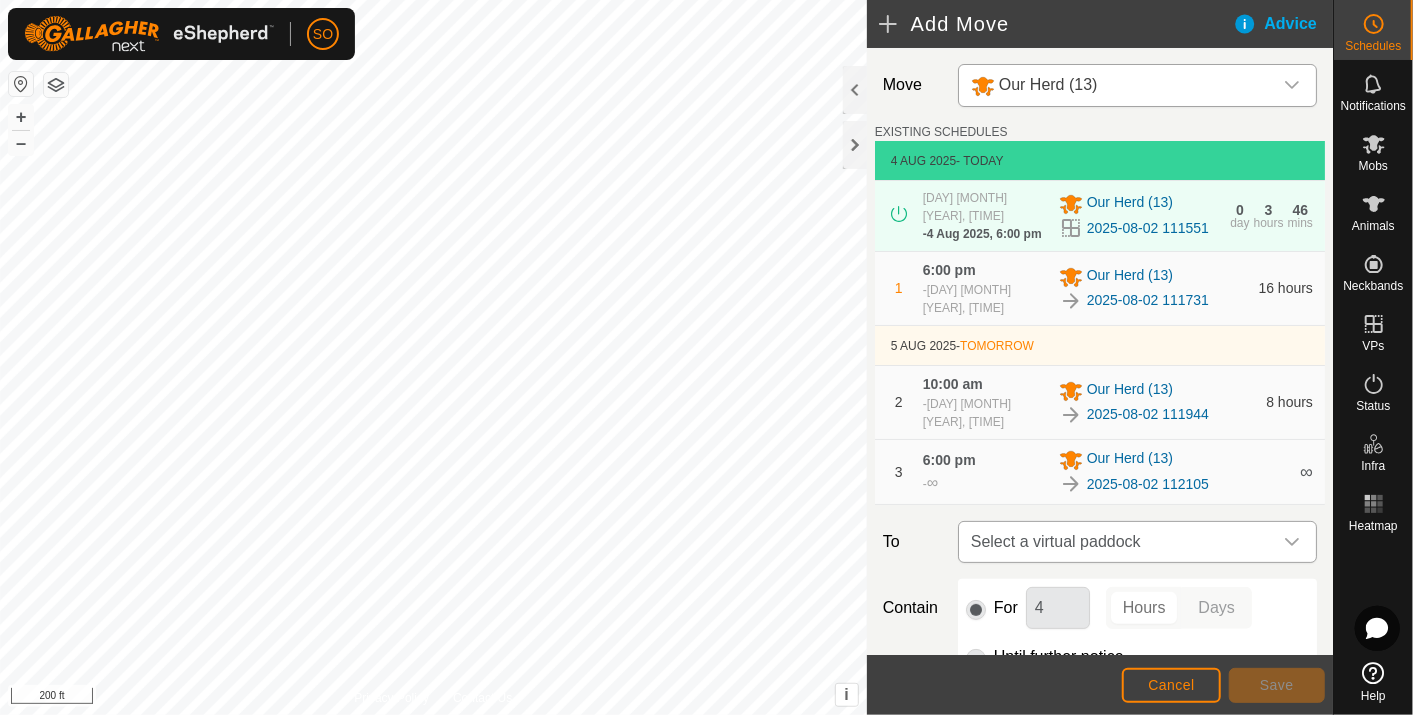 click 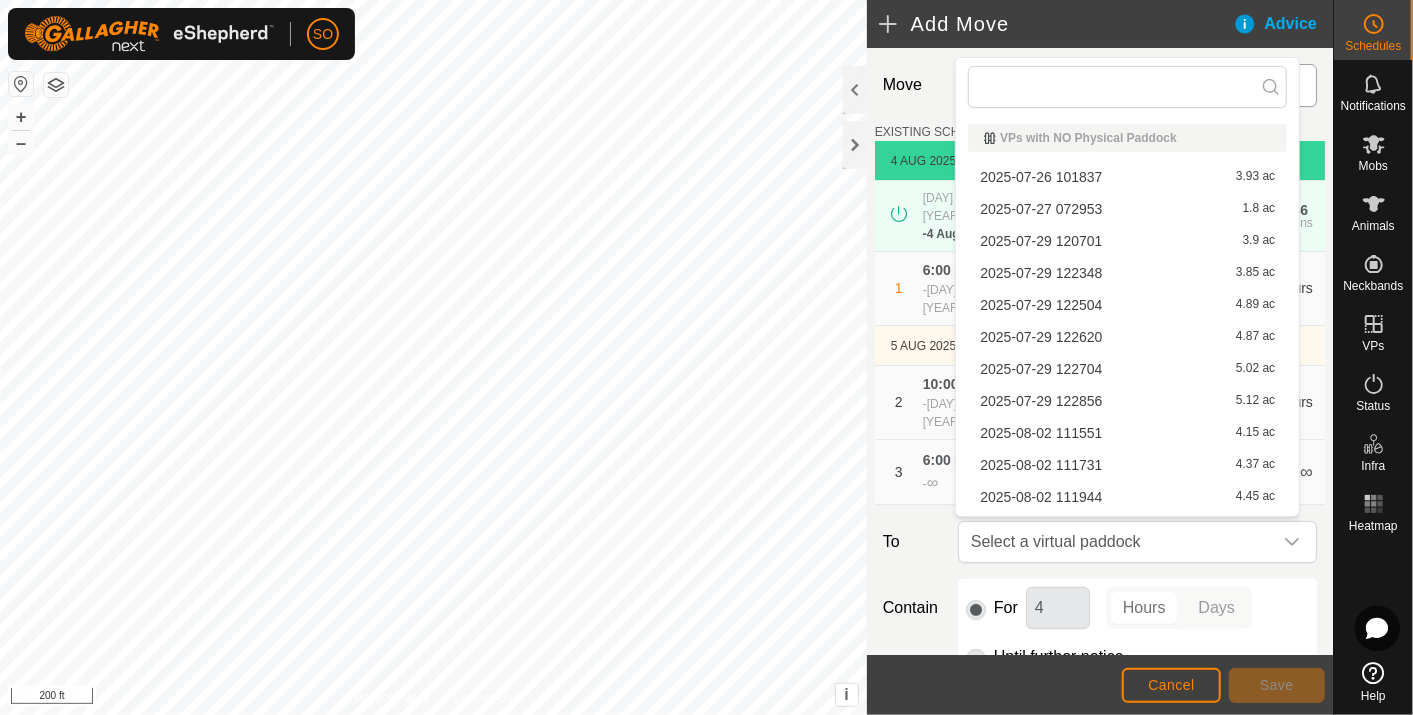 scroll, scrollTop: 28, scrollLeft: 0, axis: vertical 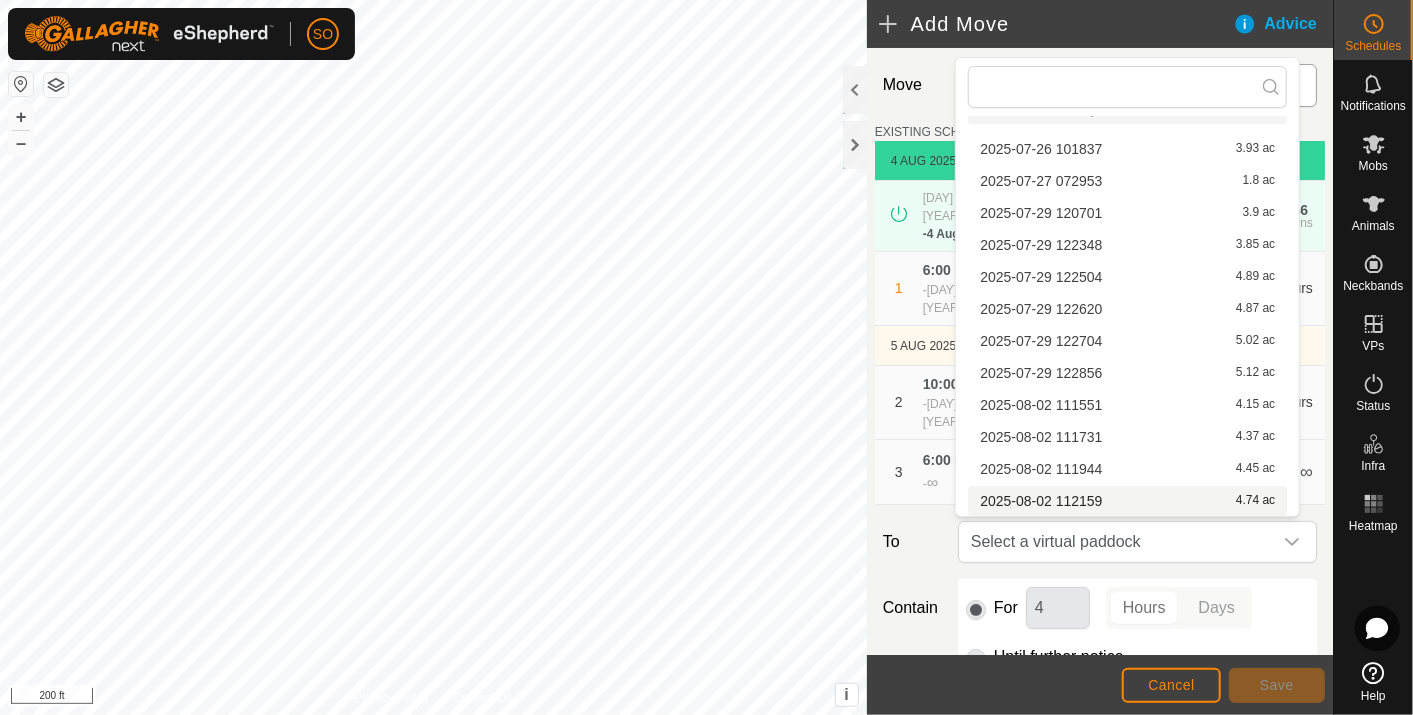 click on "[DATE] [TIME]  [NUMBER] ac" at bounding box center (1127, 501) 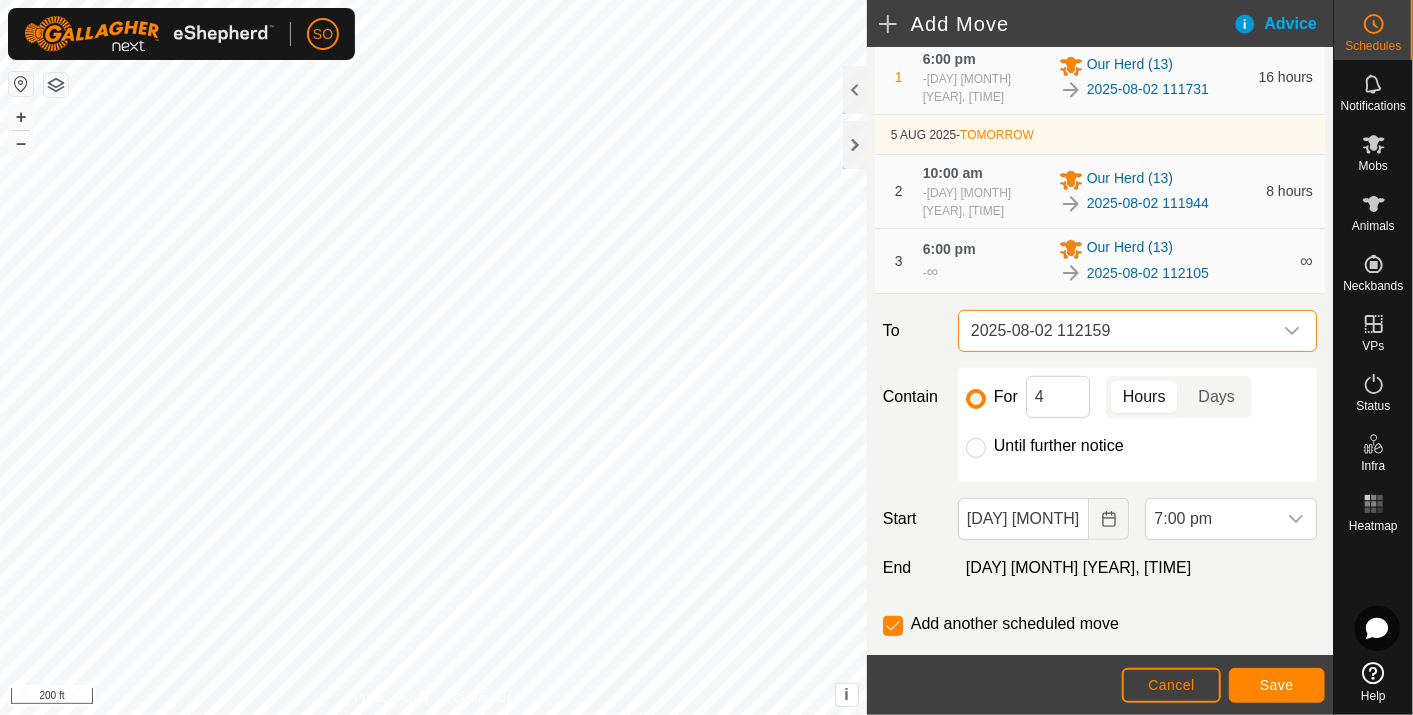 scroll, scrollTop: 247, scrollLeft: 0, axis: vertical 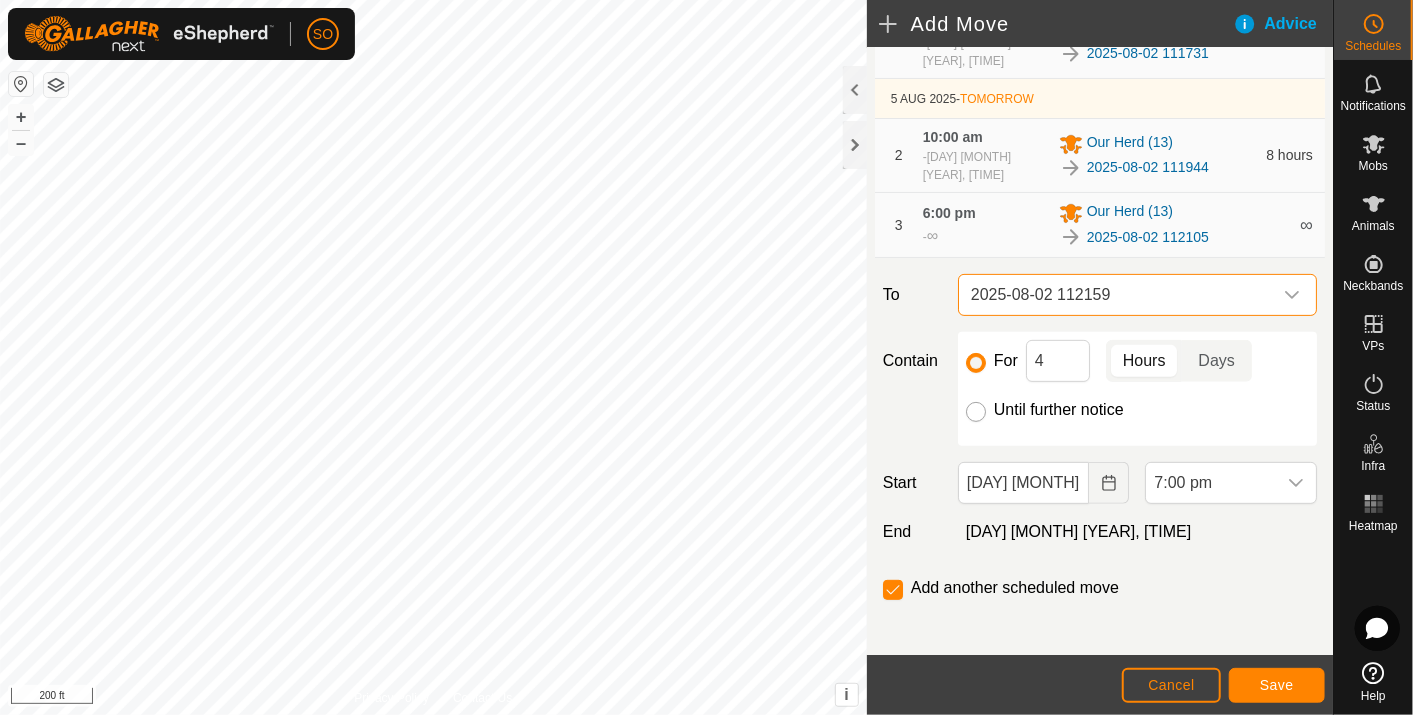 click on "Until further notice" at bounding box center (976, 412) 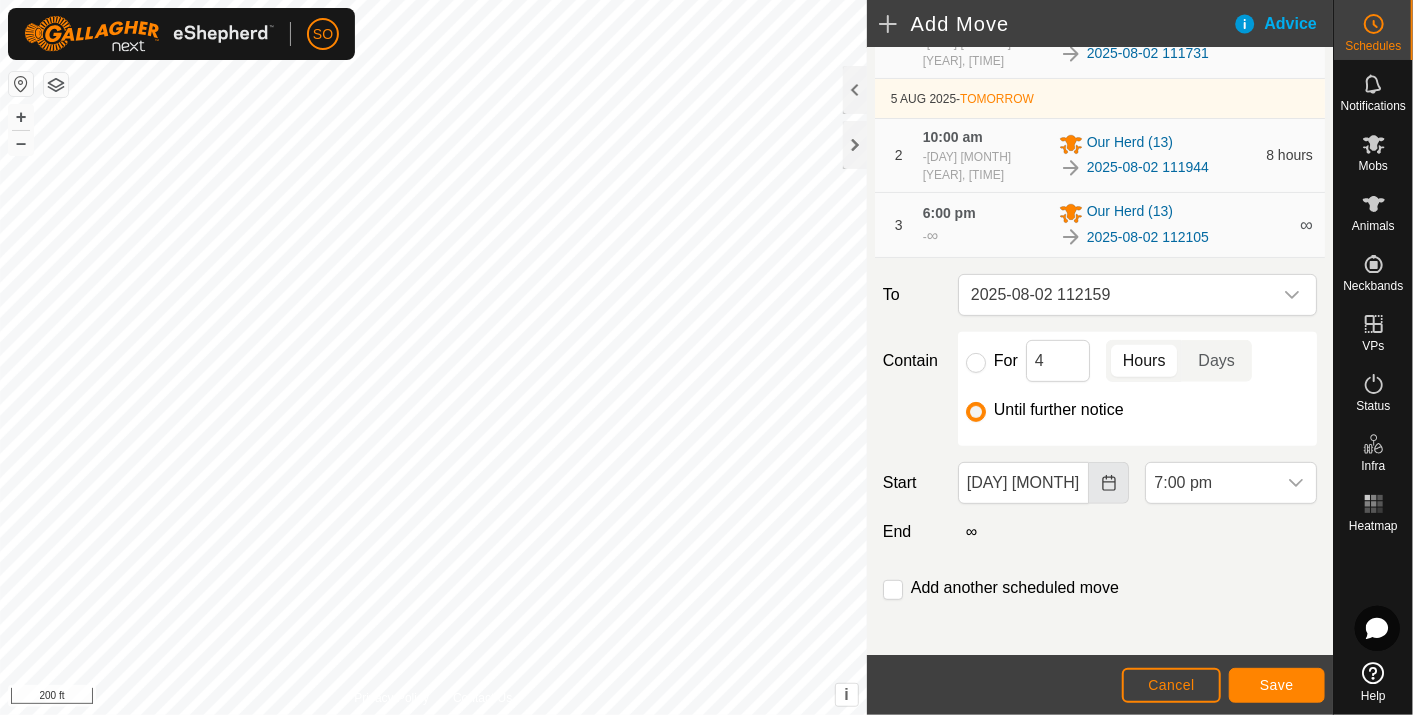 click 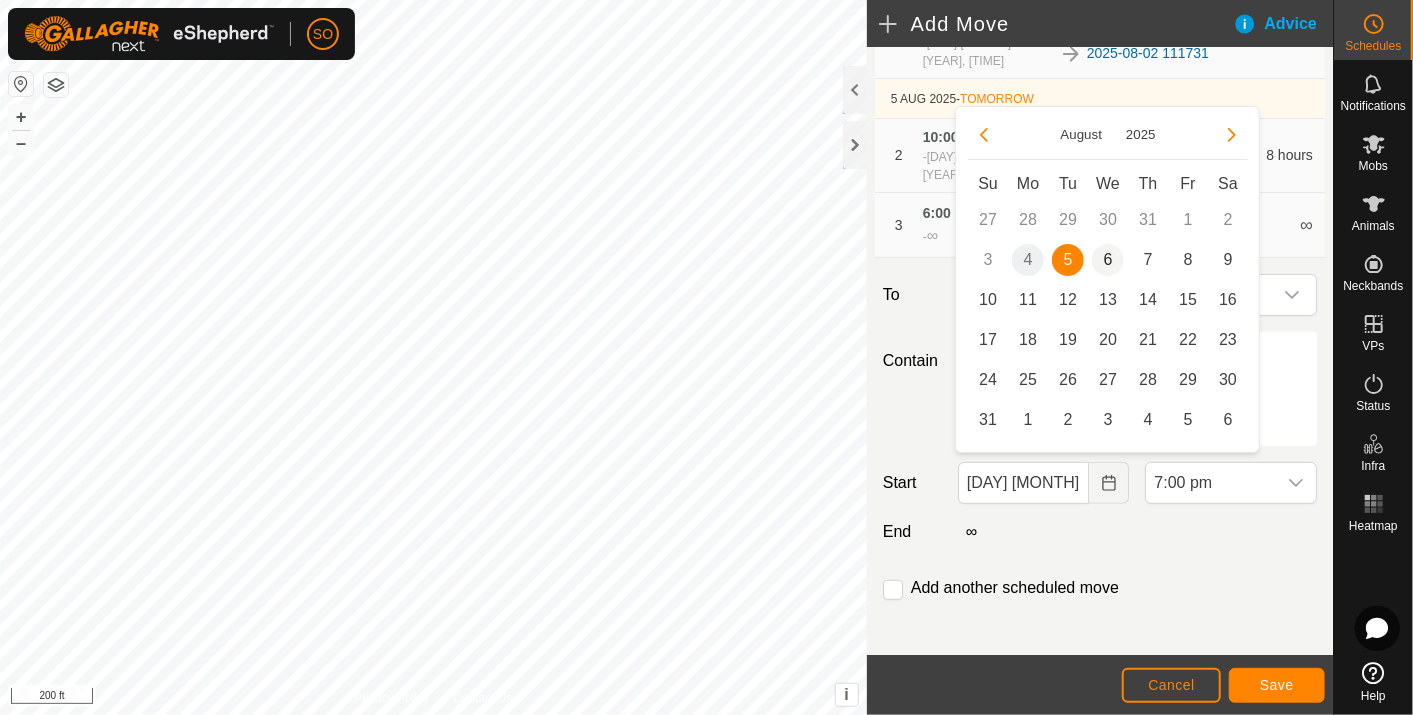 click on "6" at bounding box center [1108, 260] 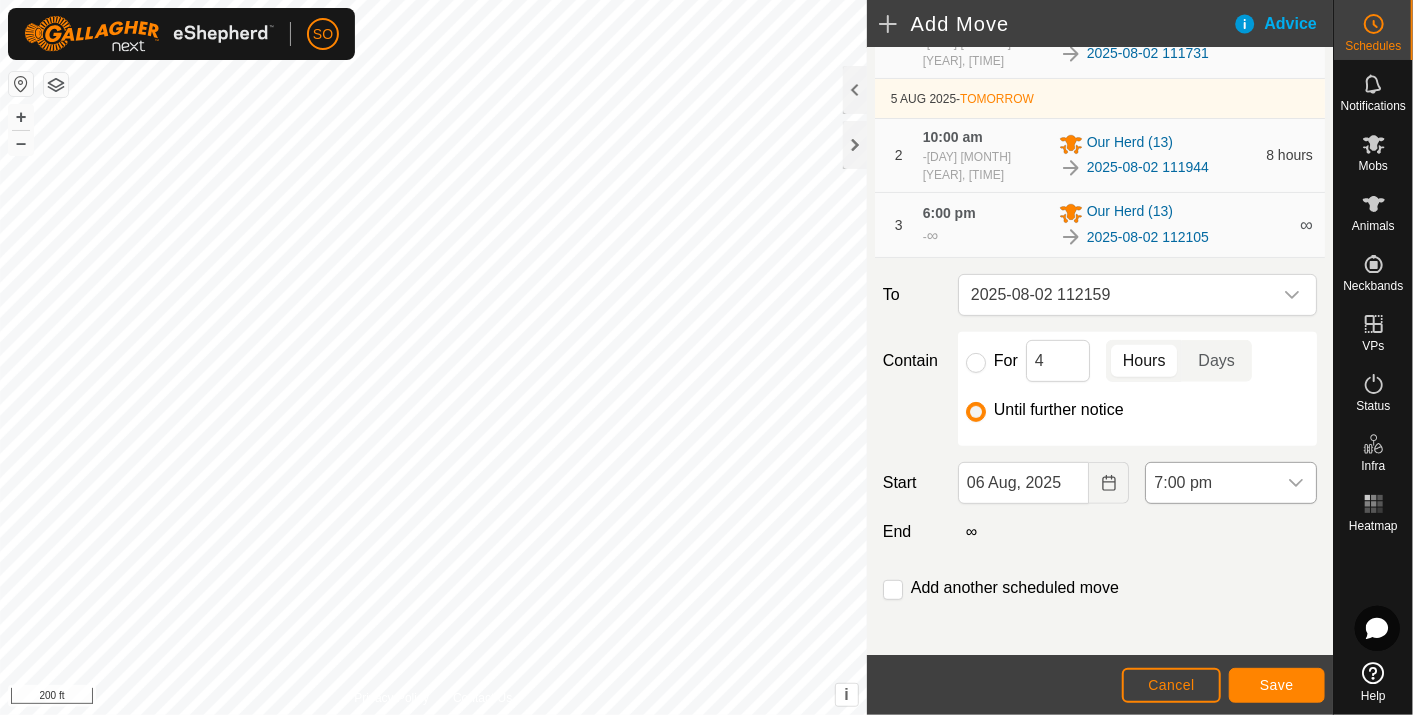 click 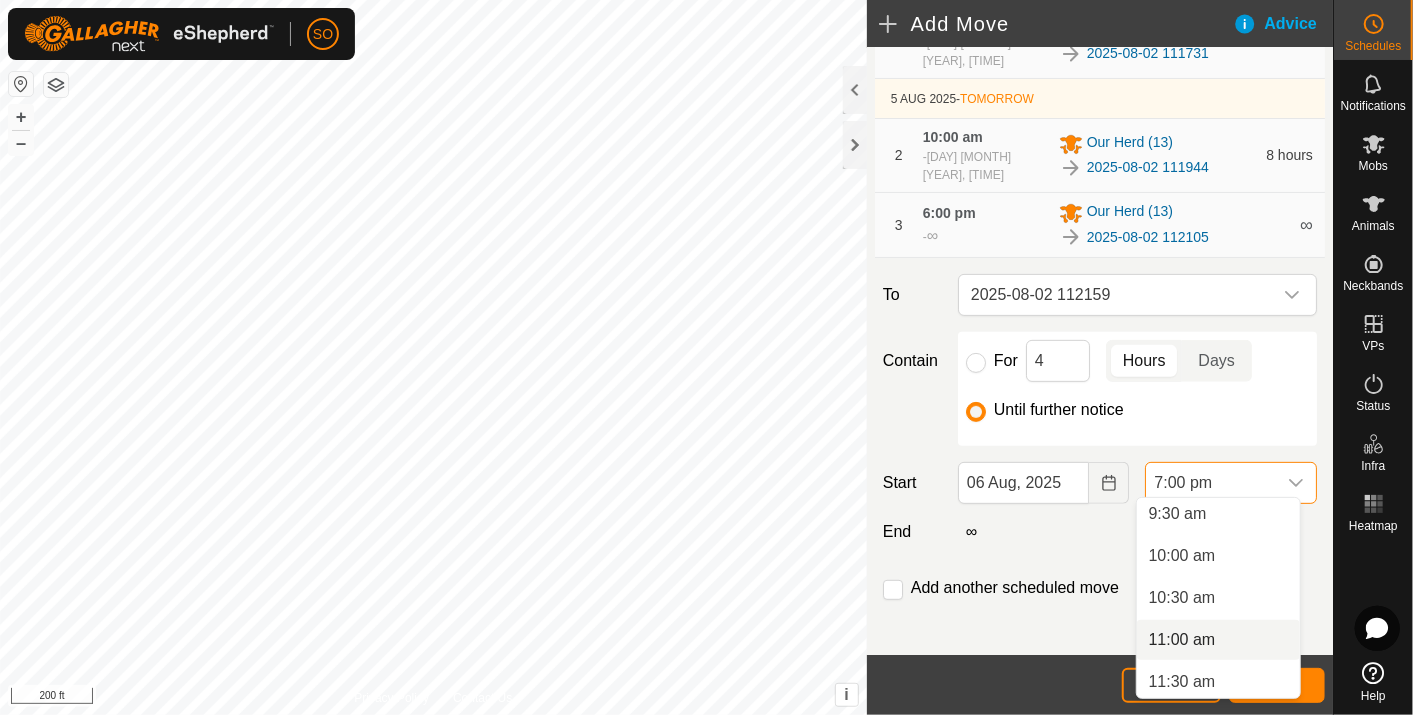 scroll, scrollTop: 760, scrollLeft: 0, axis: vertical 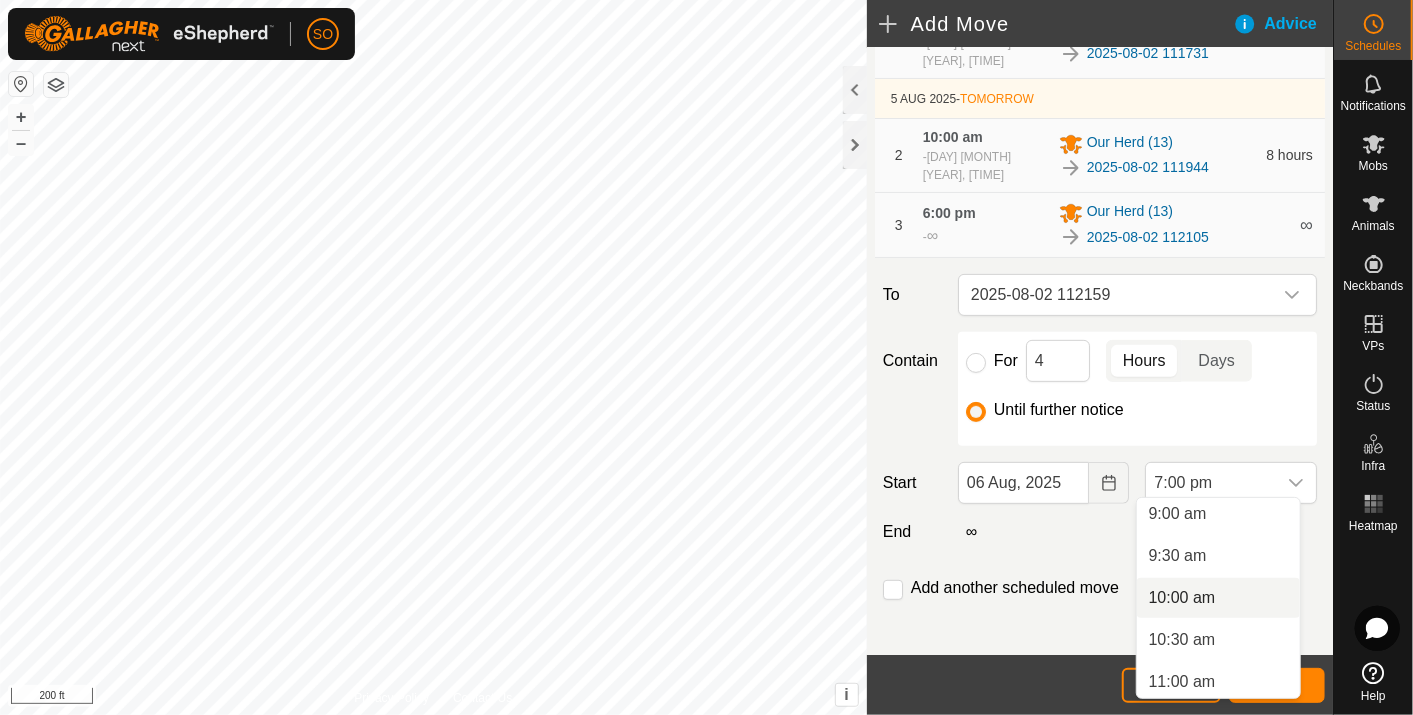 click on "10:00 am" at bounding box center [1218, 598] 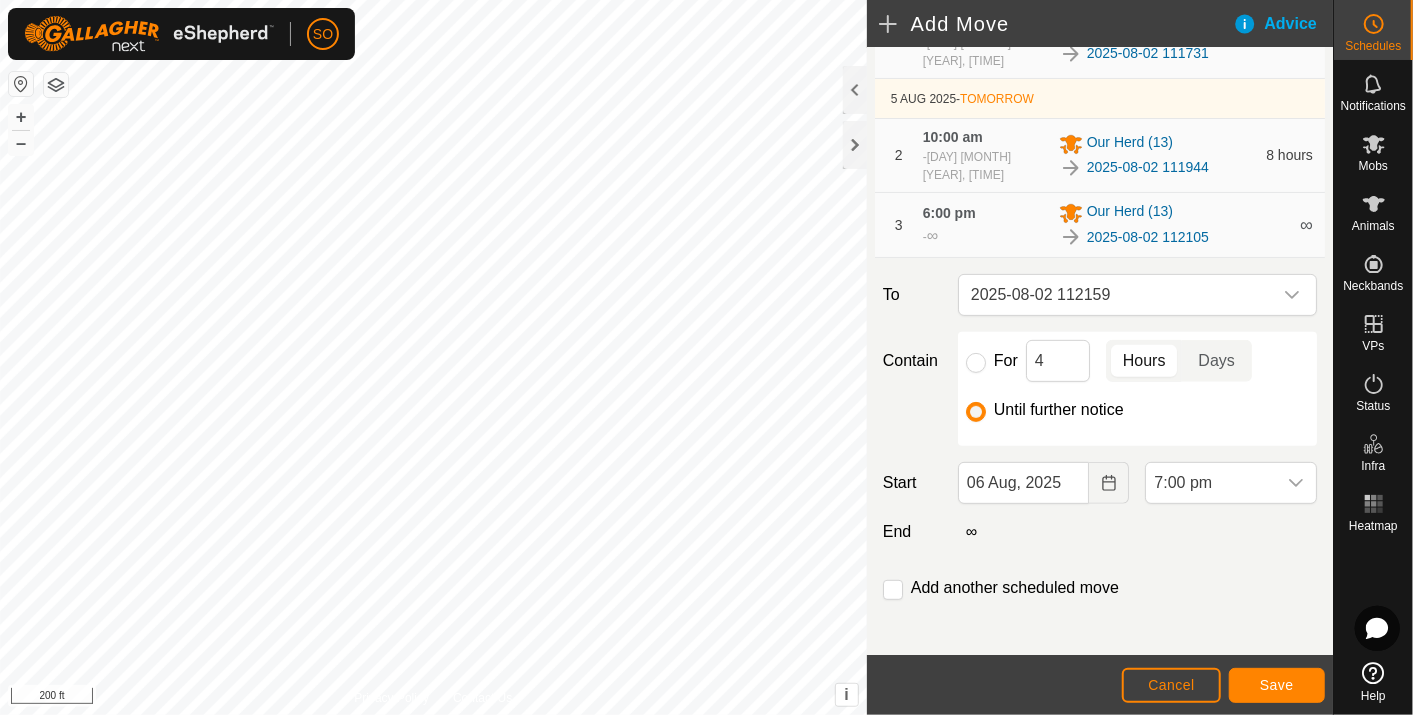 scroll, scrollTop: 1435, scrollLeft: 0, axis: vertical 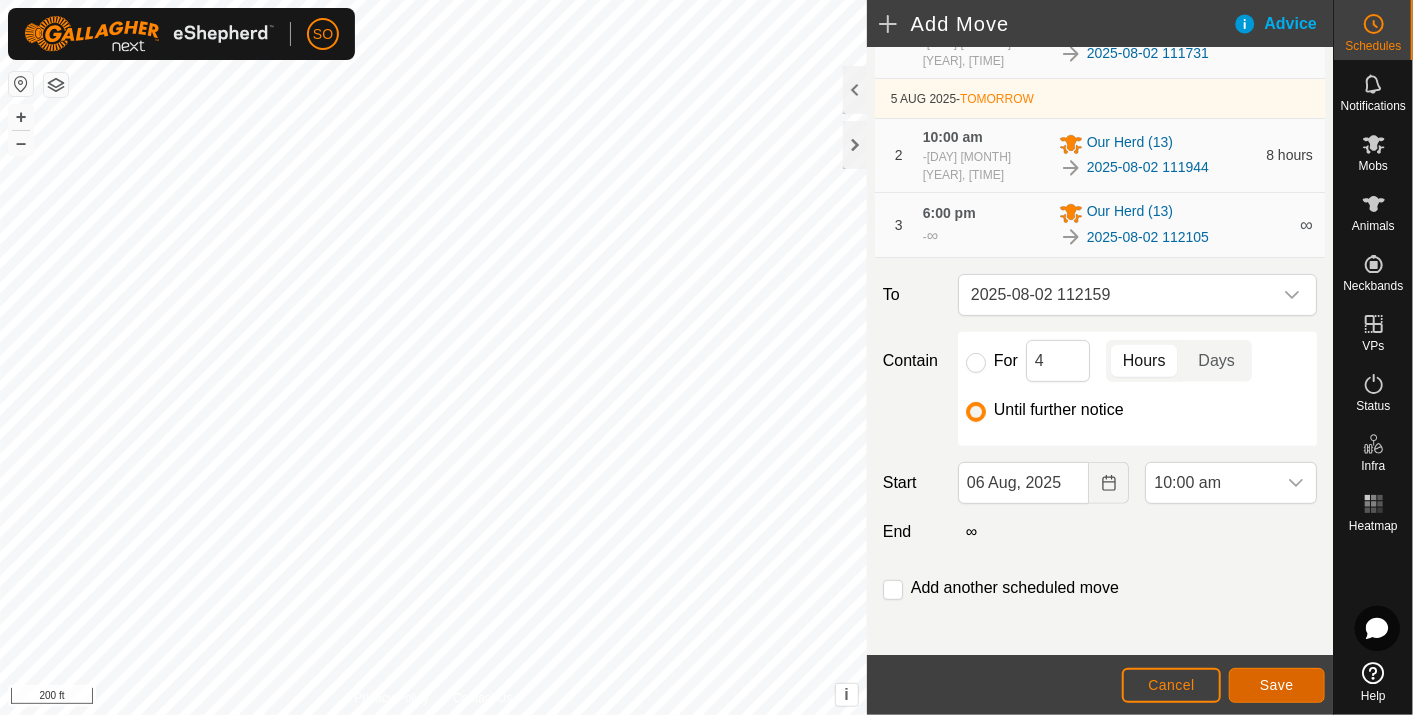click on "Save" 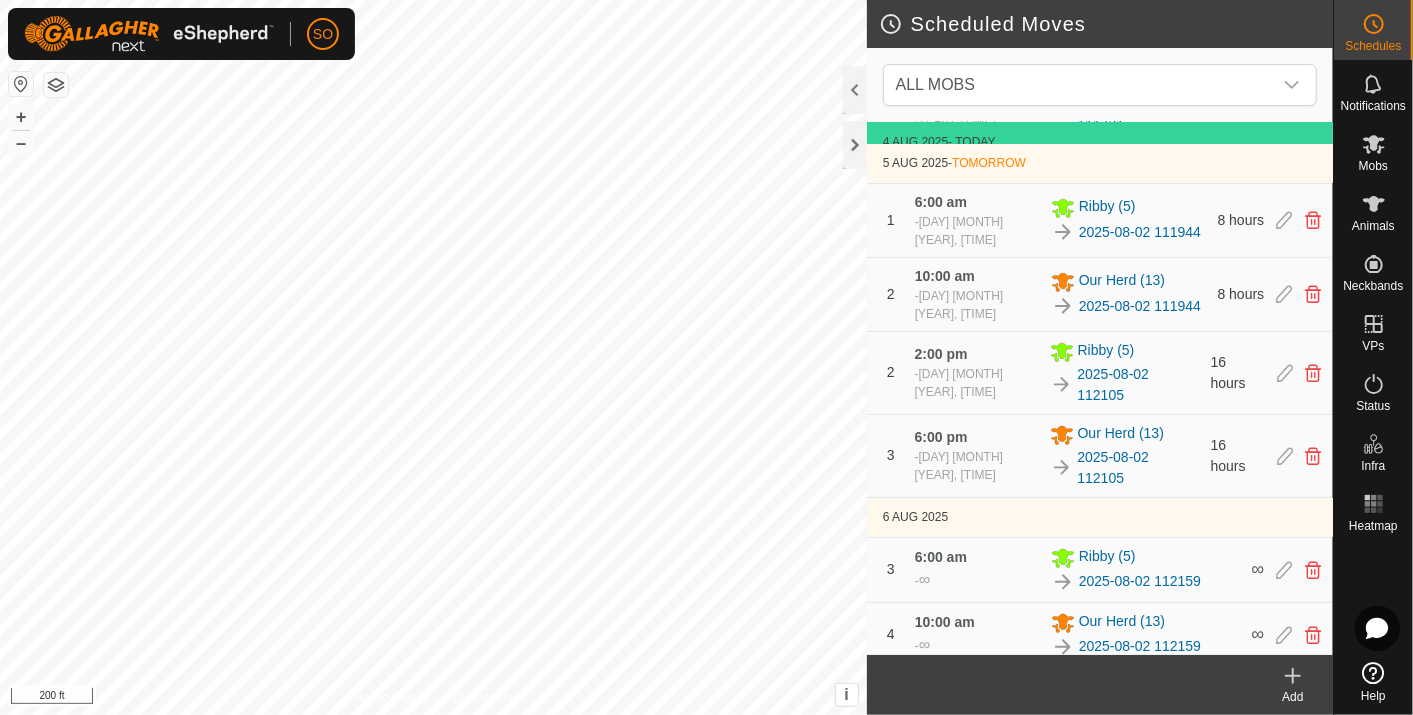 scroll, scrollTop: 306, scrollLeft: 0, axis: vertical 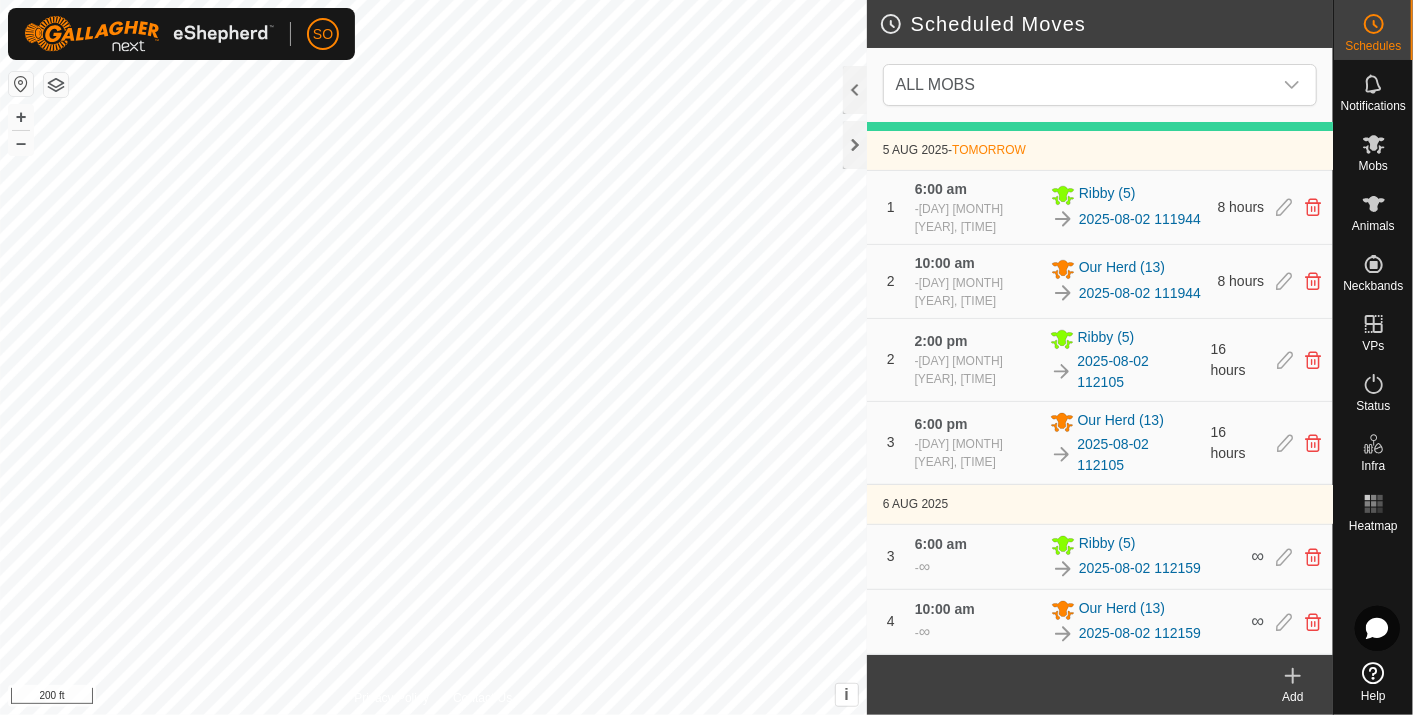 click 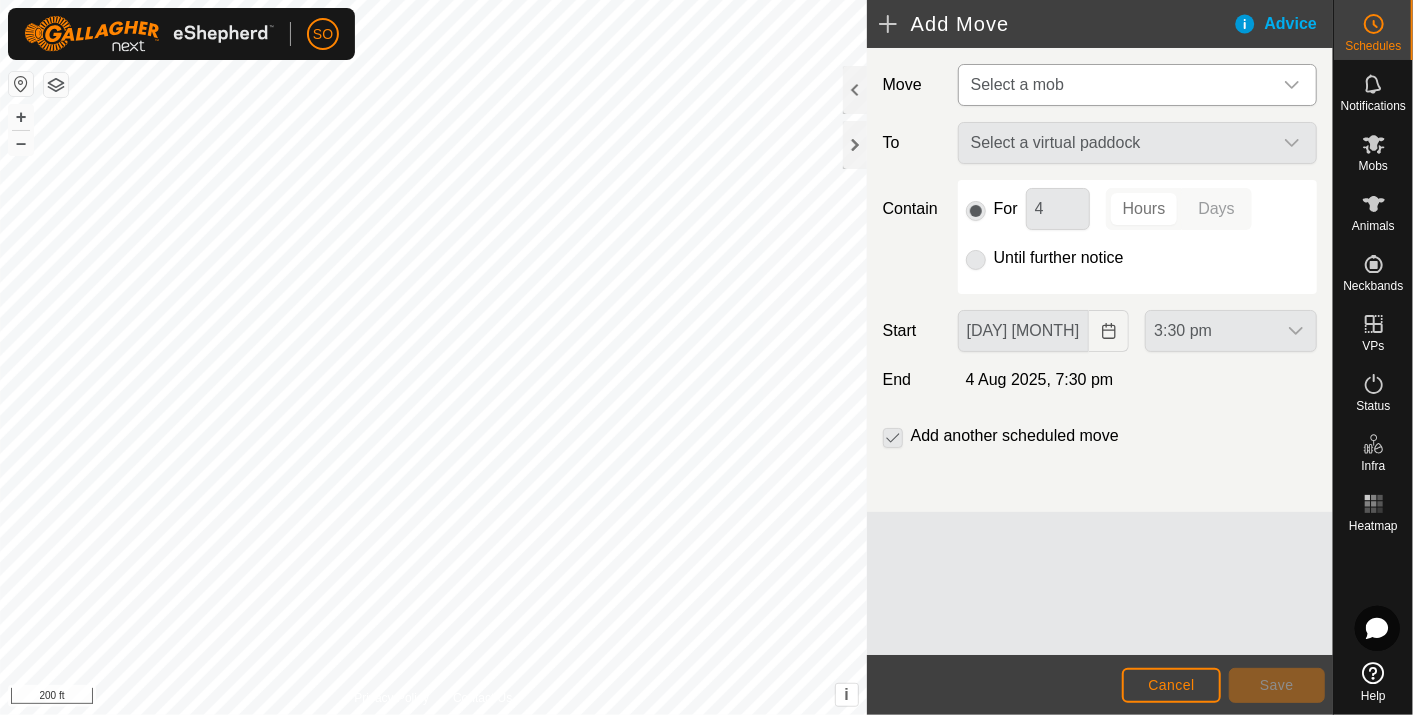 click 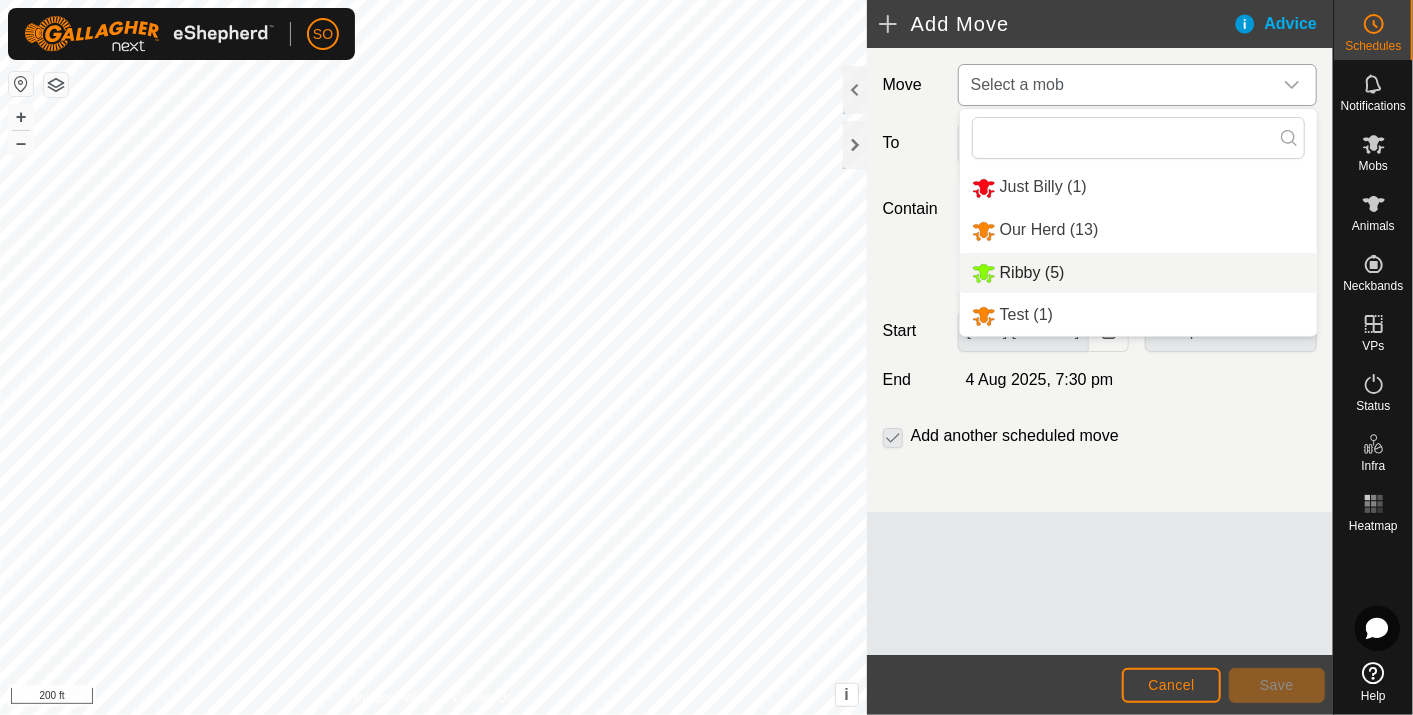 click on "Ribby (5)" at bounding box center [1138, 273] 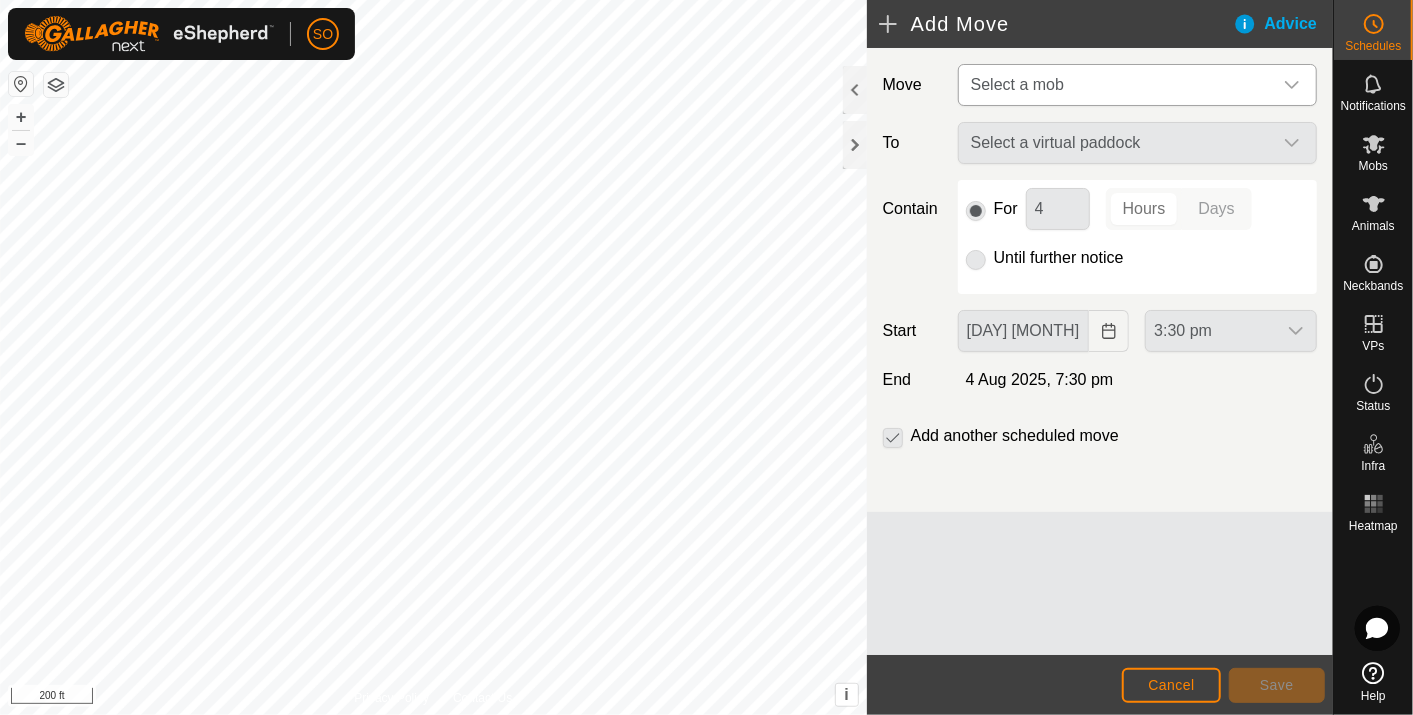 type on "06 Aug, 2025" 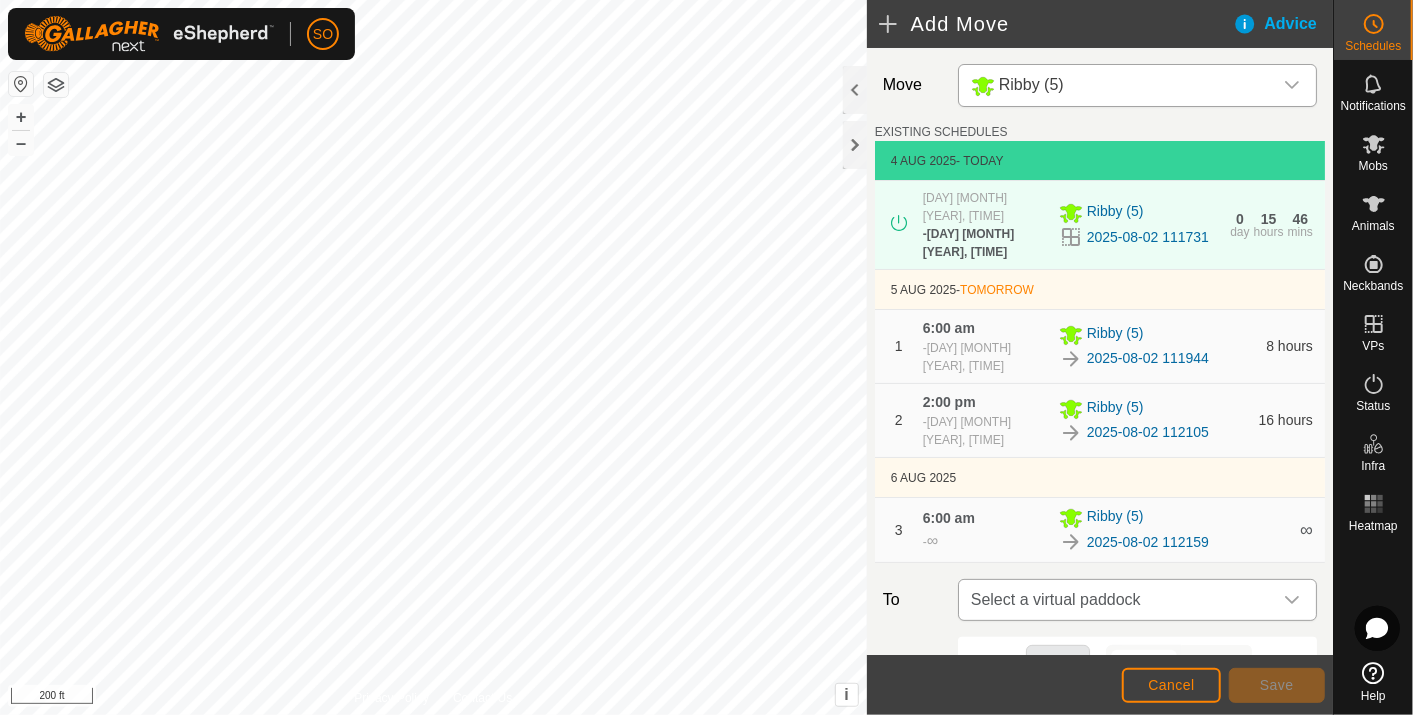 click 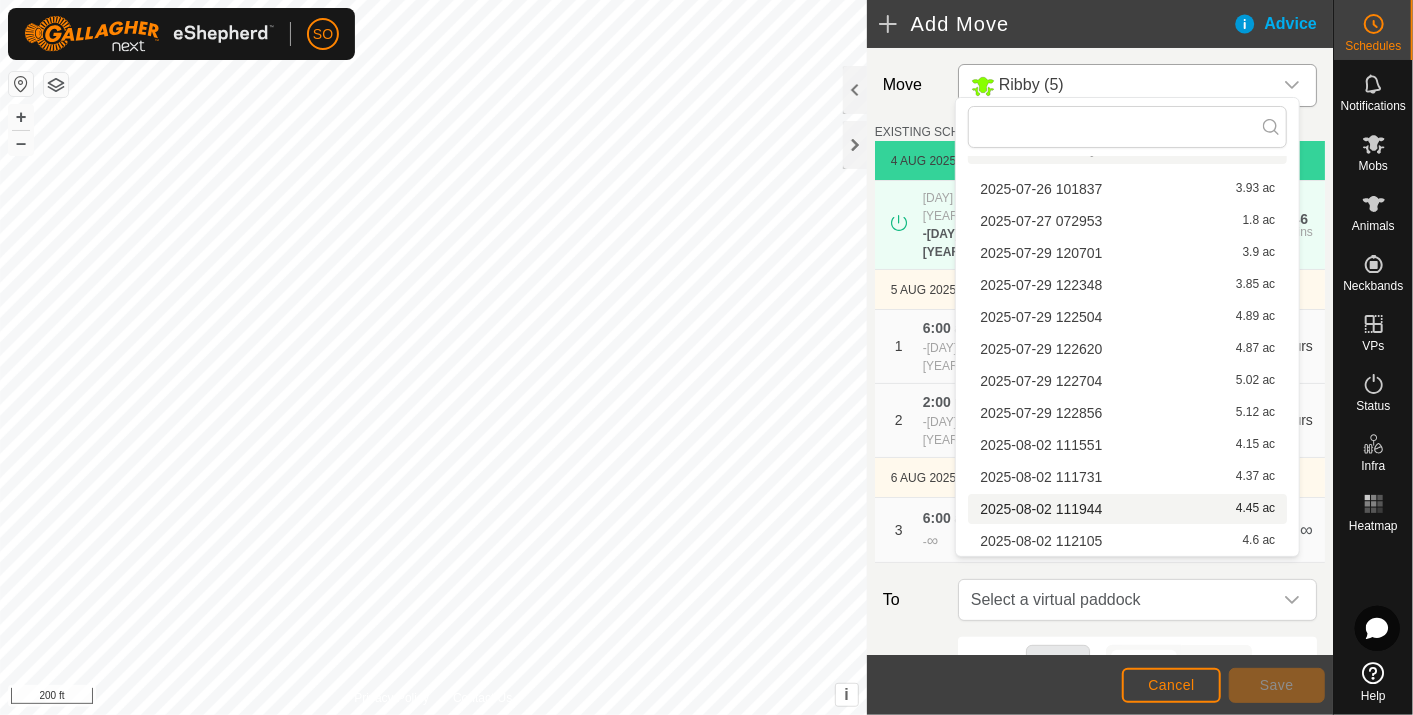 scroll, scrollTop: 139, scrollLeft: 0, axis: vertical 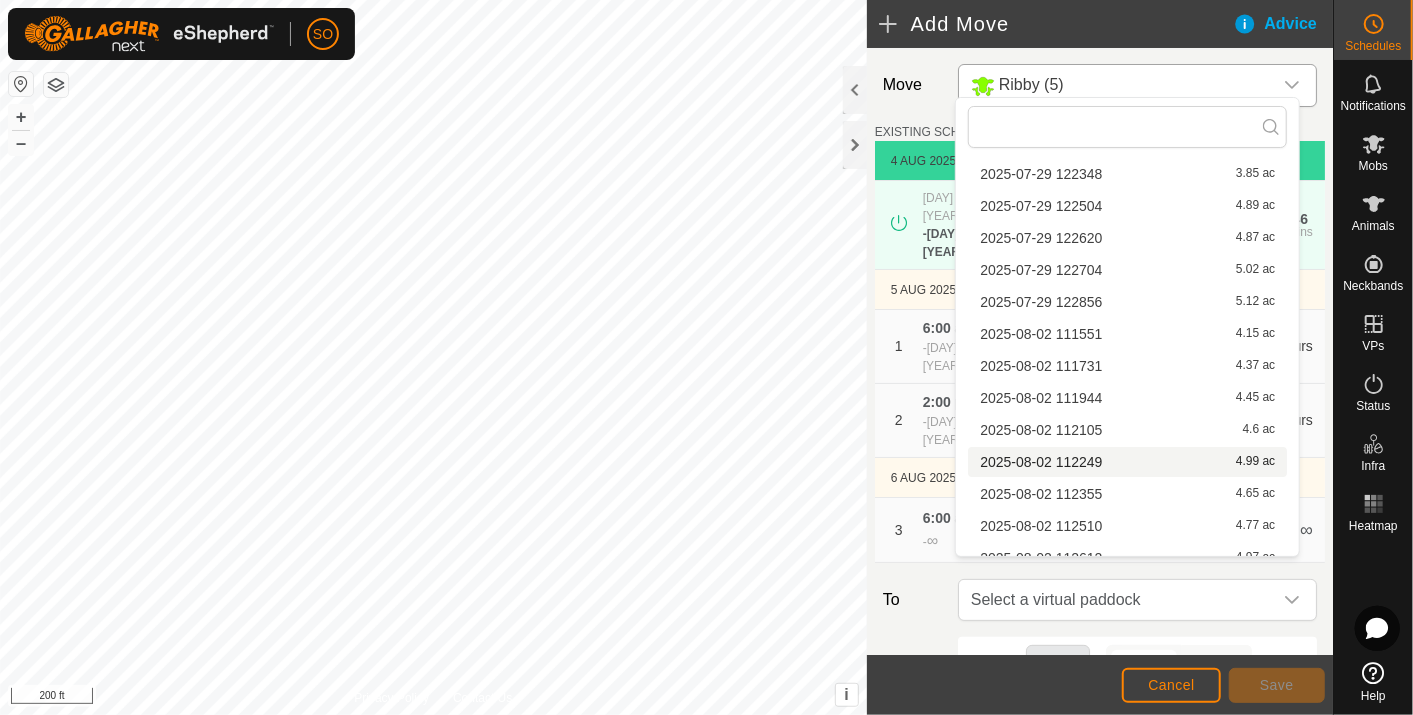 click on "[DATE] [TIME]  [NUMBER] ac" at bounding box center (1127, 462) 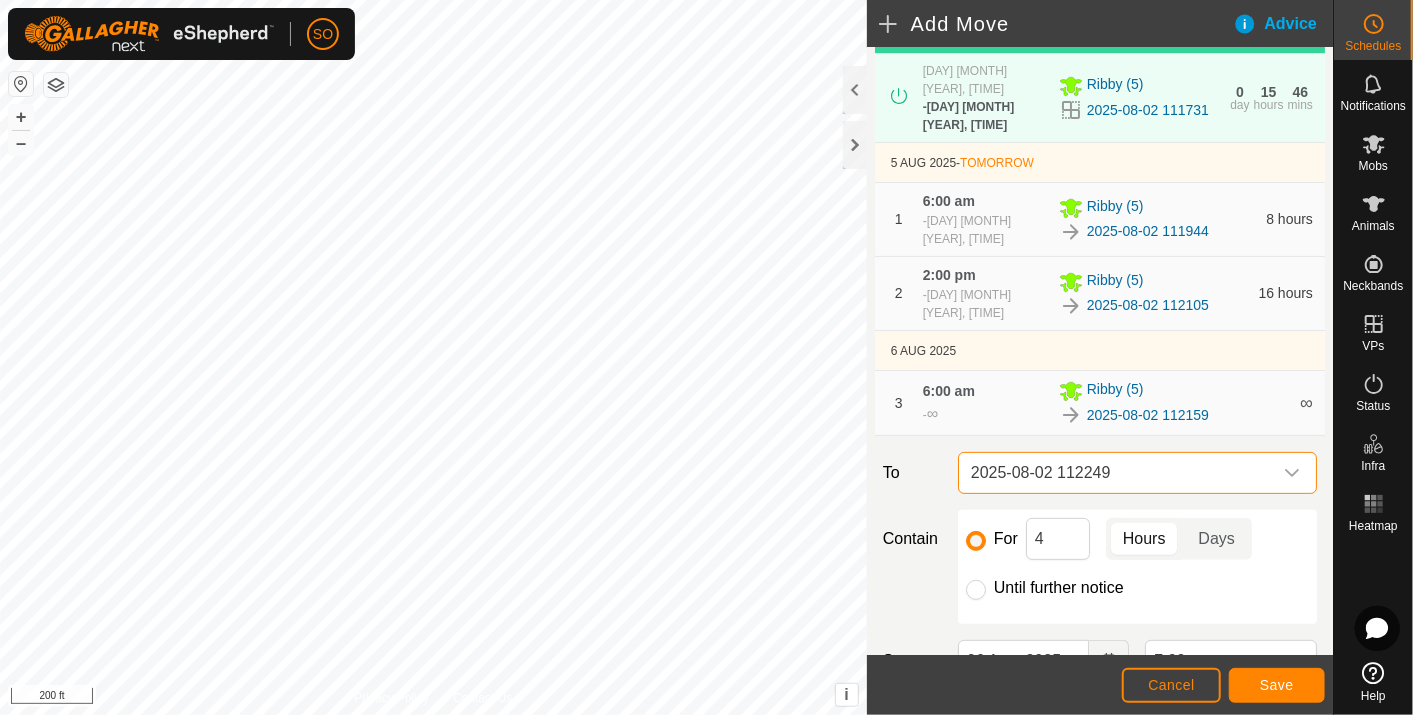 scroll, scrollTop: 222, scrollLeft: 0, axis: vertical 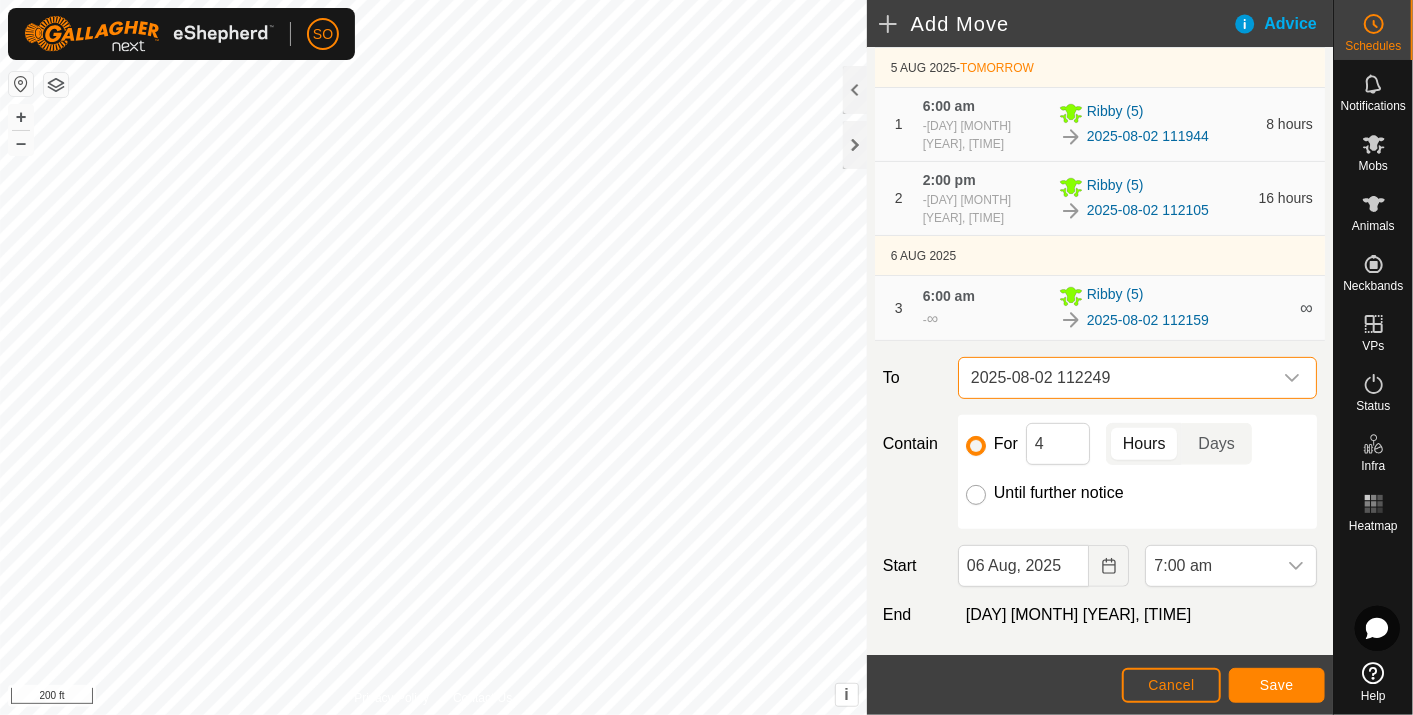 click on "Until further notice" at bounding box center (976, 495) 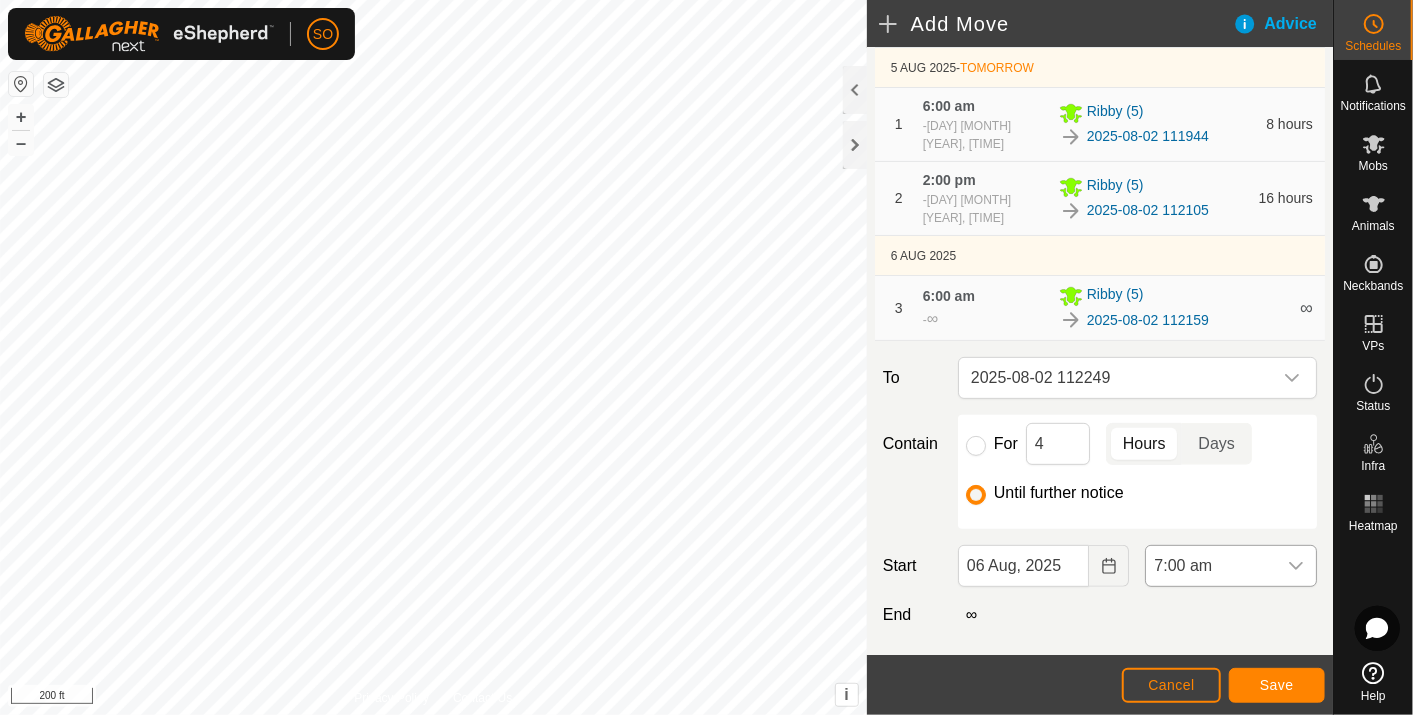 click 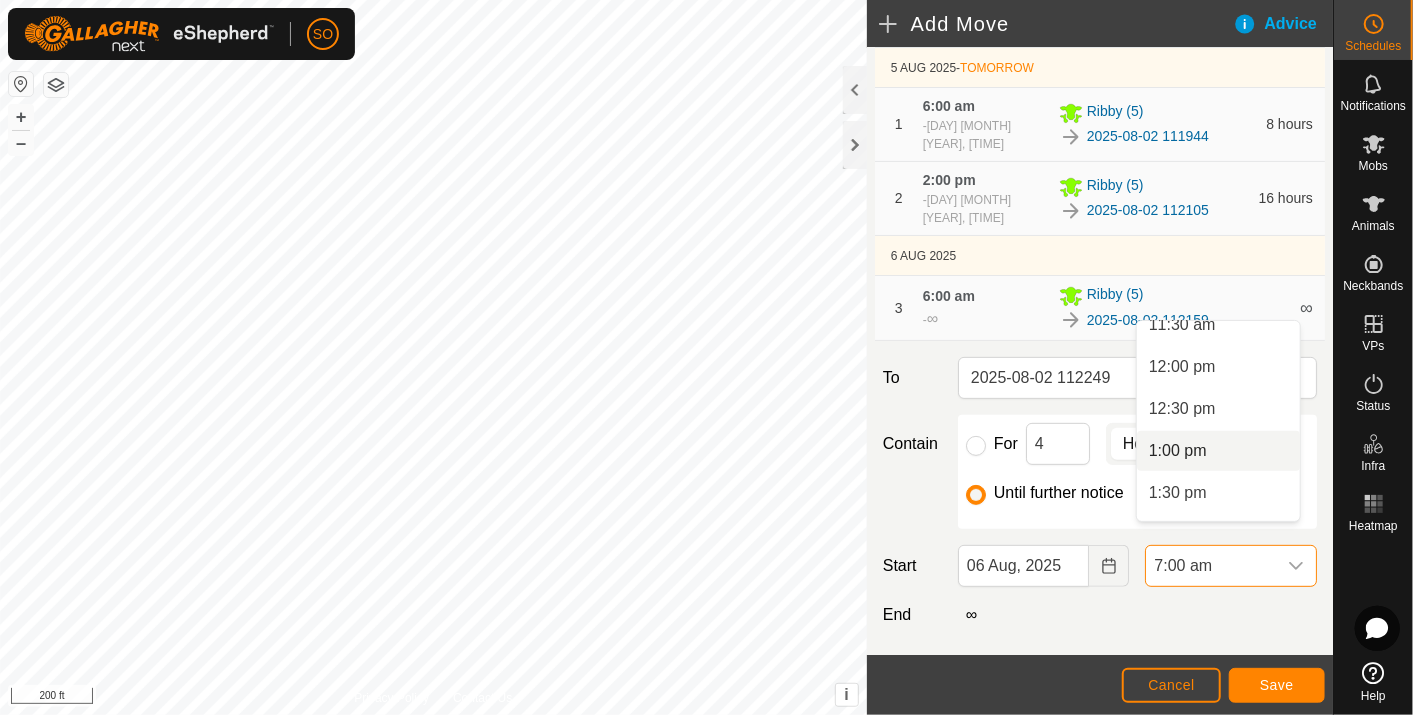 scroll, scrollTop: 1094, scrollLeft: 0, axis: vertical 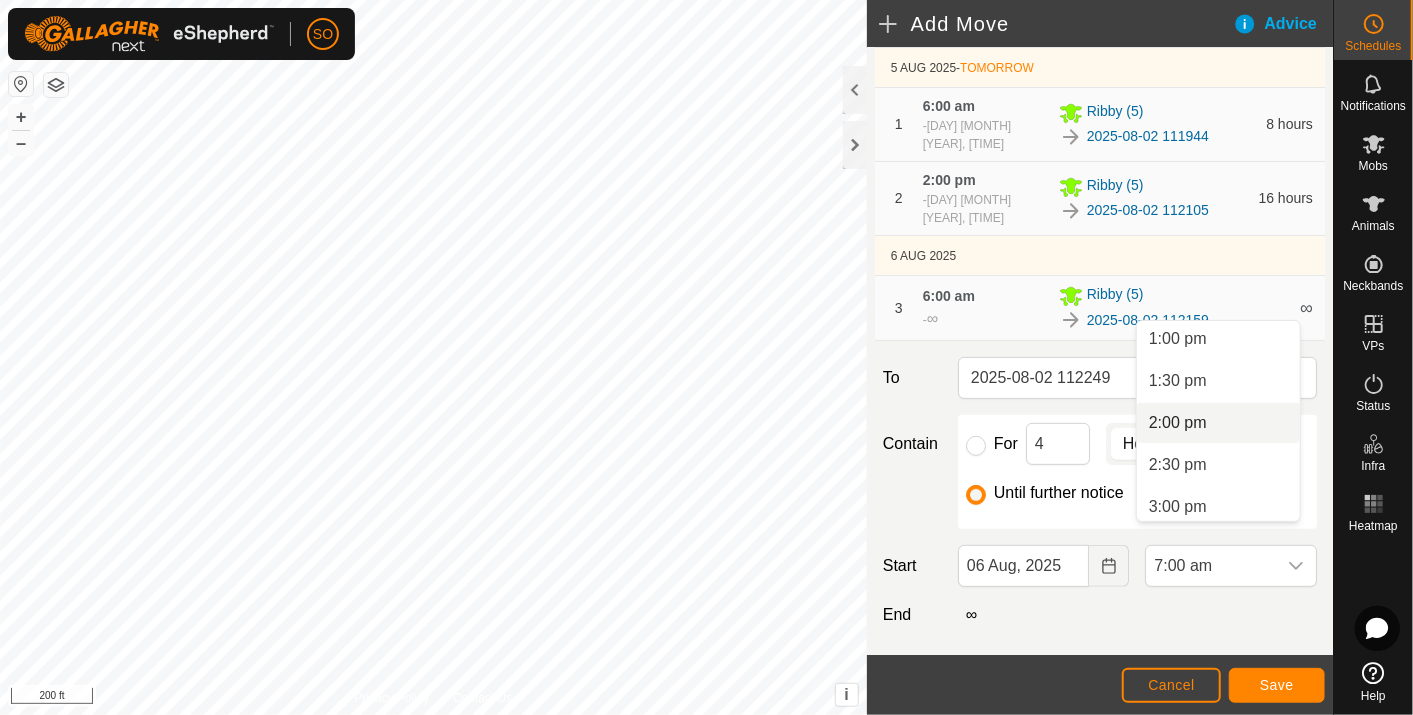 click on "2:00 pm" at bounding box center (1218, 423) 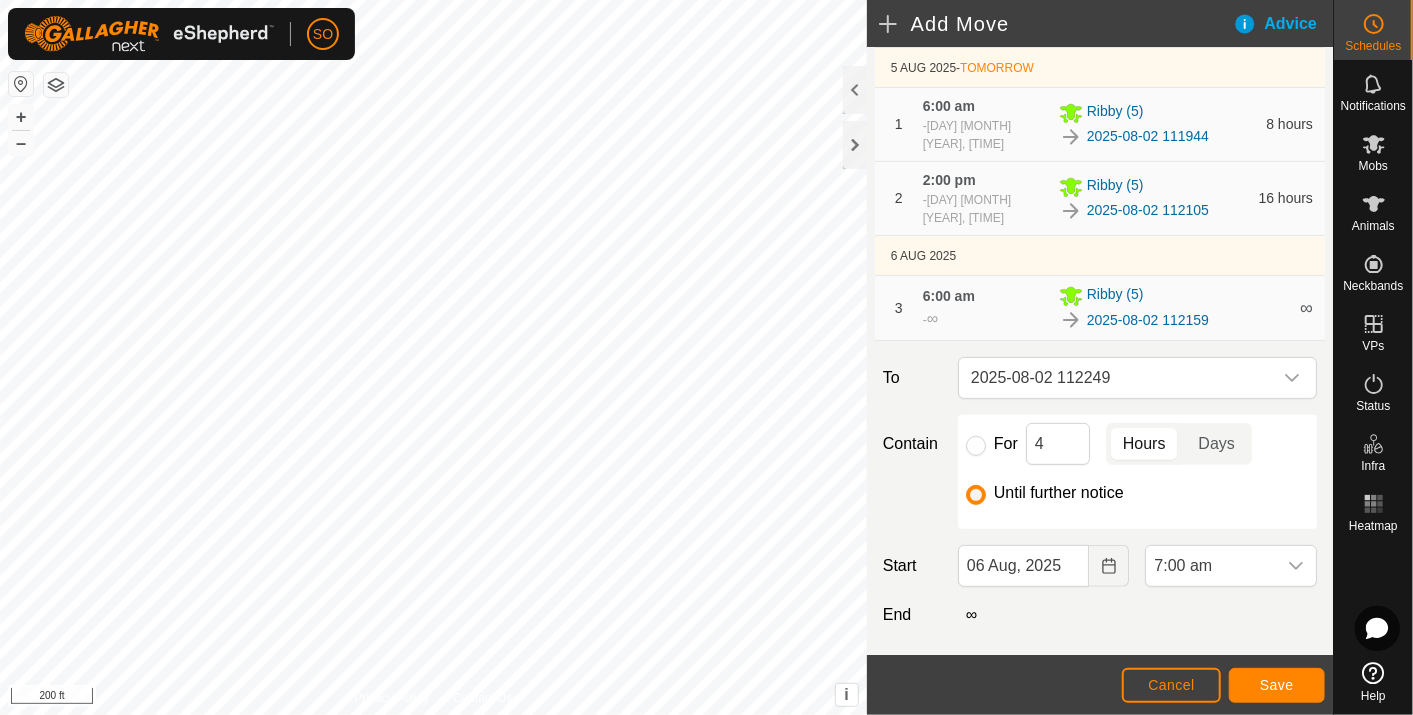 scroll, scrollTop: 587, scrollLeft: 0, axis: vertical 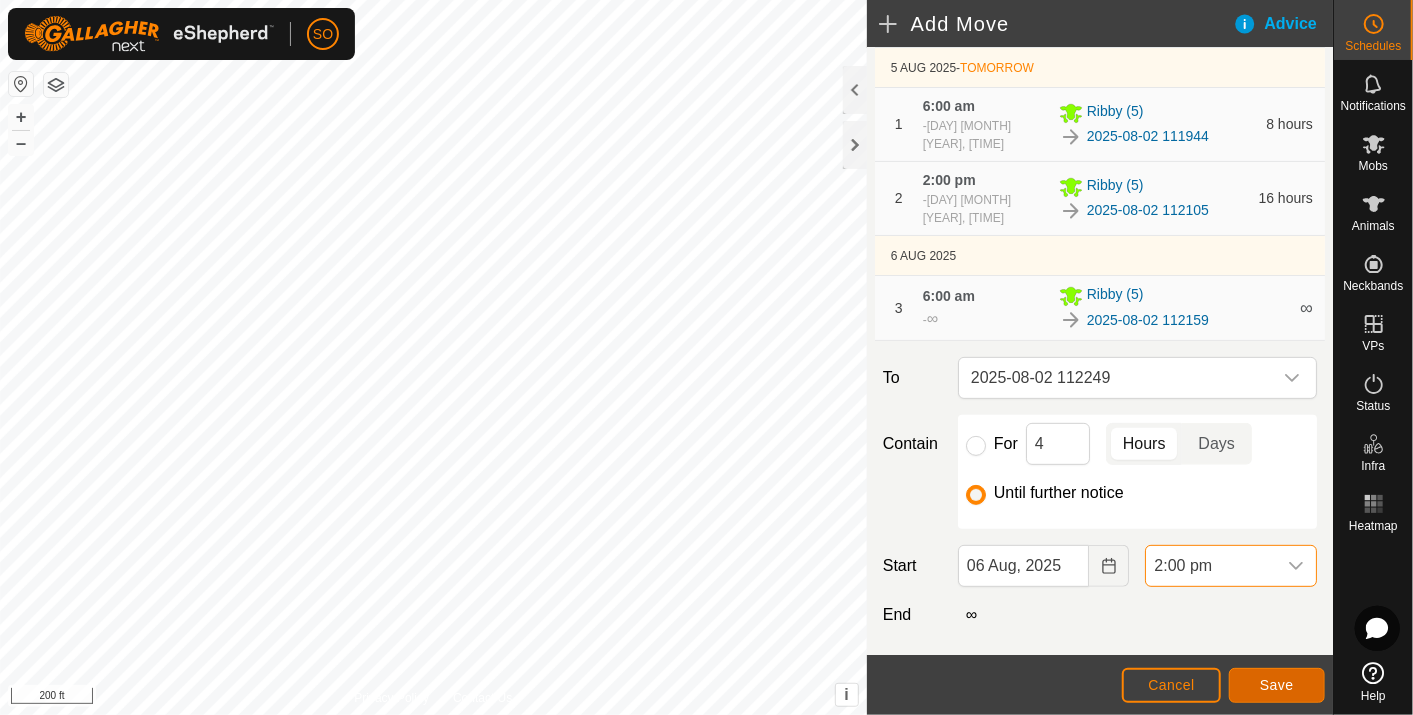 click on "Save" 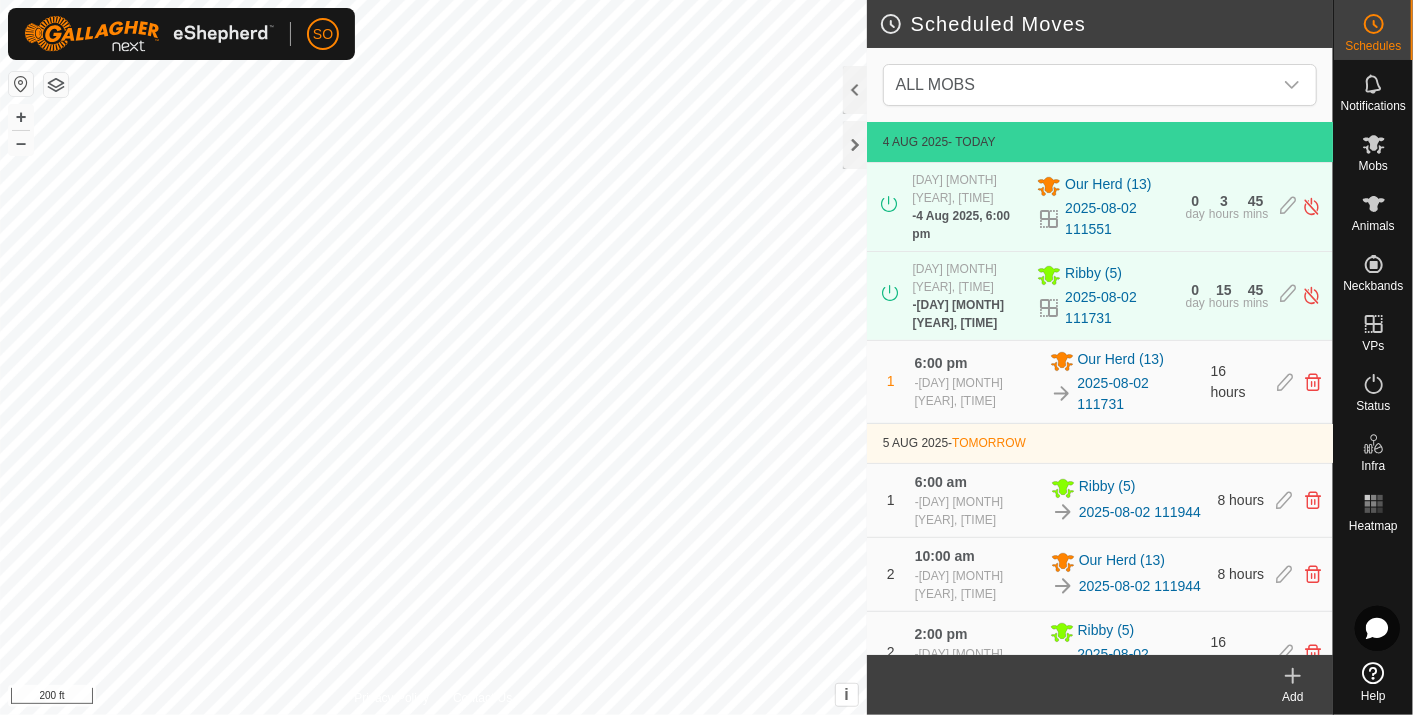 click 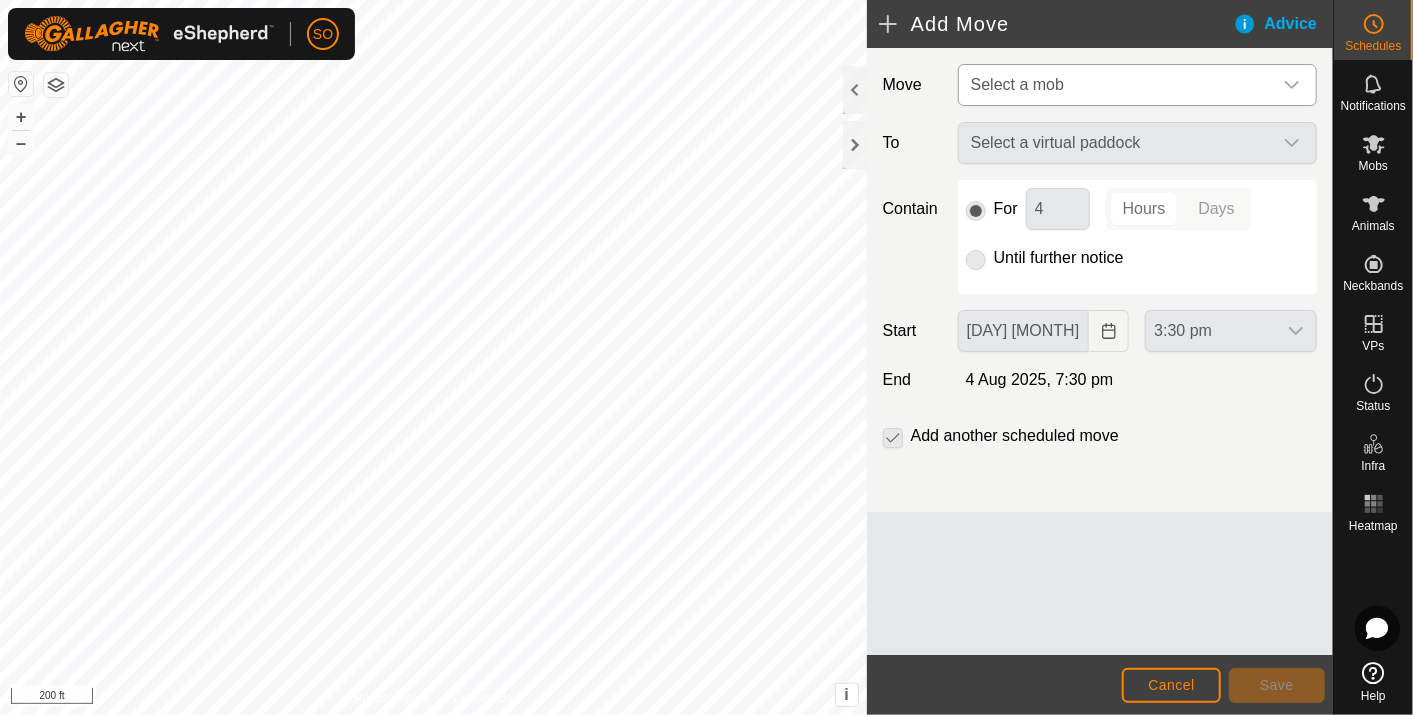 click 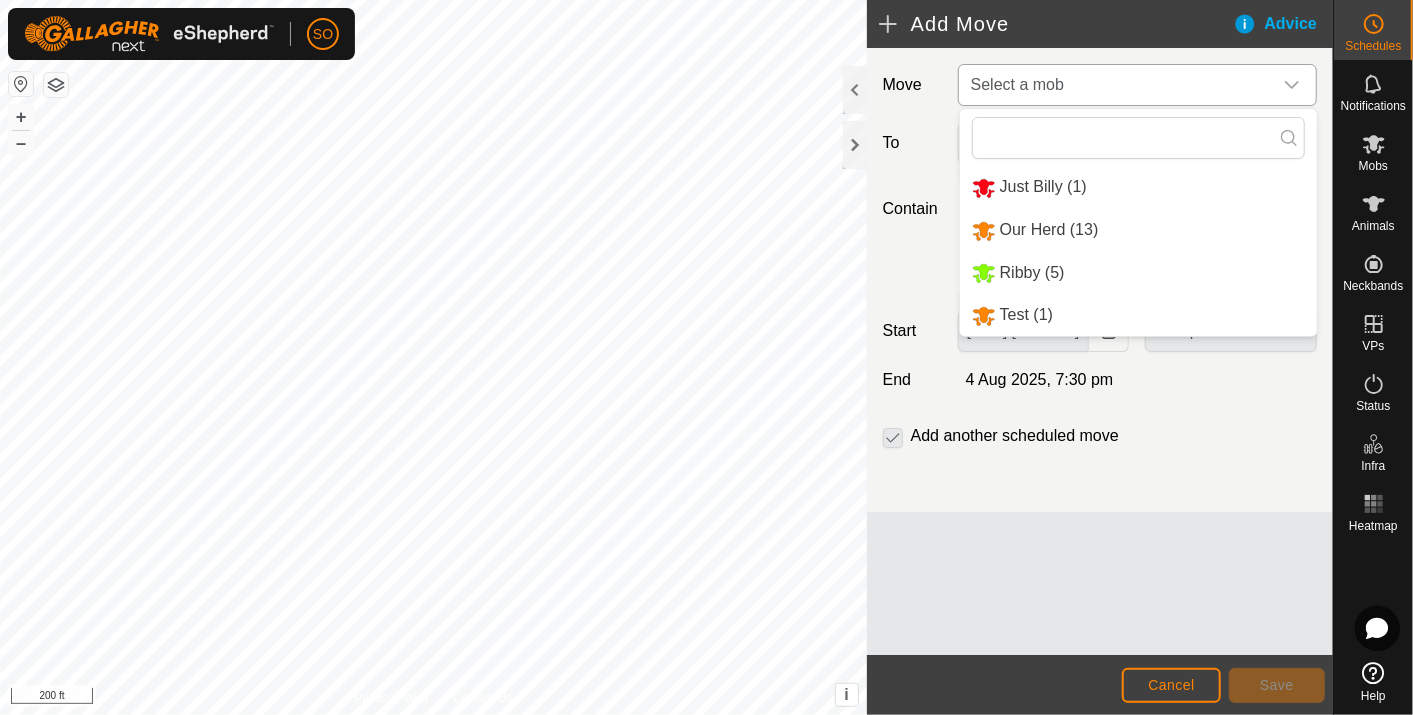 click on "Our Herd (13)" at bounding box center (1138, 230) 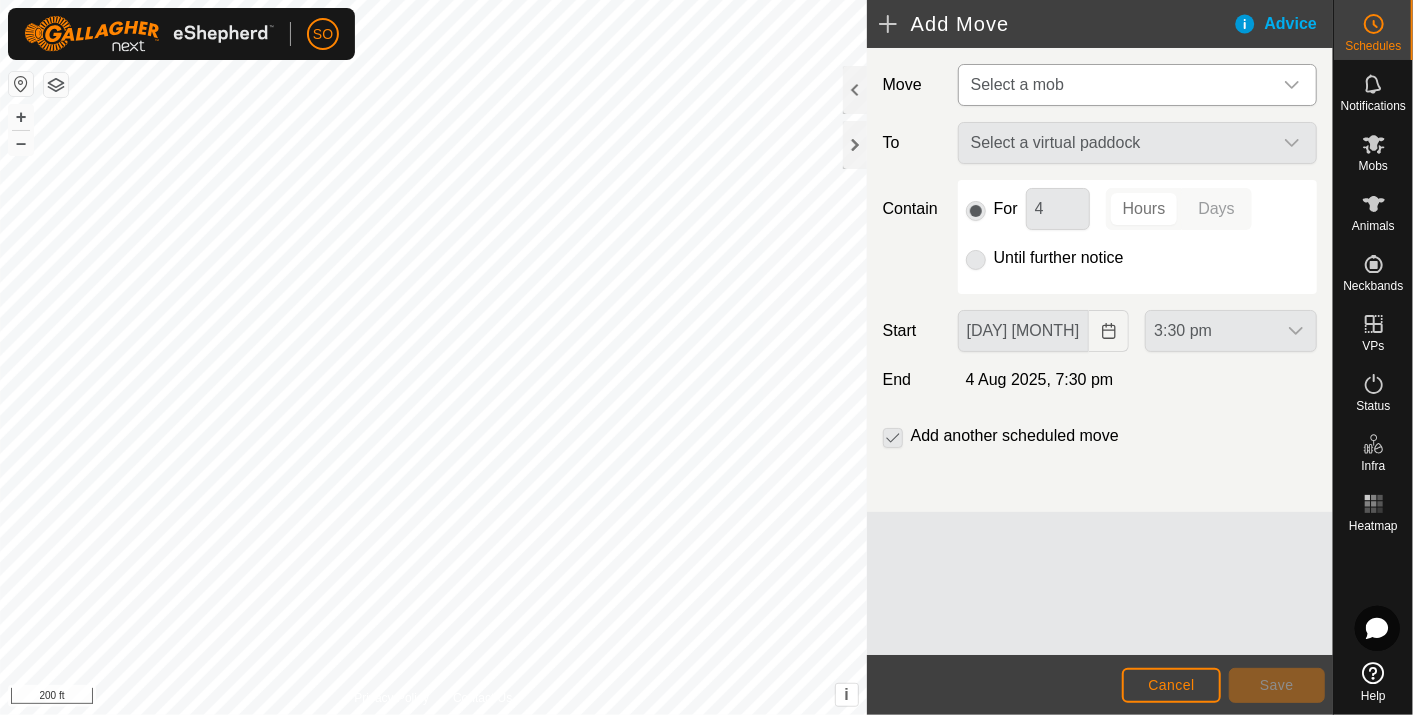 type on "06 Aug, 2025" 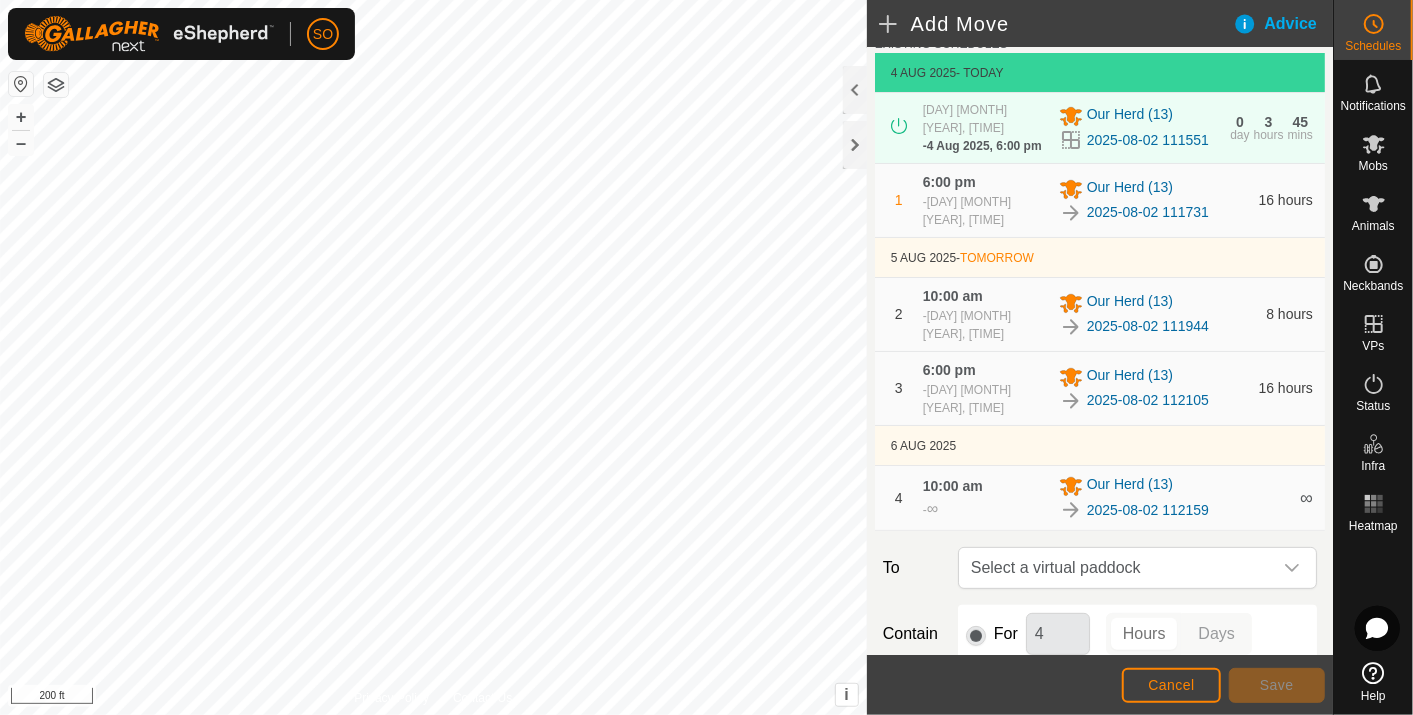 scroll, scrollTop: 222, scrollLeft: 0, axis: vertical 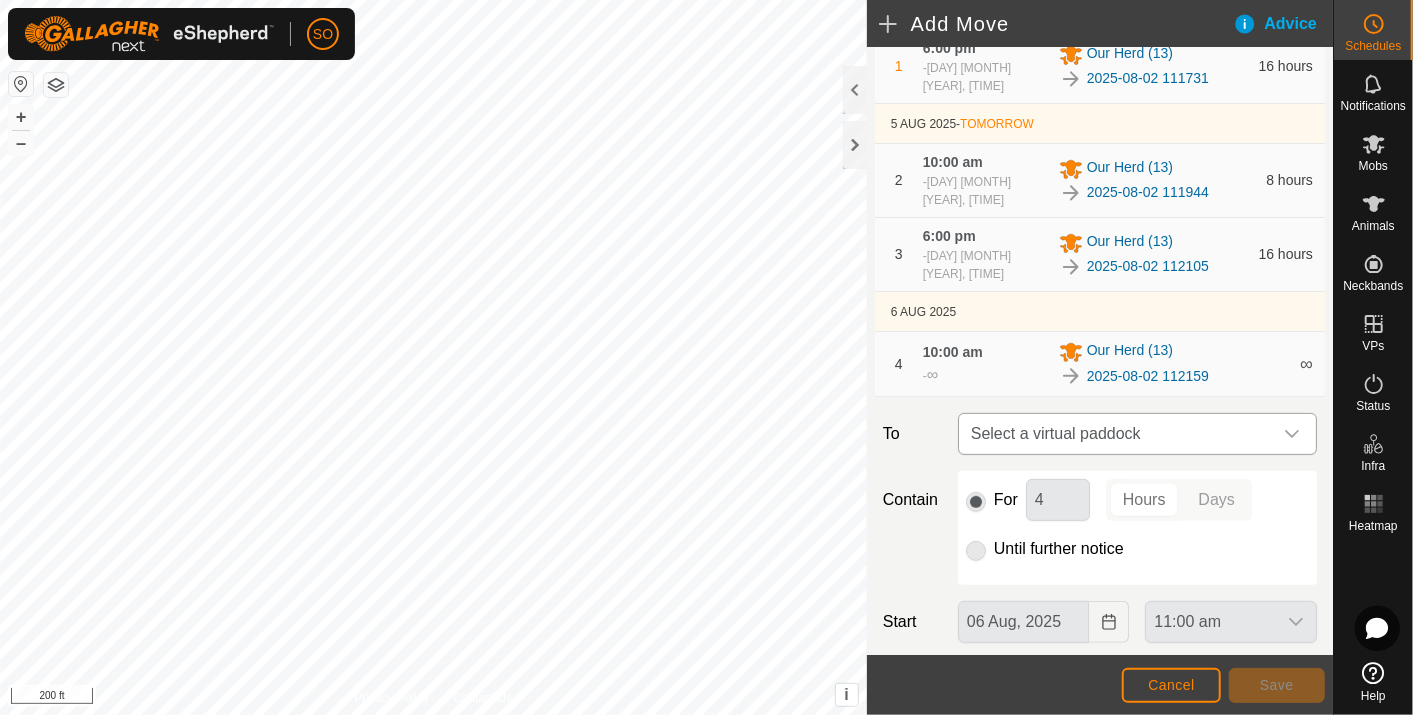 click 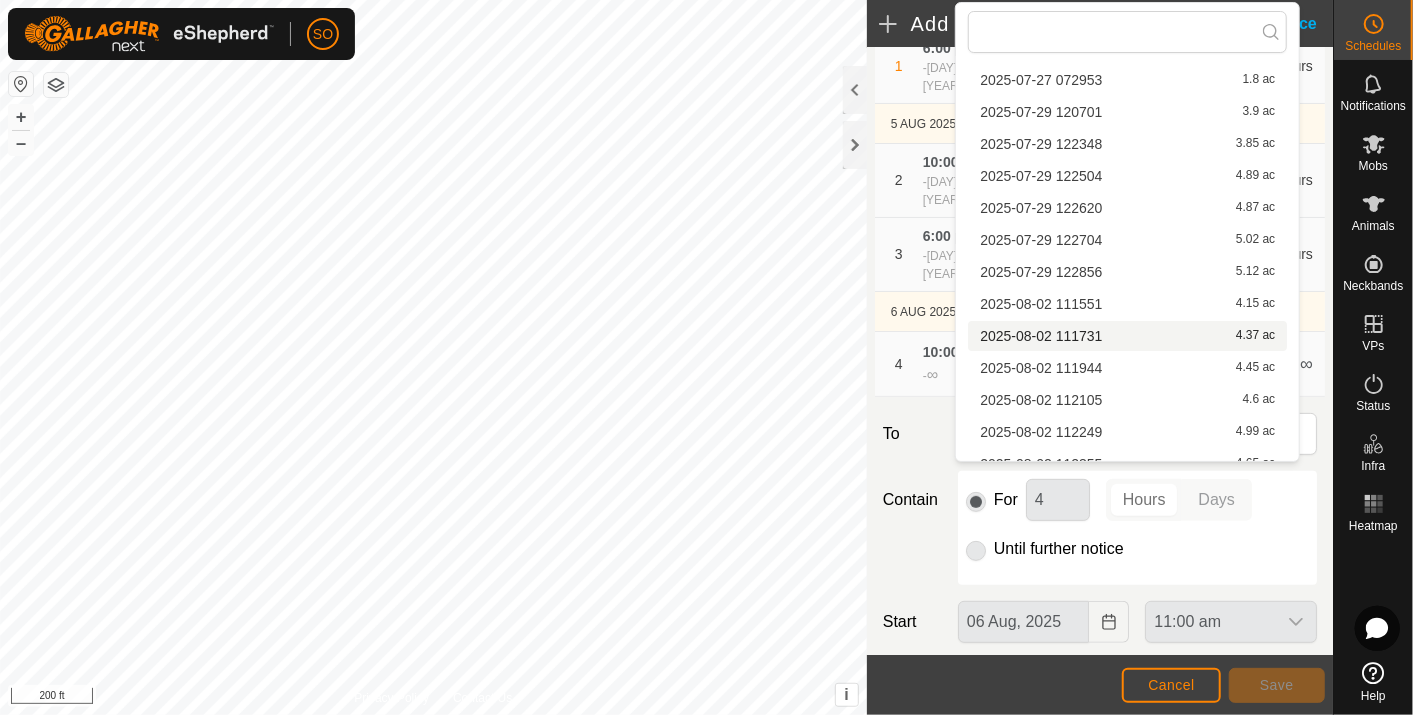 scroll, scrollTop: 111, scrollLeft: 0, axis: vertical 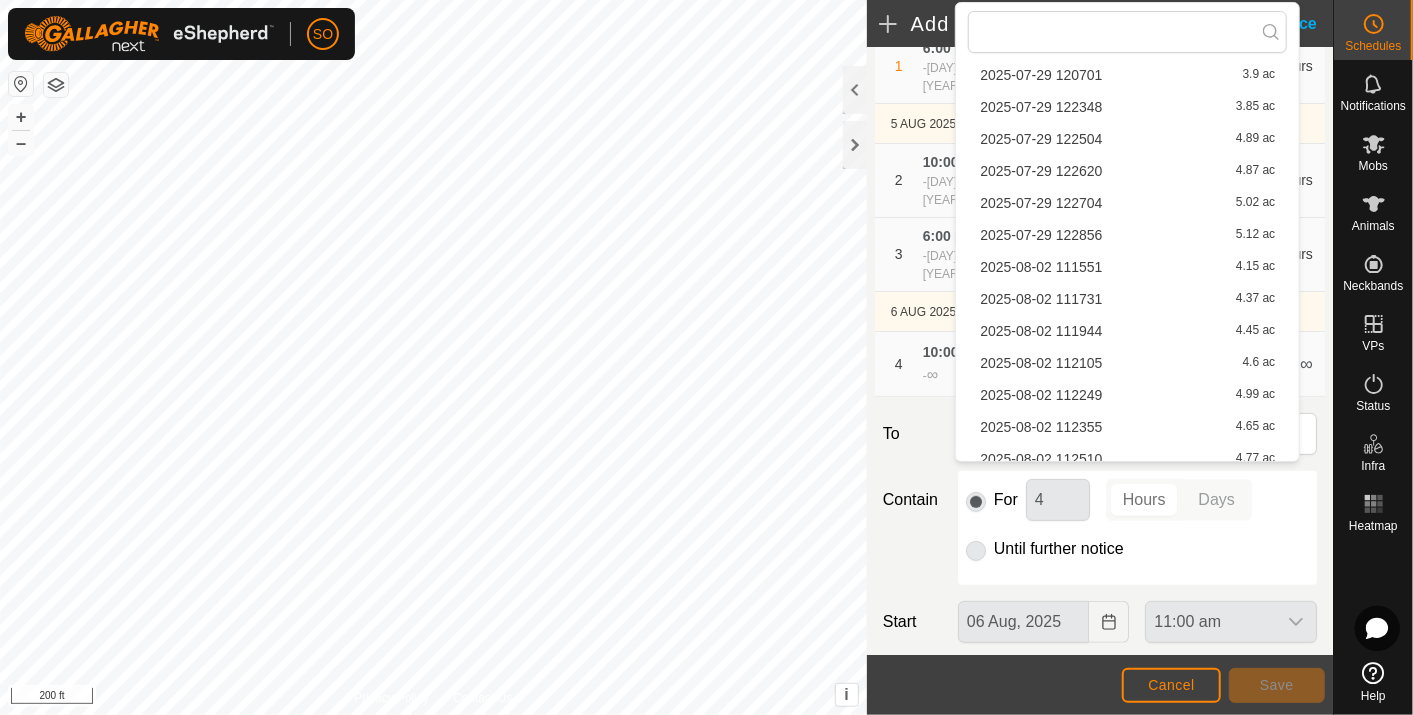 click on "[DATE] [TIME]  [NUMBER] ac" at bounding box center [1127, 395] 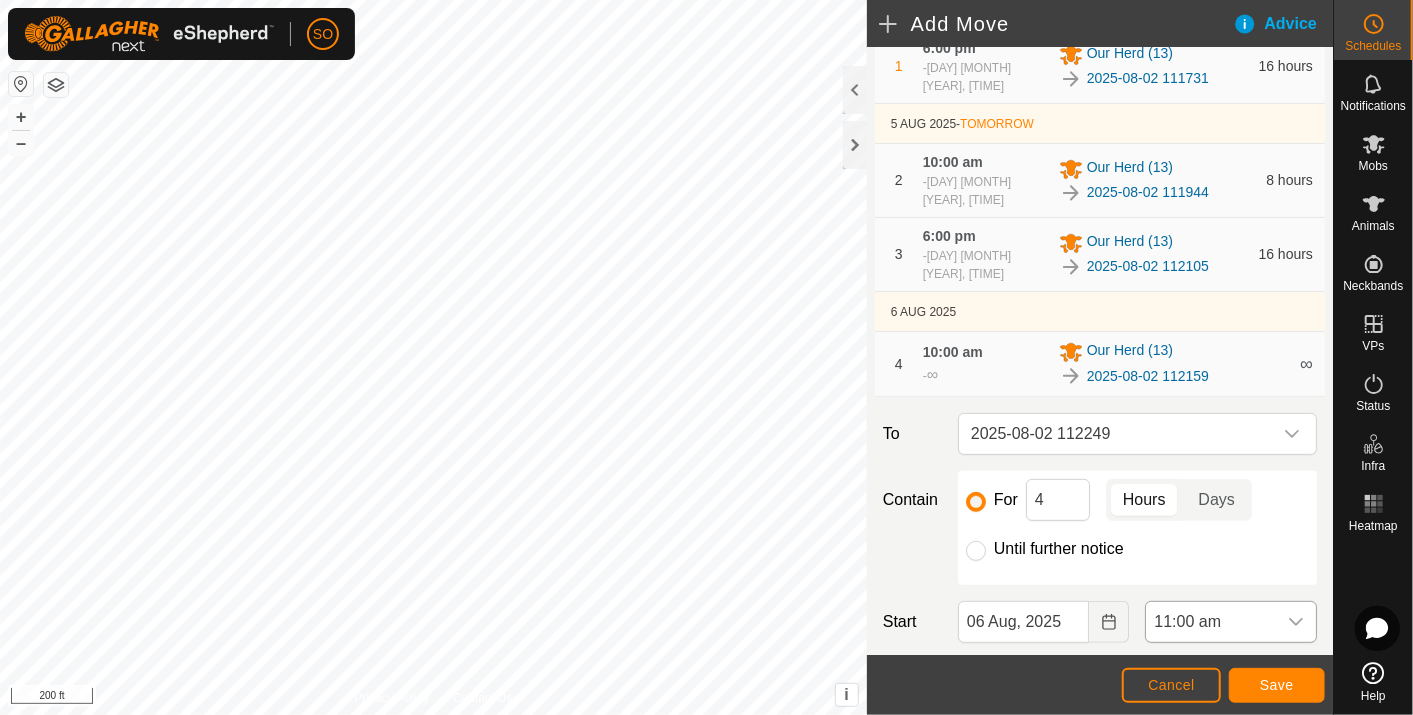 click 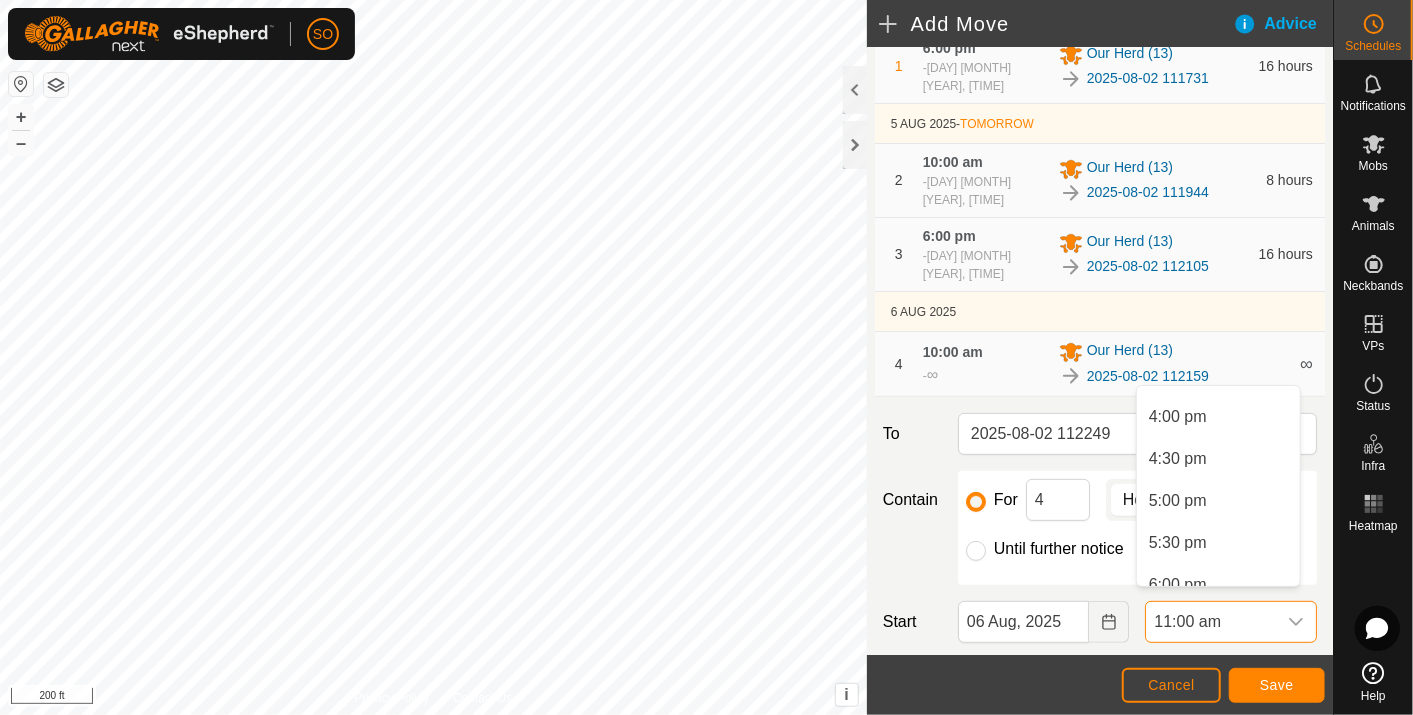 scroll, scrollTop: 1374, scrollLeft: 0, axis: vertical 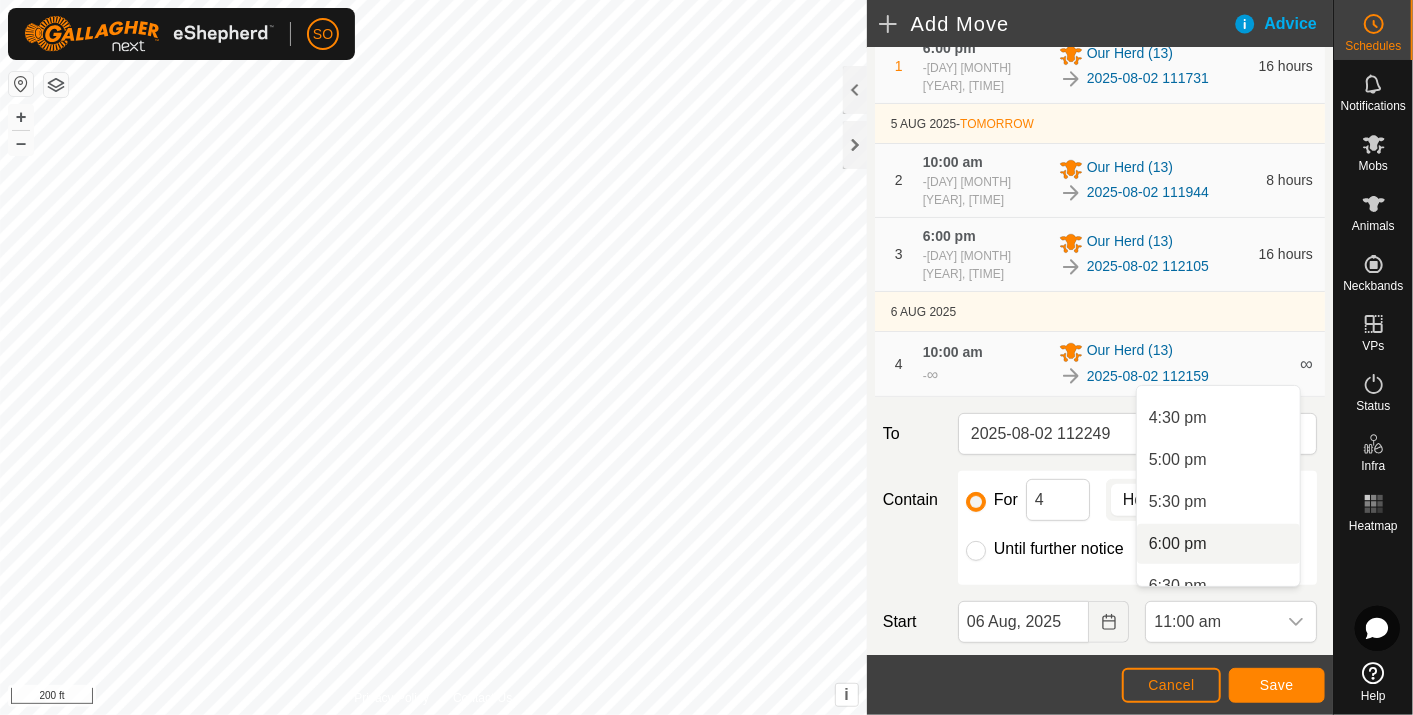 click on "6:00 pm" at bounding box center (1218, 544) 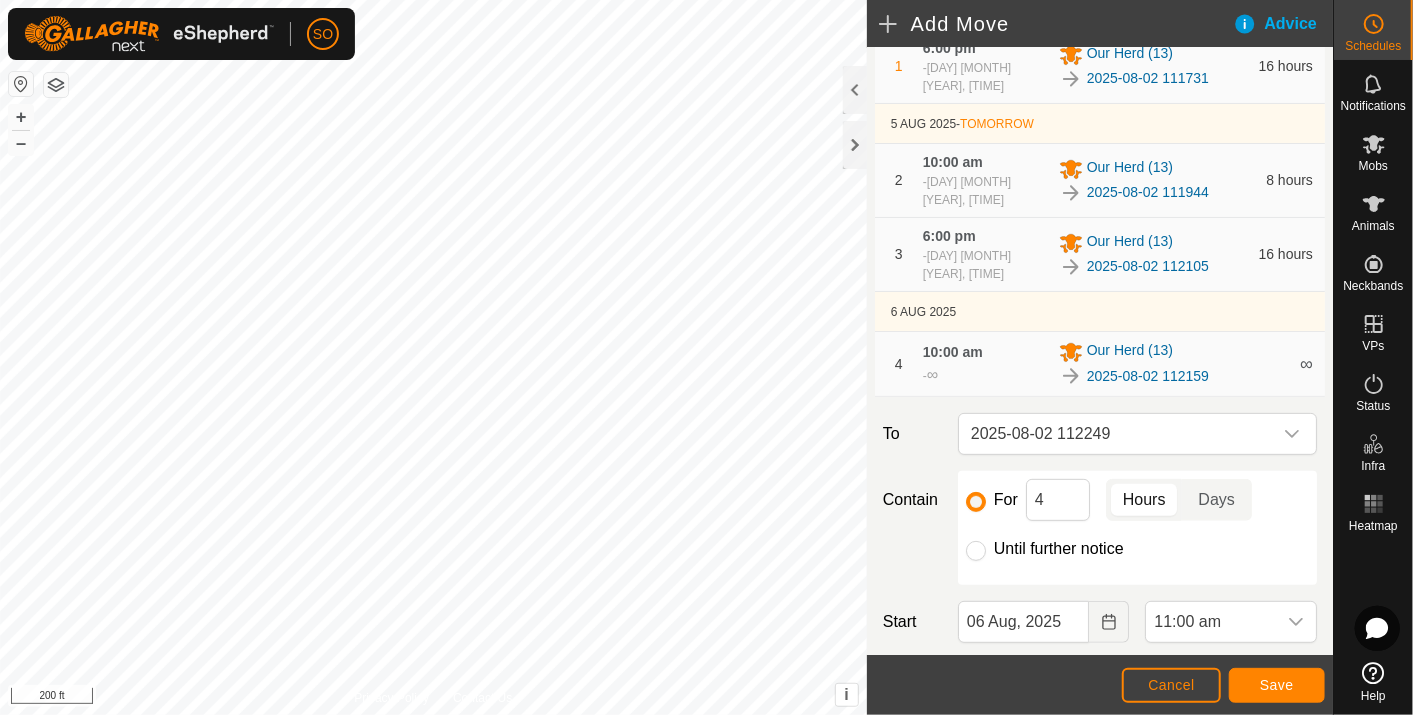 scroll, scrollTop: 923, scrollLeft: 0, axis: vertical 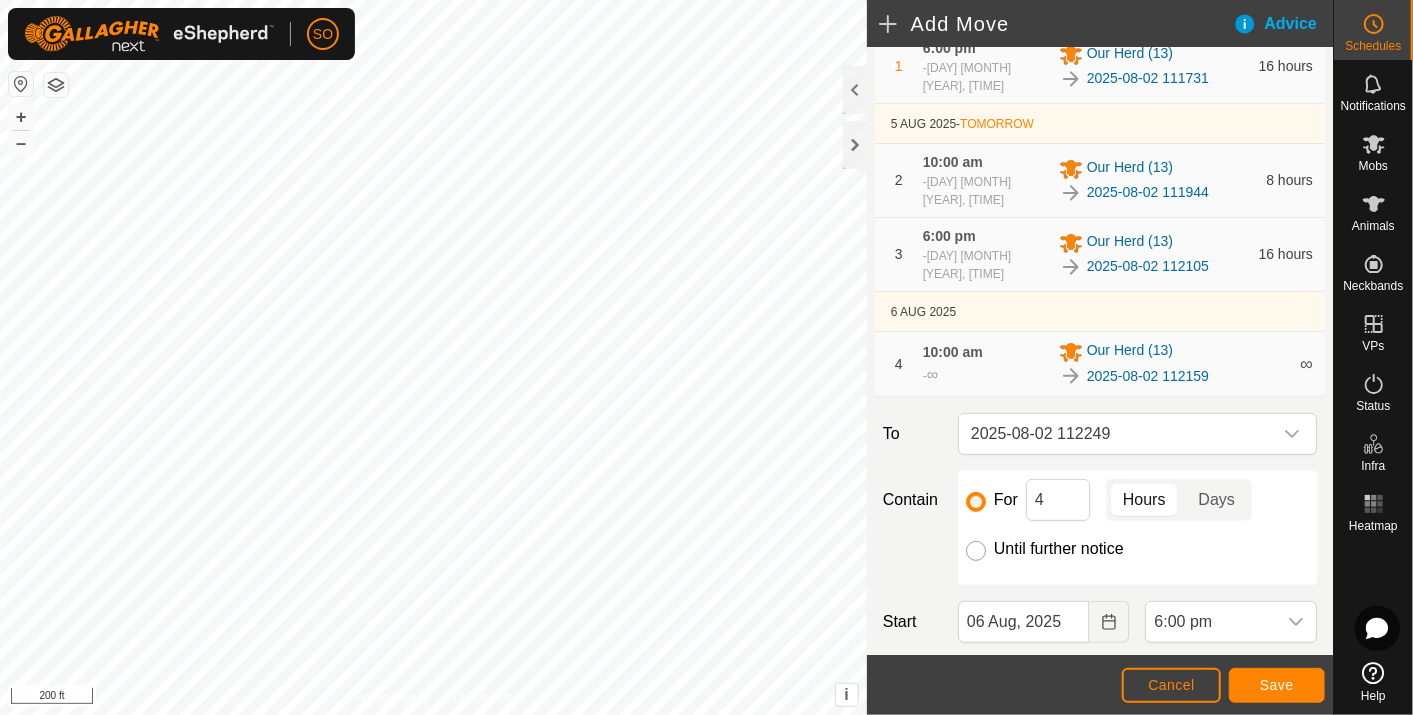 click on "Until further notice" at bounding box center [976, 551] 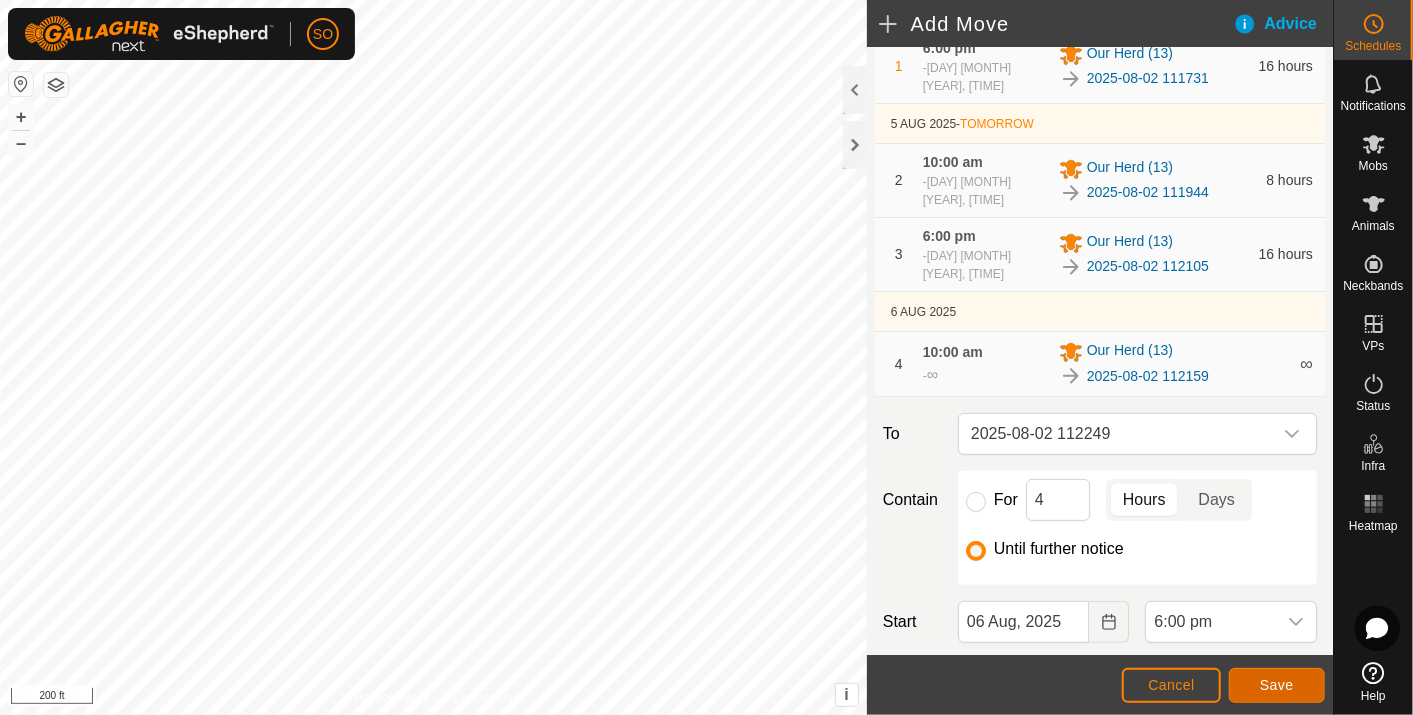 click on "Save" 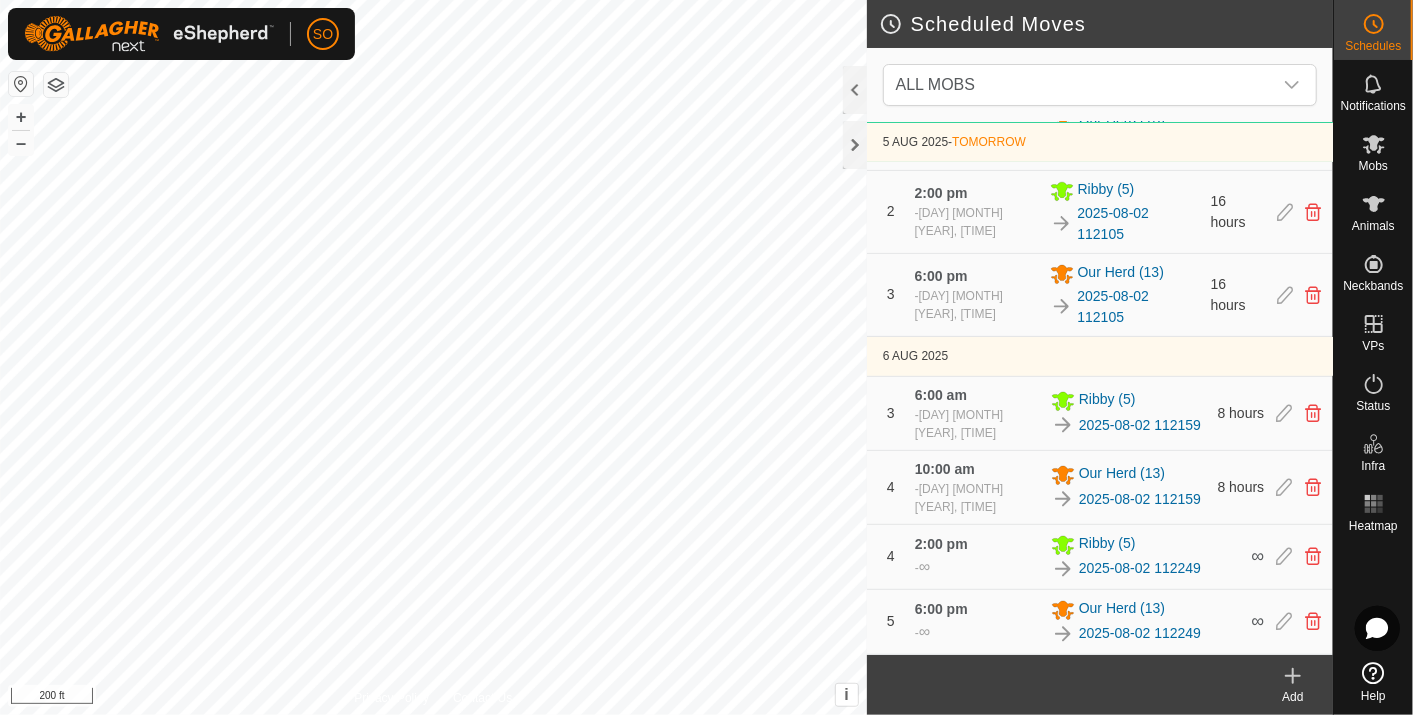 scroll, scrollTop: 28, scrollLeft: 0, axis: vertical 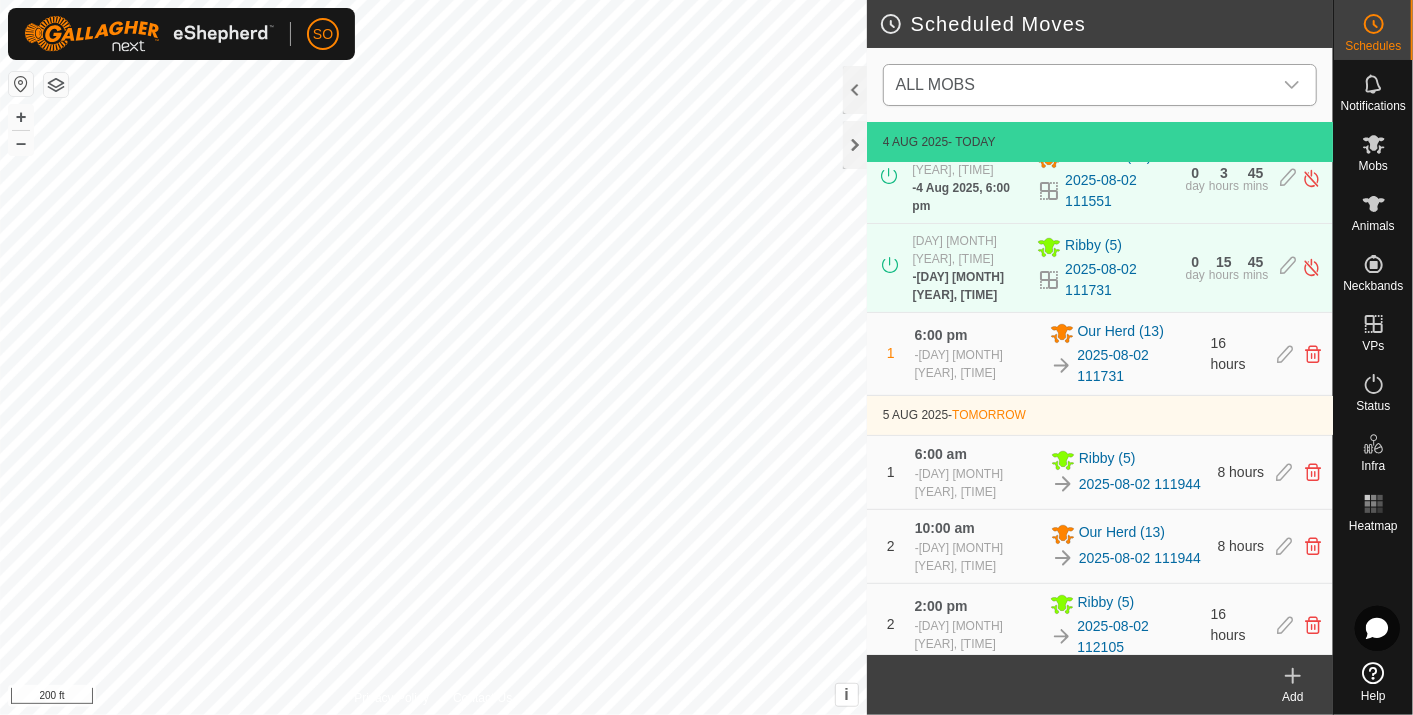 click 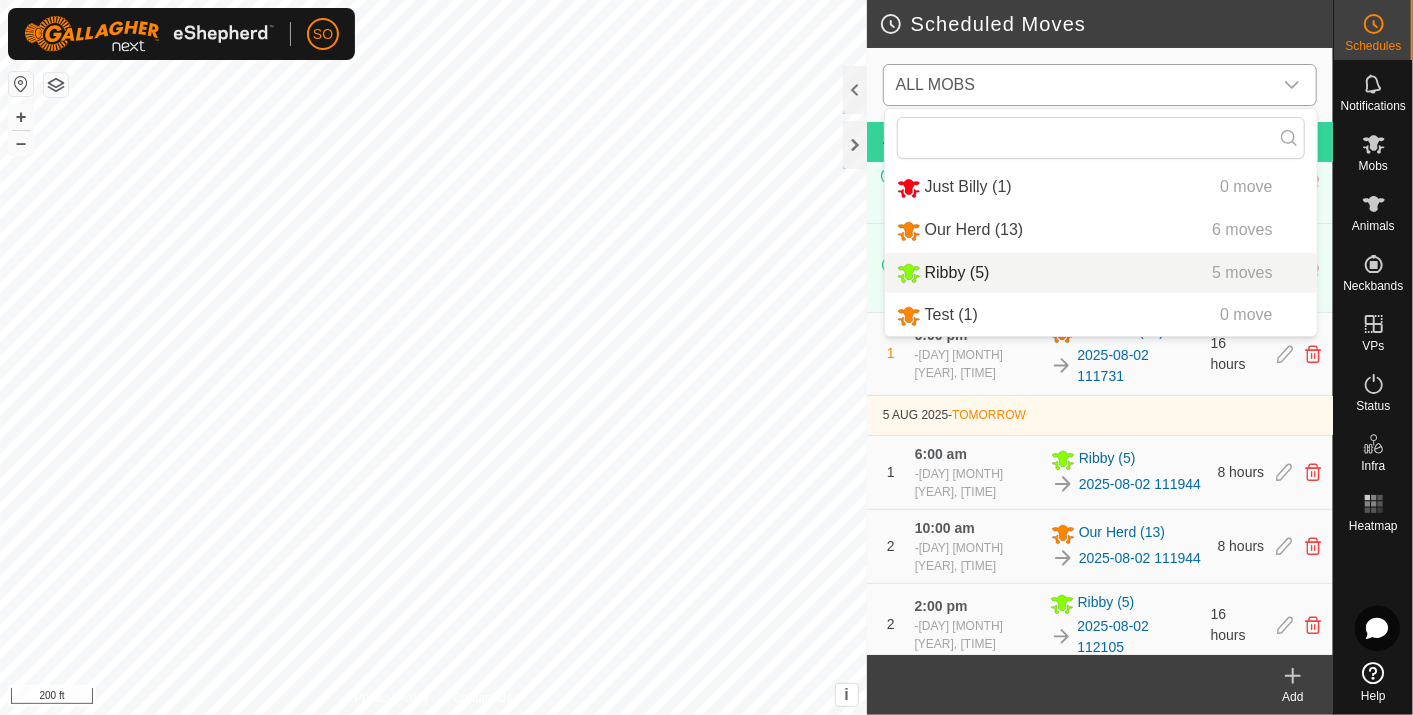 click on "Ribby ([NUMBER]) [NUMBER] moves" at bounding box center [1101, 273] 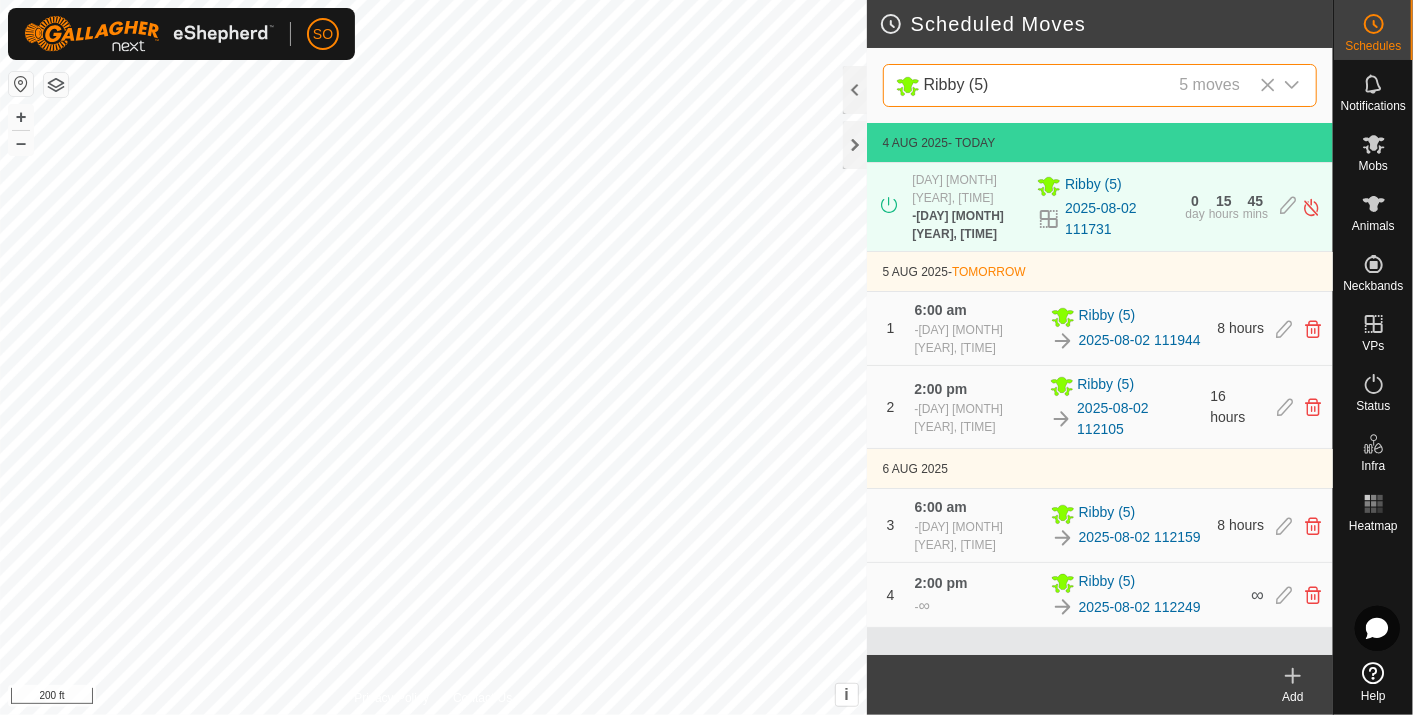 scroll, scrollTop: 0, scrollLeft: 0, axis: both 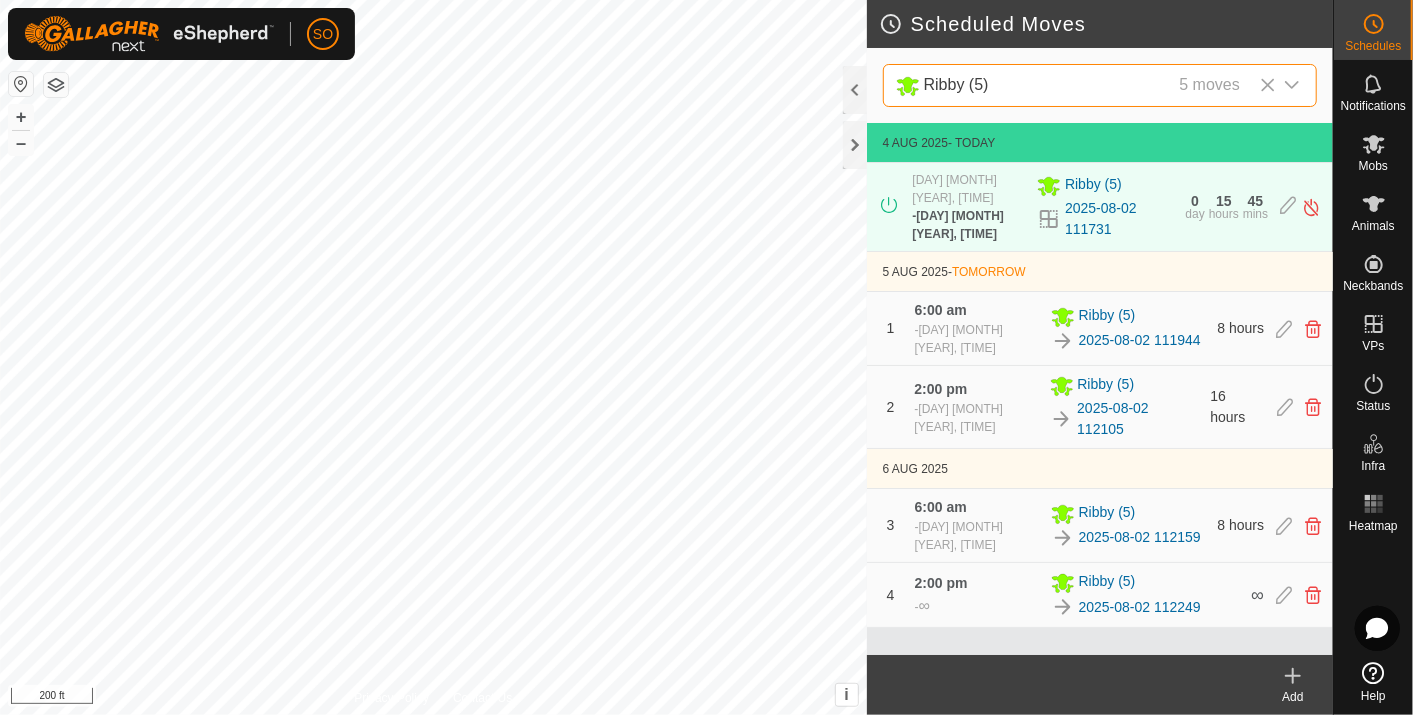 click 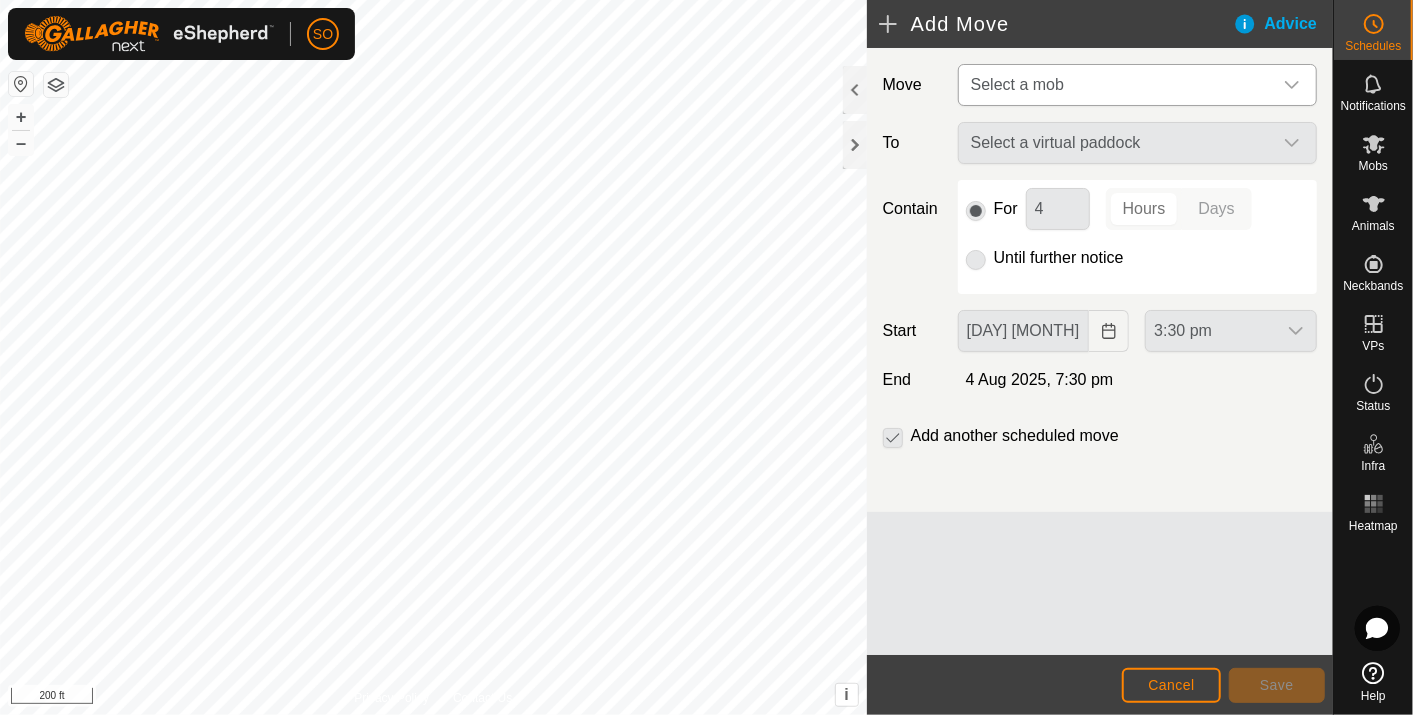 click 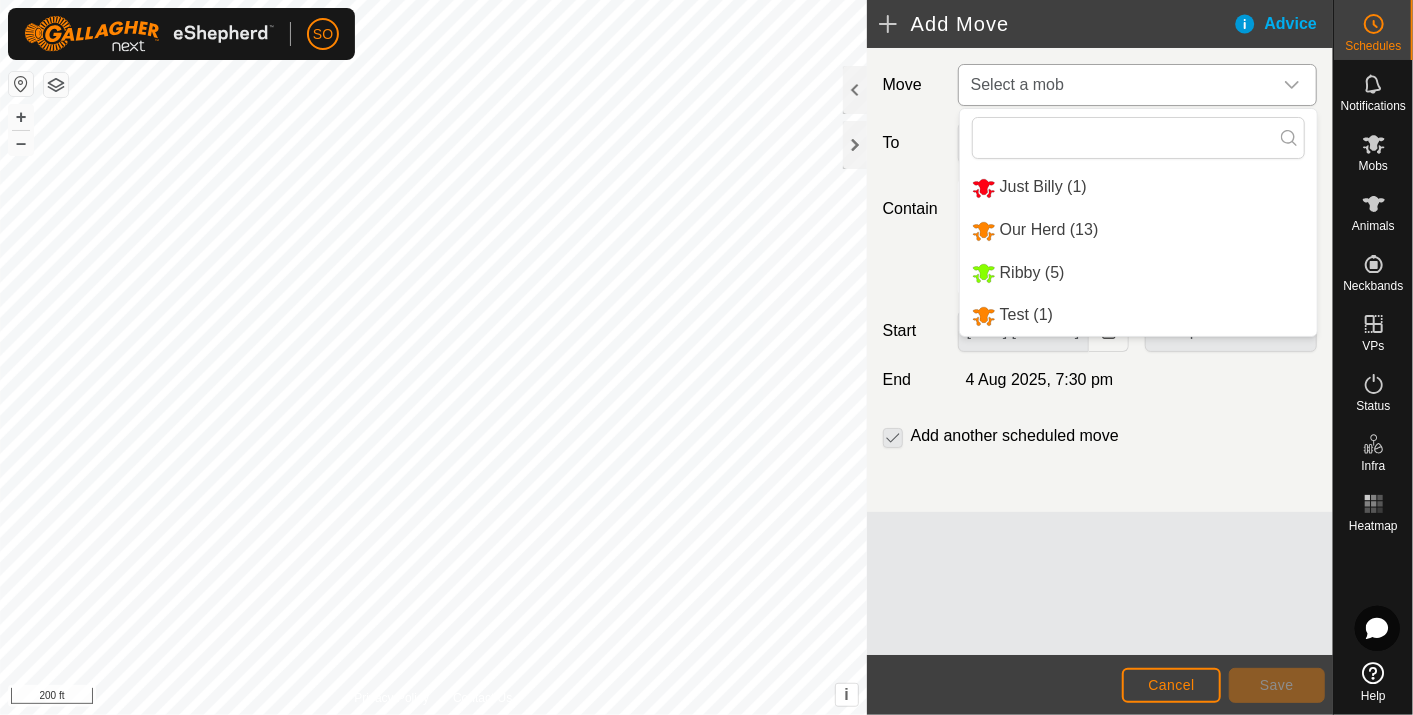 click on "Ribby (5)" at bounding box center [1138, 273] 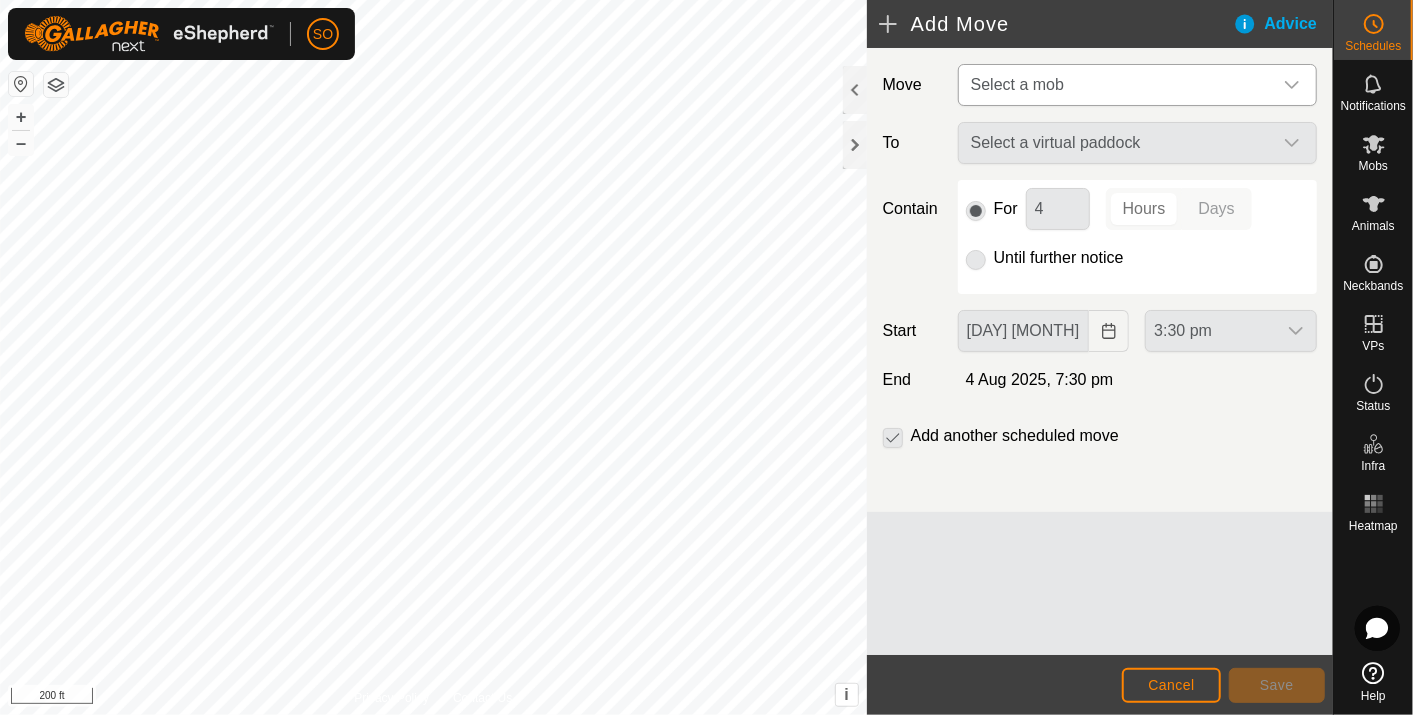 type on "06 Aug, 2025" 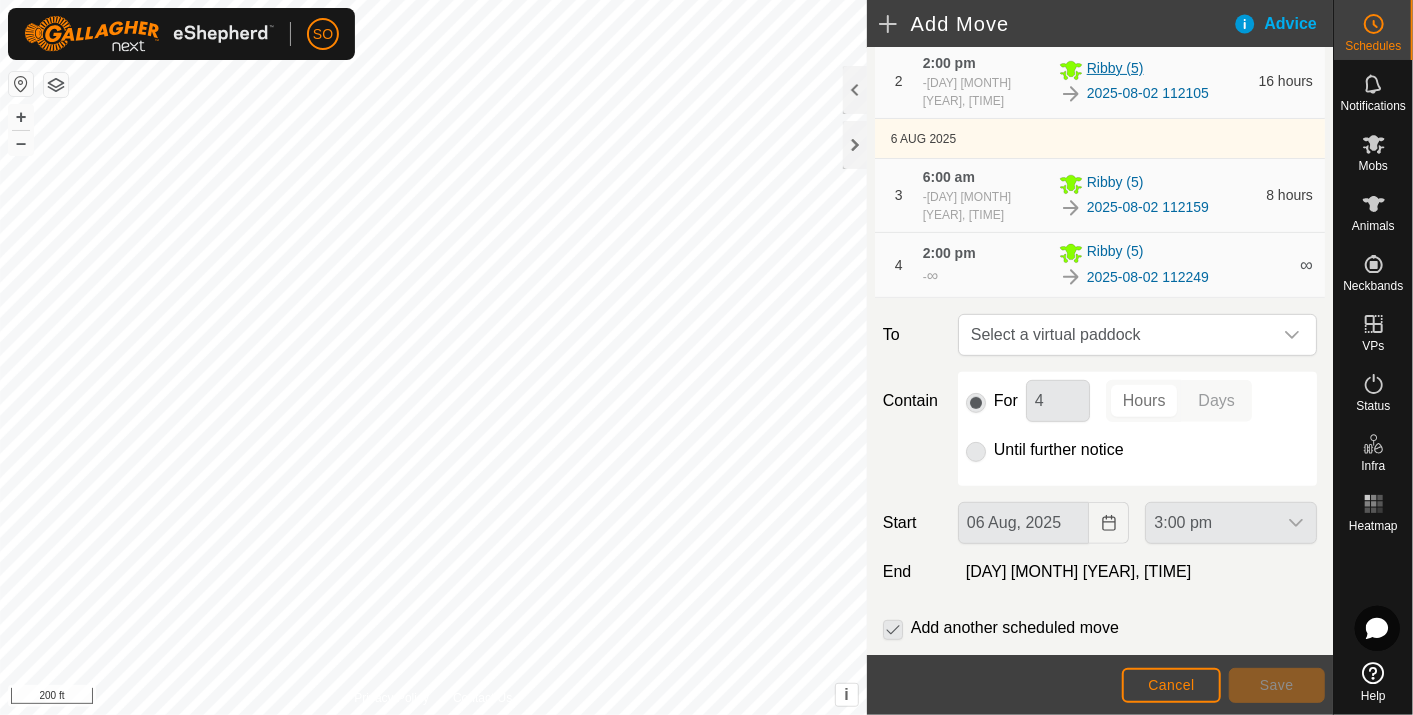 scroll, scrollTop: 351, scrollLeft: 0, axis: vertical 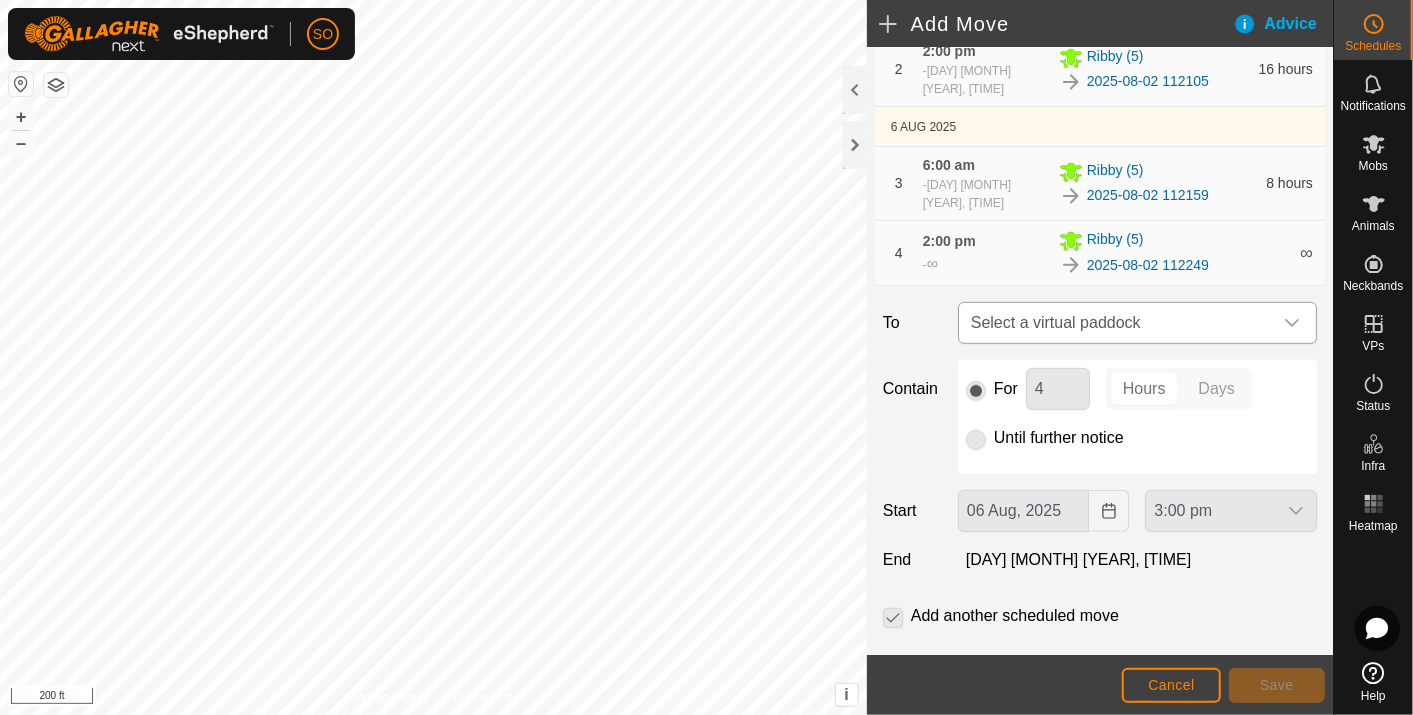 click 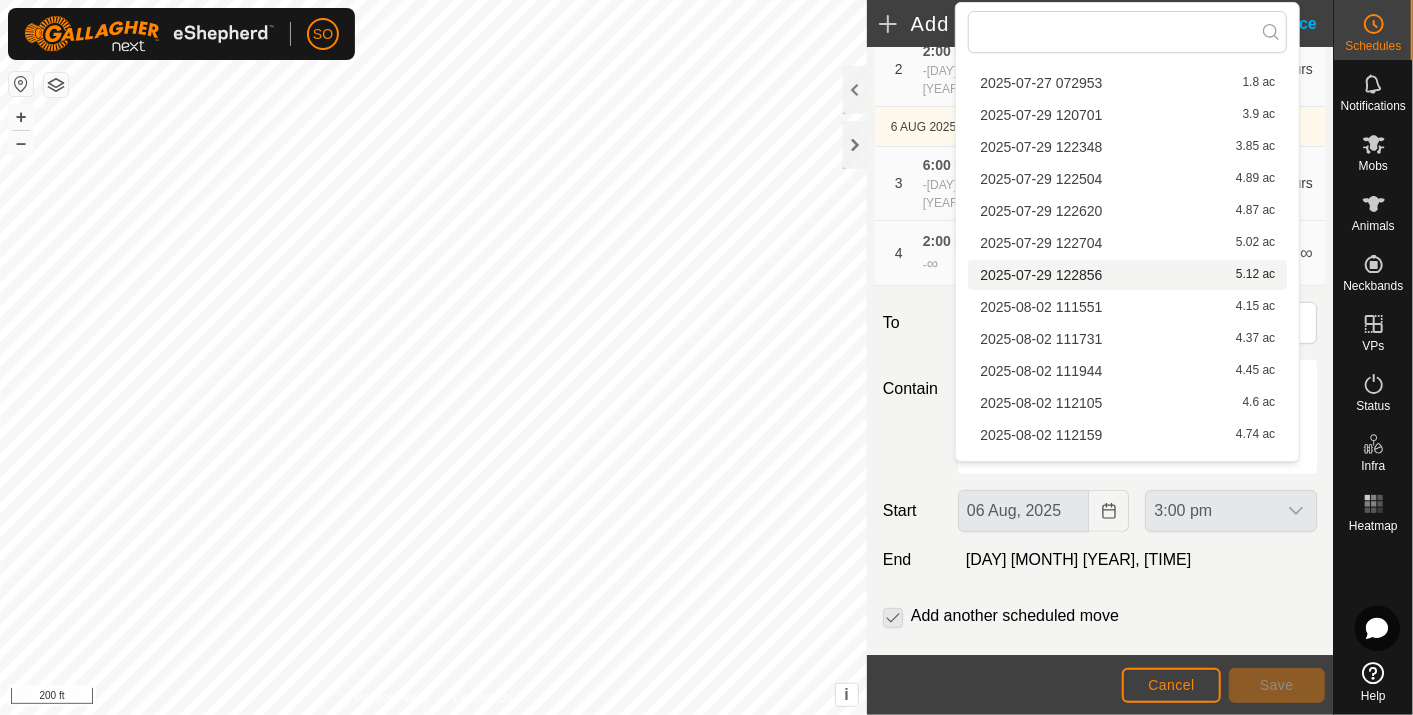scroll, scrollTop: 111, scrollLeft: 0, axis: vertical 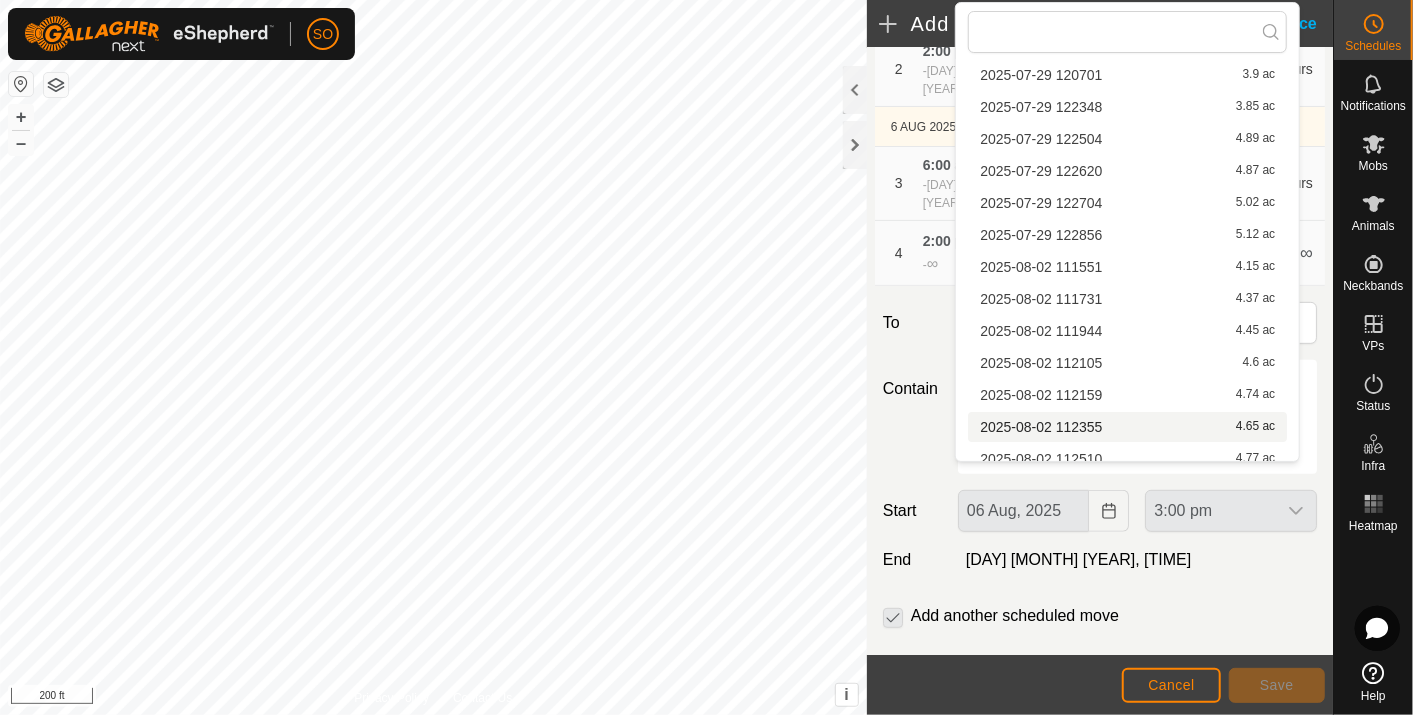 click on "[DATE] [TIME]  [NUMBER] ac" at bounding box center [1127, 427] 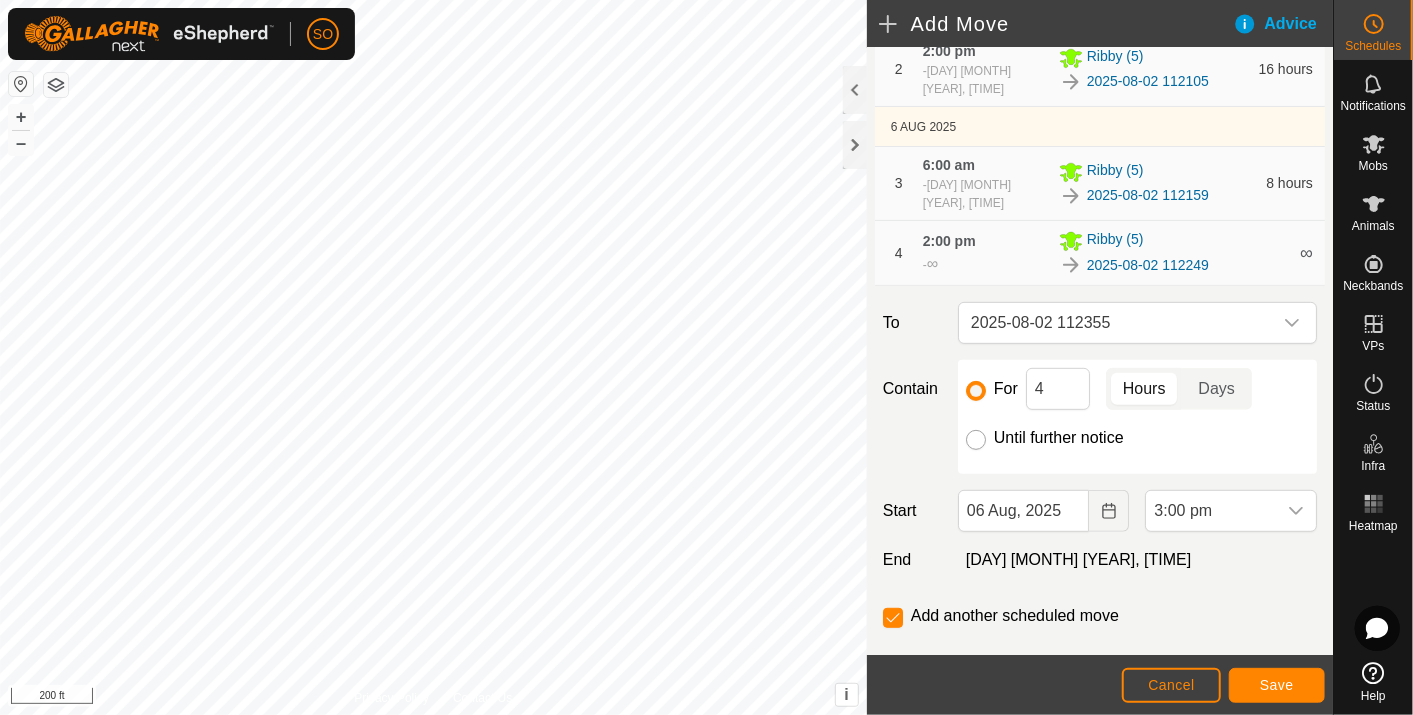 click on "Until further notice" at bounding box center (976, 440) 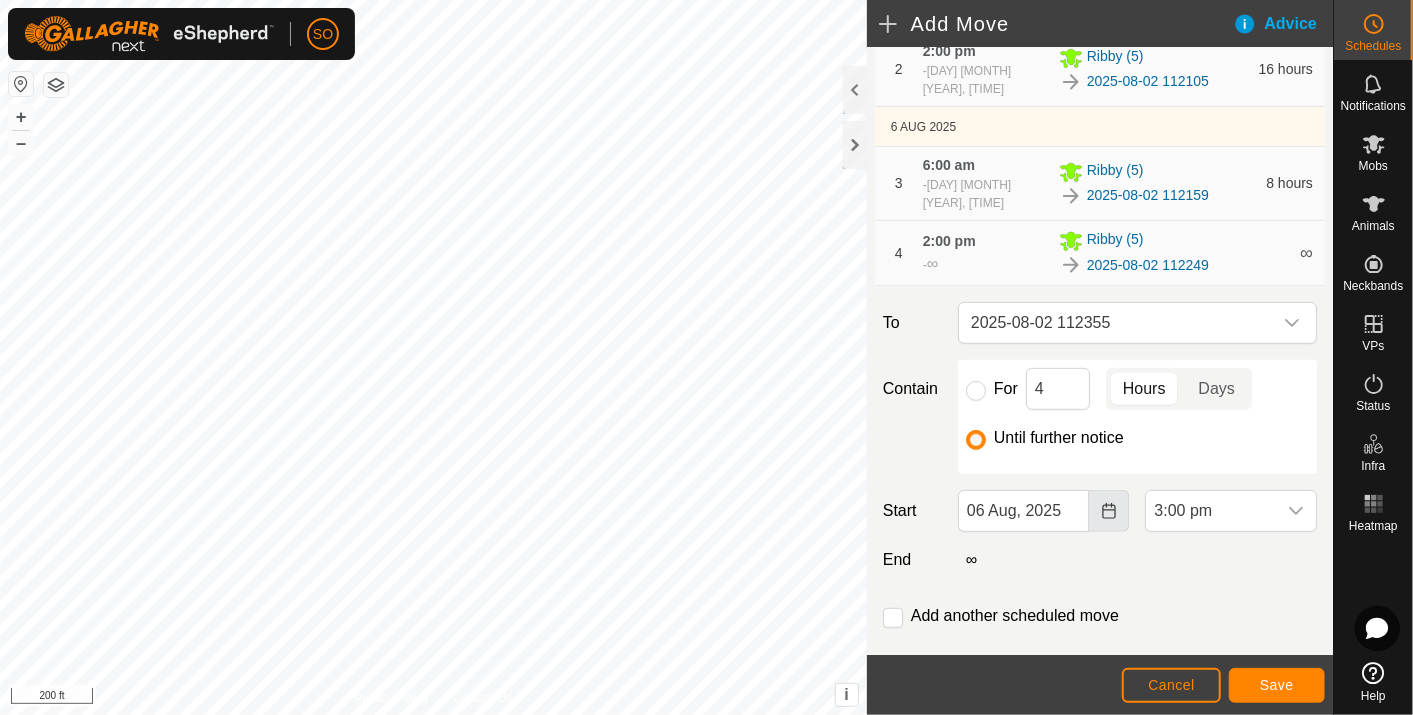 click 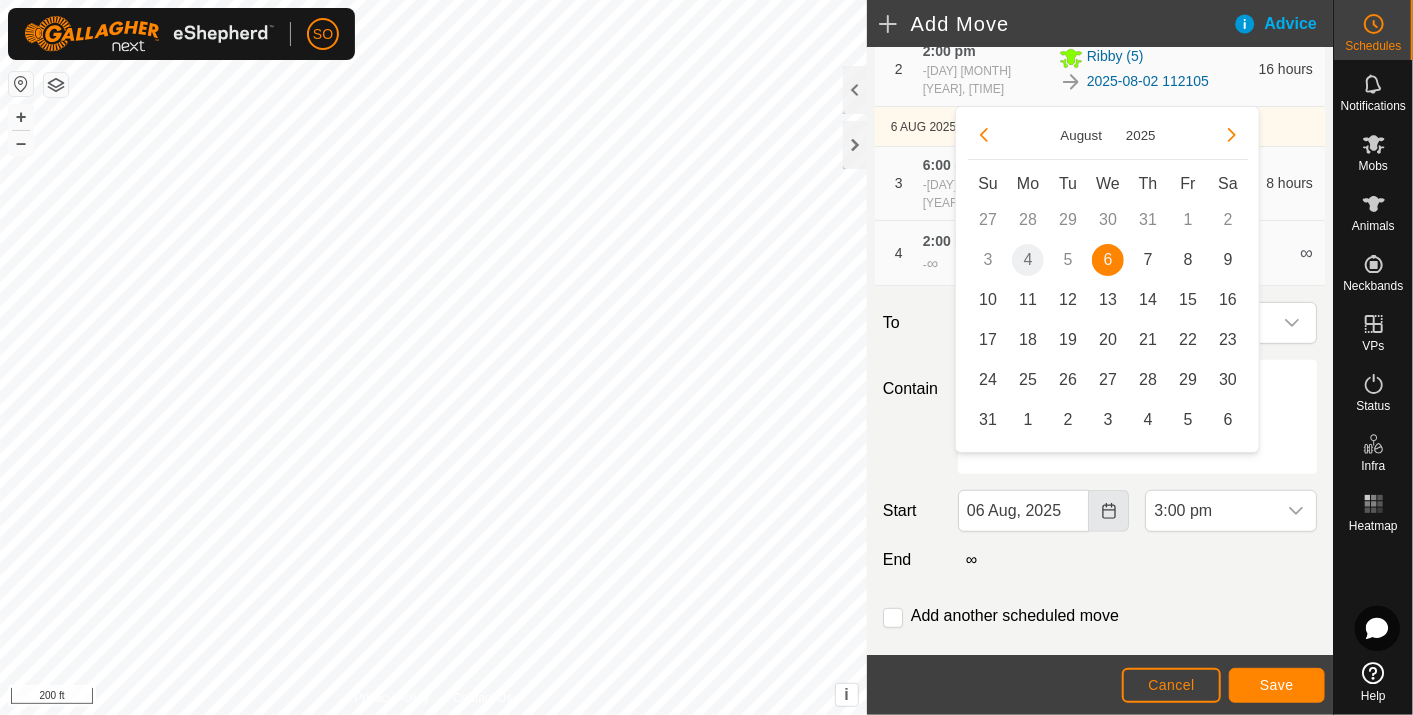 click 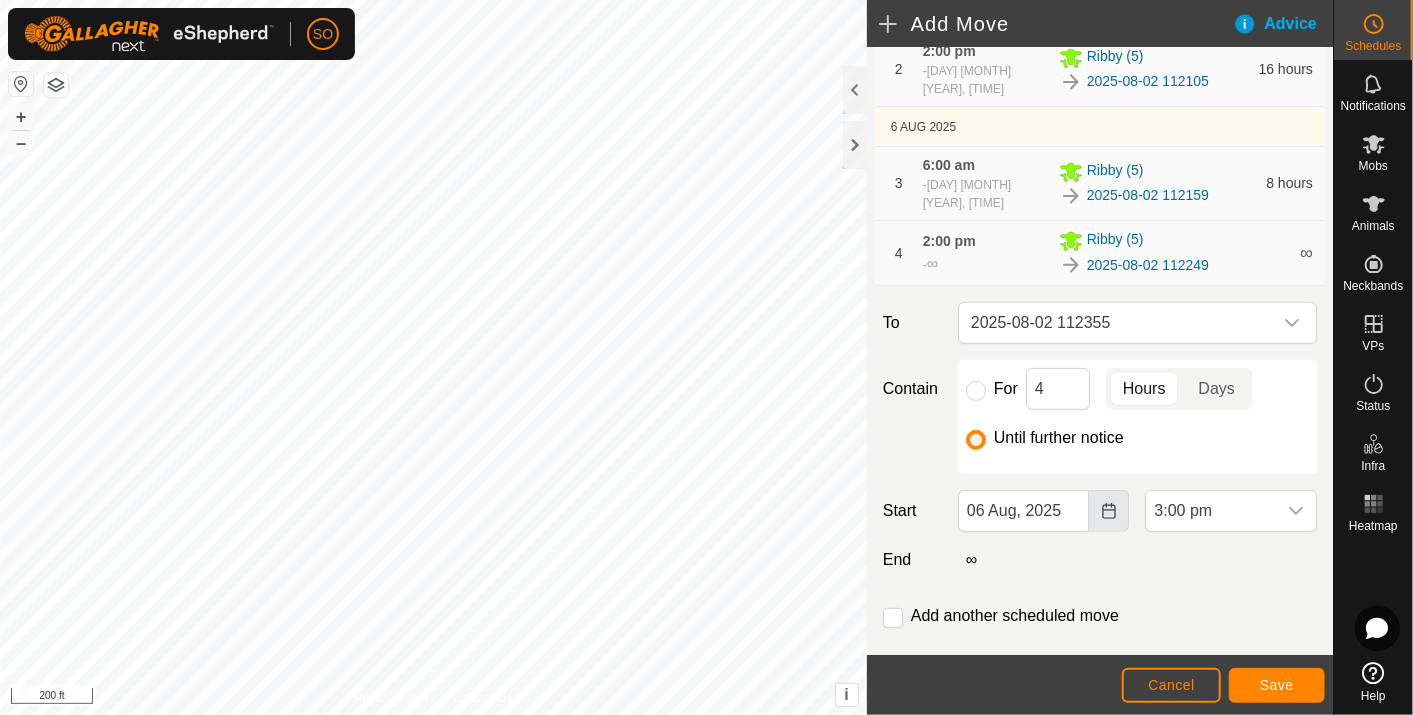 click 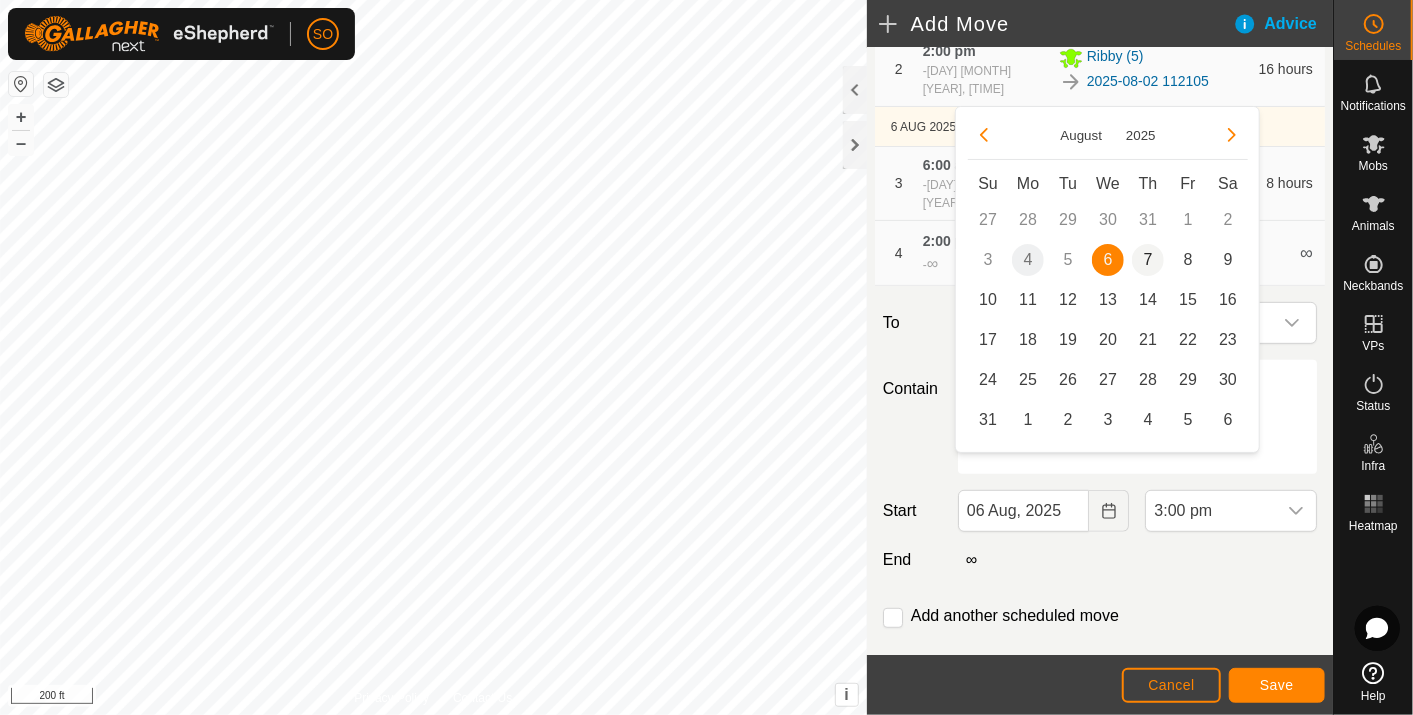 click on "7" at bounding box center (1148, 260) 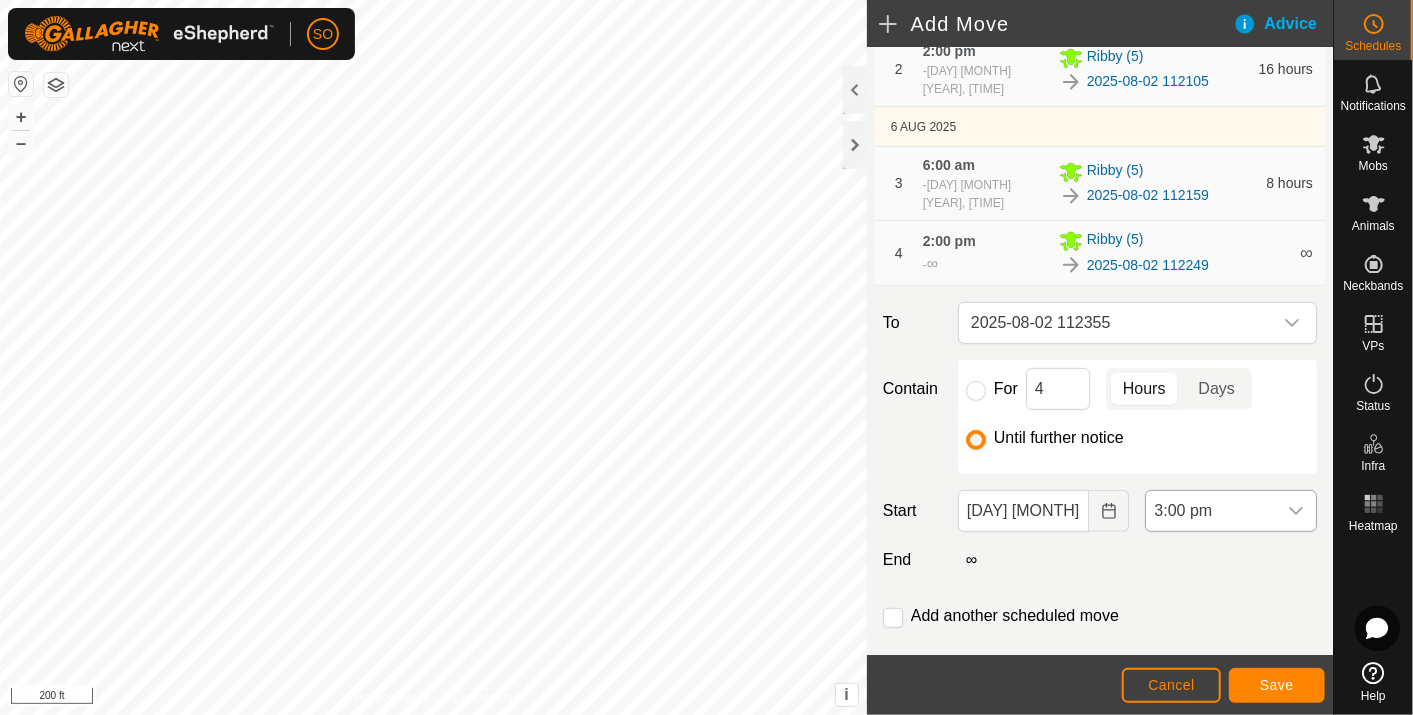click 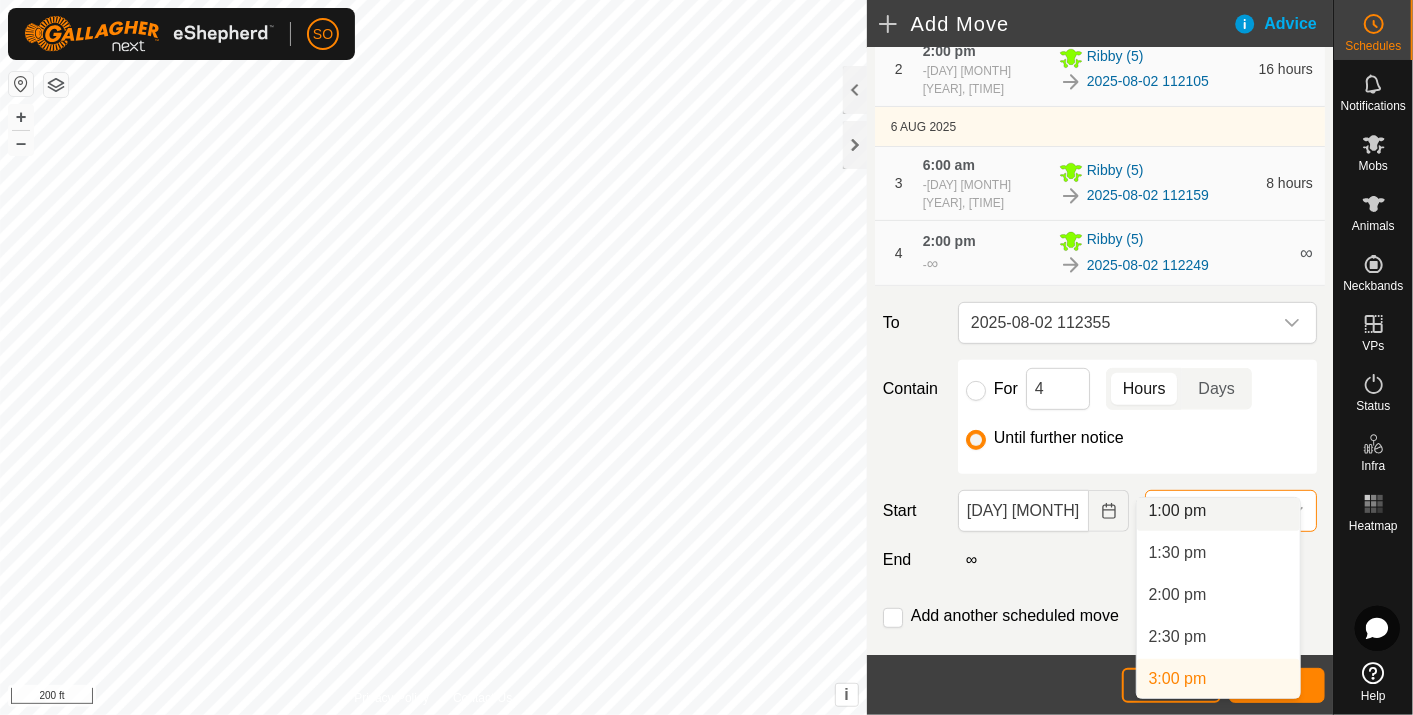 scroll, scrollTop: 1091, scrollLeft: 0, axis: vertical 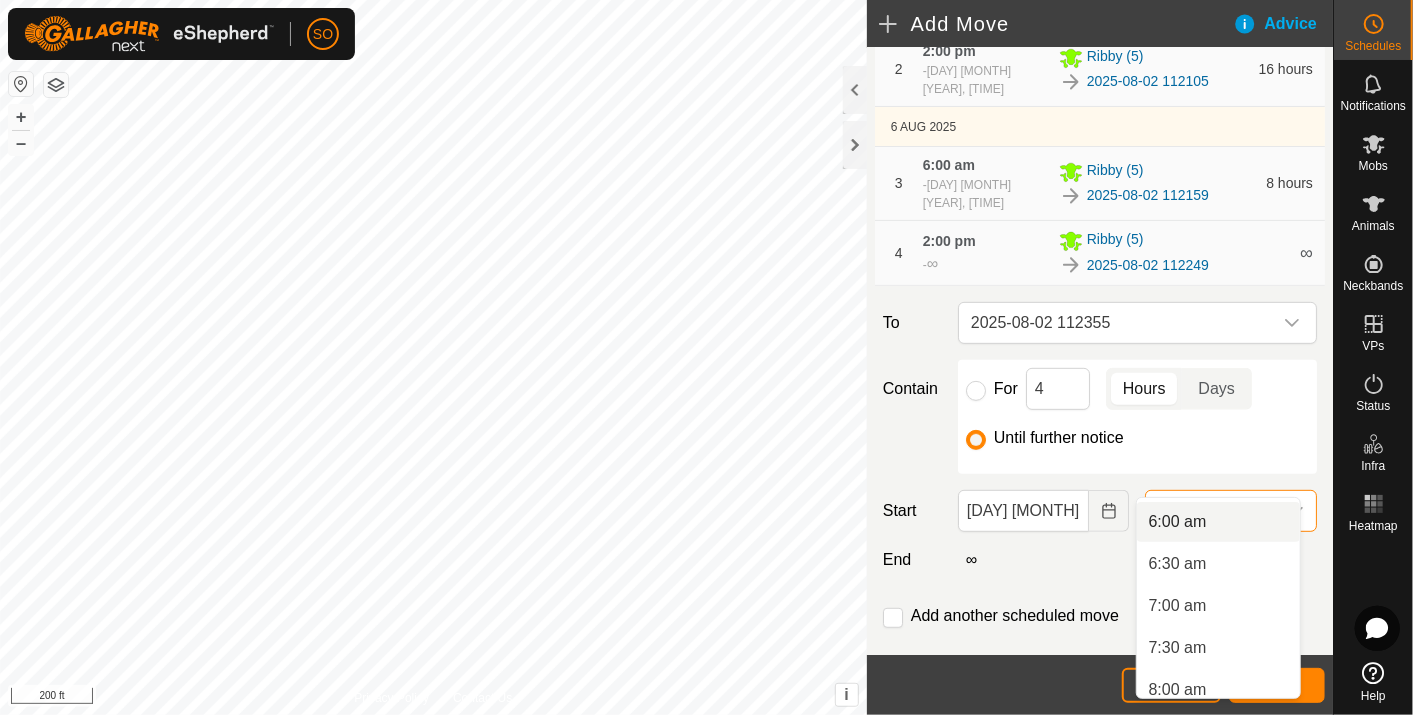 click on "6:00 am" at bounding box center [1218, 522] 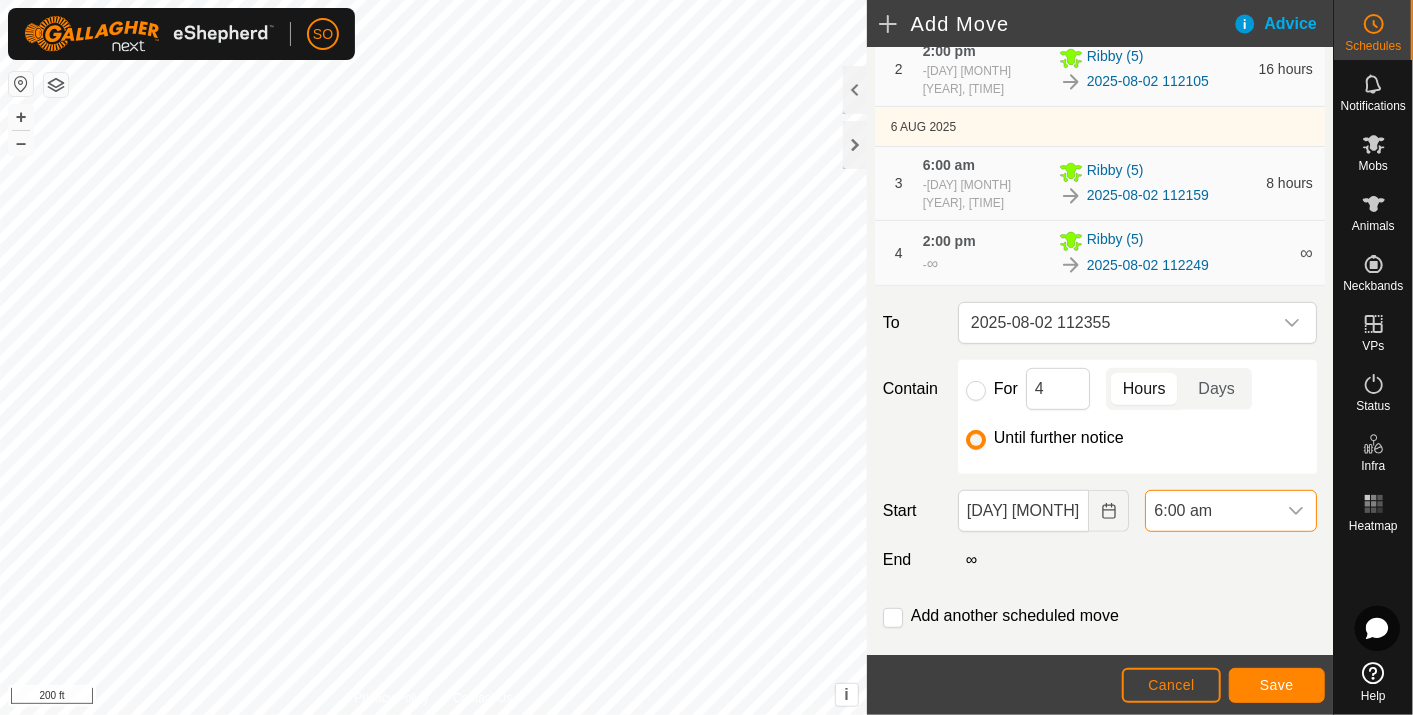 scroll, scrollTop: 1099, scrollLeft: 0, axis: vertical 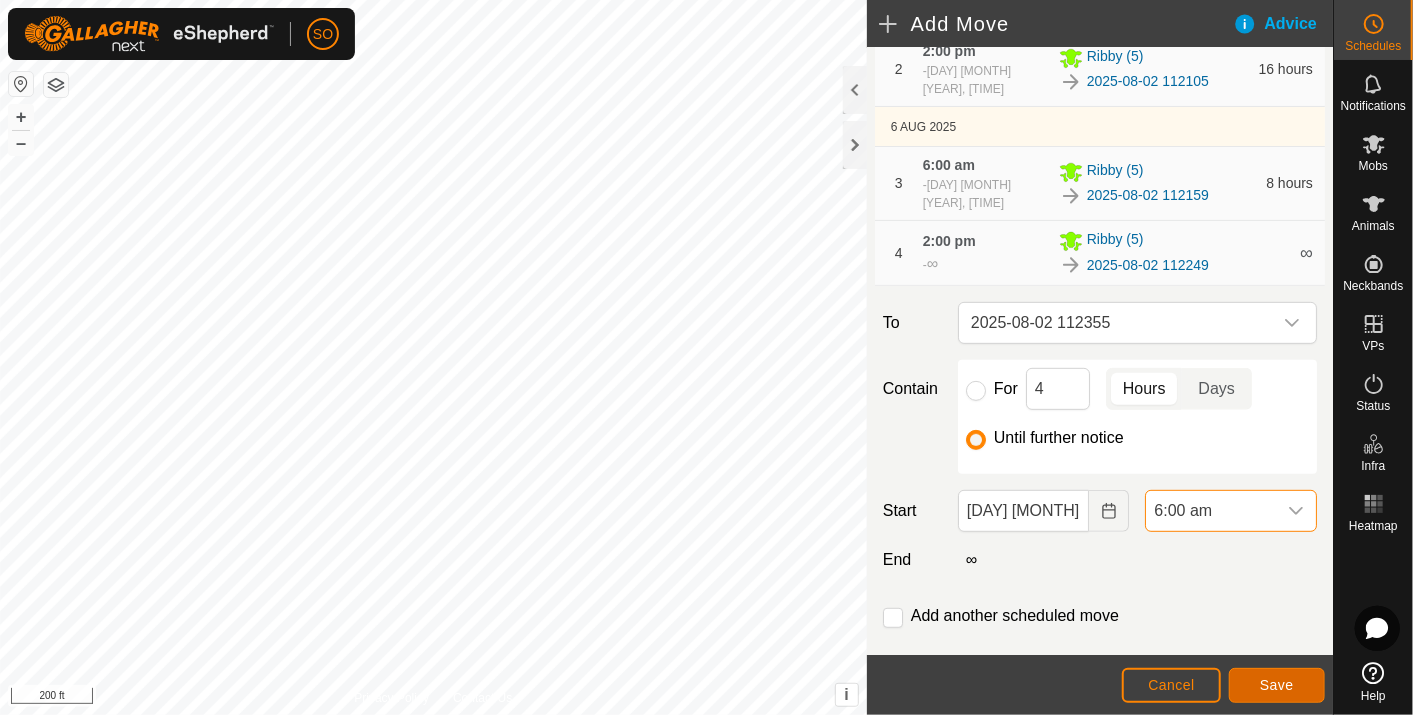 click on "Save" 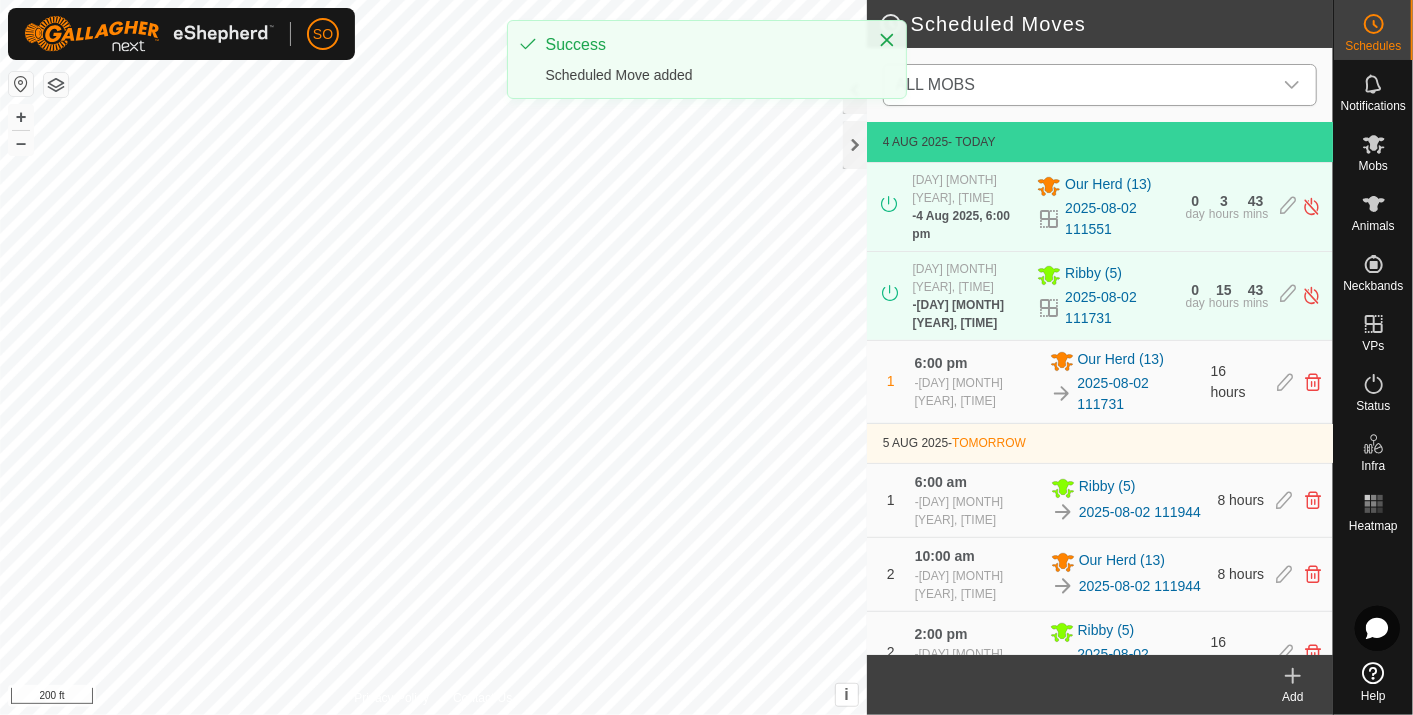 click 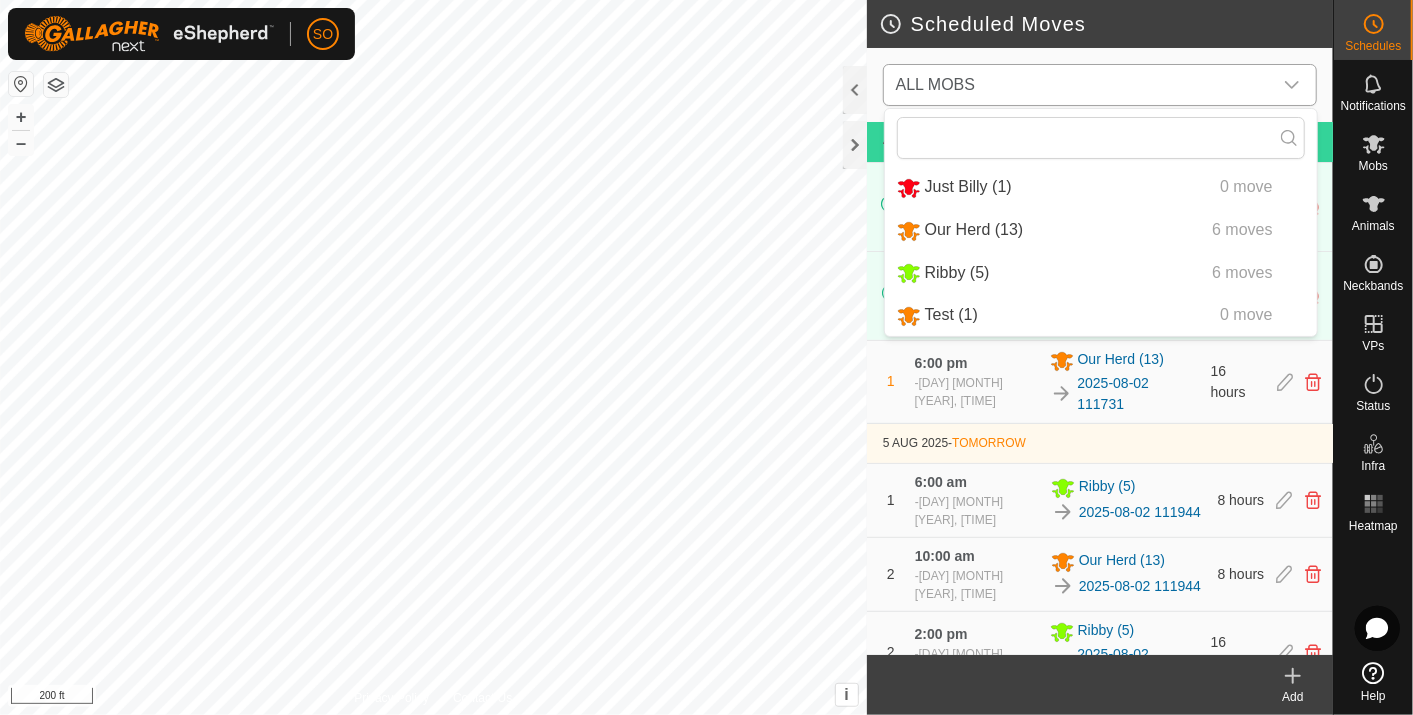 click on "Our Herd ([NUMBER]) [NUMBER] moves" at bounding box center [1101, 230] 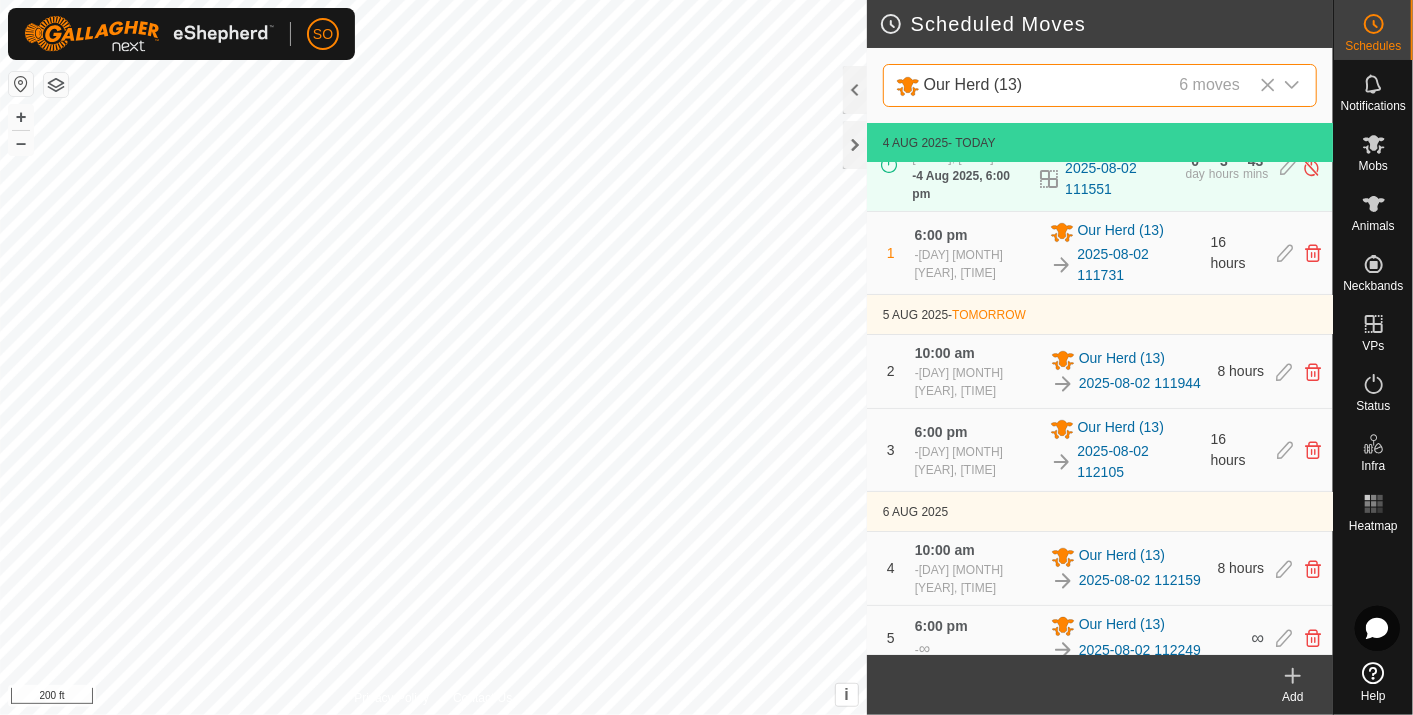 scroll, scrollTop: 71, scrollLeft: 0, axis: vertical 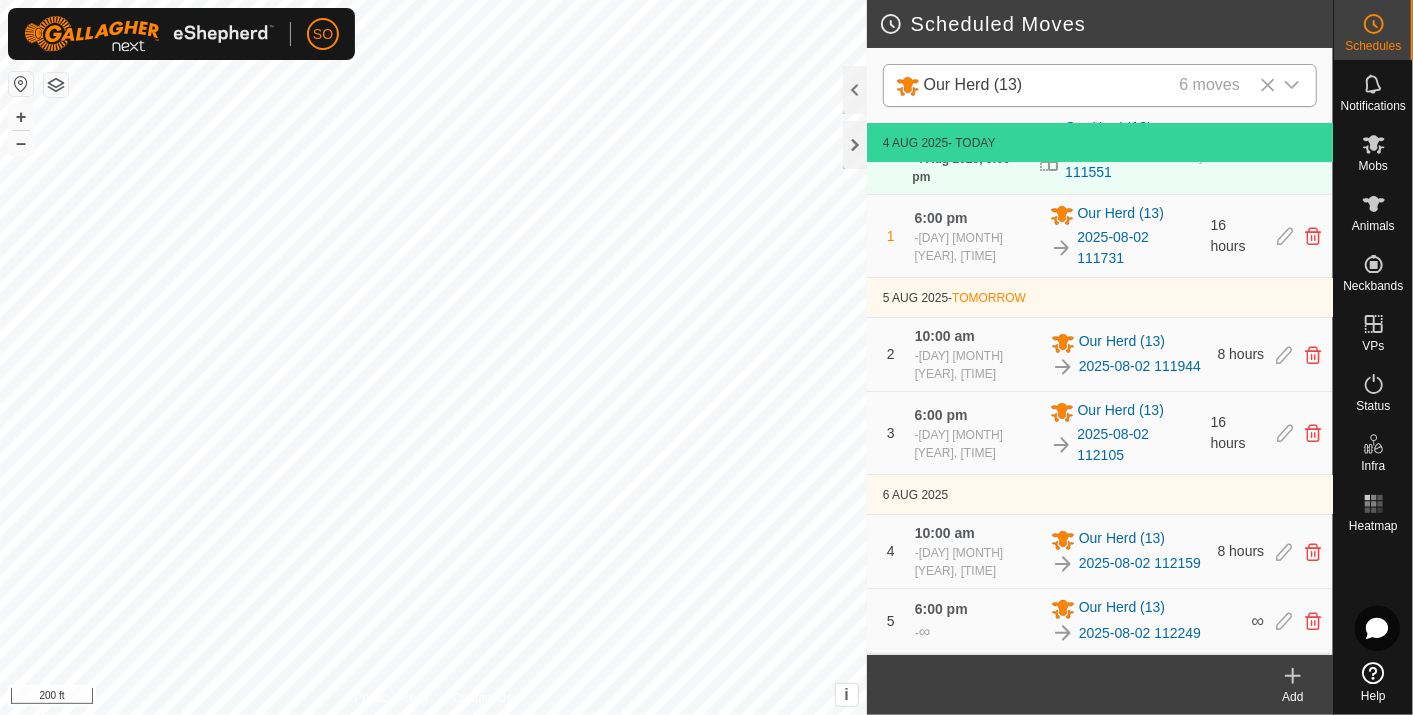 click 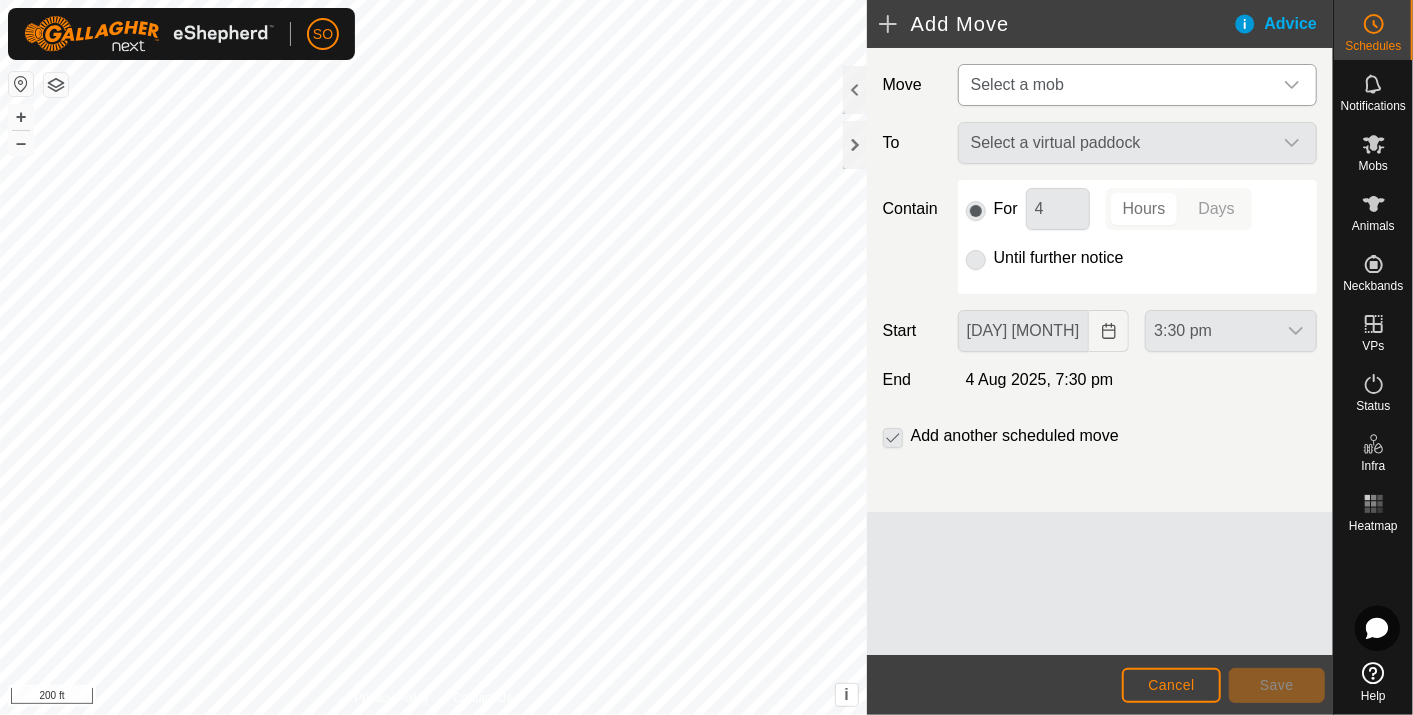 click 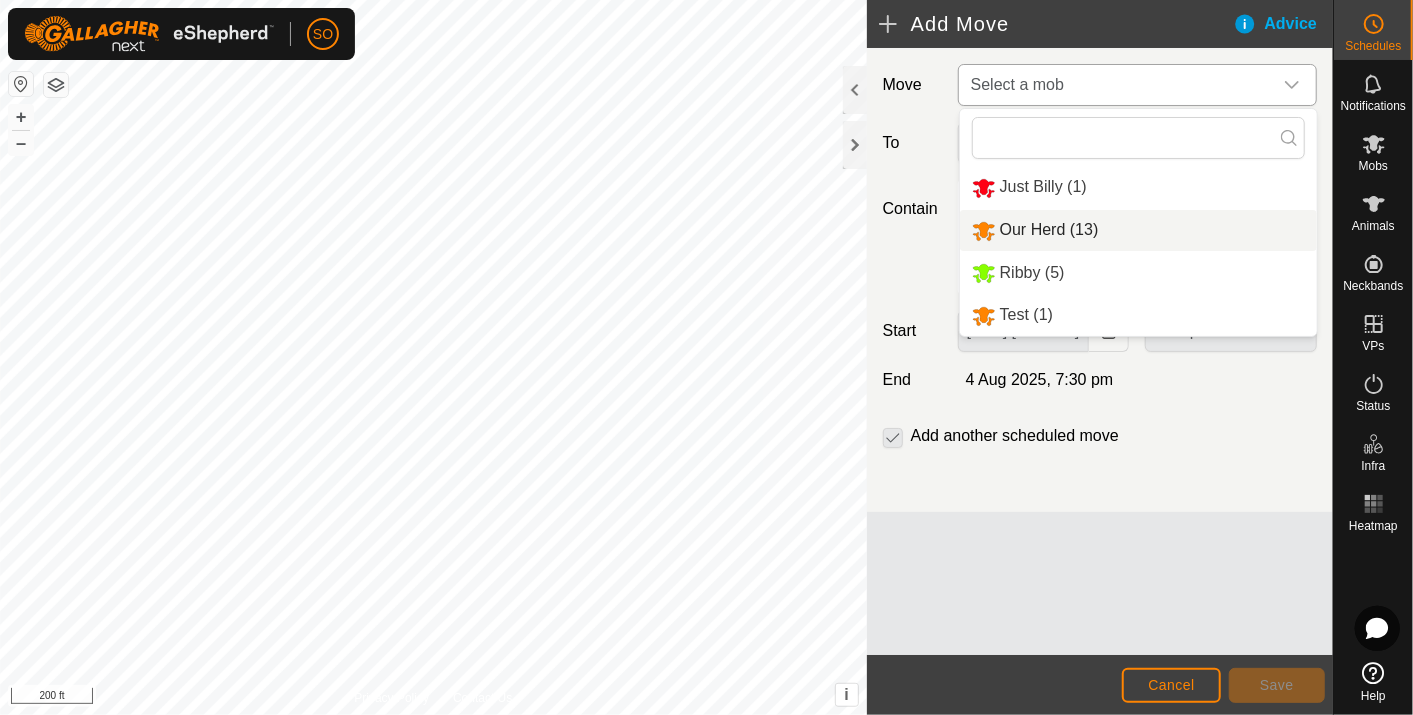 click on "Our Herd (13)" at bounding box center [1138, 230] 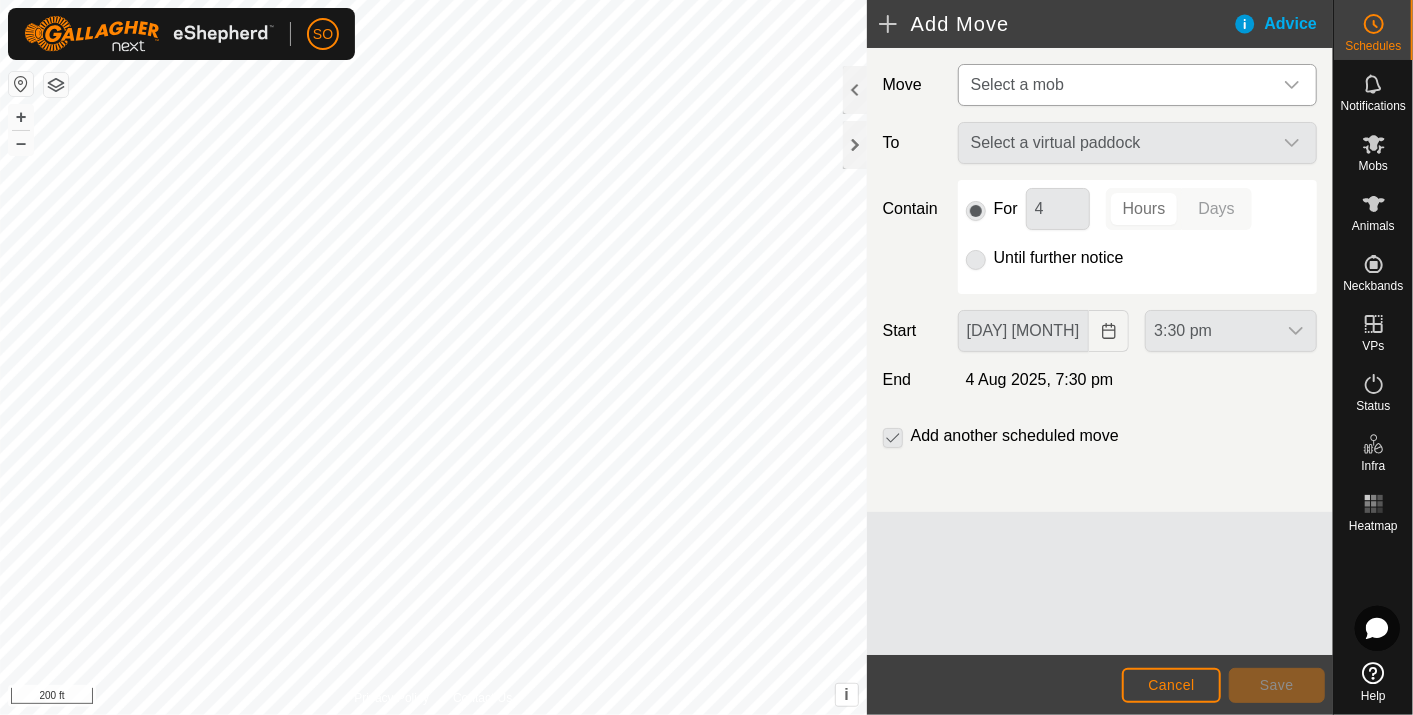 type on "06 Aug, 2025" 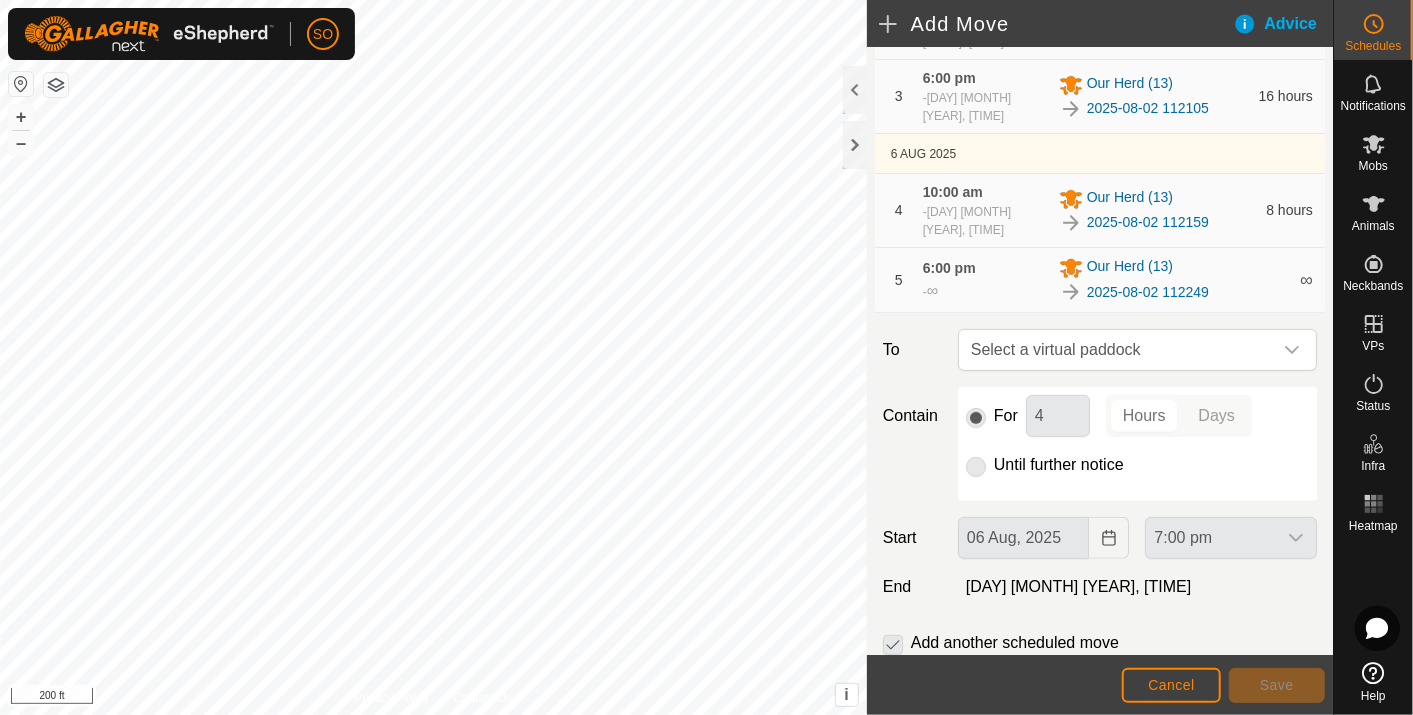 scroll, scrollTop: 416, scrollLeft: 0, axis: vertical 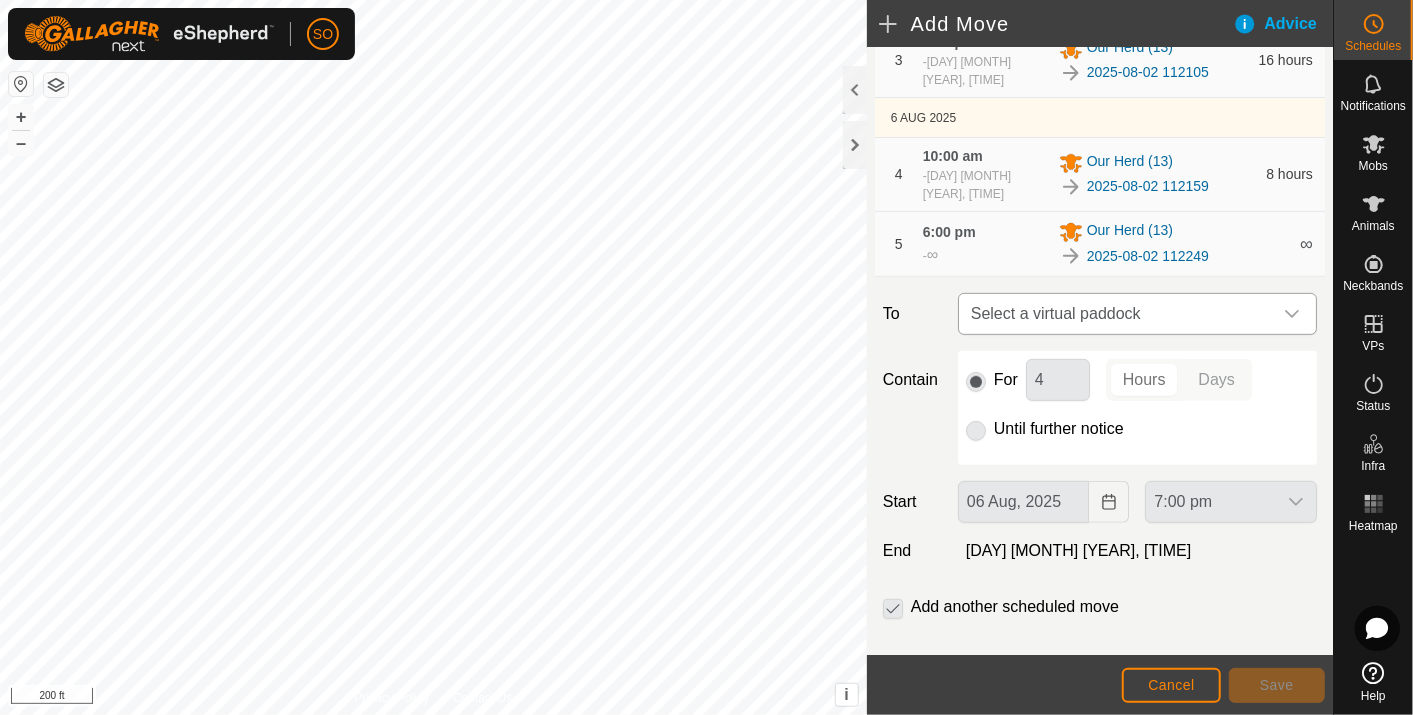 click 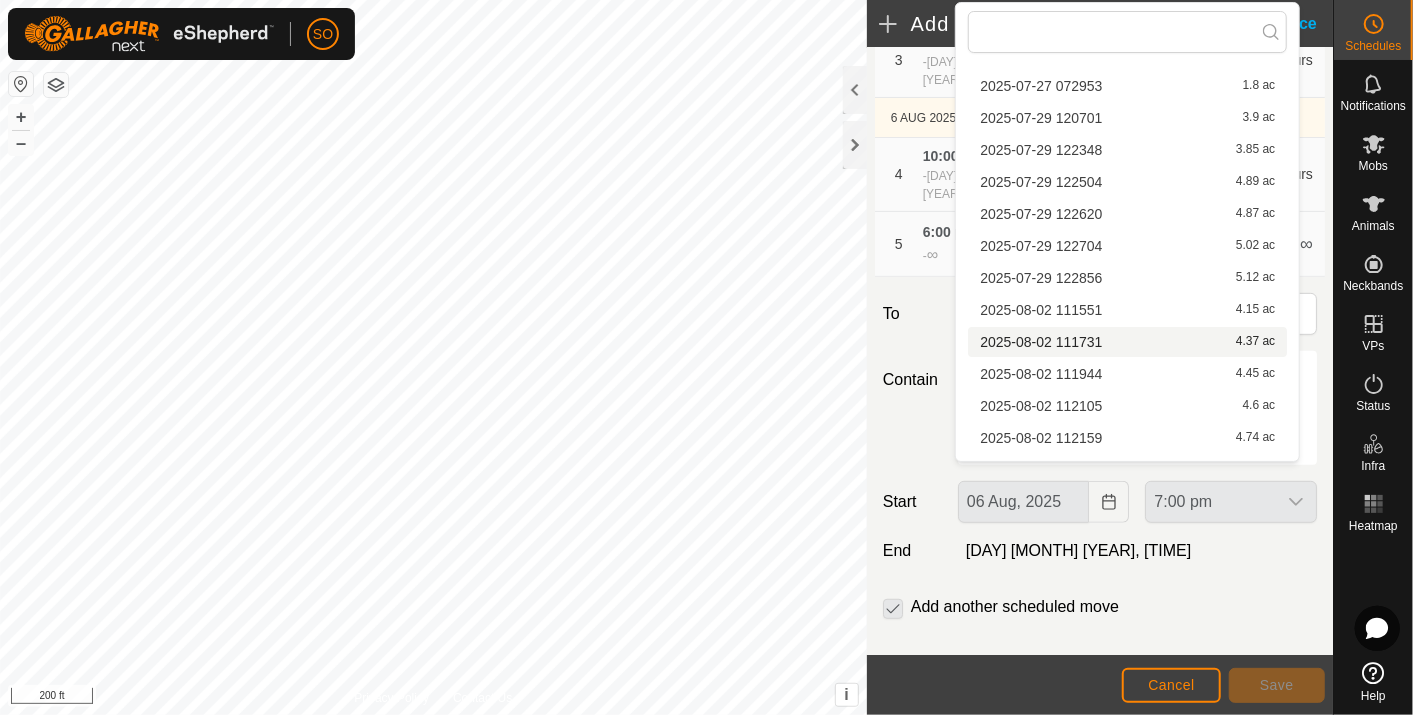 scroll, scrollTop: 111, scrollLeft: 0, axis: vertical 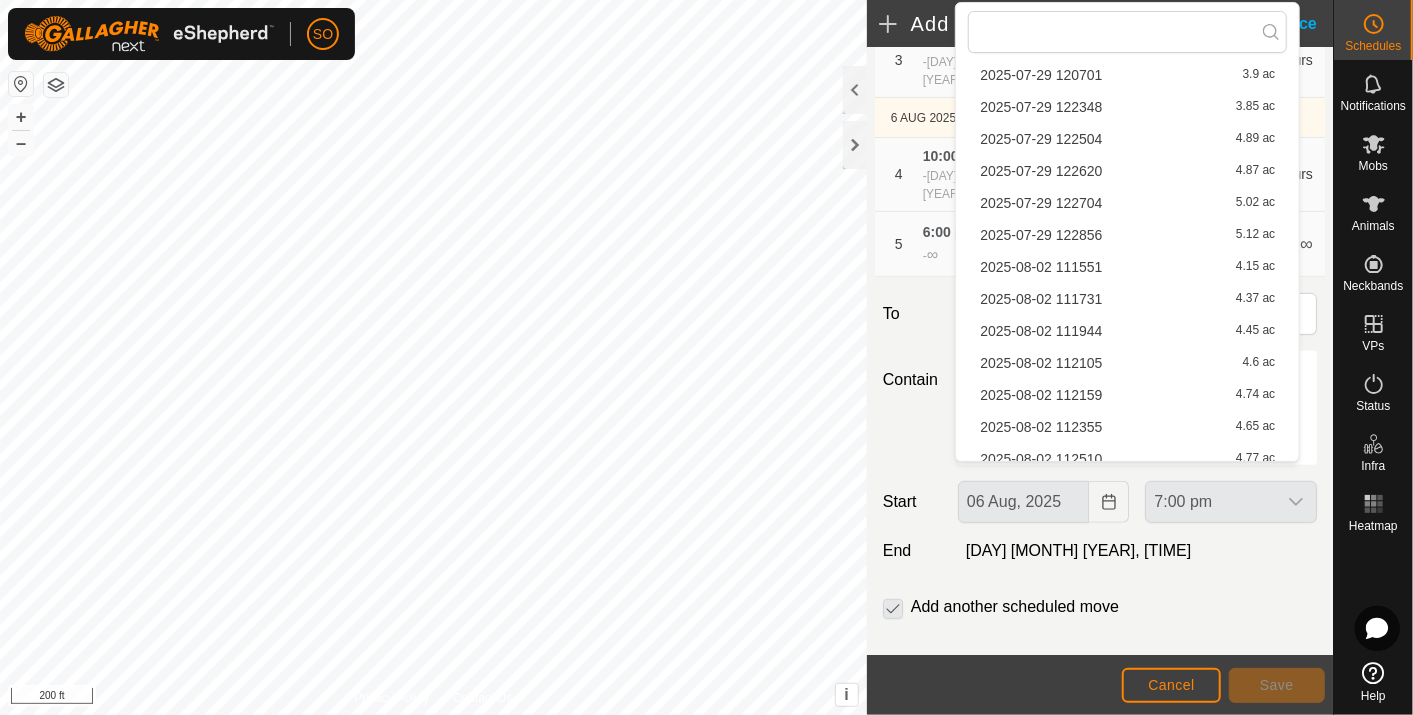 click on "[DATE] [TIME]  [NUMBER] ac" at bounding box center (1127, 427) 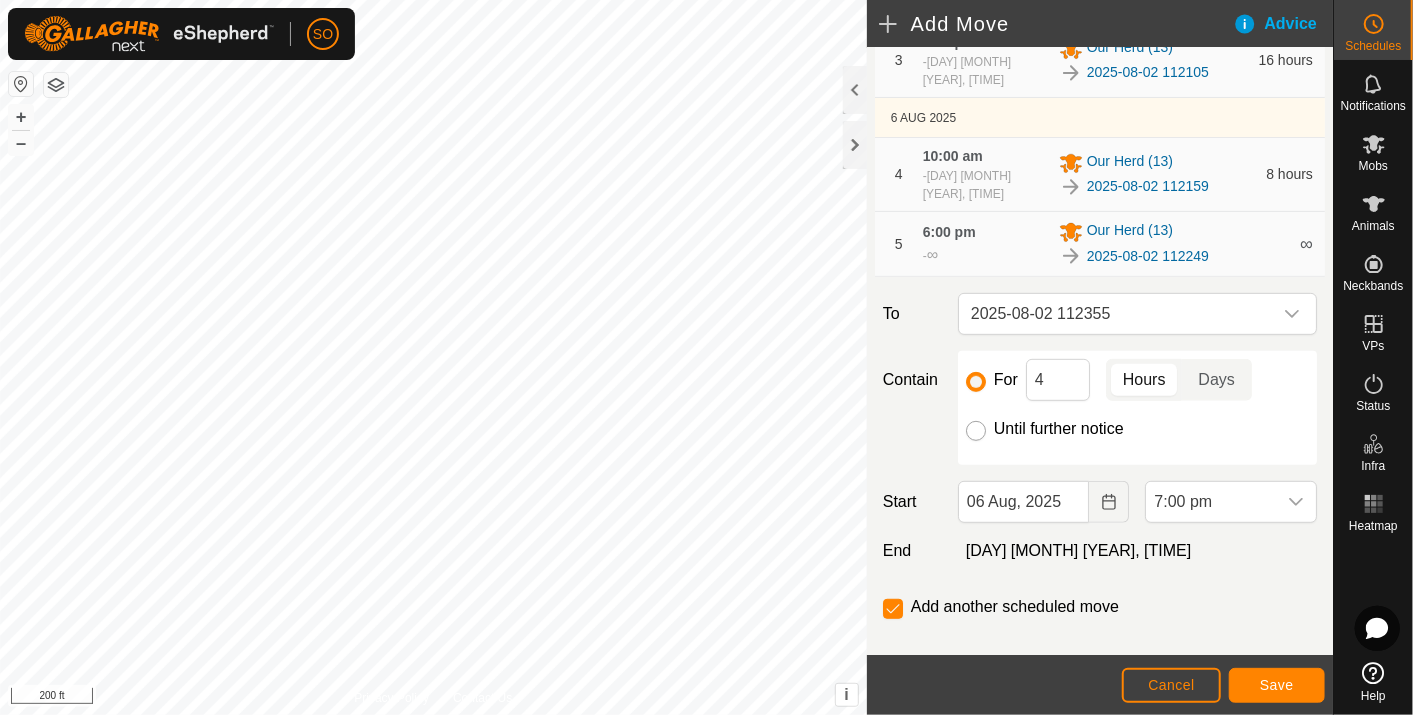 click on "Until further notice" at bounding box center (976, 431) 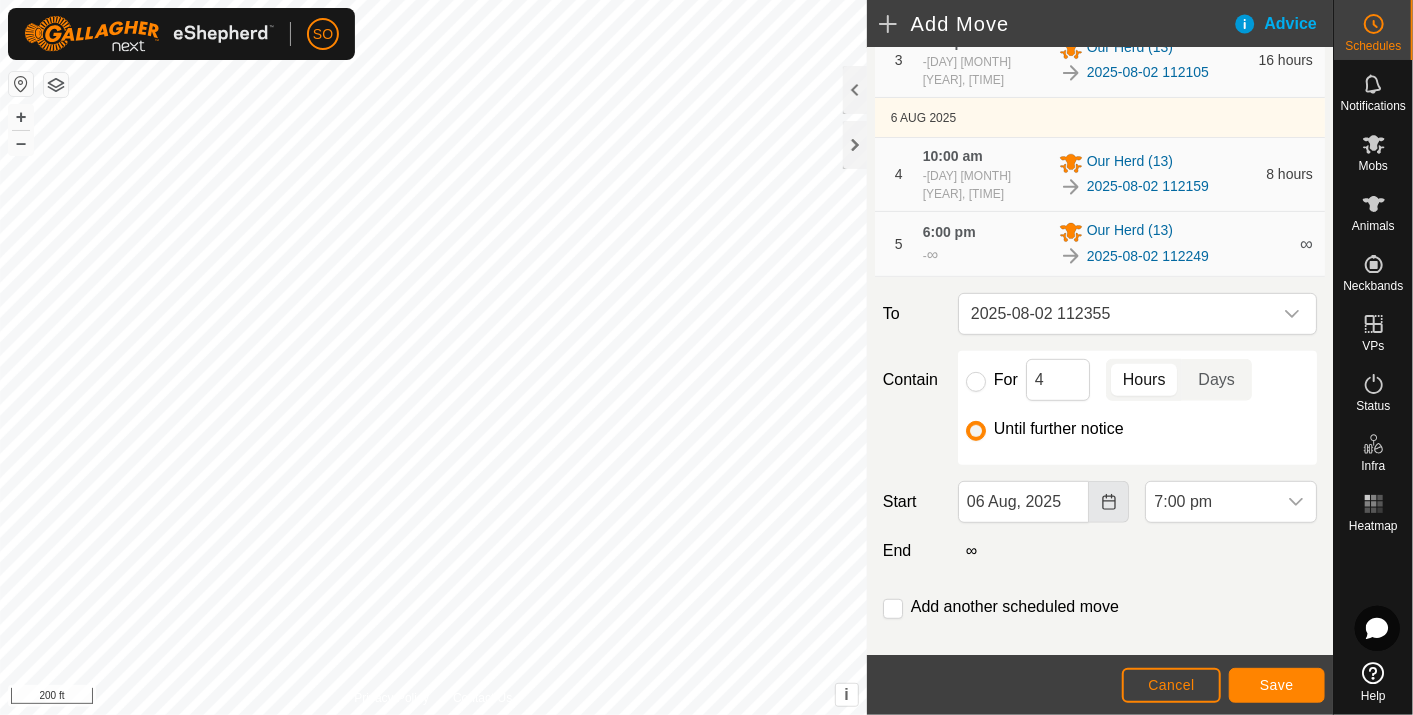 click 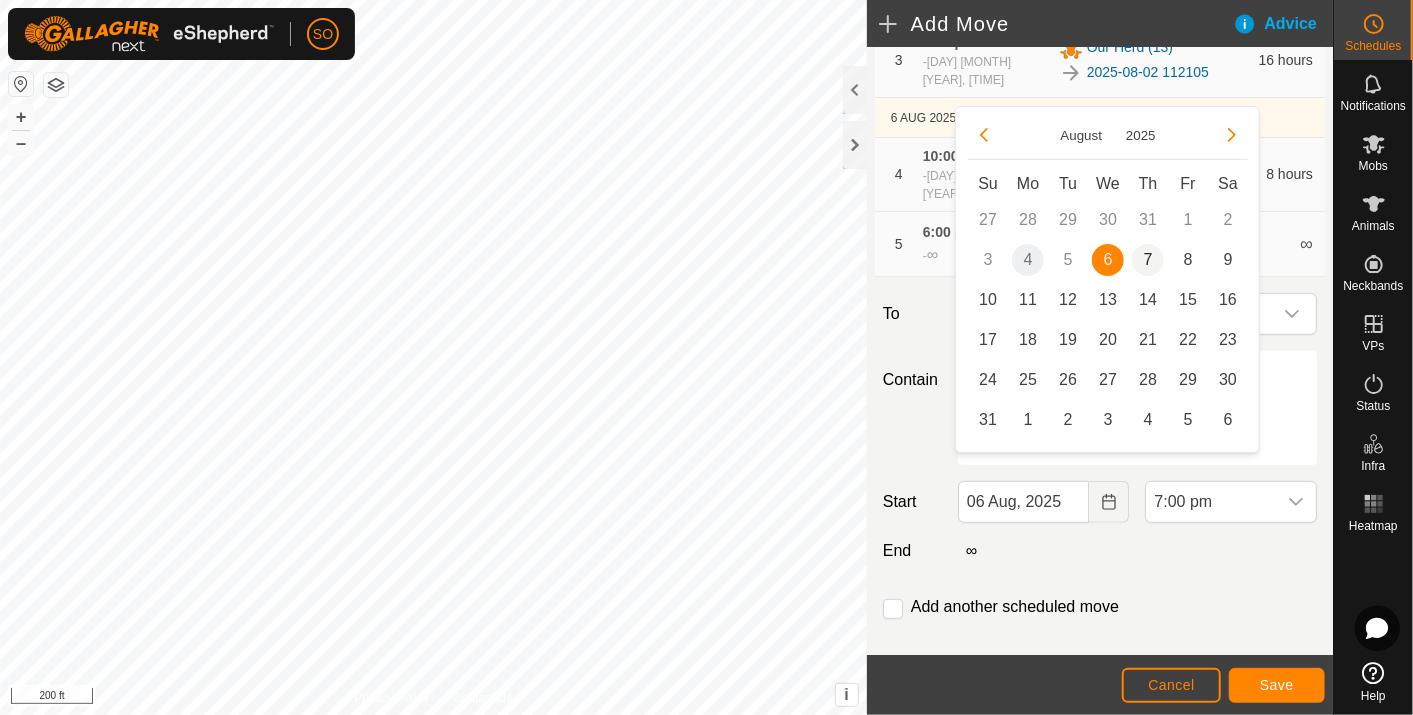 click on "7" at bounding box center (1148, 260) 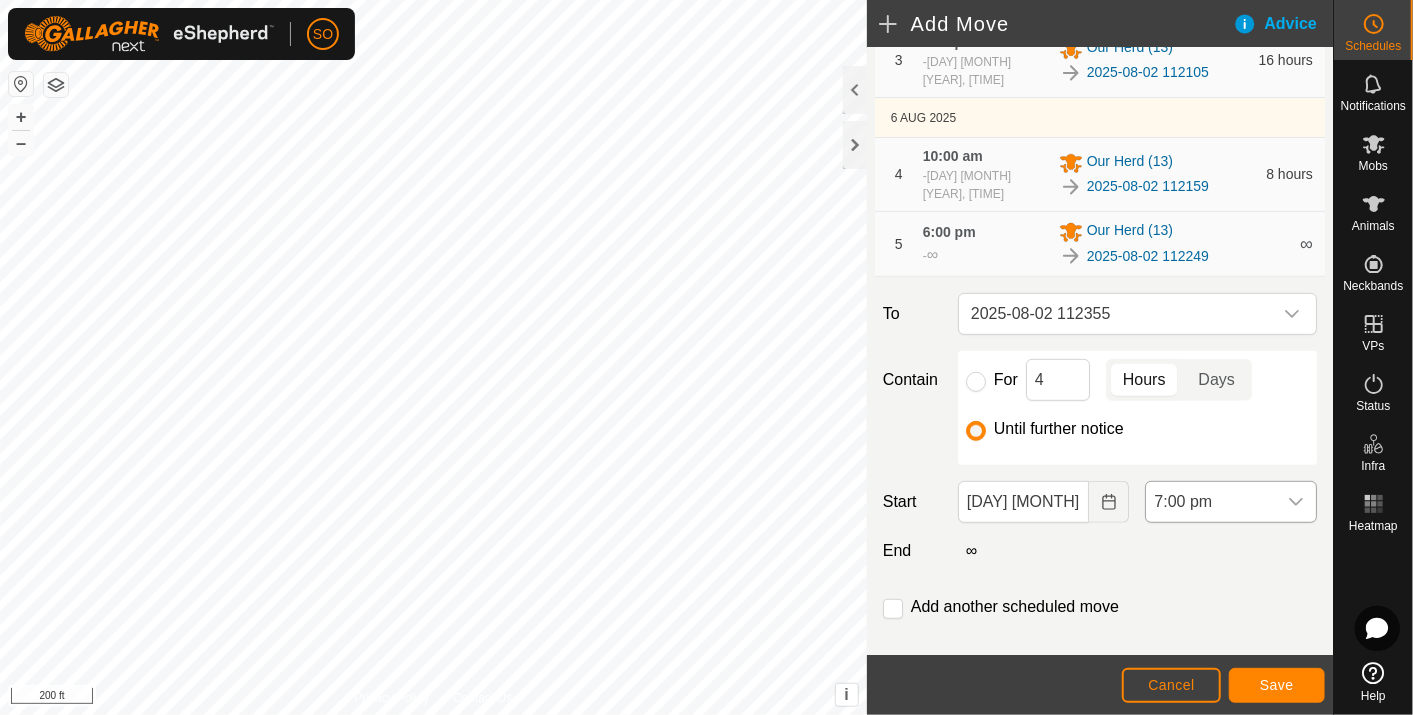 click 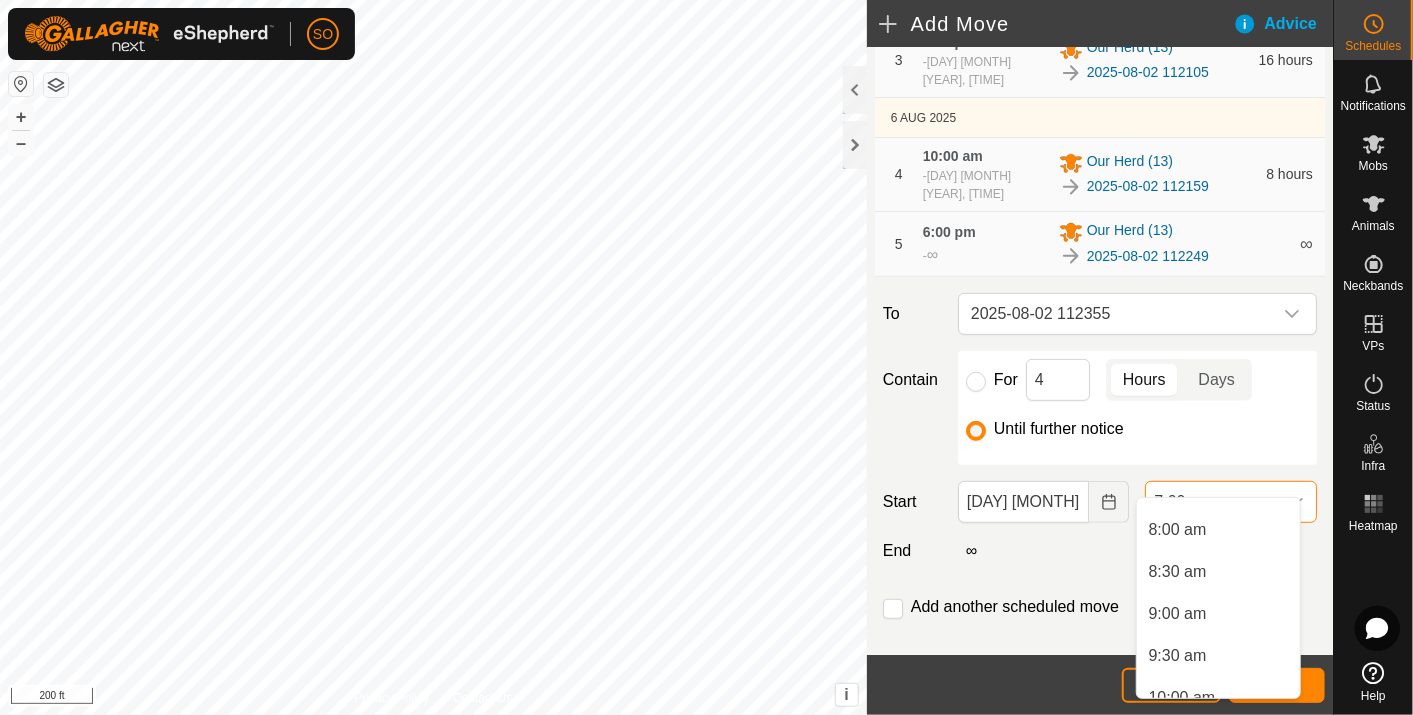 scroll, scrollTop: 743, scrollLeft: 0, axis: vertical 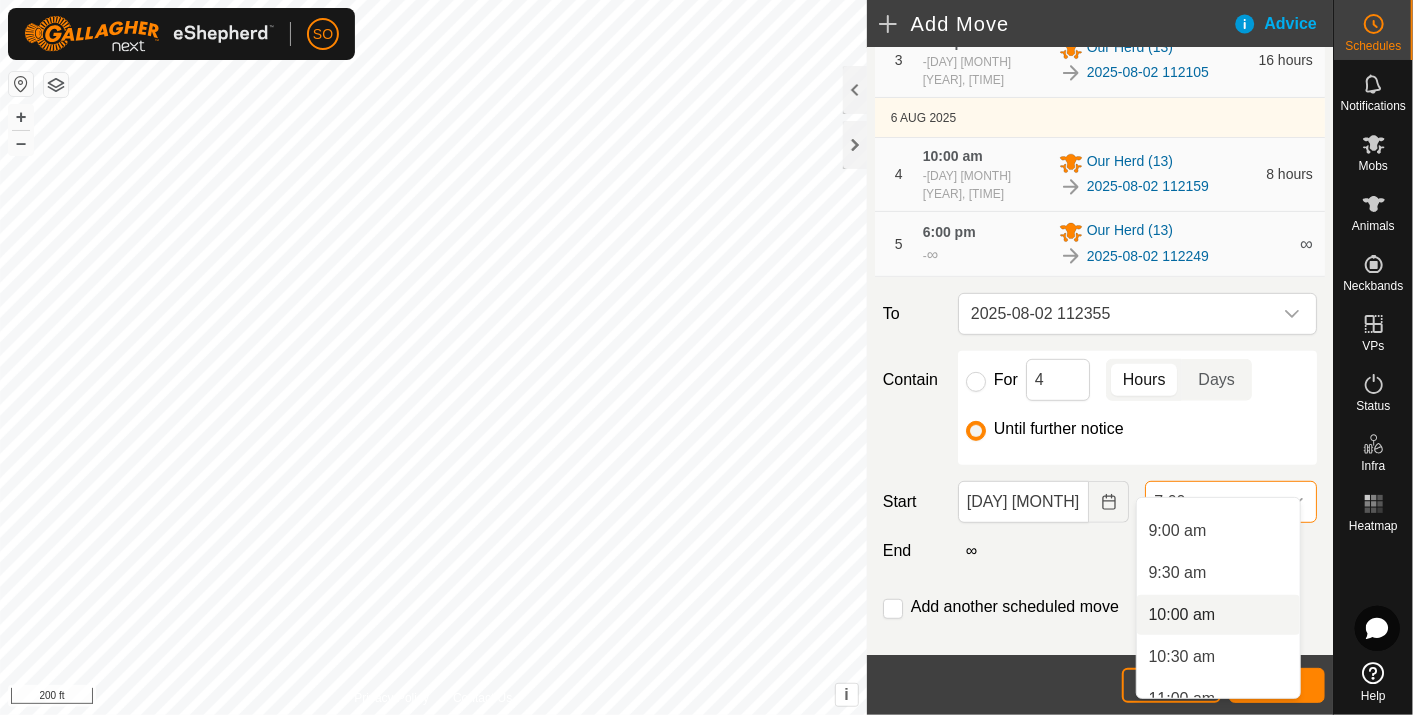 click on "10:00 am" at bounding box center (1218, 615) 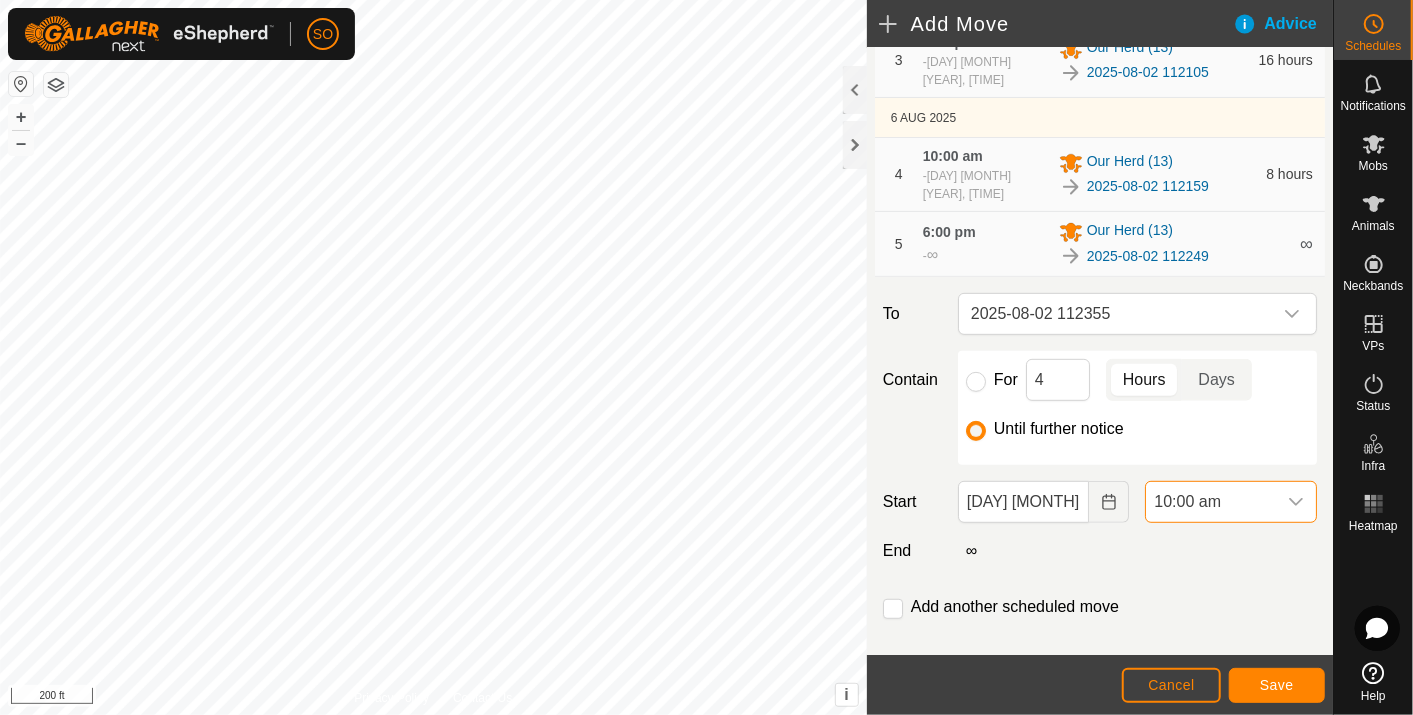 scroll, scrollTop: 1435, scrollLeft: 0, axis: vertical 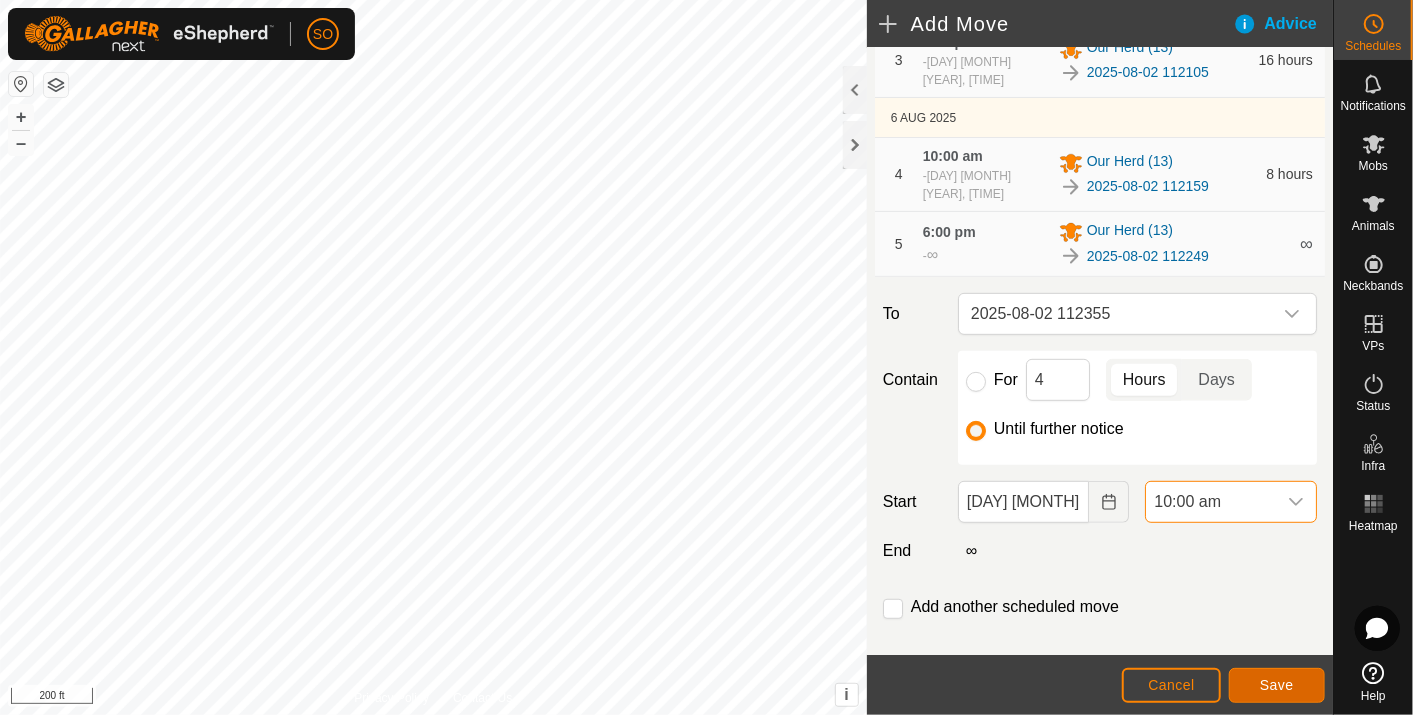 click on "Save" 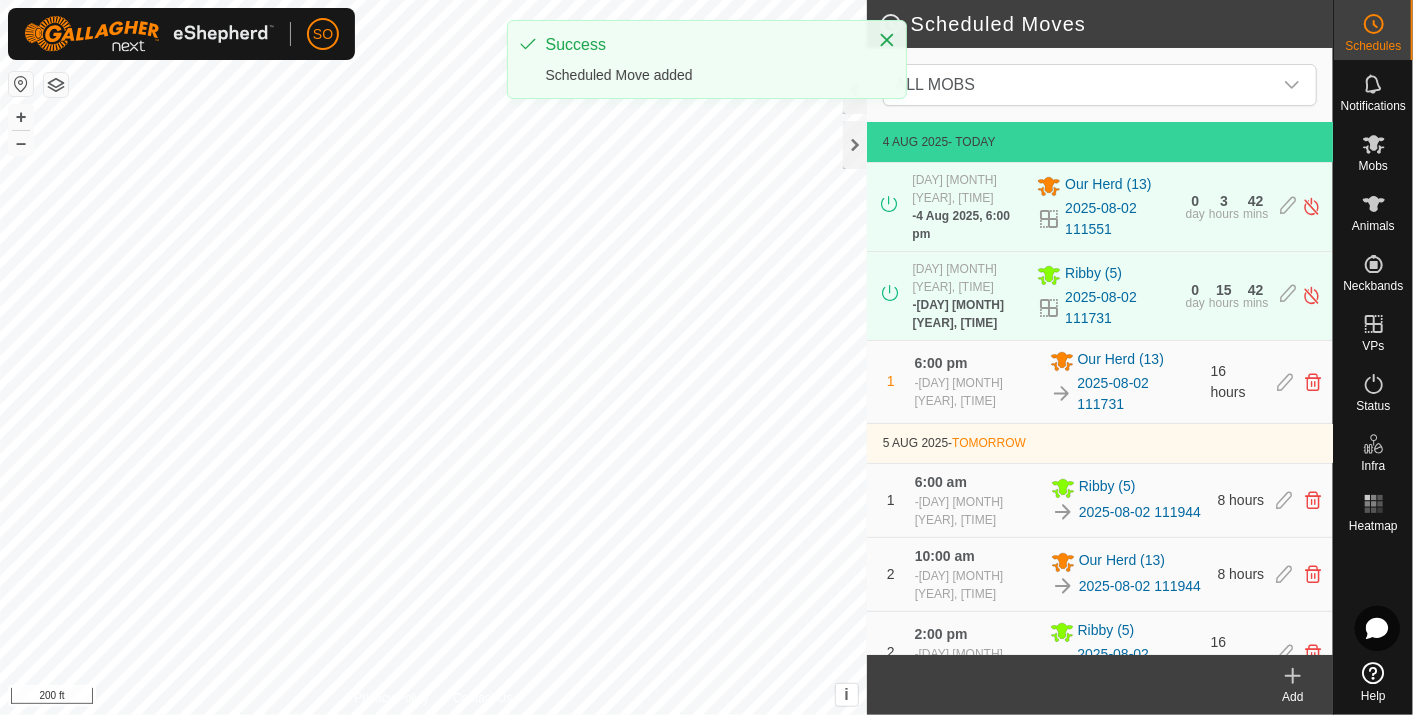 click 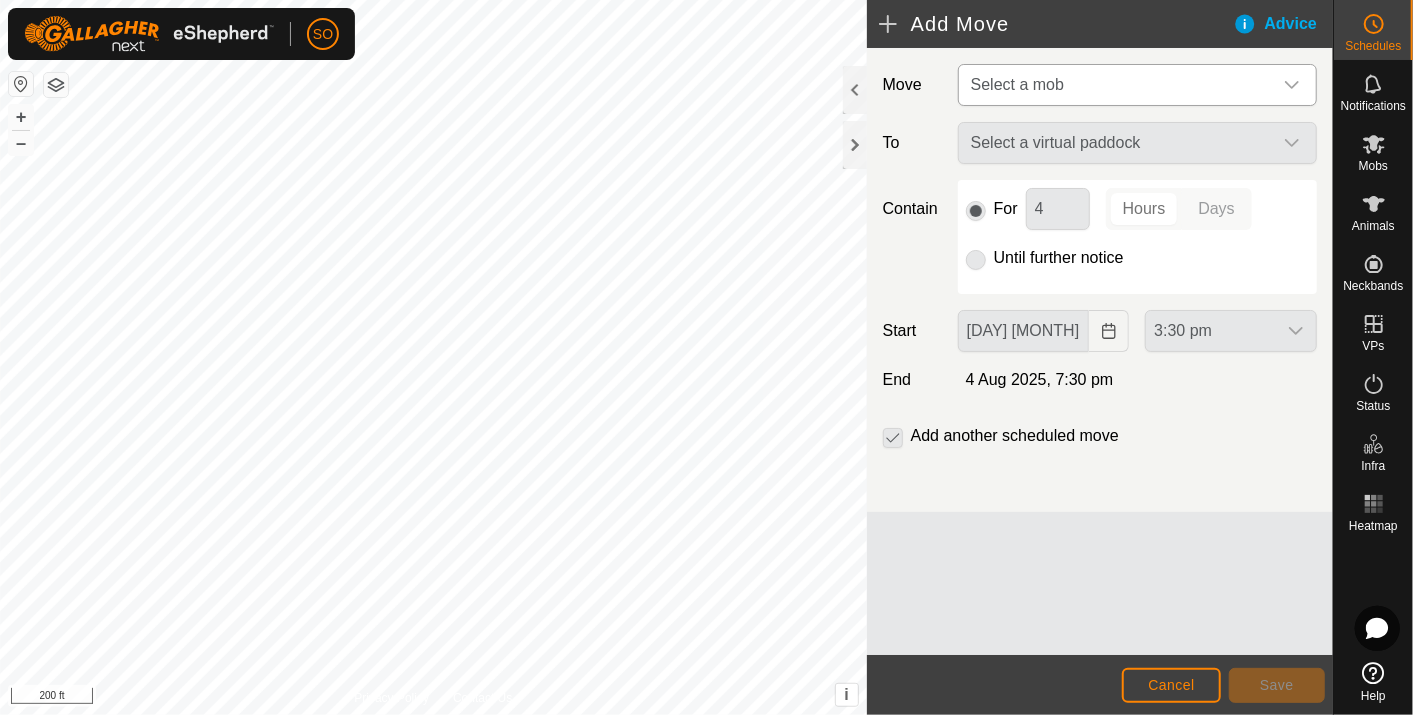 click 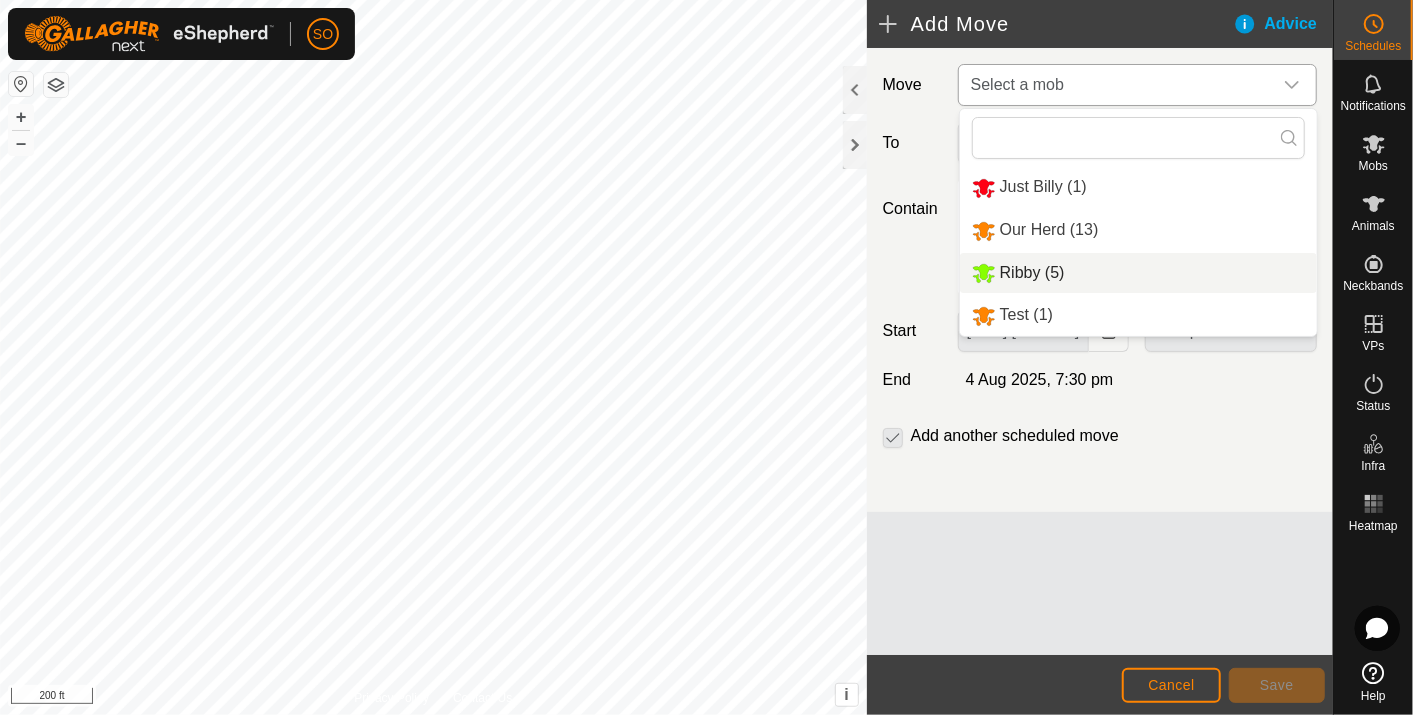 click on "Ribby (5)" at bounding box center (1138, 273) 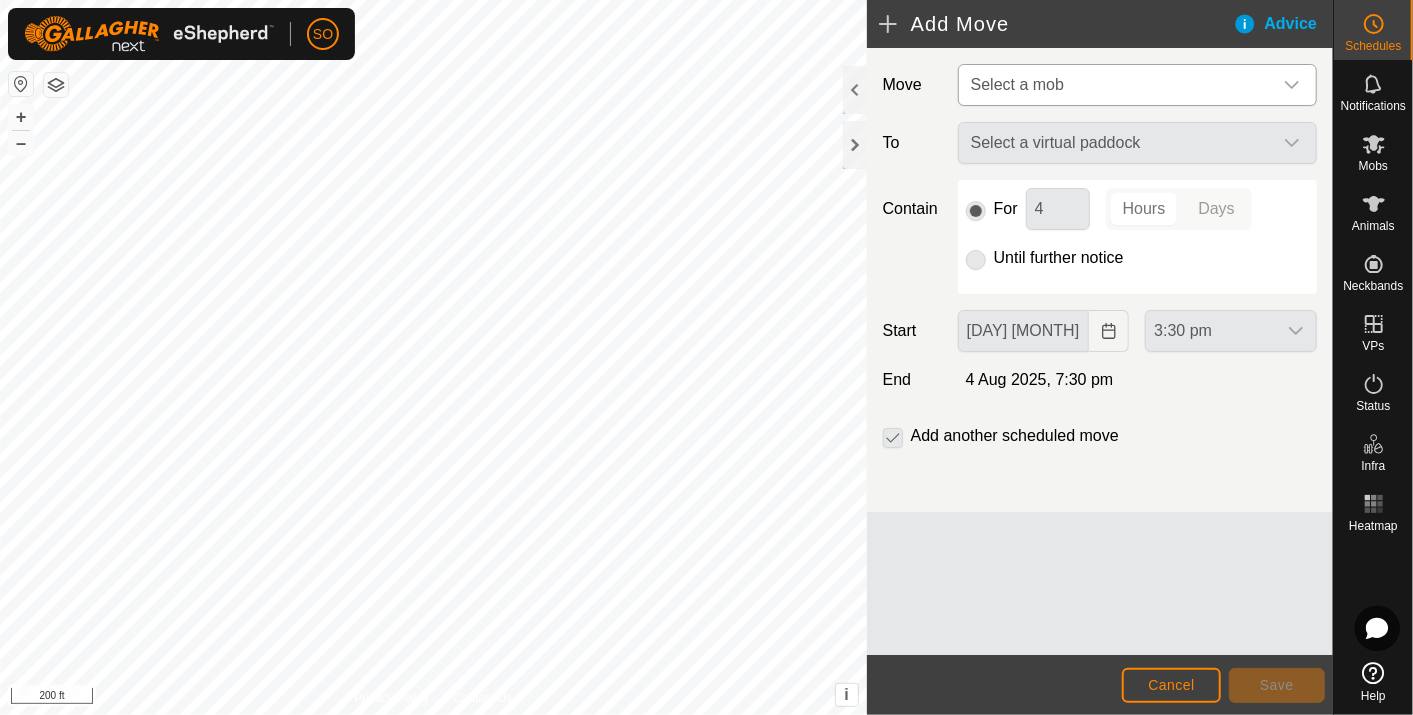 type on "[DAY] [MONTH], [YEAR]" 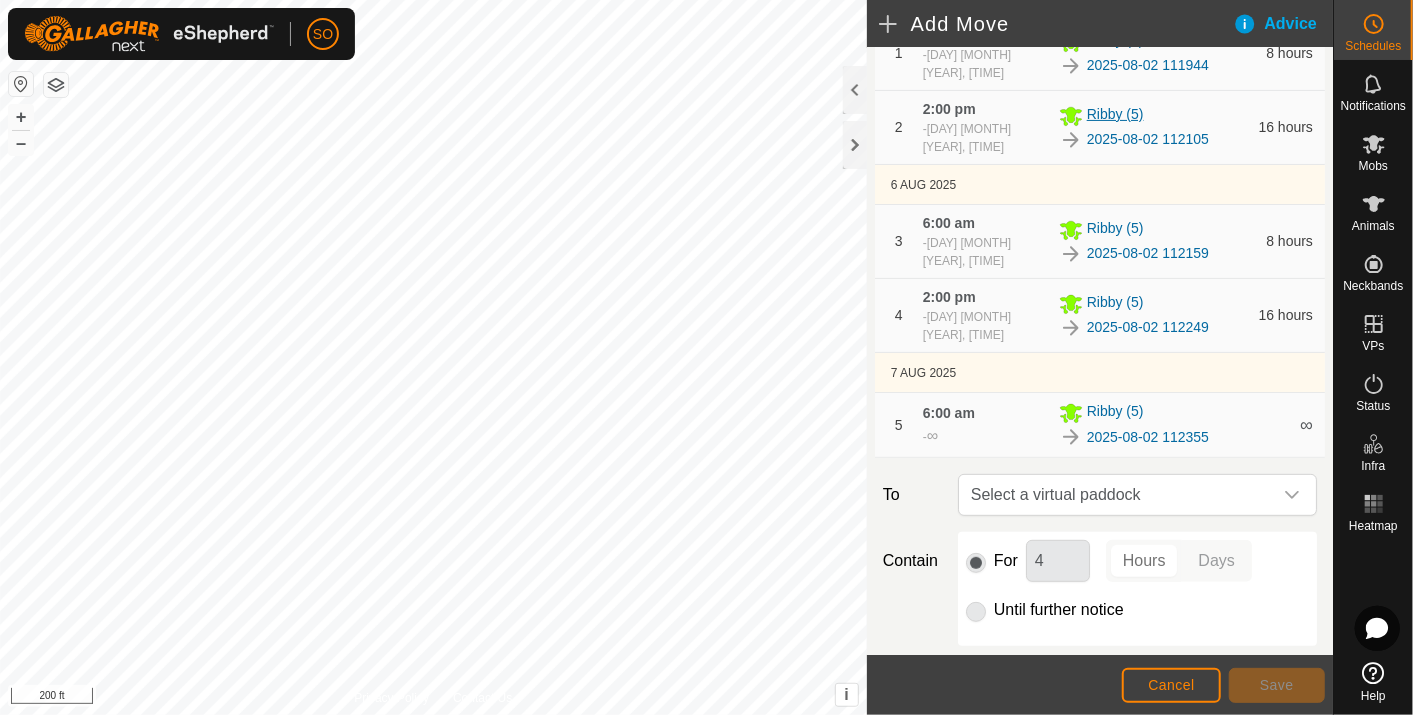 scroll, scrollTop: 333, scrollLeft: 0, axis: vertical 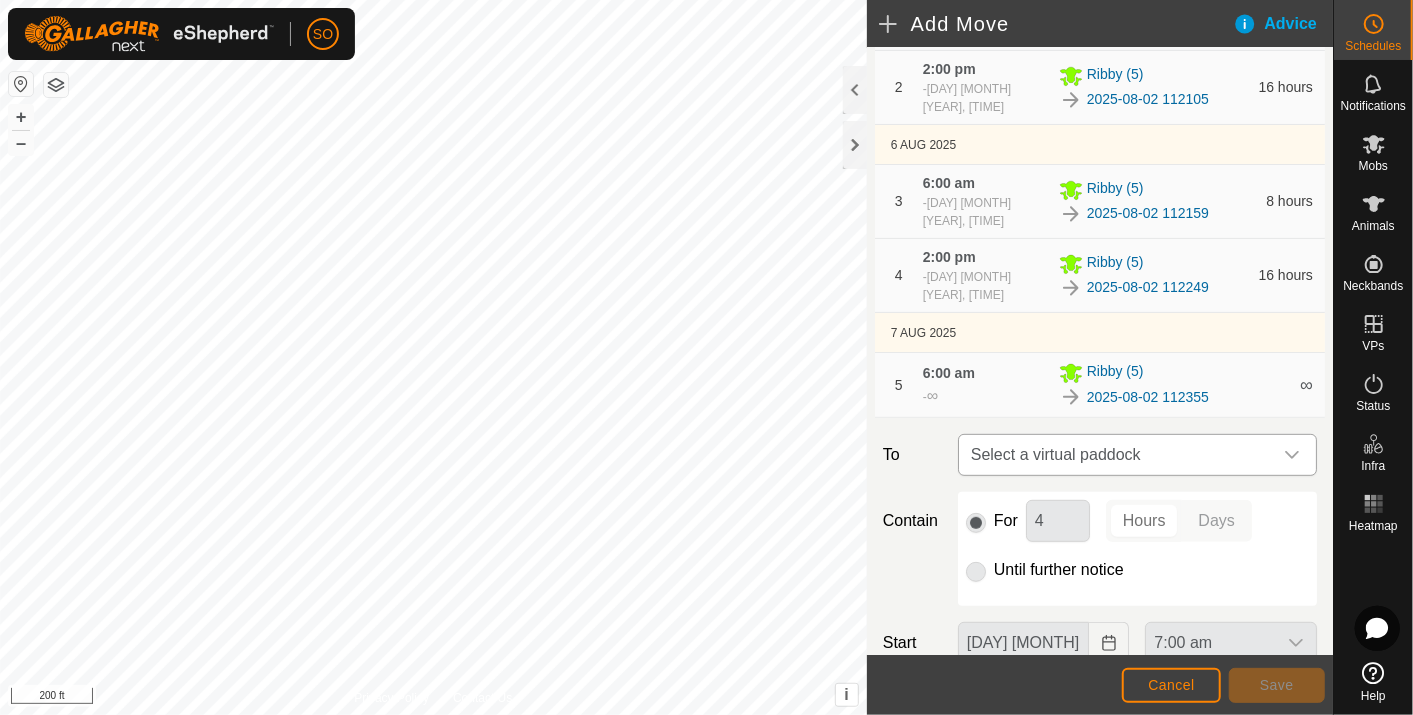 click 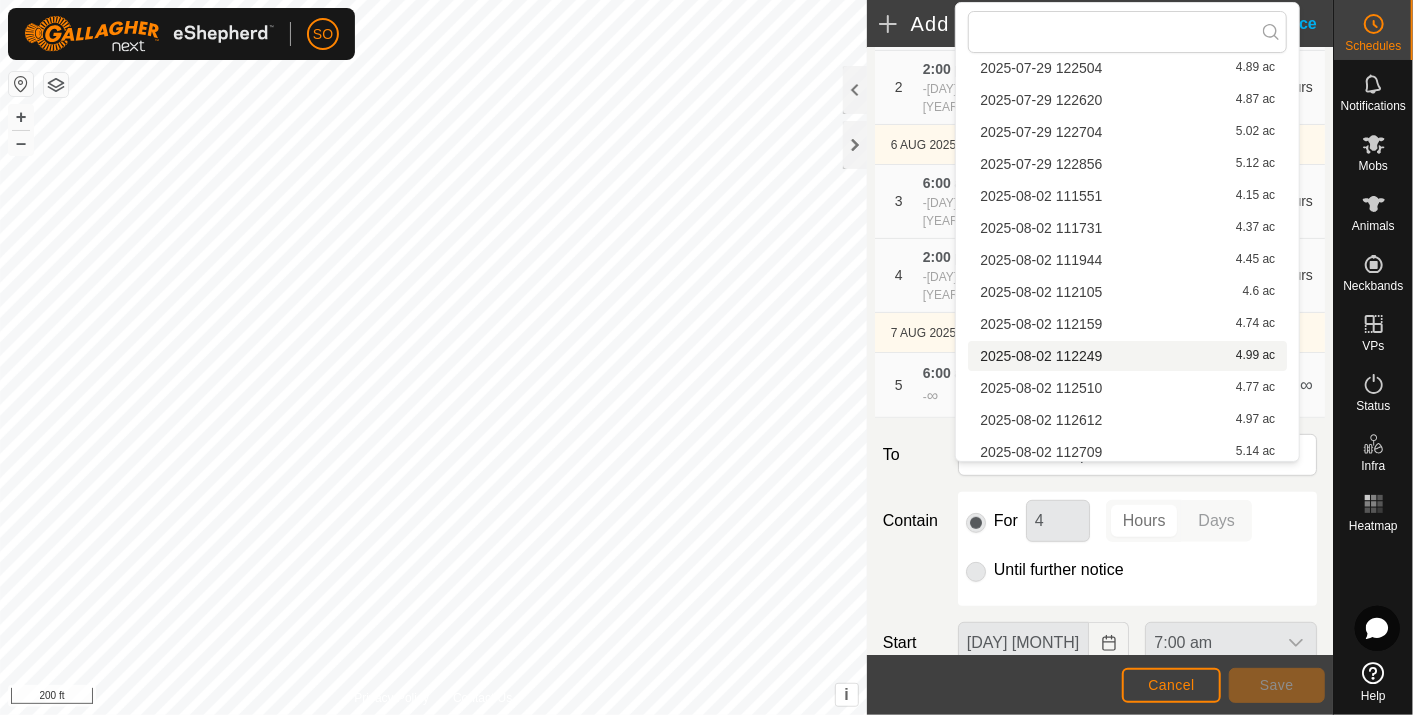 scroll, scrollTop: 222, scrollLeft: 0, axis: vertical 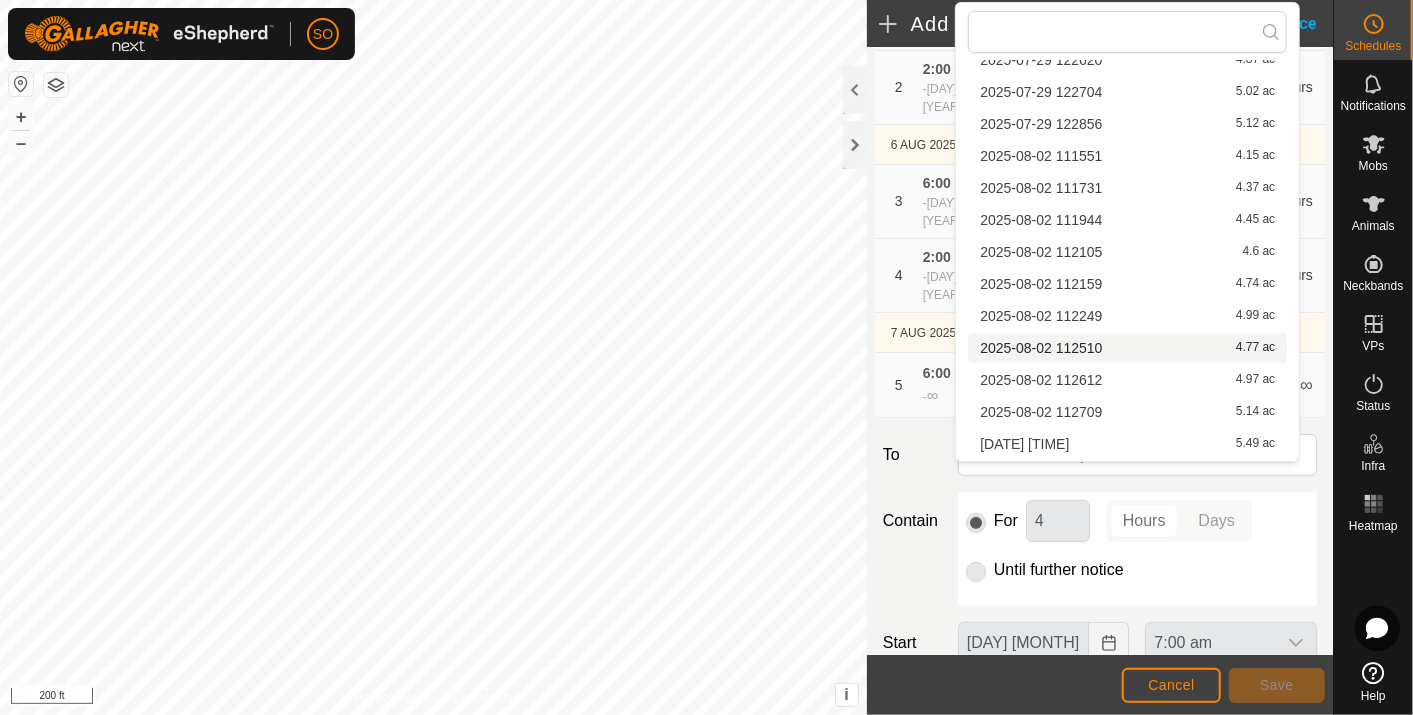 click on "[DATE] [TIME]  [NUMBER] ac" at bounding box center (1127, 348) 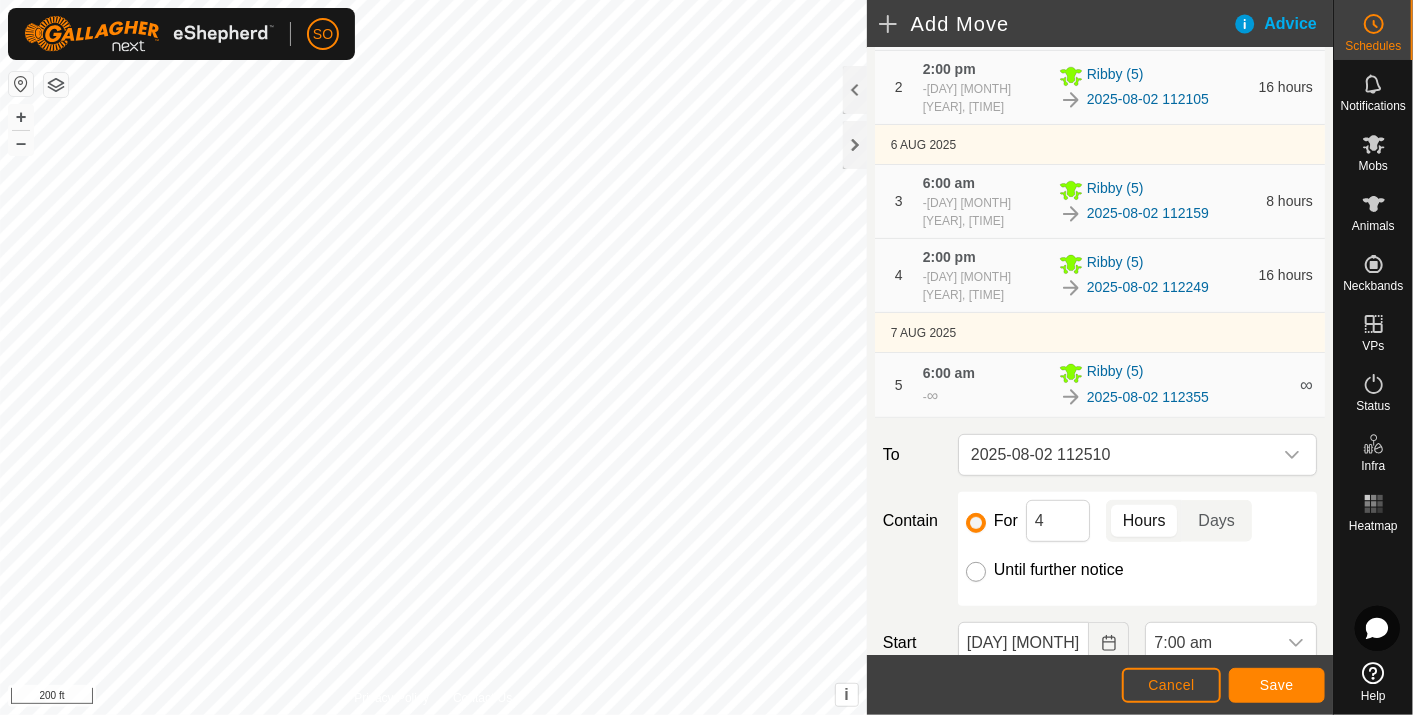 click on "Until further notice" at bounding box center [976, 572] 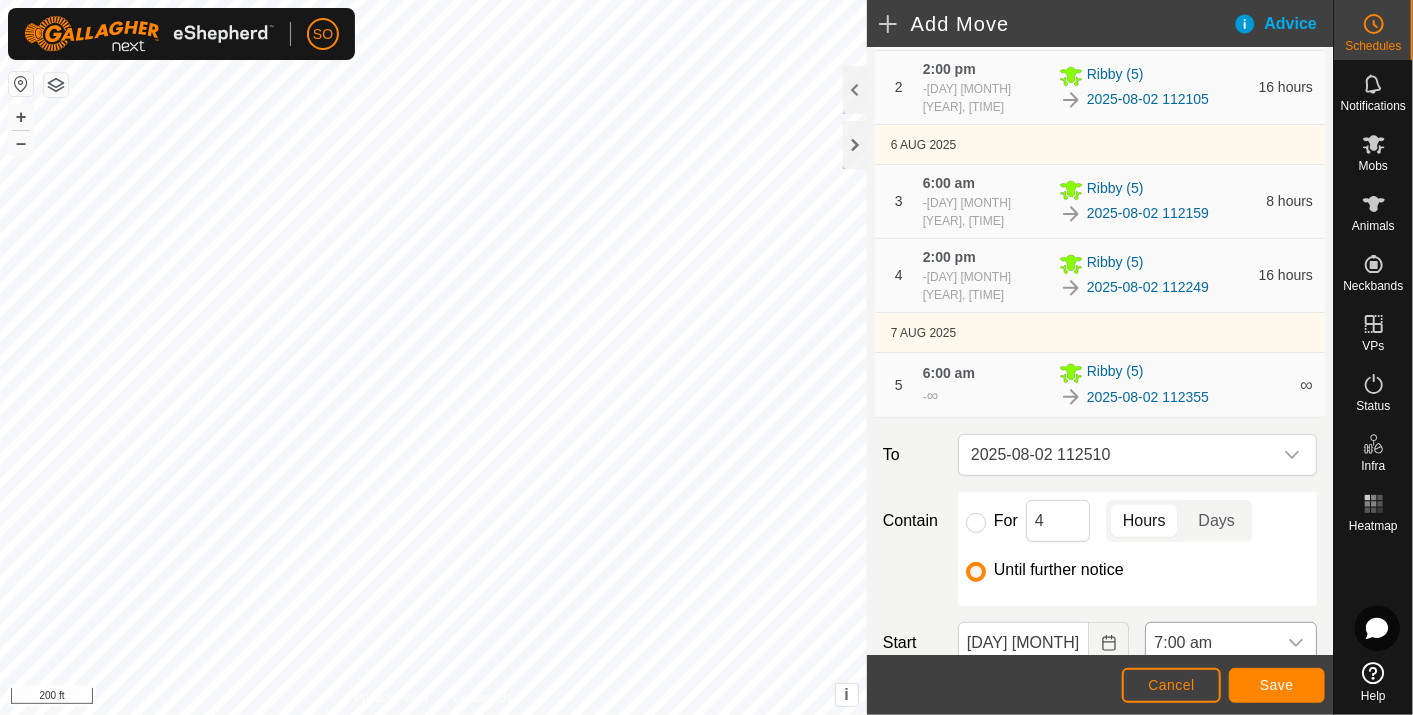 click 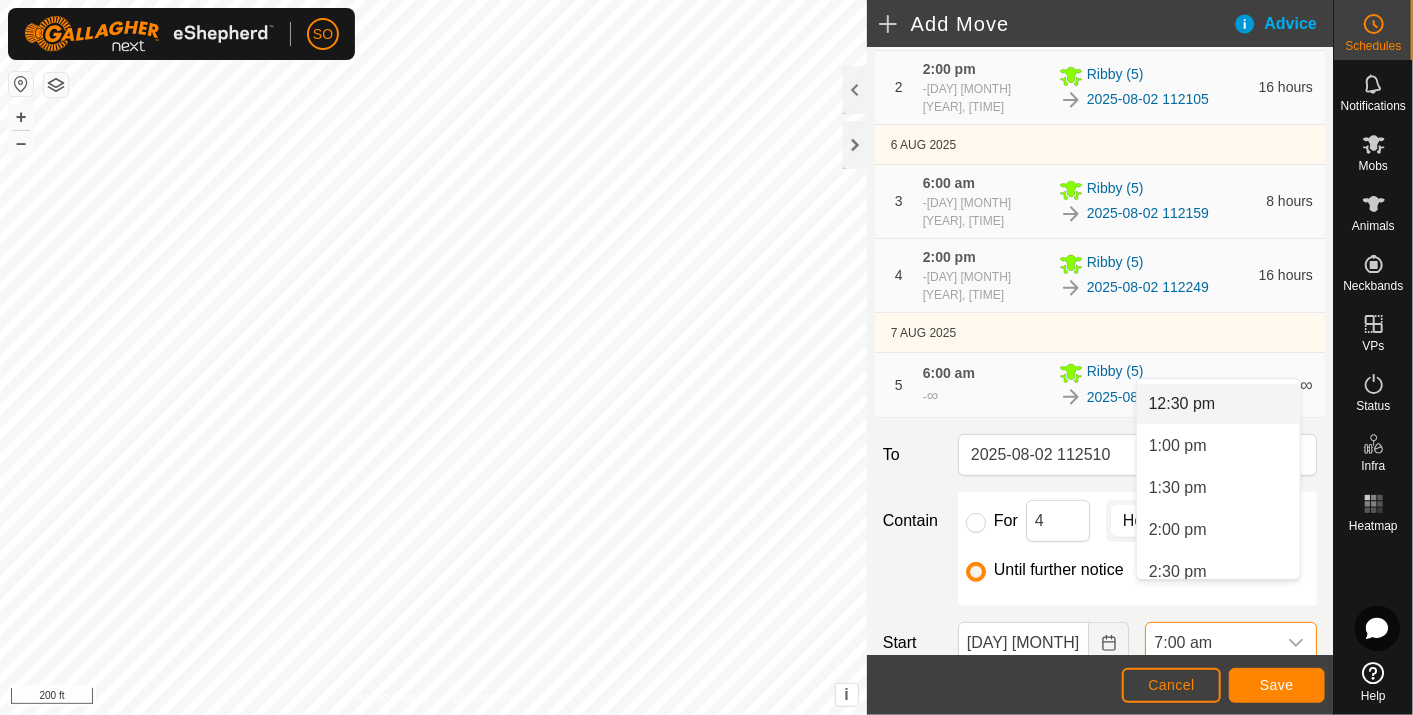 scroll, scrollTop: 1087, scrollLeft: 0, axis: vertical 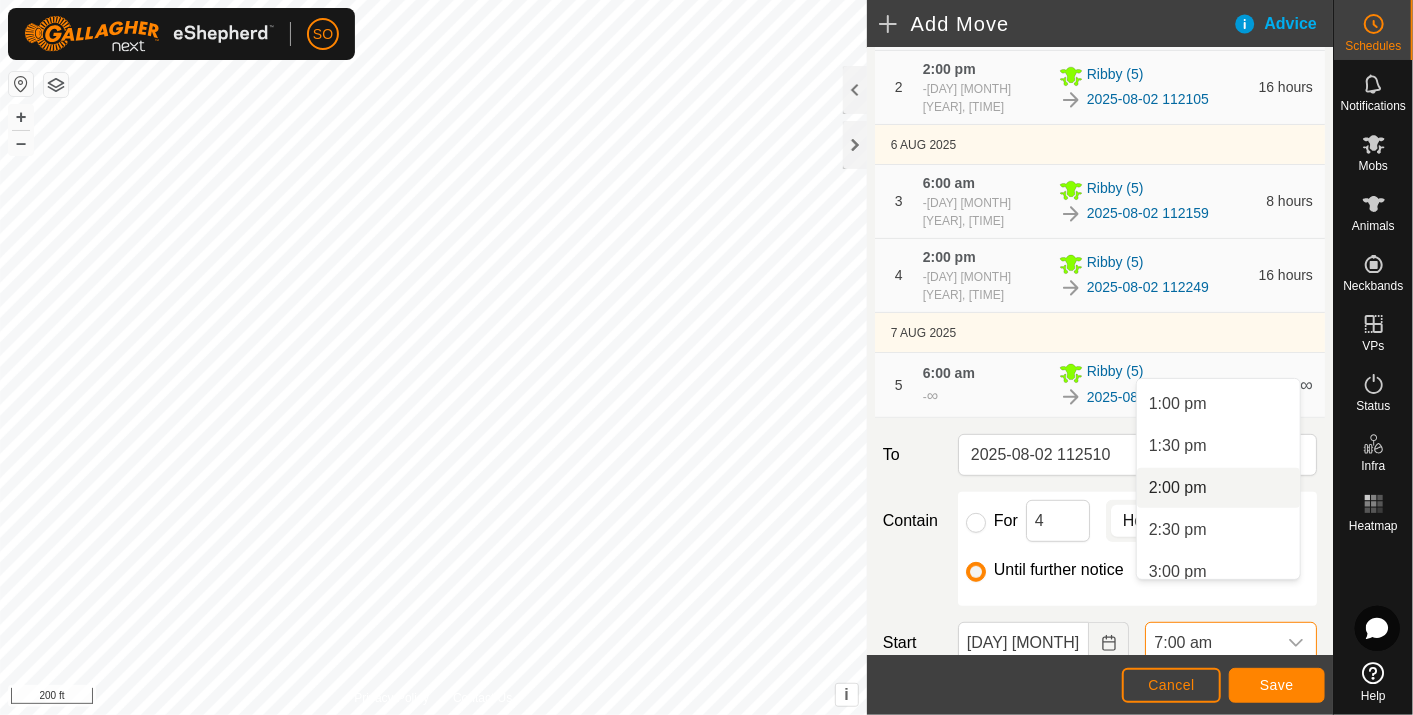 click on "2:00 pm" at bounding box center [1218, 488] 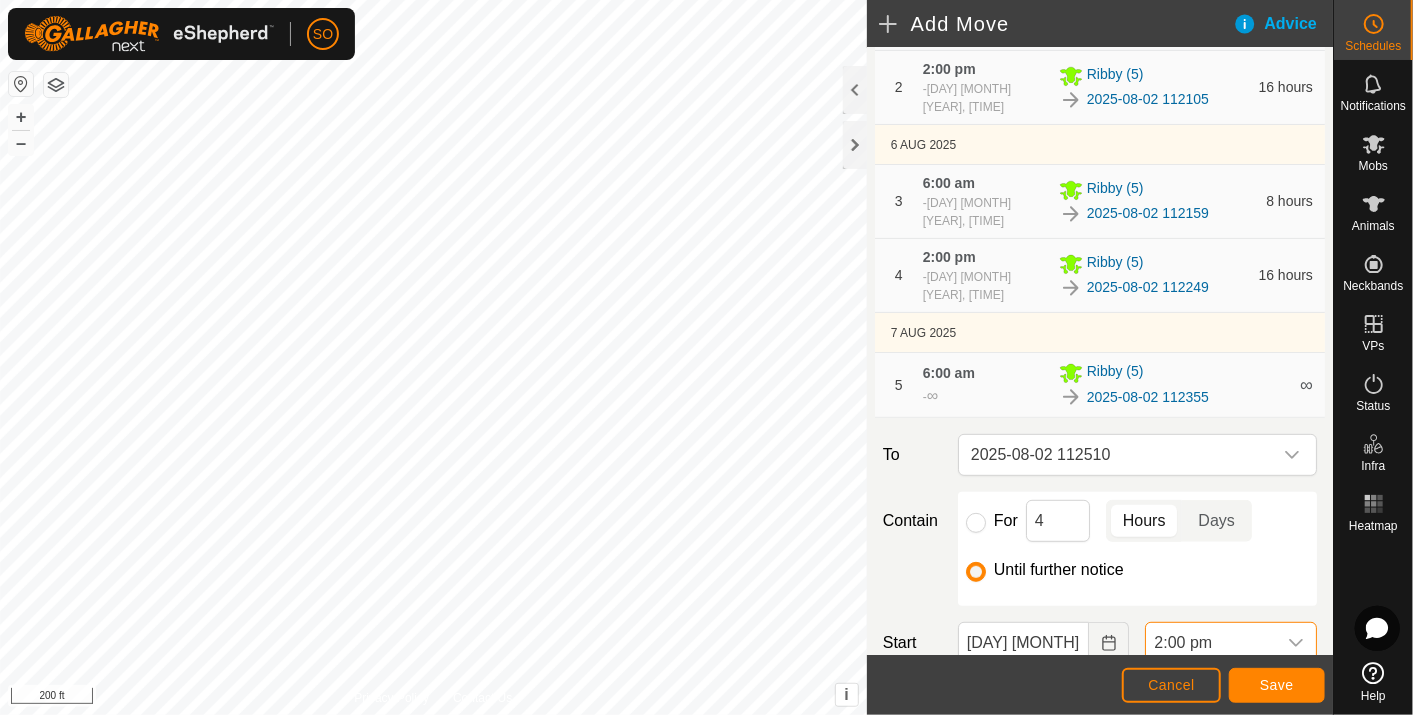 scroll, scrollTop: 587, scrollLeft: 0, axis: vertical 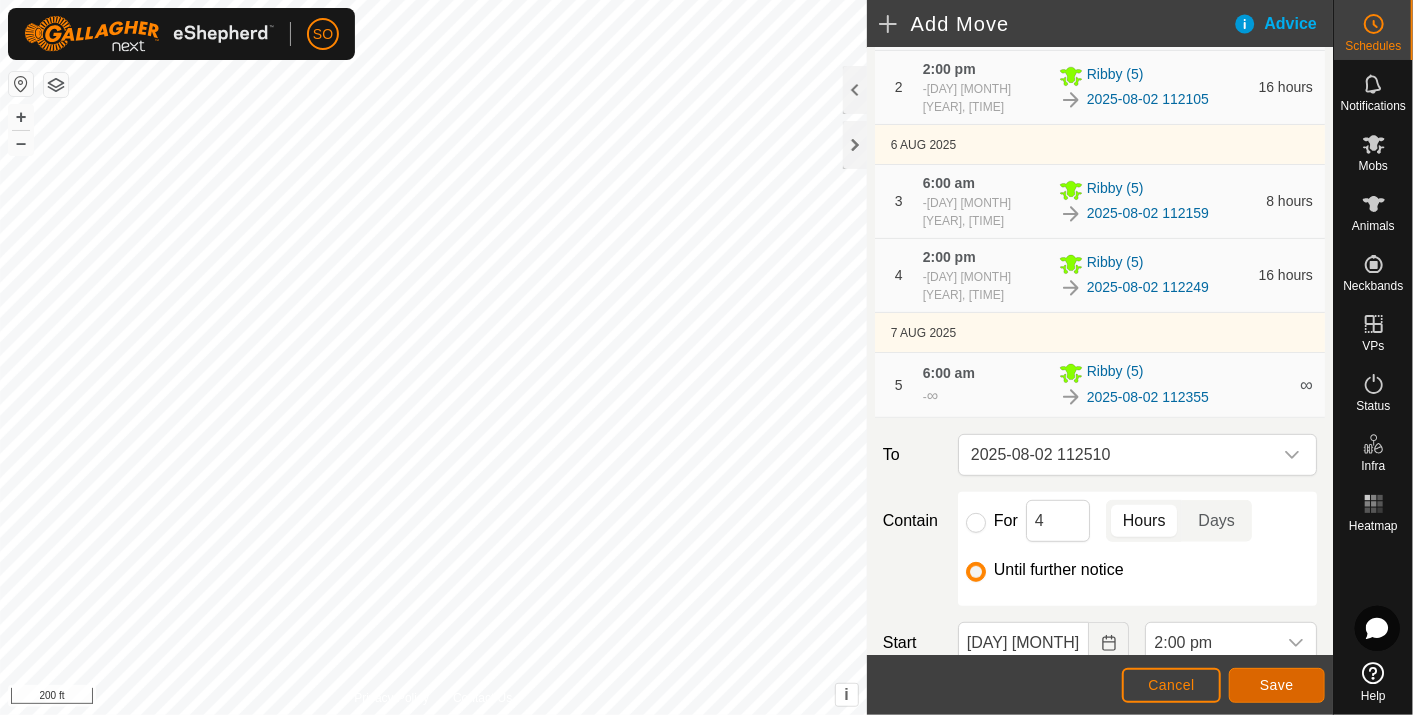 click on "Save" 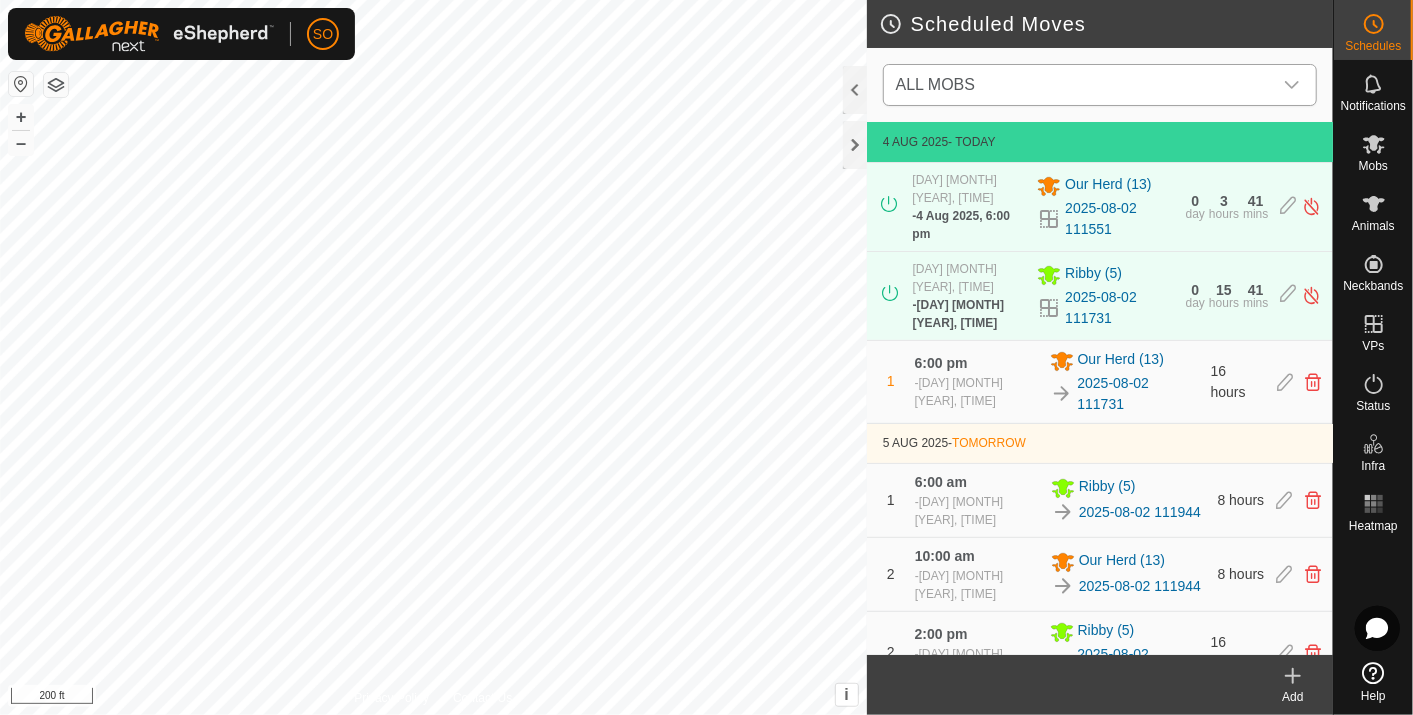 click 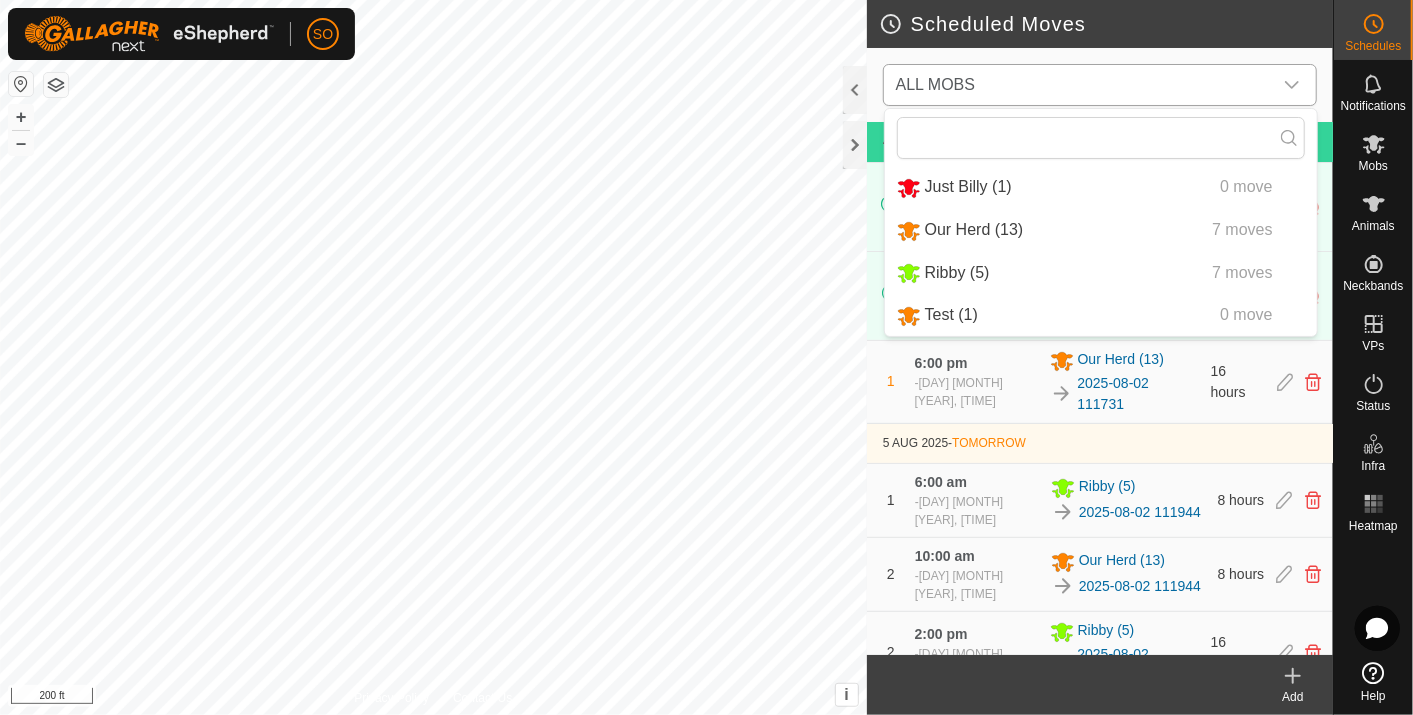 click on "Our Herd ([NUMBER]) [NUMBER] moves" at bounding box center (1101, 230) 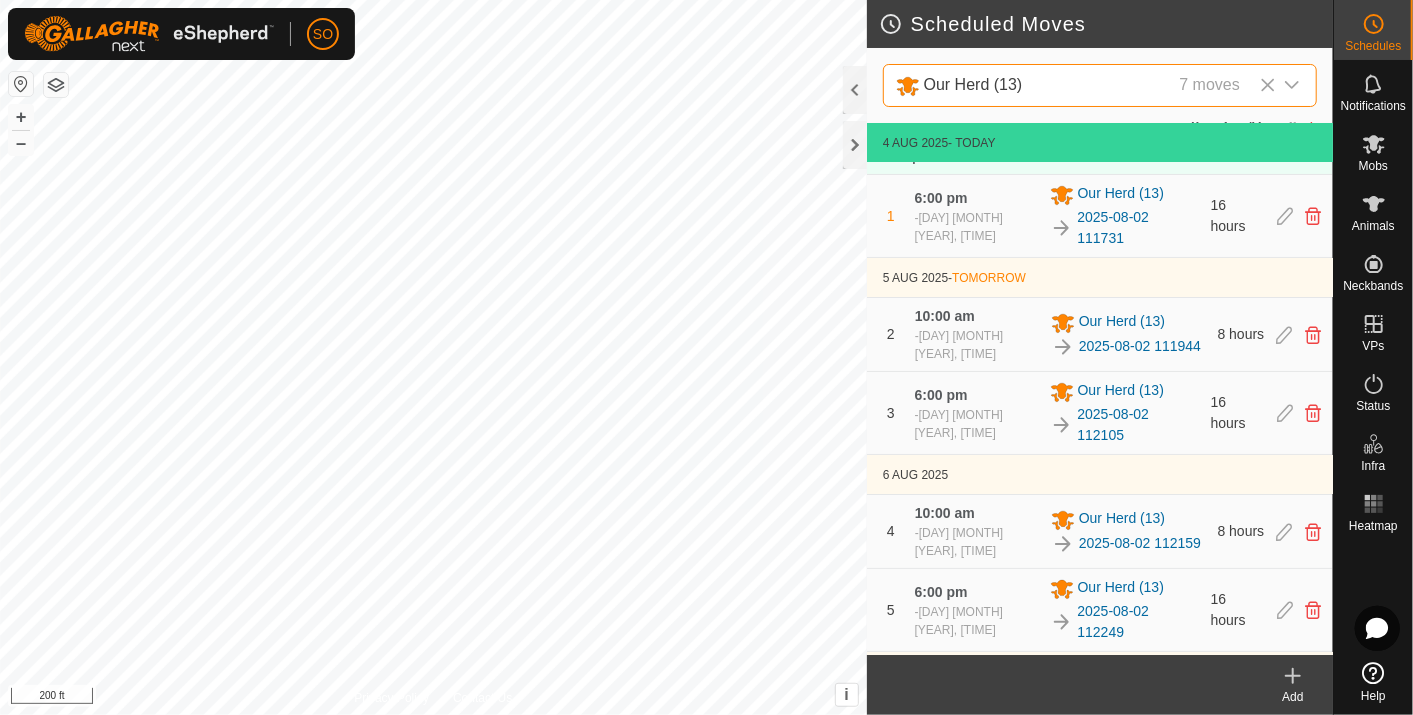scroll, scrollTop: 0, scrollLeft: 0, axis: both 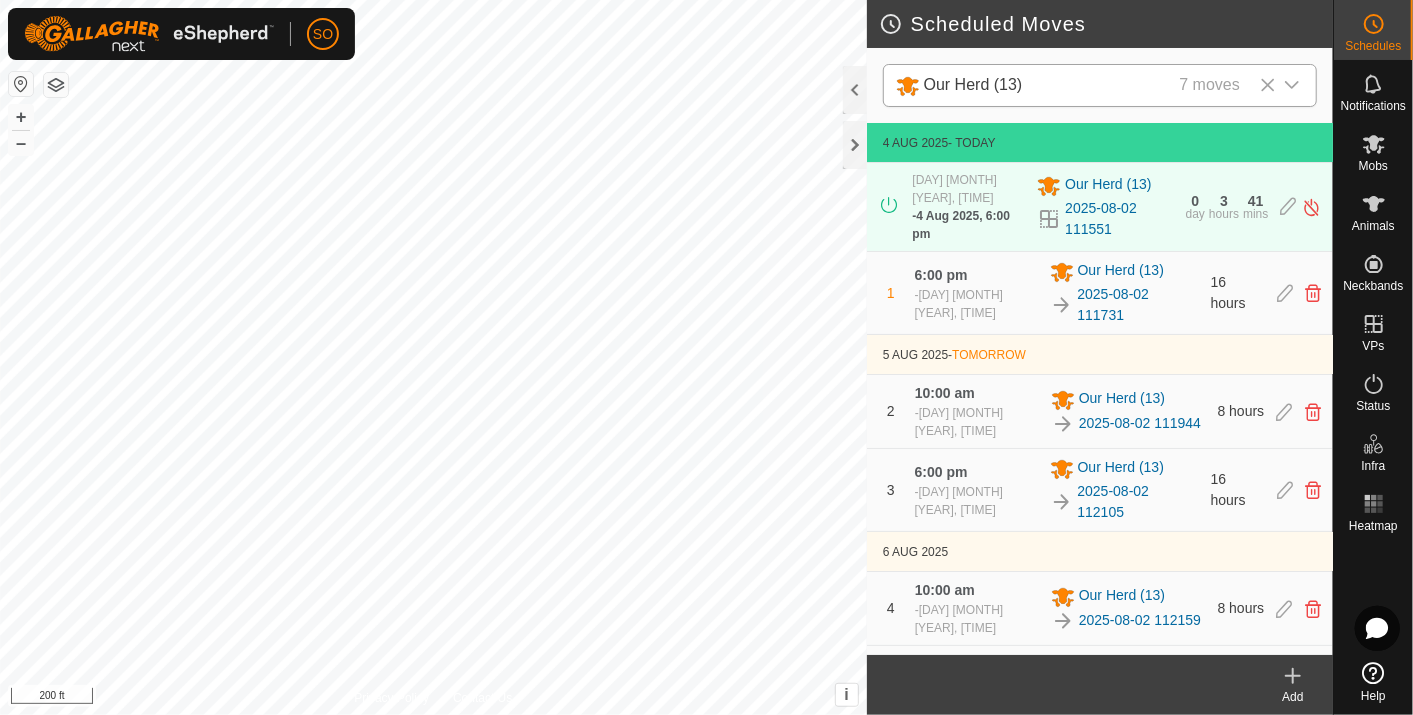 click 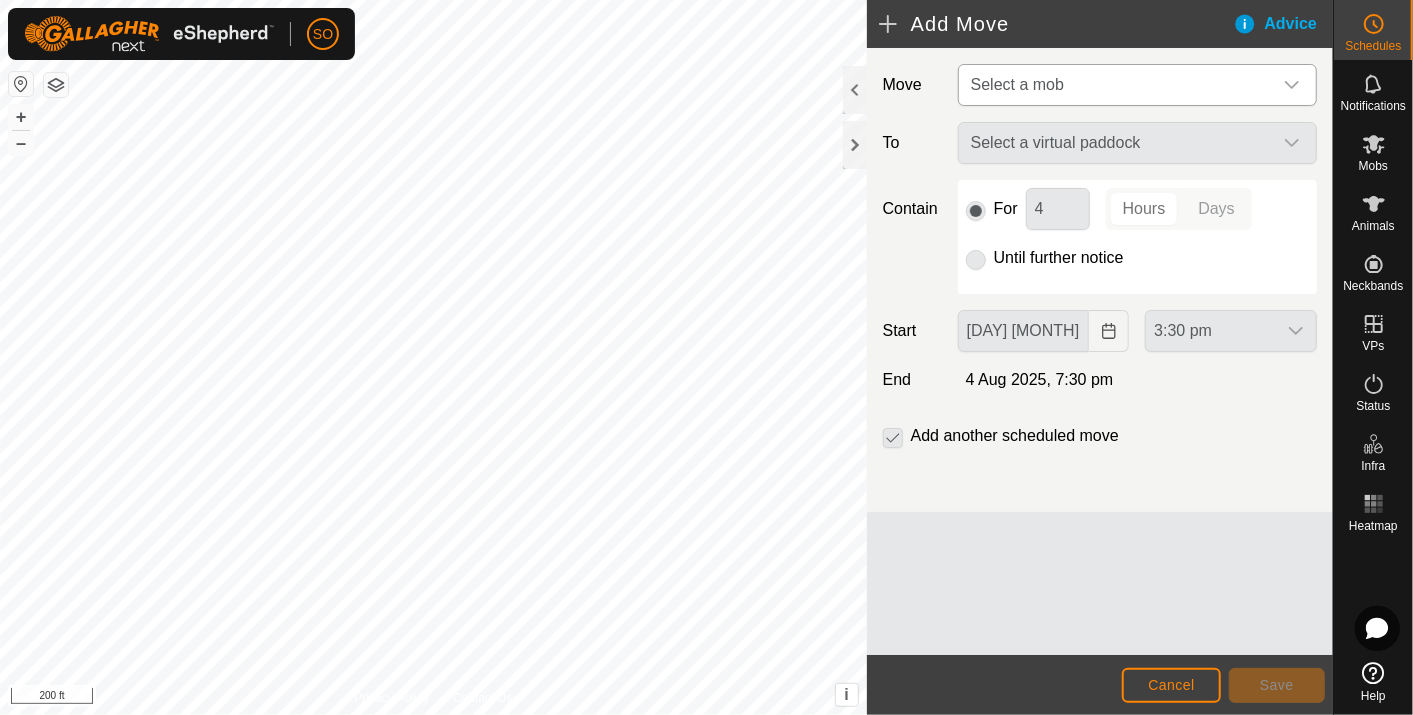 click at bounding box center [1292, 85] 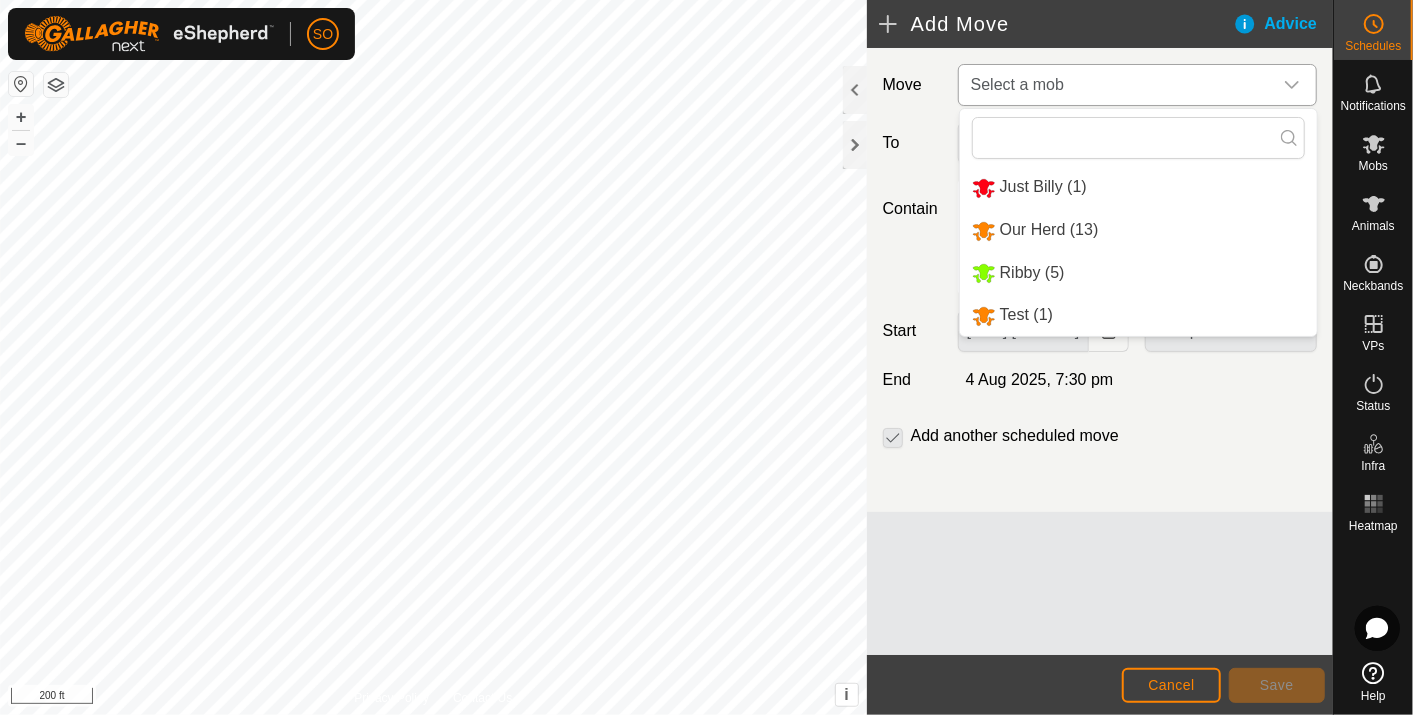 click on "Our Herd (13)" at bounding box center (1138, 230) 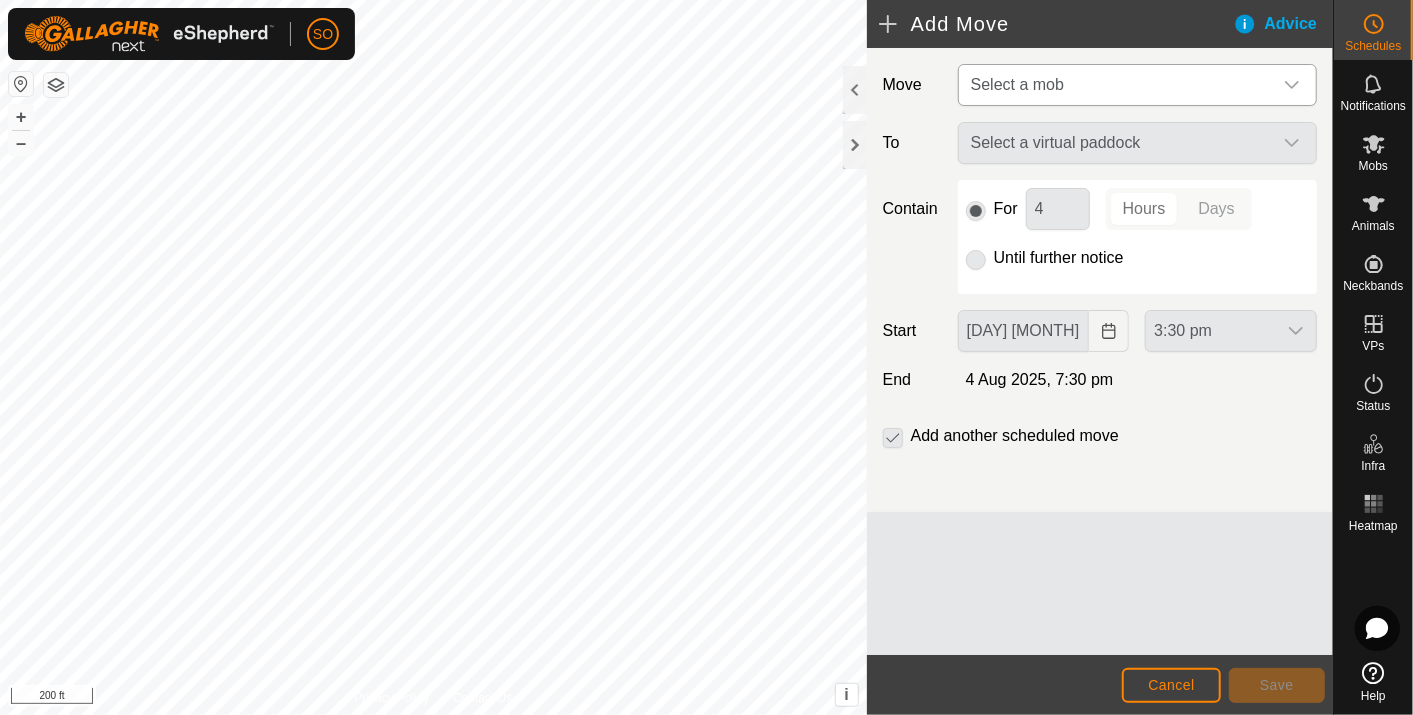 type on "[DAY] [MONTH], [YEAR]" 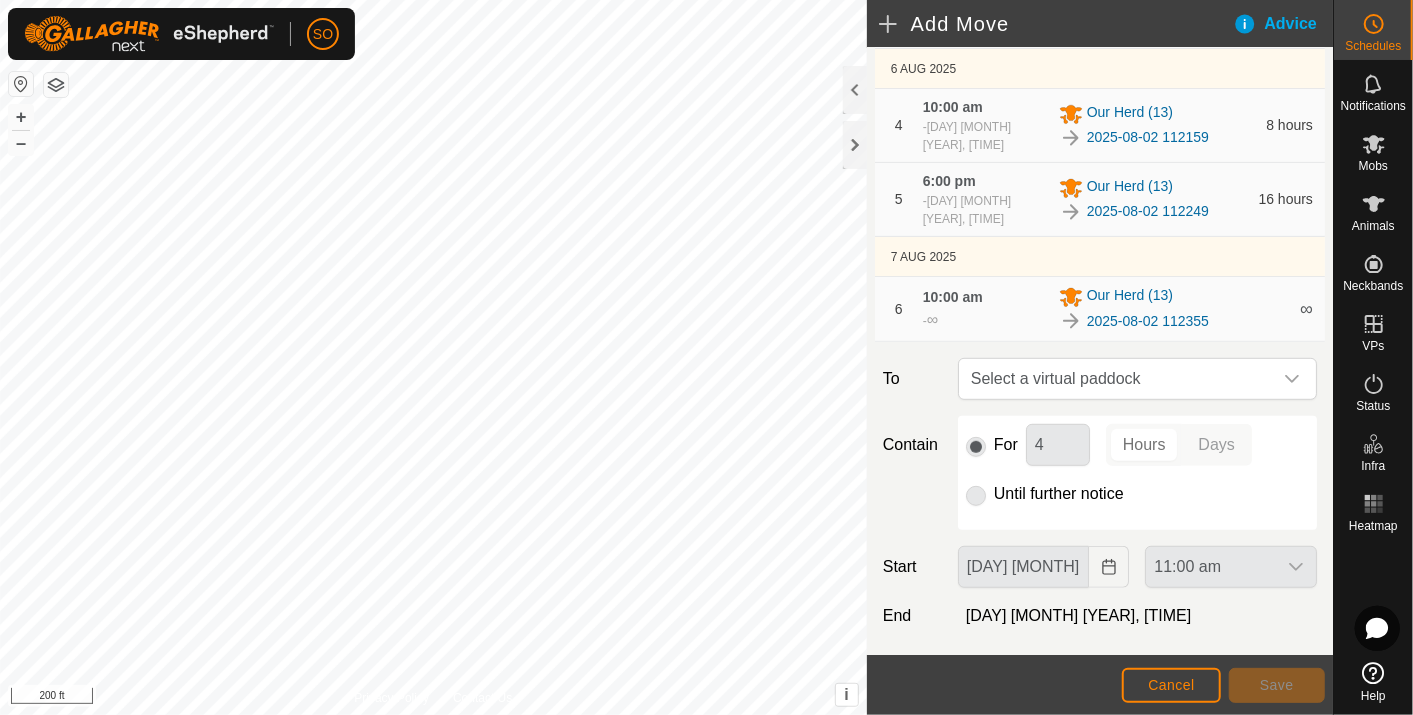 scroll, scrollTop: 465, scrollLeft: 0, axis: vertical 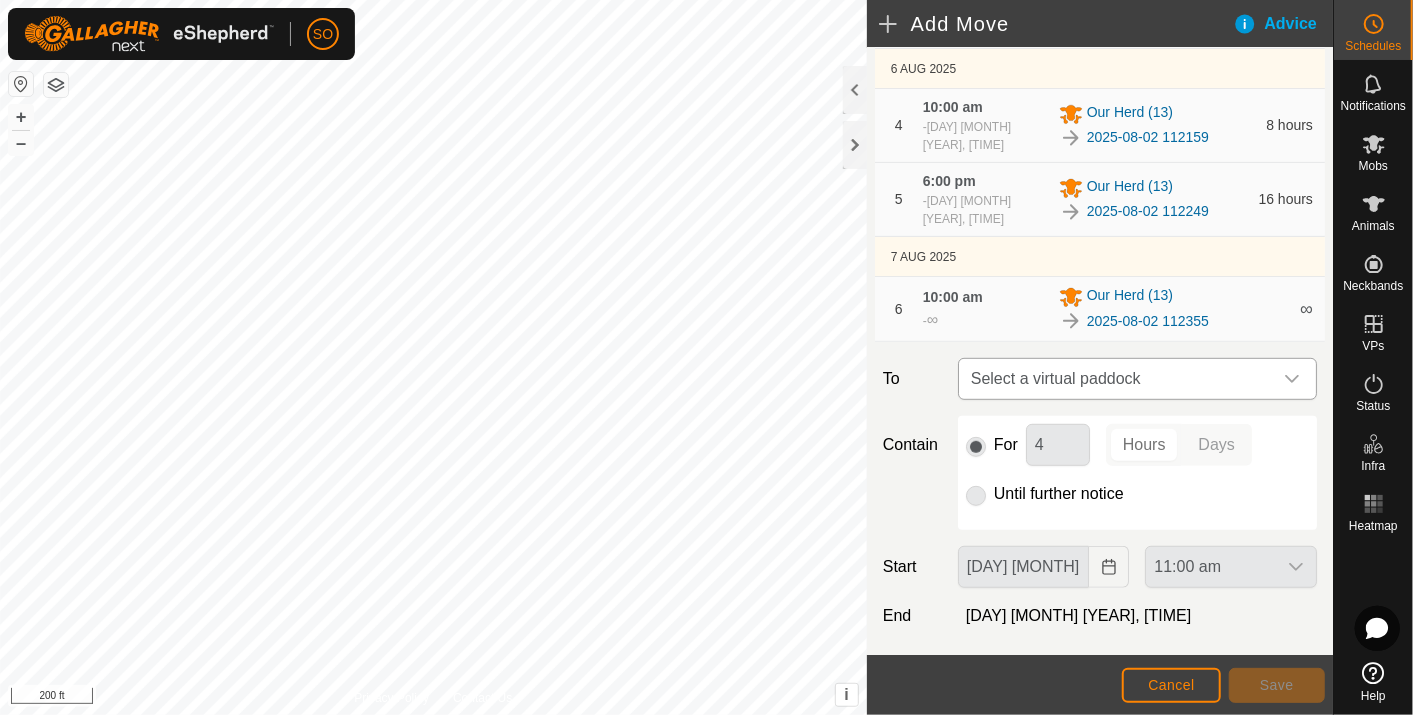 click 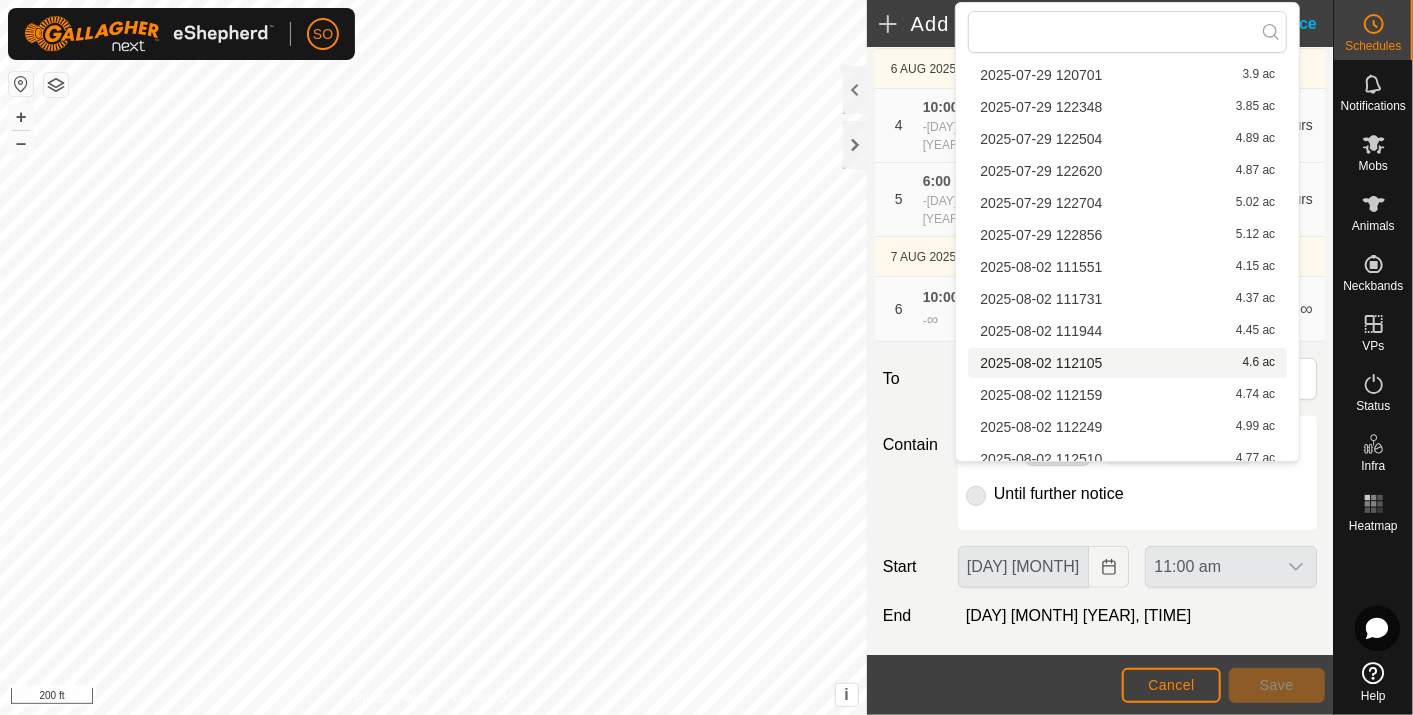 scroll, scrollTop: 222, scrollLeft: 0, axis: vertical 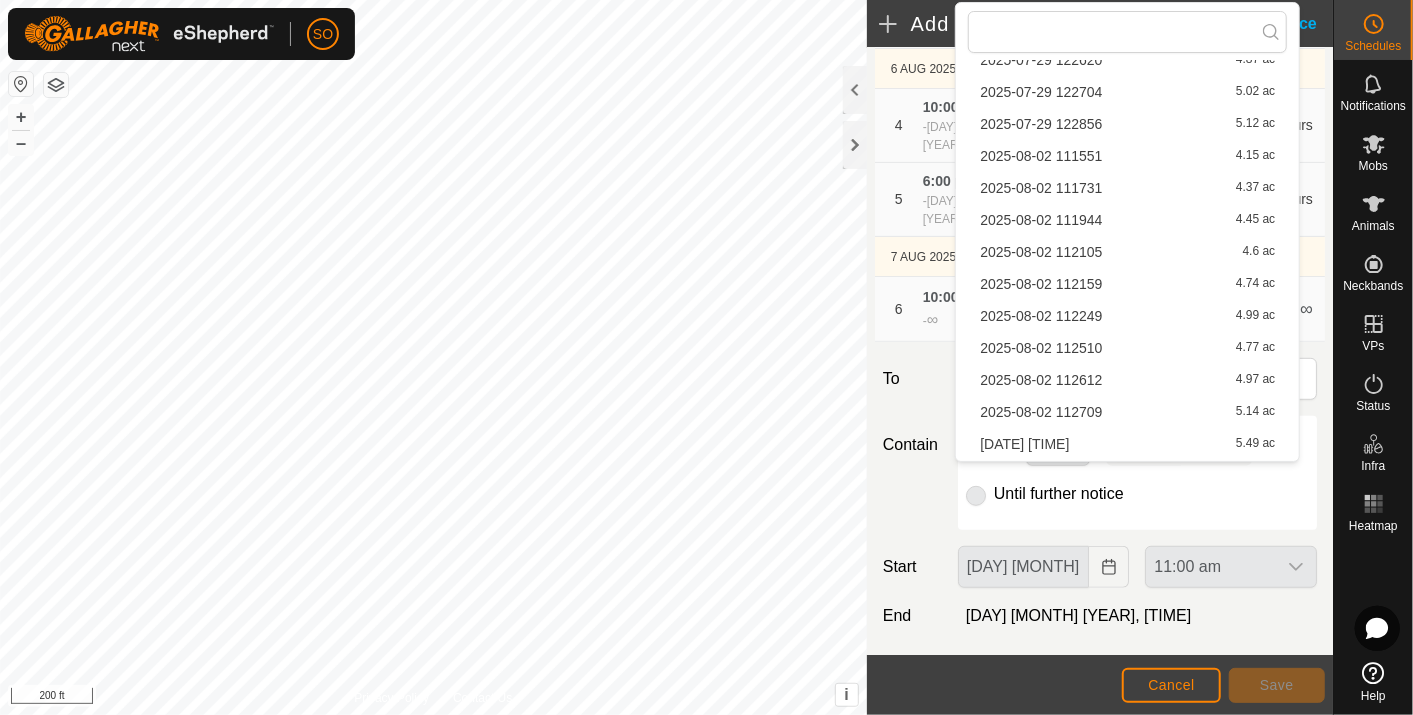 click on "[DATE] [TIME]  [NUMBER] ac" at bounding box center (1127, 348) 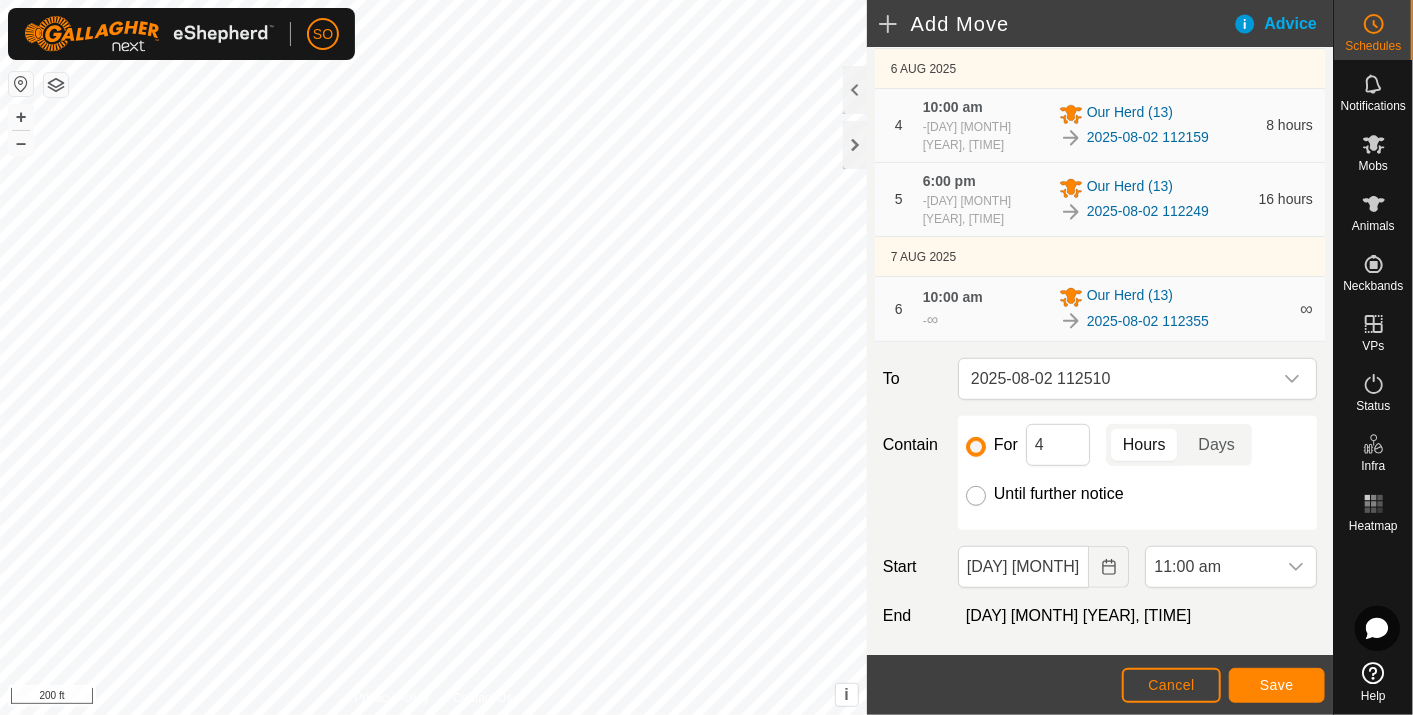 click on "Until further notice" at bounding box center [976, 496] 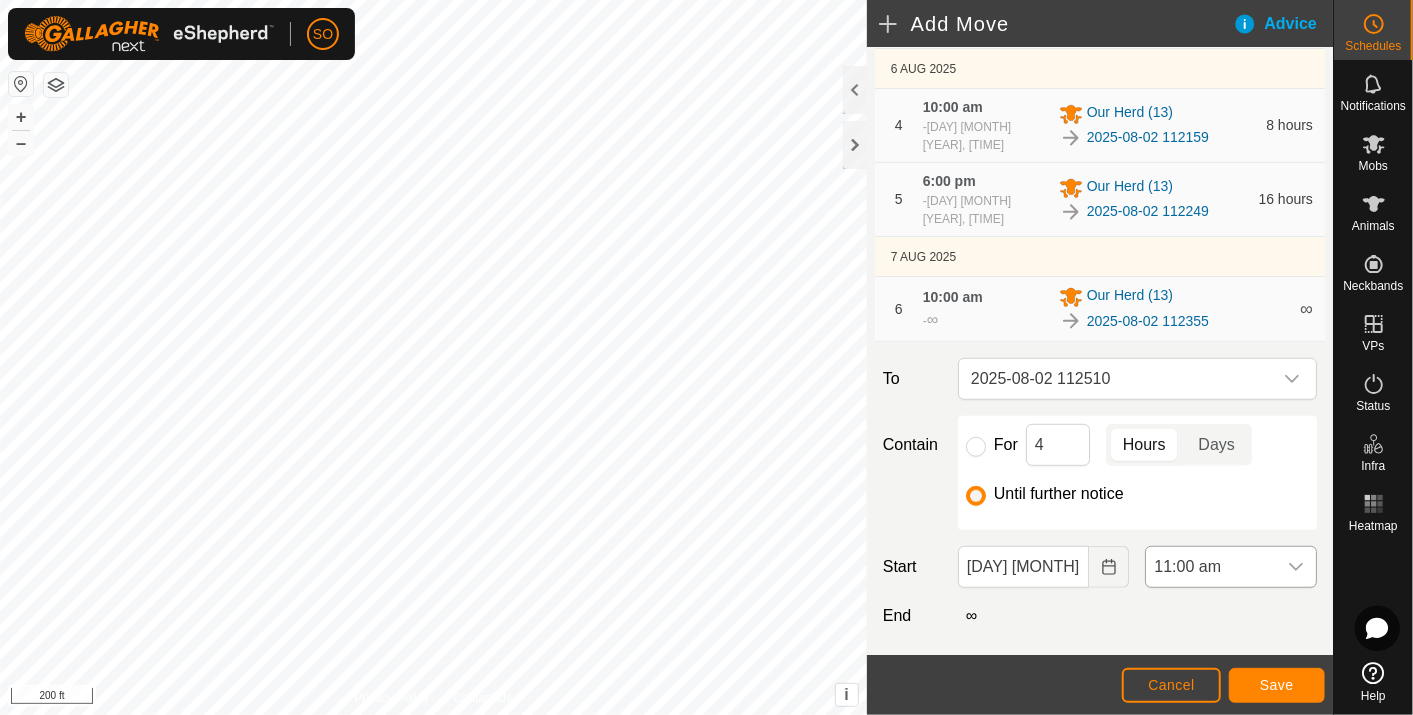 click 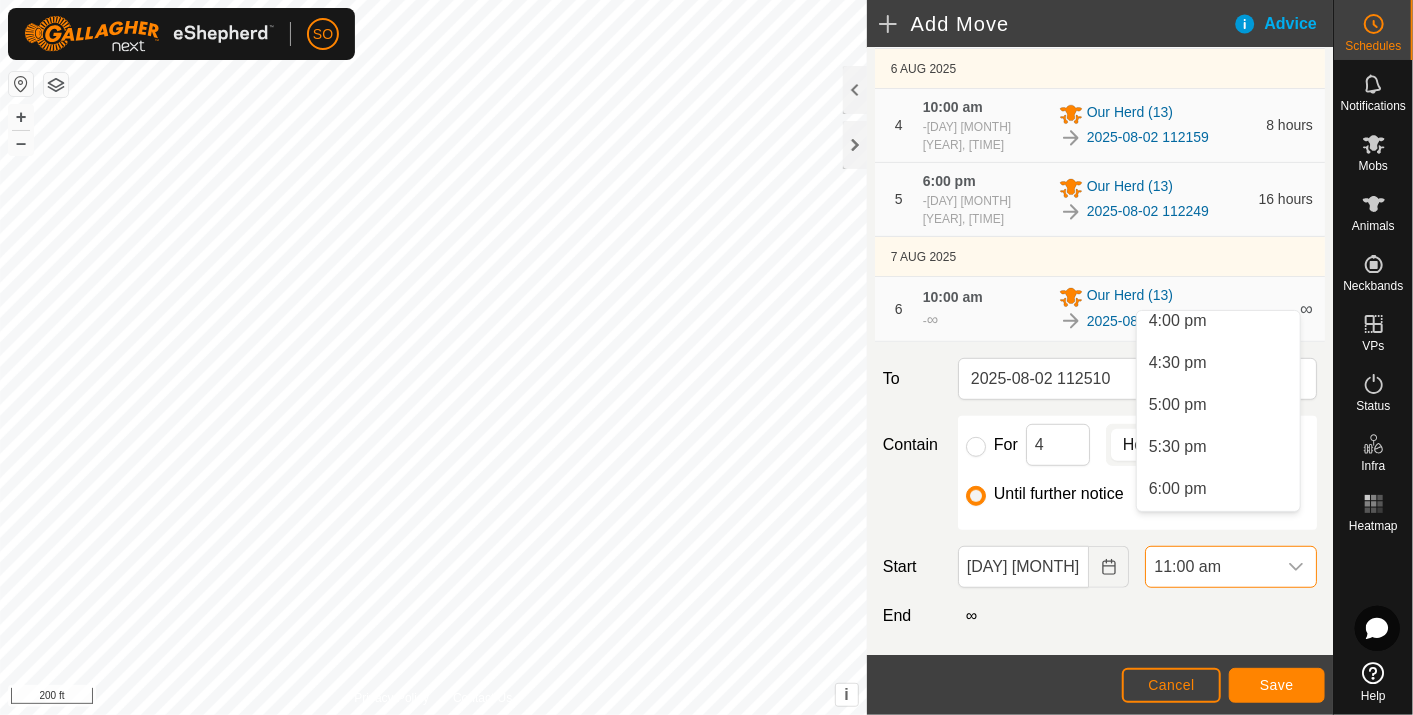 scroll, scrollTop: 1374, scrollLeft: 0, axis: vertical 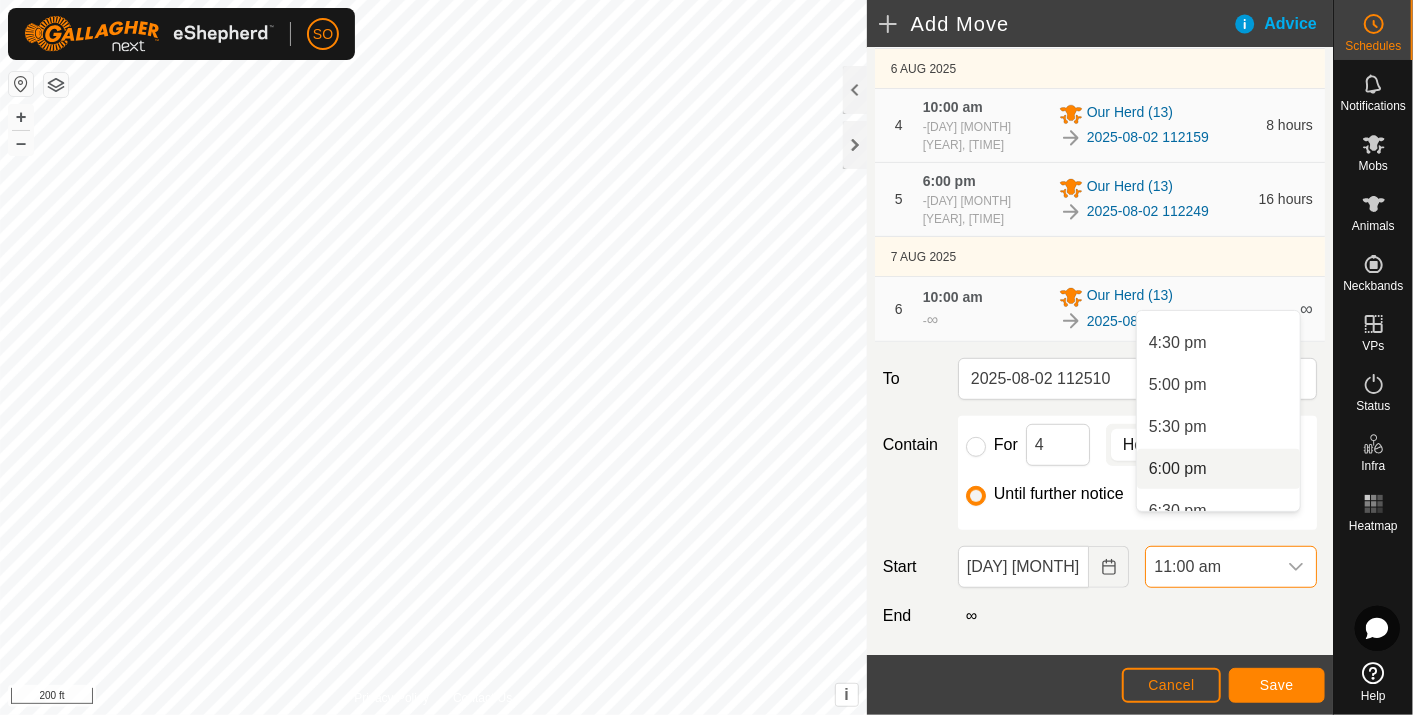 click on "6:00 pm" at bounding box center [1218, 469] 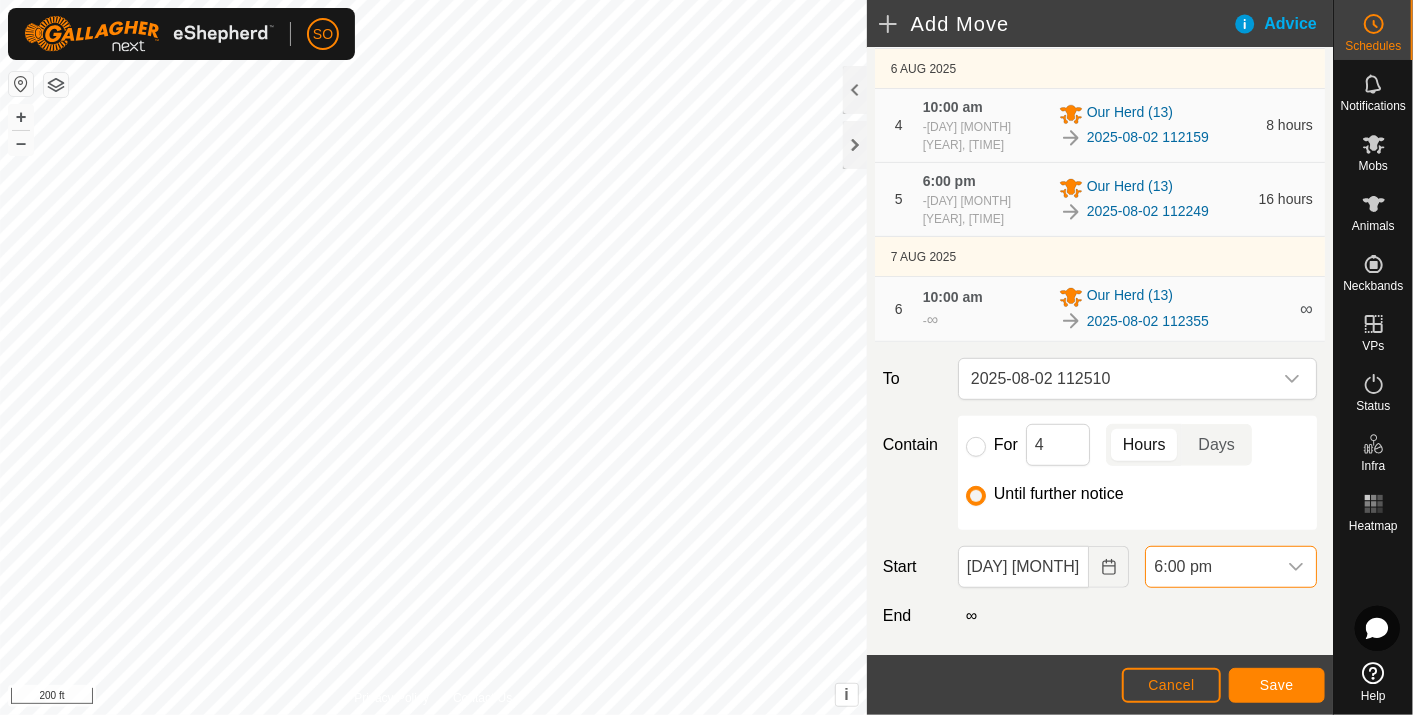 scroll, scrollTop: 923, scrollLeft: 0, axis: vertical 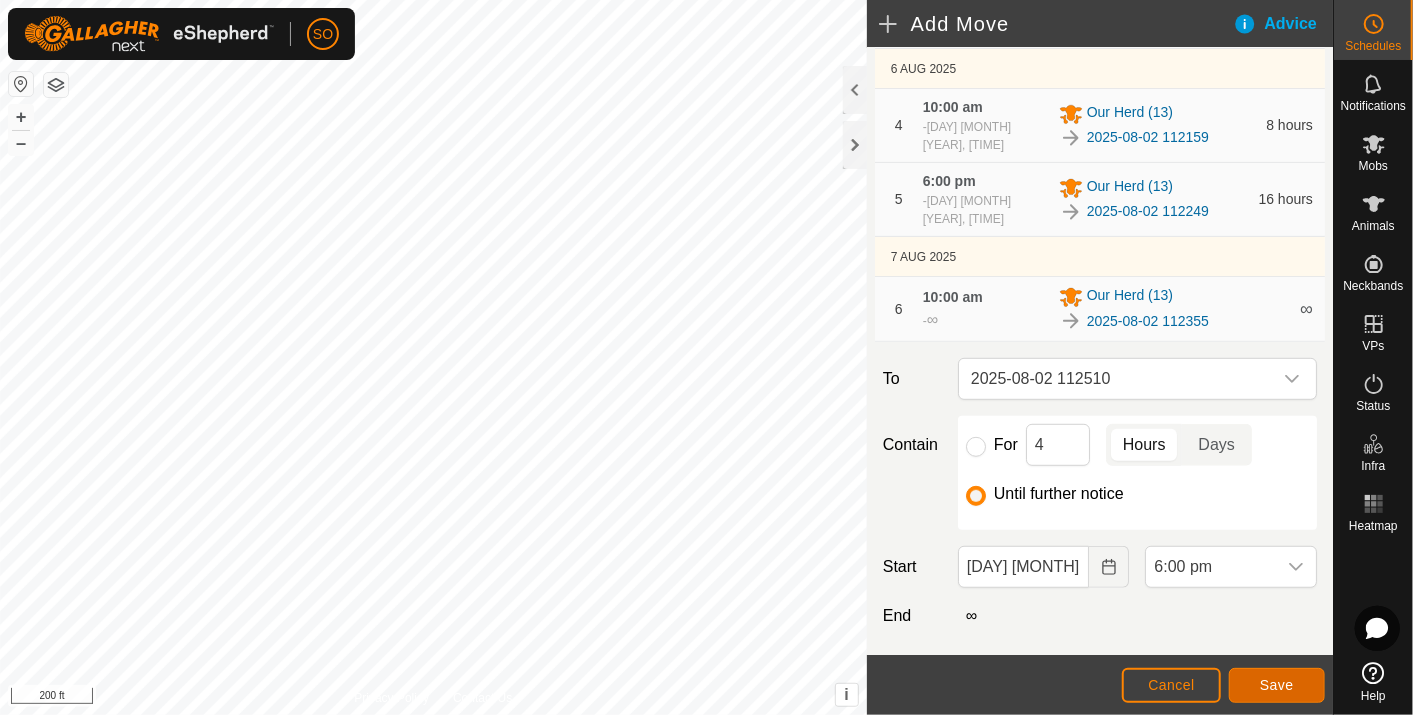 click on "Save" 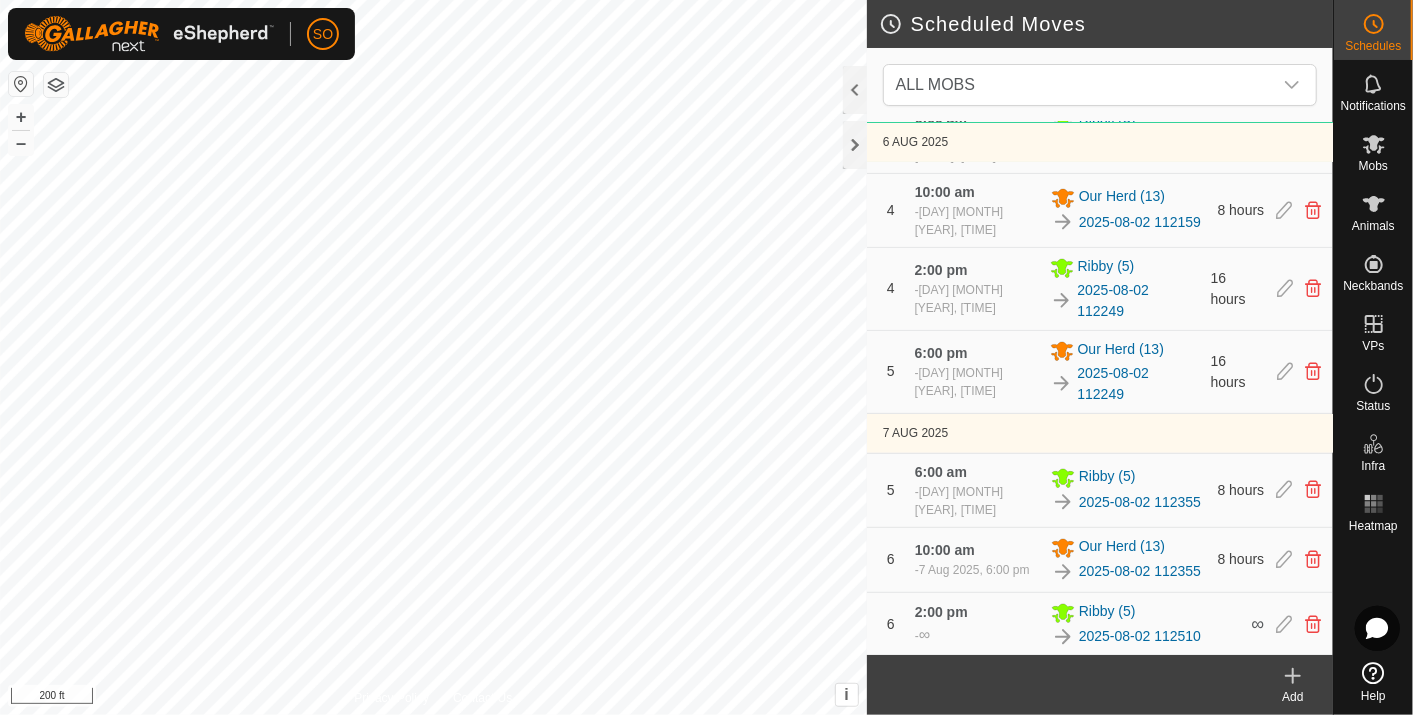 scroll, scrollTop: 842, scrollLeft: 0, axis: vertical 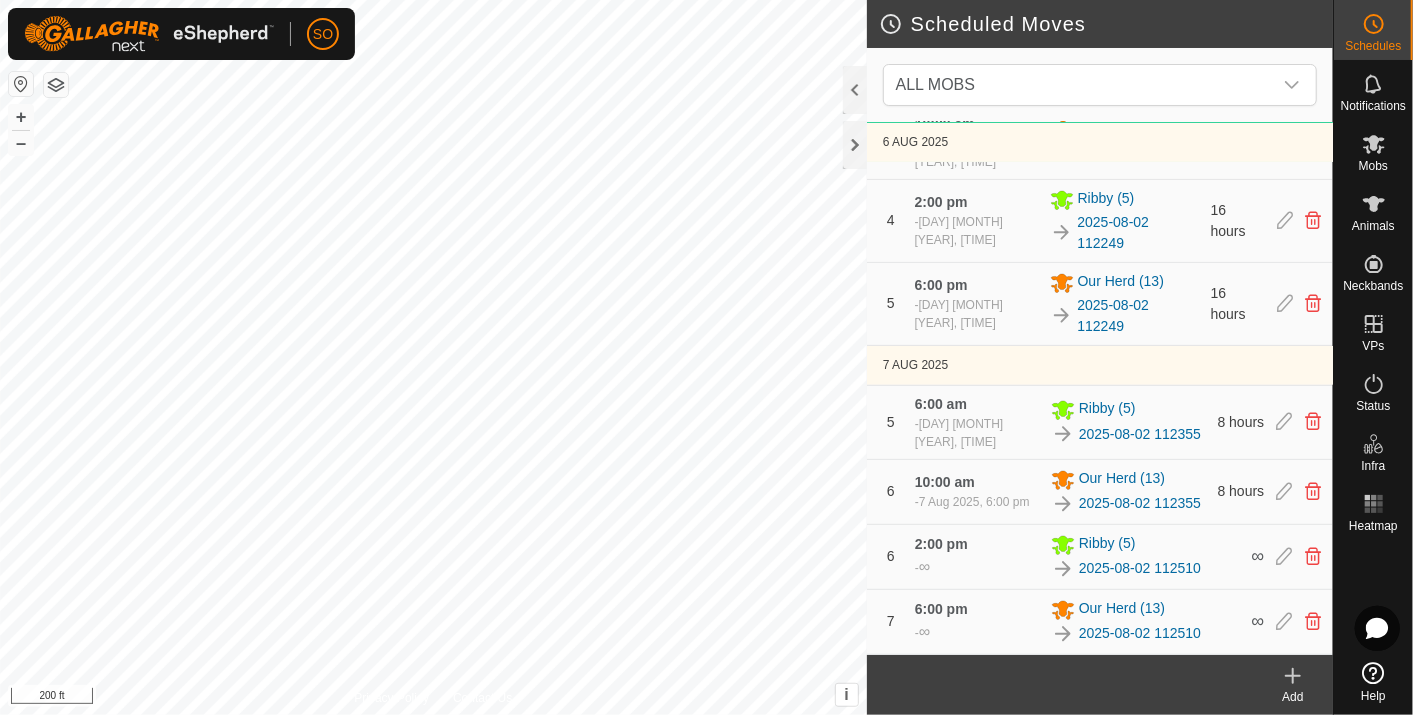 click 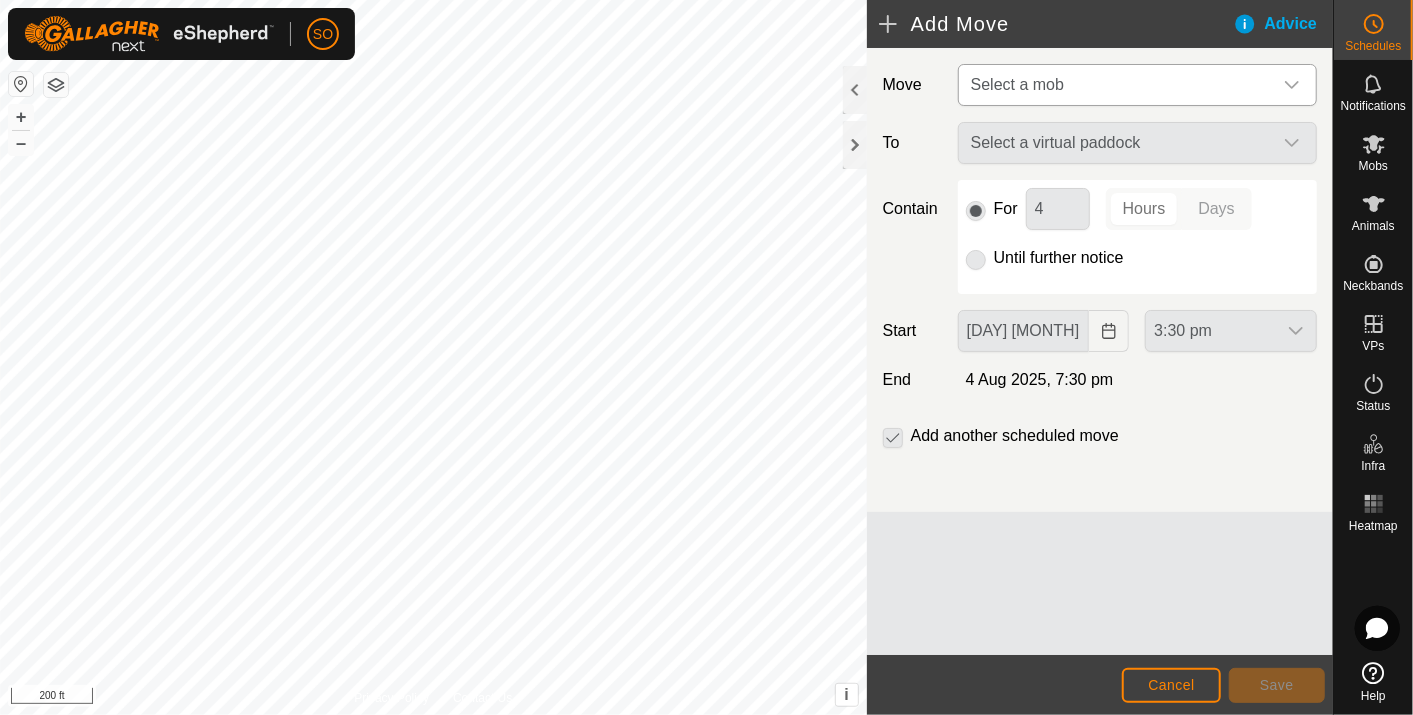 click 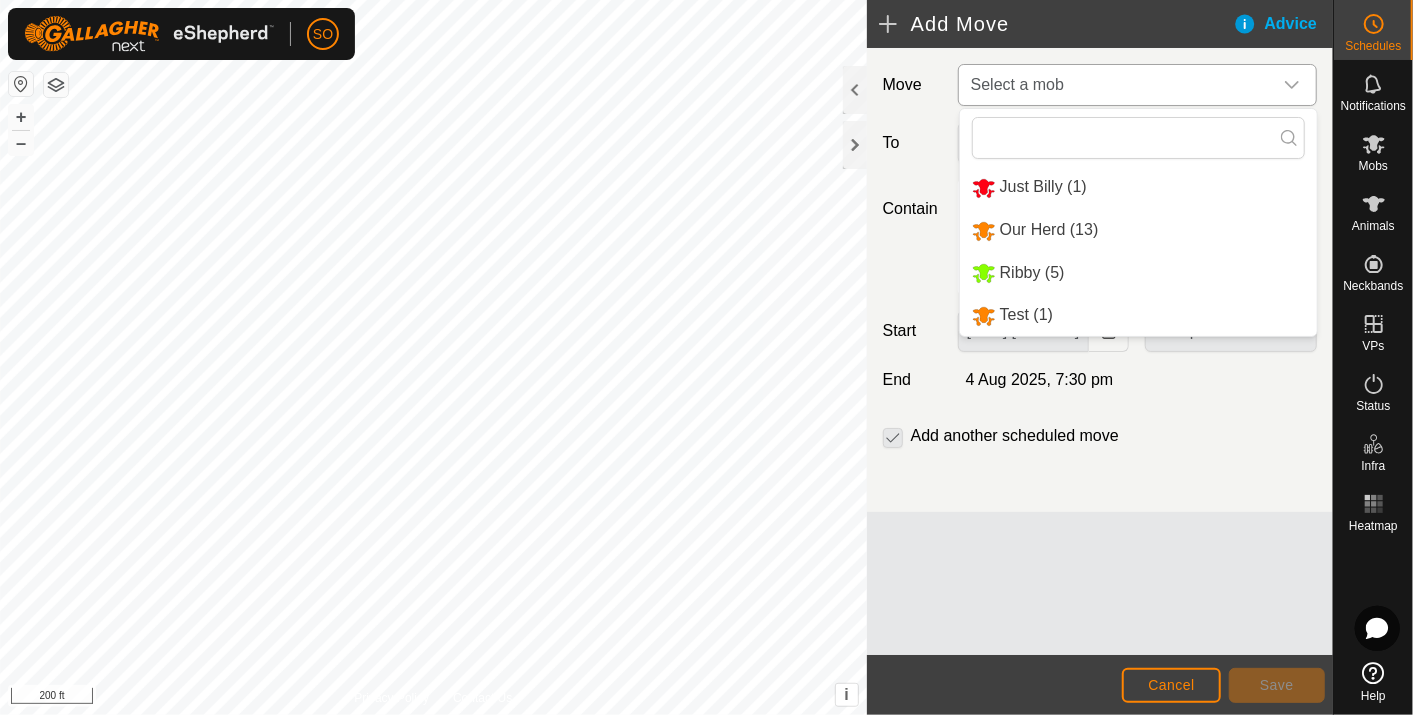 click on "Ribby (5)" at bounding box center (1138, 273) 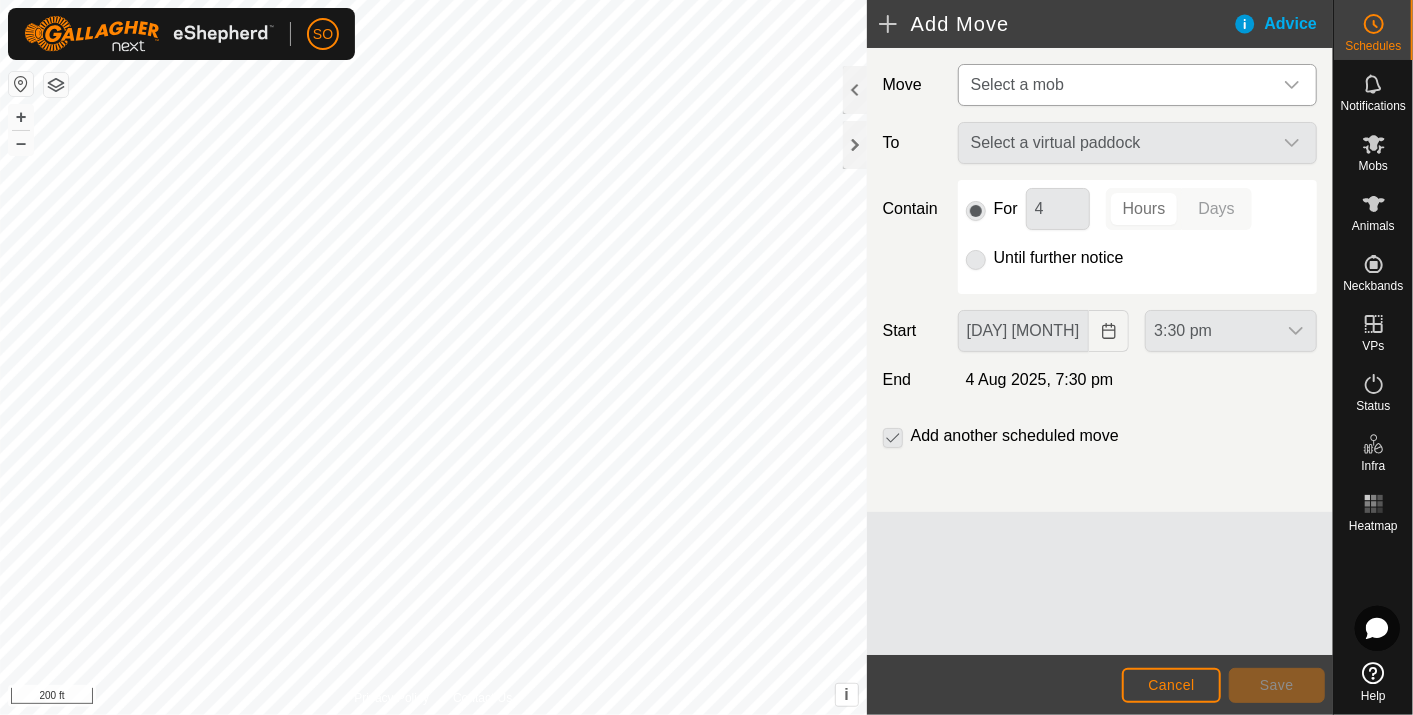 type on "[DAY] [MONTH], [YEAR]" 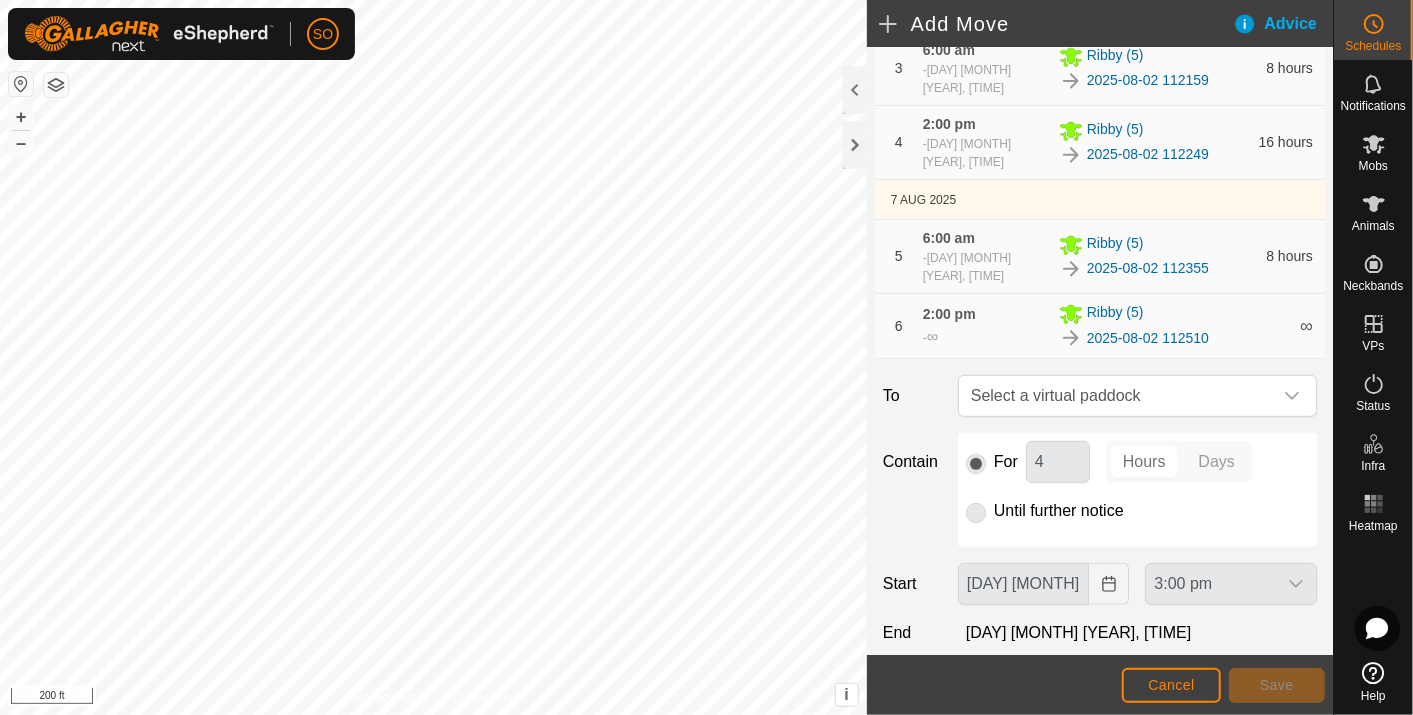 scroll, scrollTop: 521, scrollLeft: 0, axis: vertical 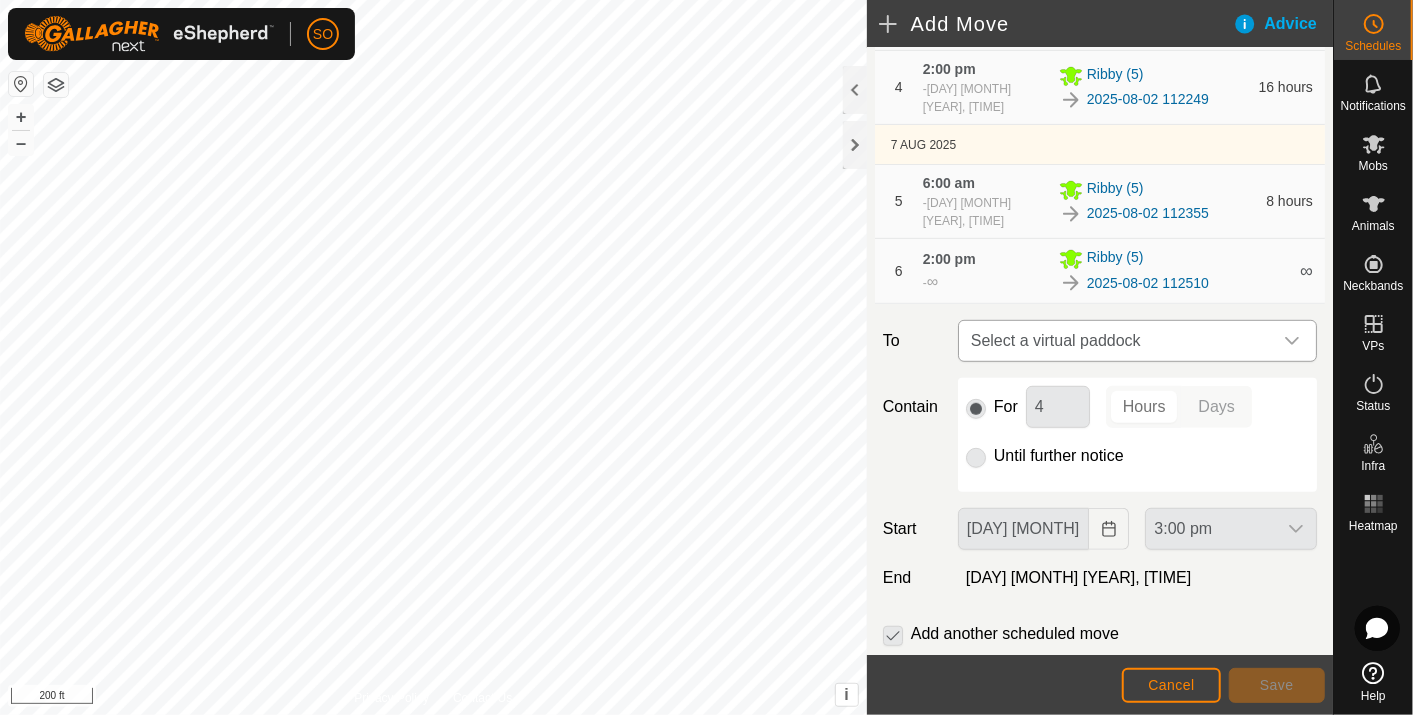 click 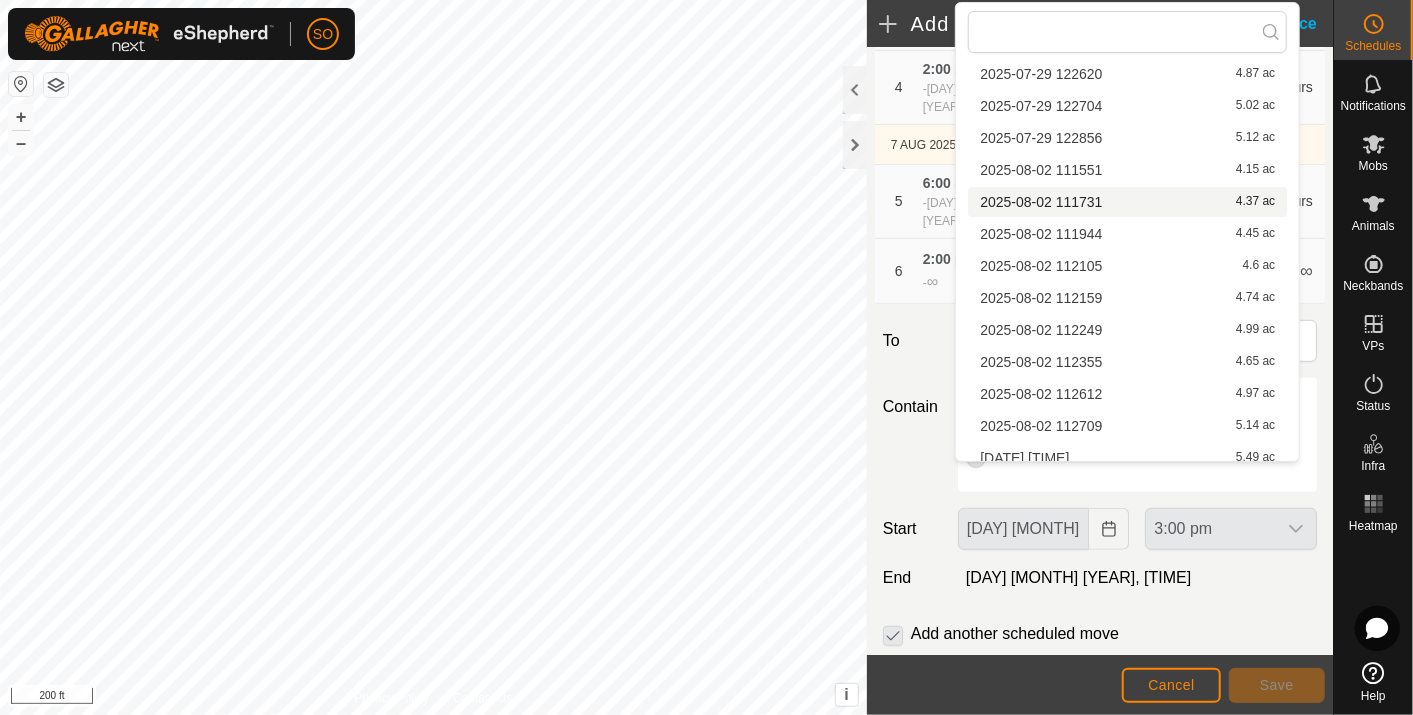 scroll, scrollTop: 222, scrollLeft: 0, axis: vertical 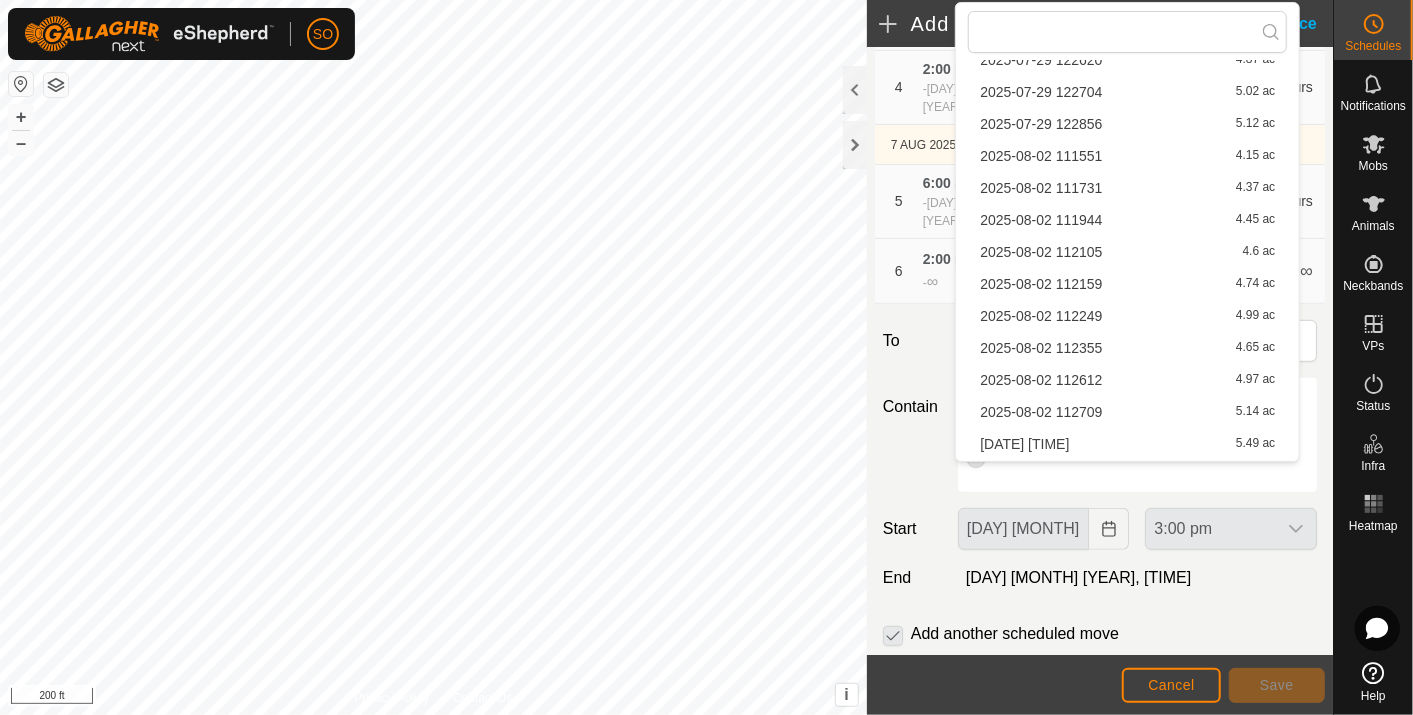 click on "[DATE] [TIME]  [NUMBER] ac" at bounding box center (1127, 380) 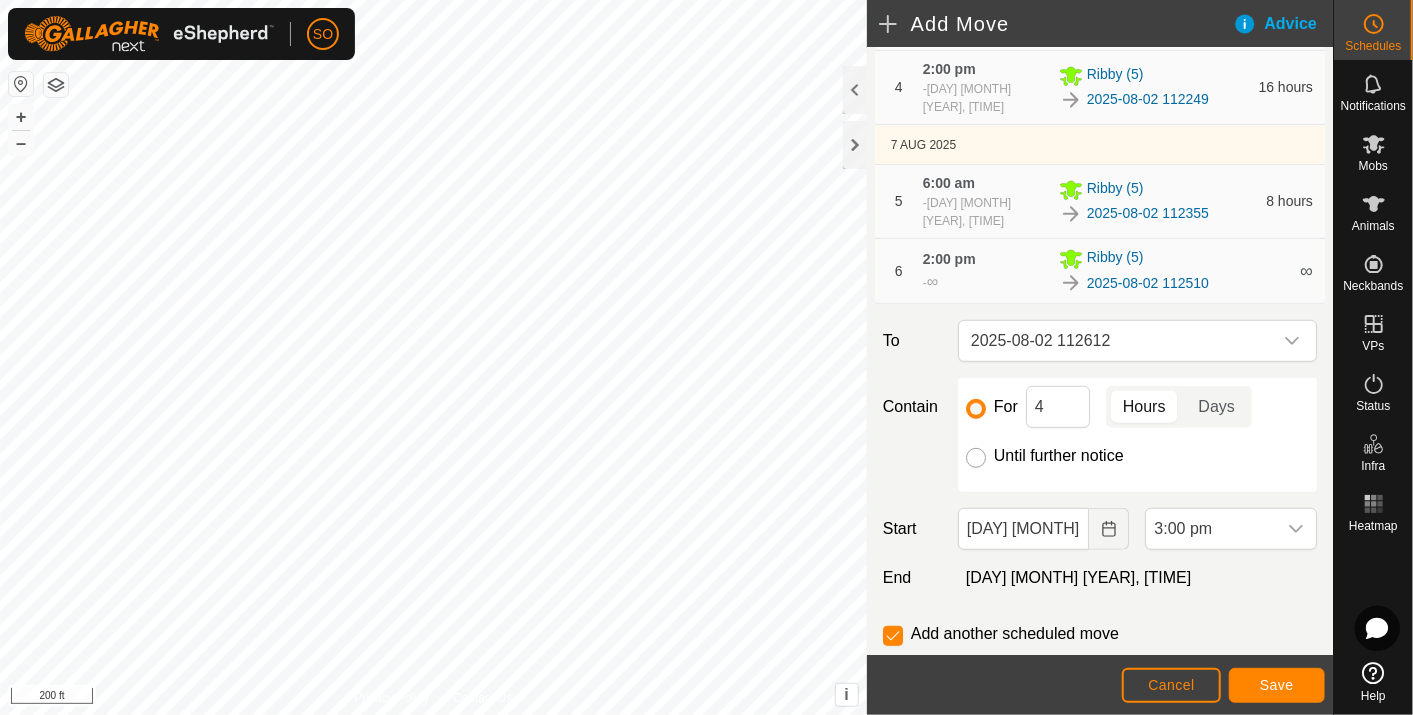 click on "Until further notice" at bounding box center [976, 458] 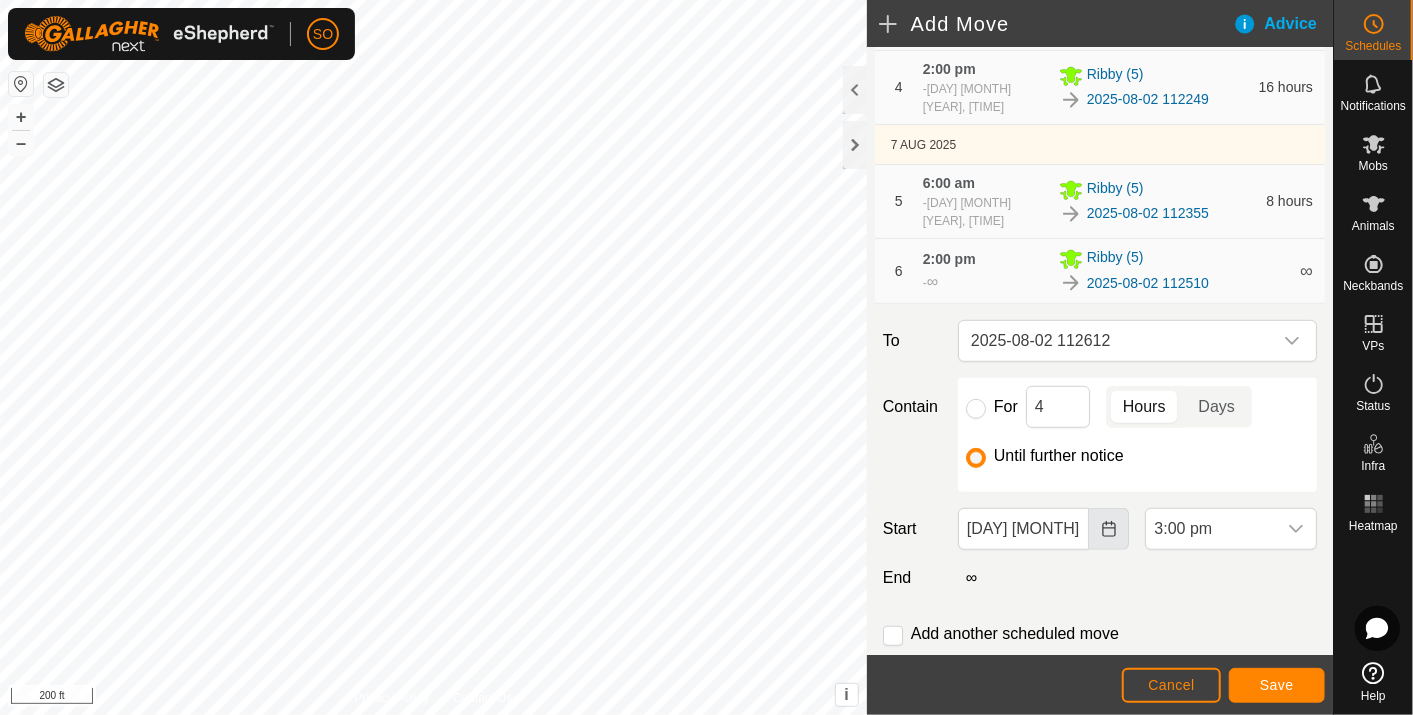 click 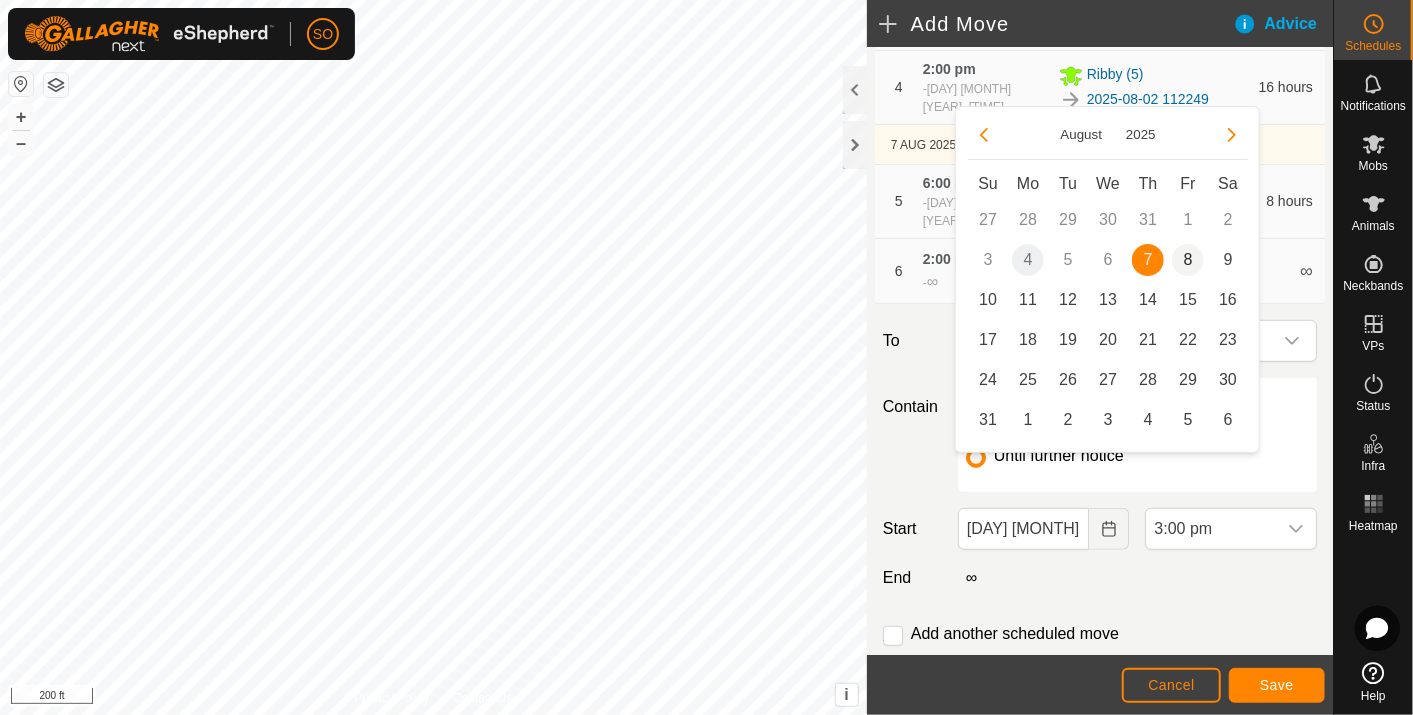 click on "8" at bounding box center [1188, 260] 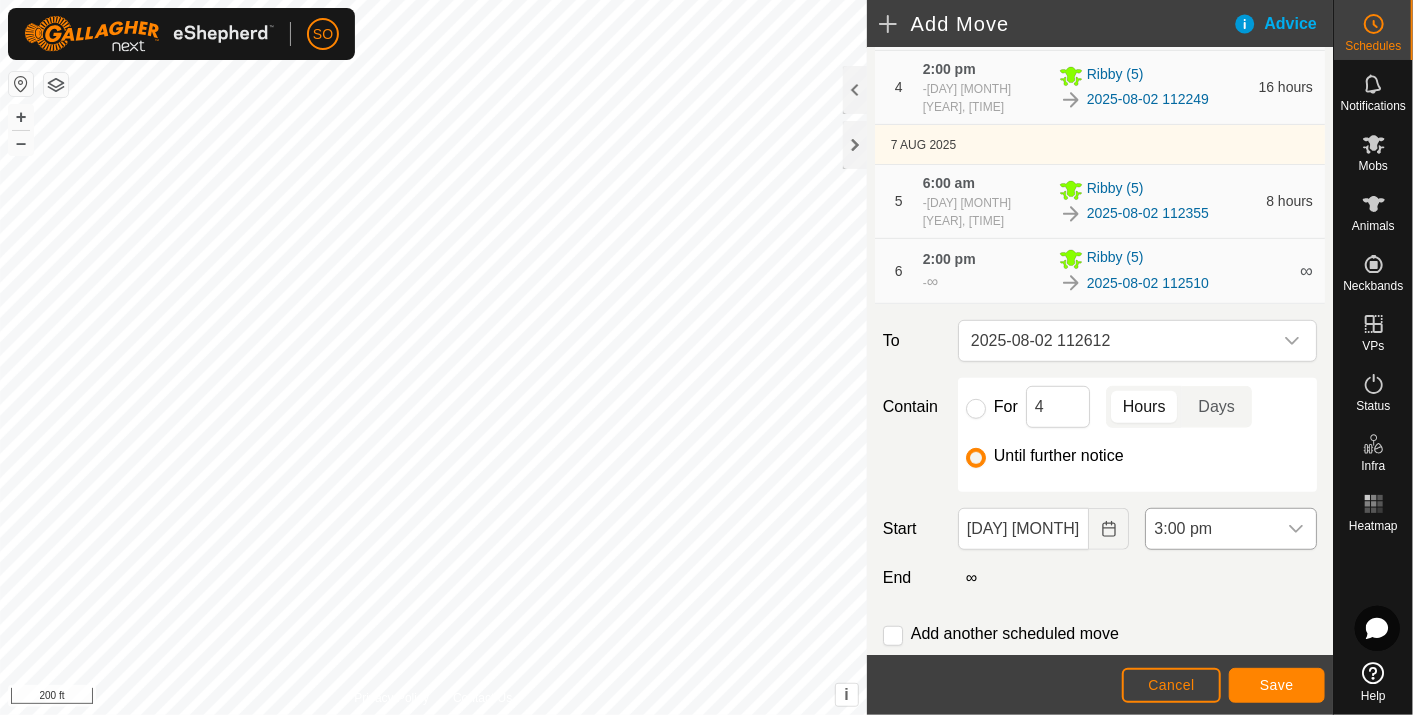 click 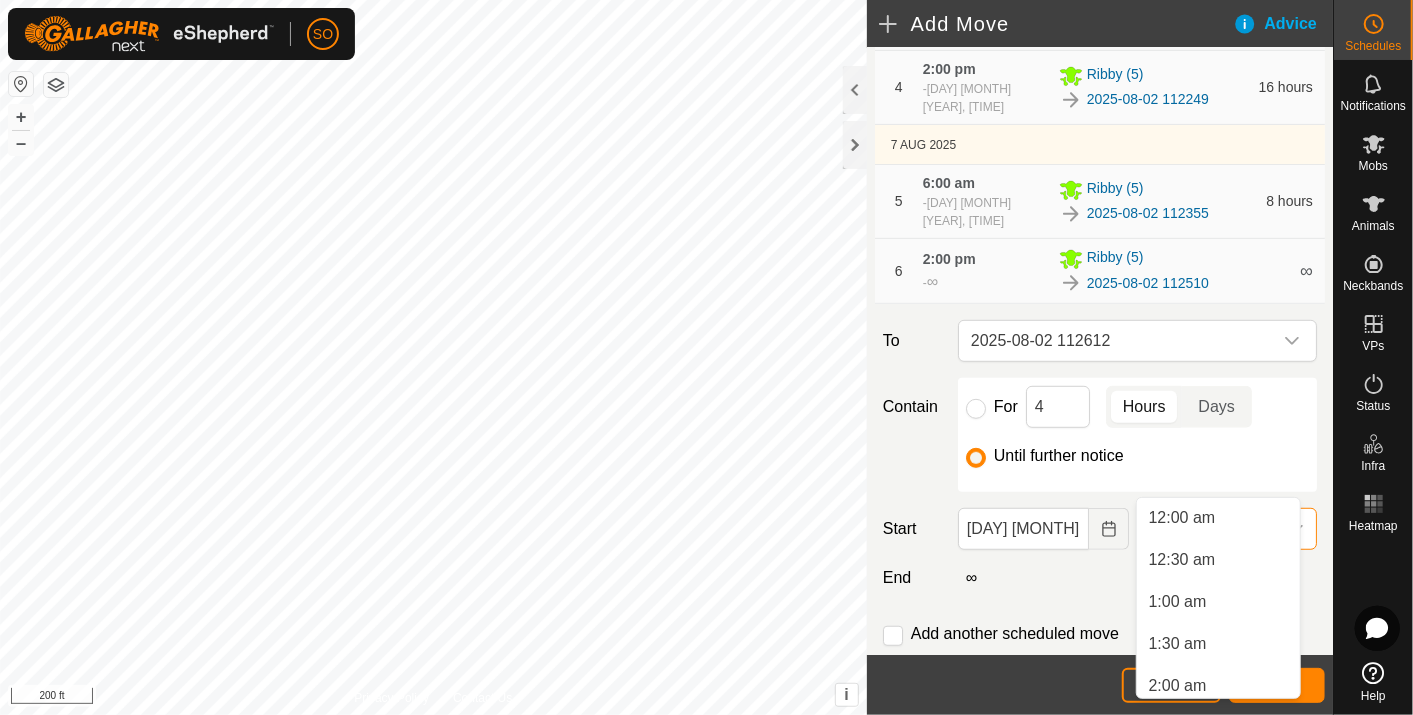 scroll, scrollTop: 1099, scrollLeft: 0, axis: vertical 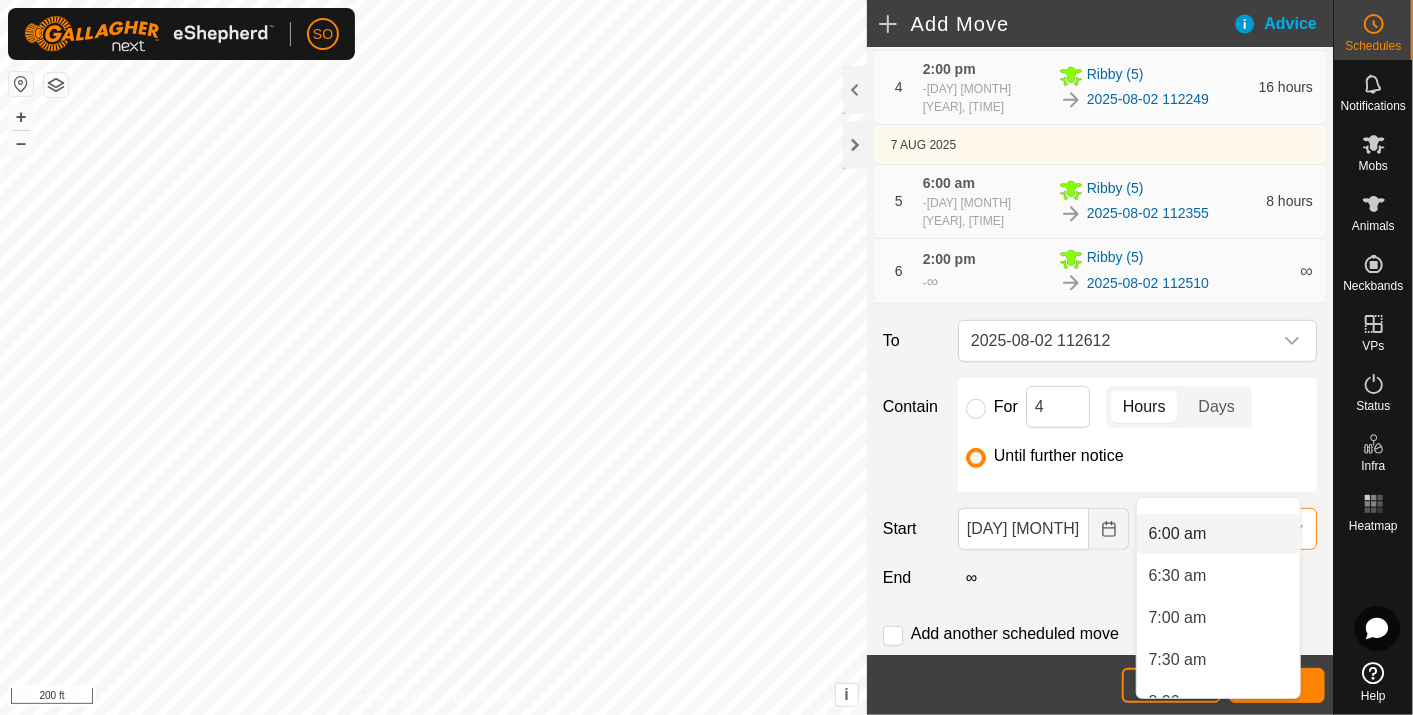 click on "6:00 am" at bounding box center (1218, 534) 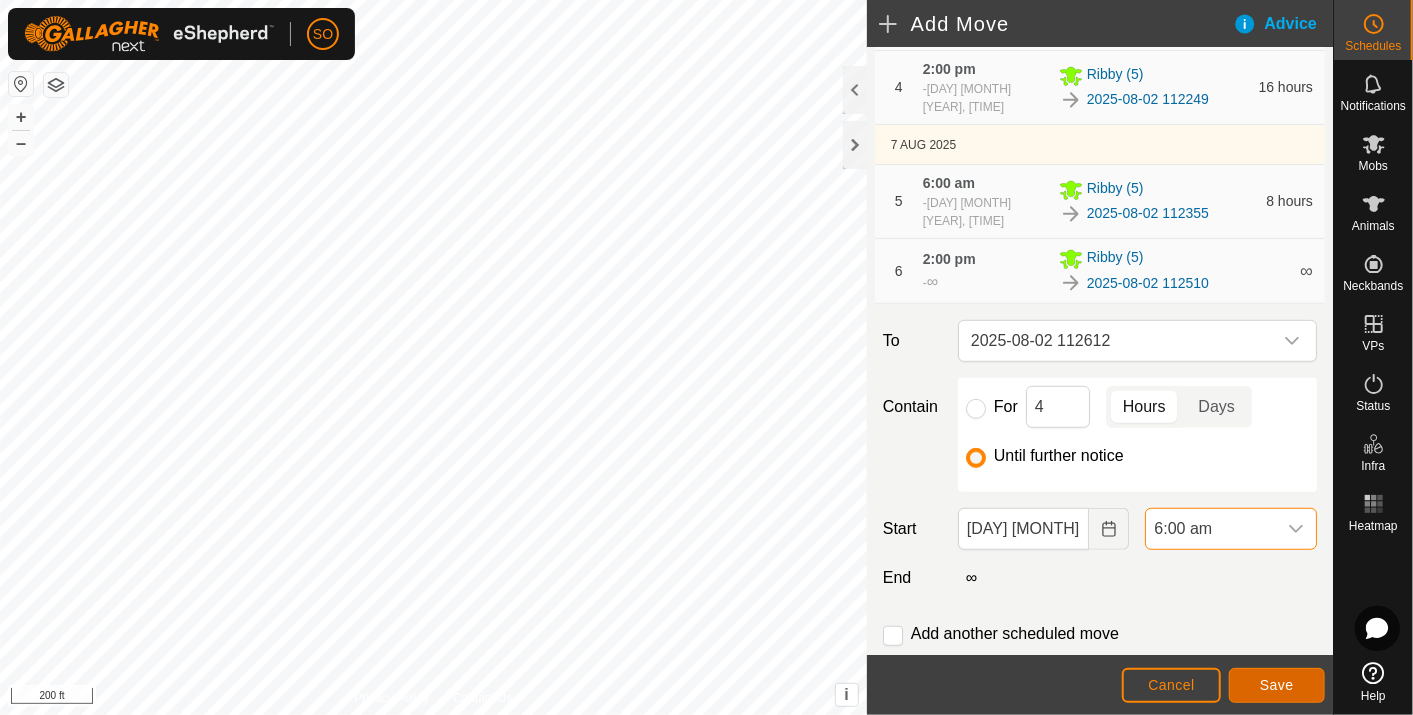 click on "Save" 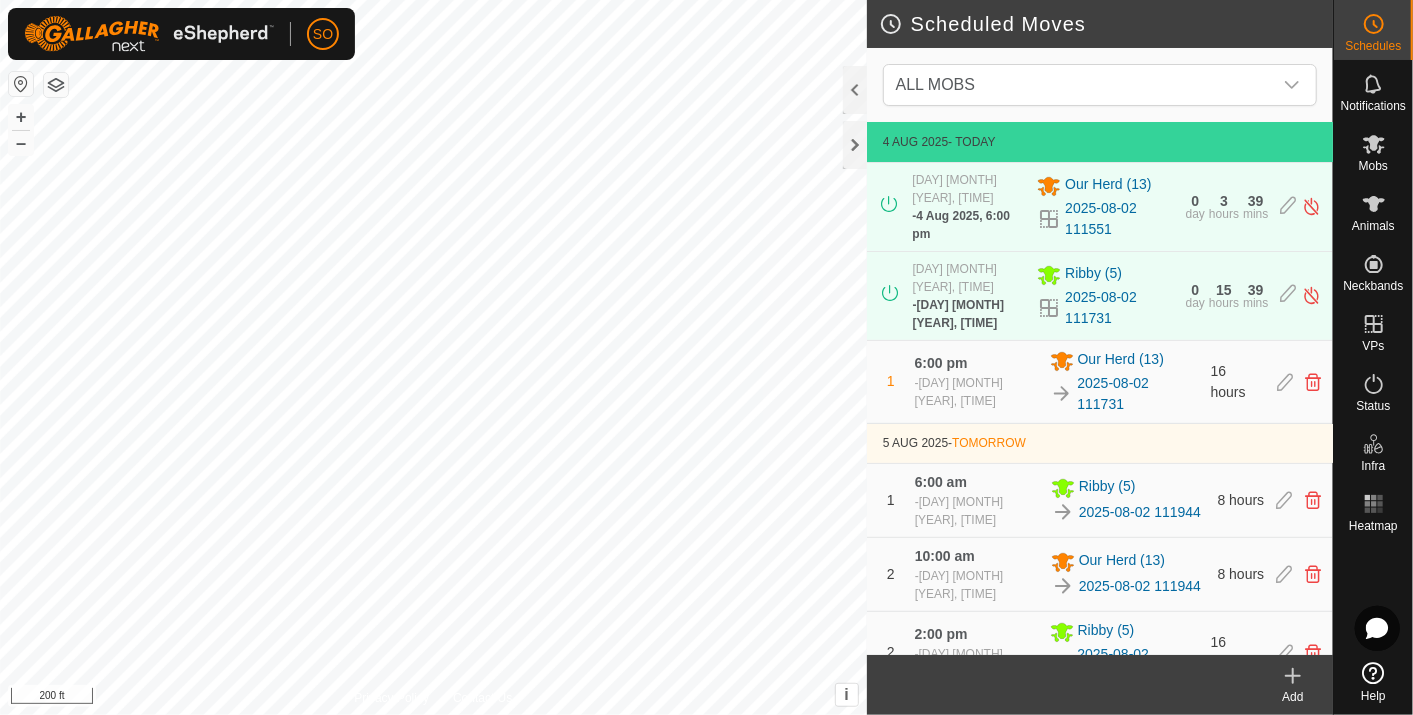 click 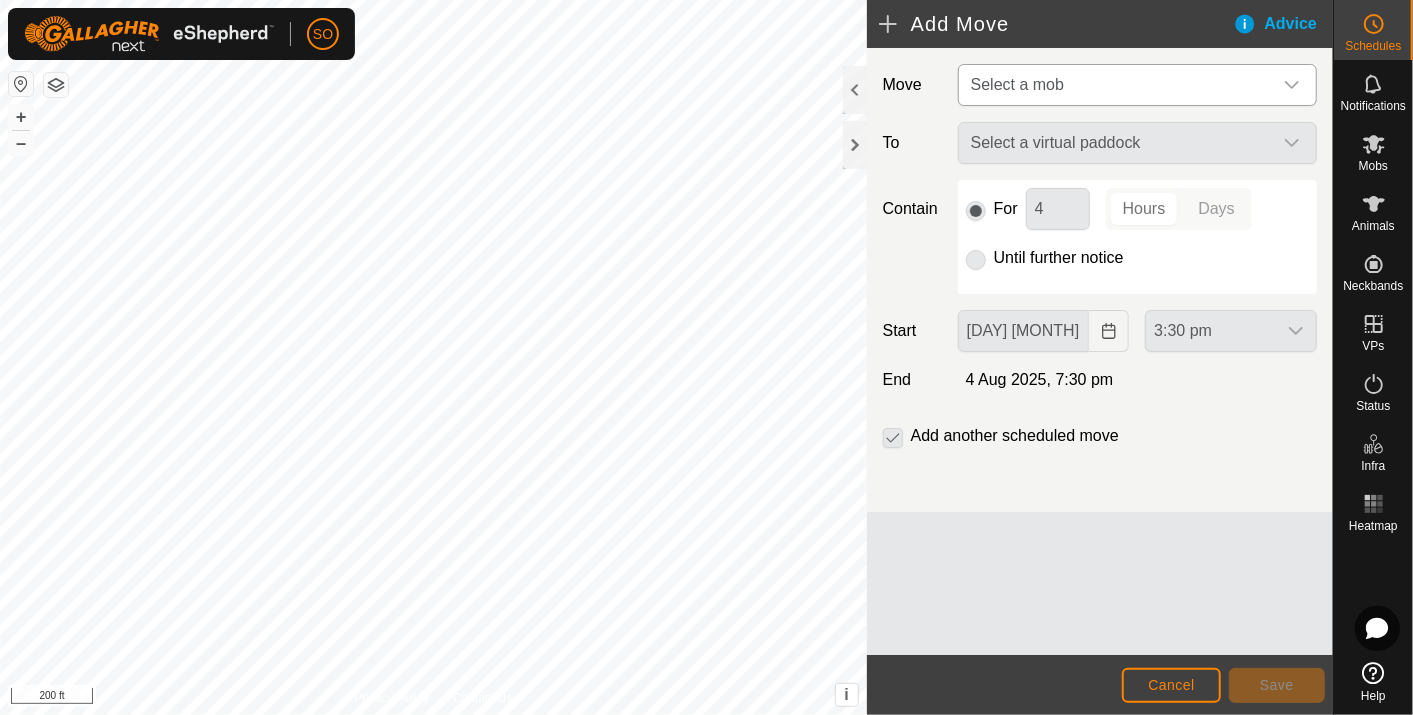 click 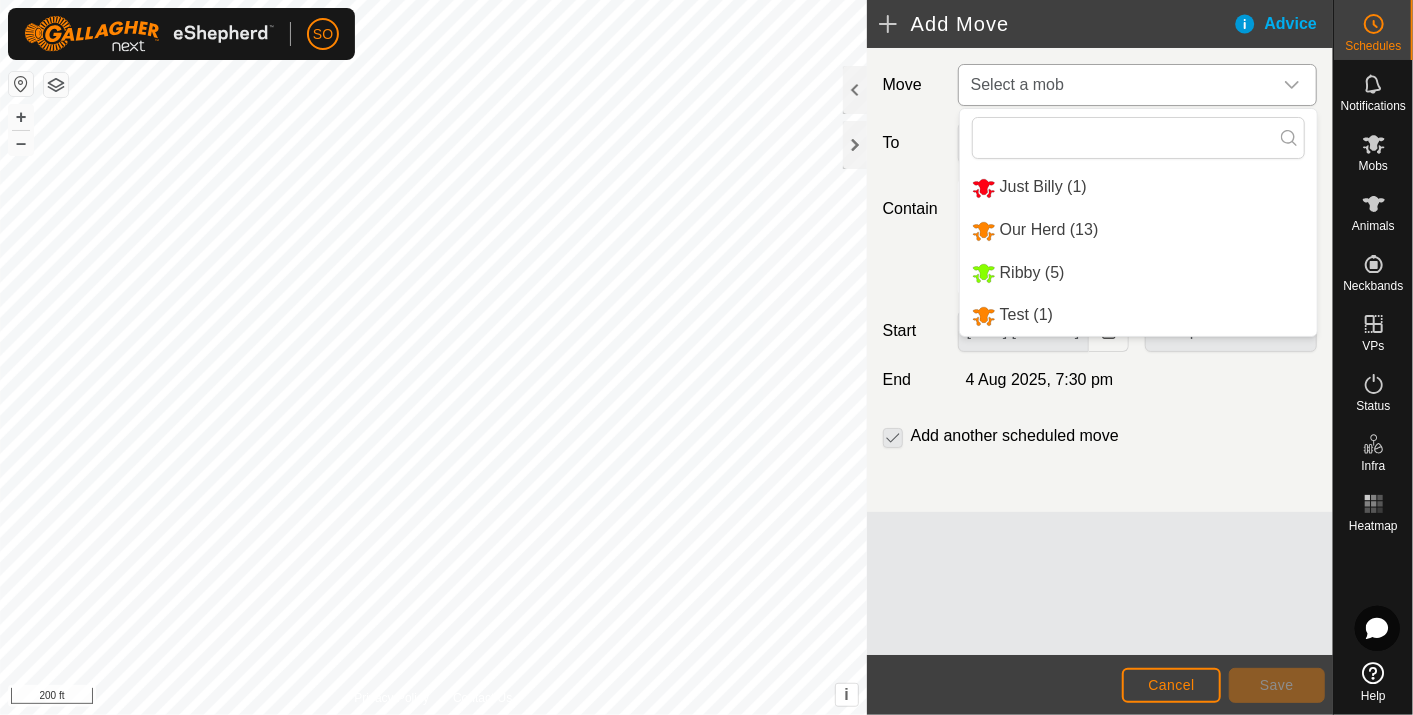 click on "Our Herd (13)" at bounding box center [1138, 230] 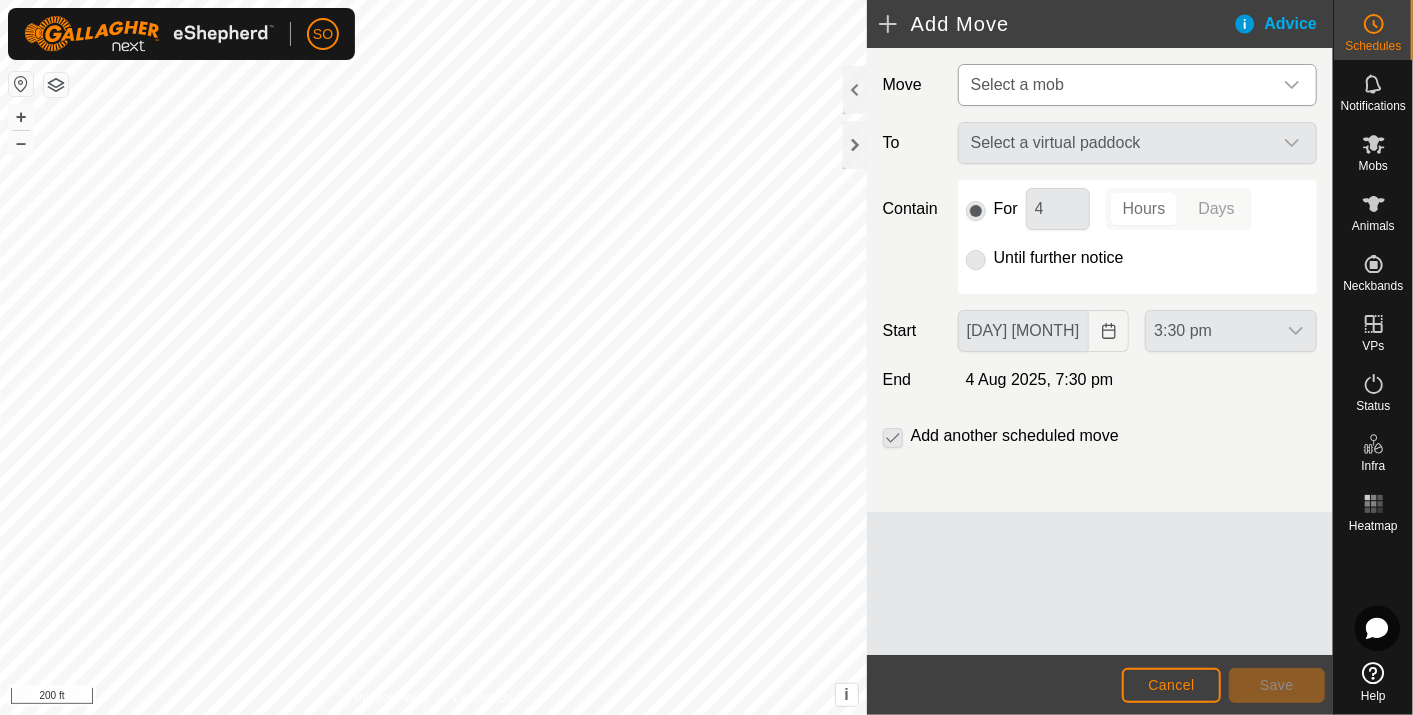 type on "[DAY] [MONTH], [YEAR]" 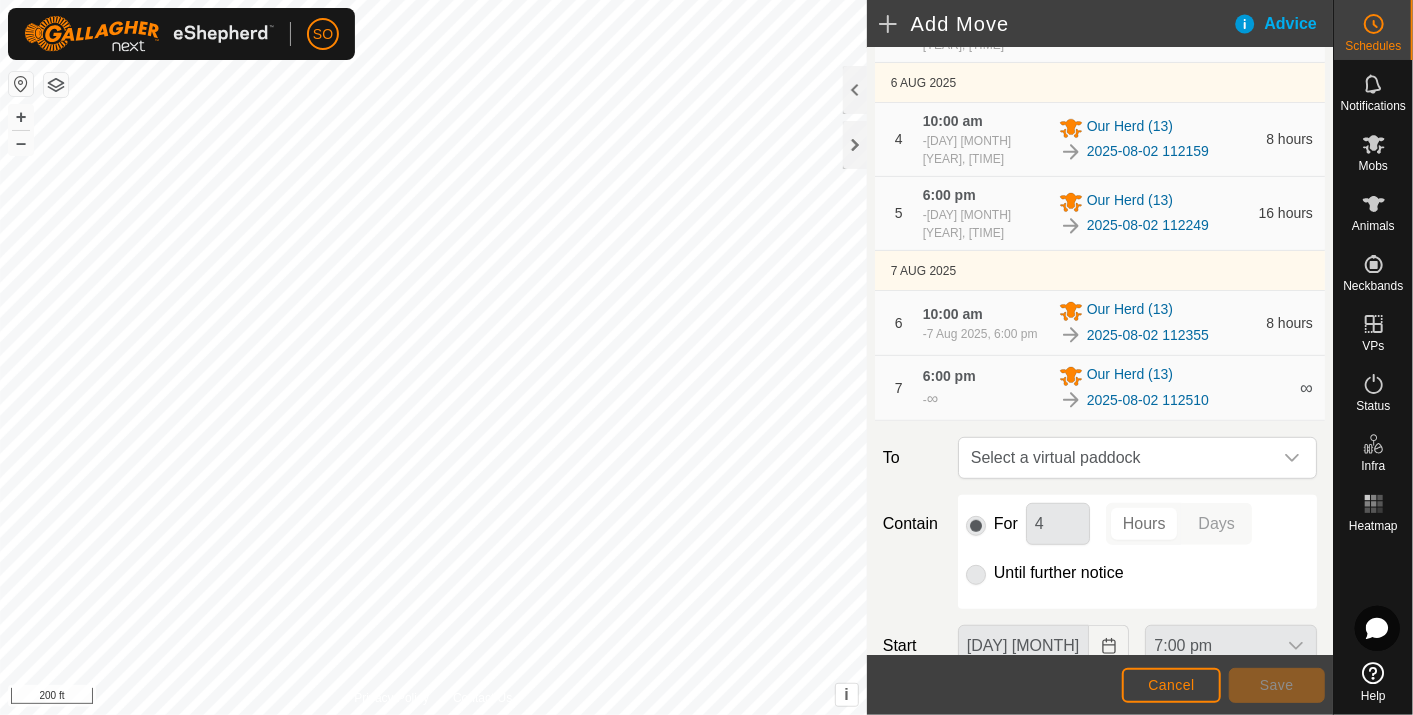 scroll, scrollTop: 555, scrollLeft: 0, axis: vertical 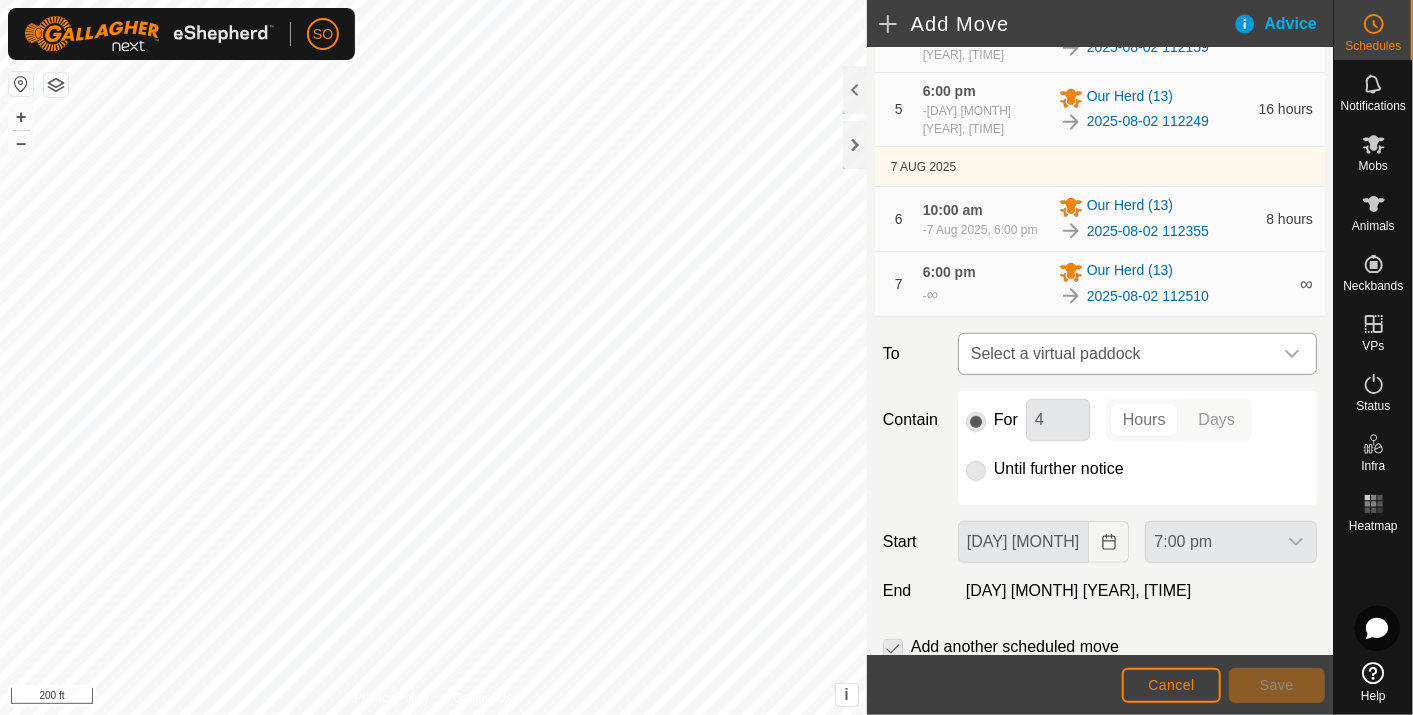 click 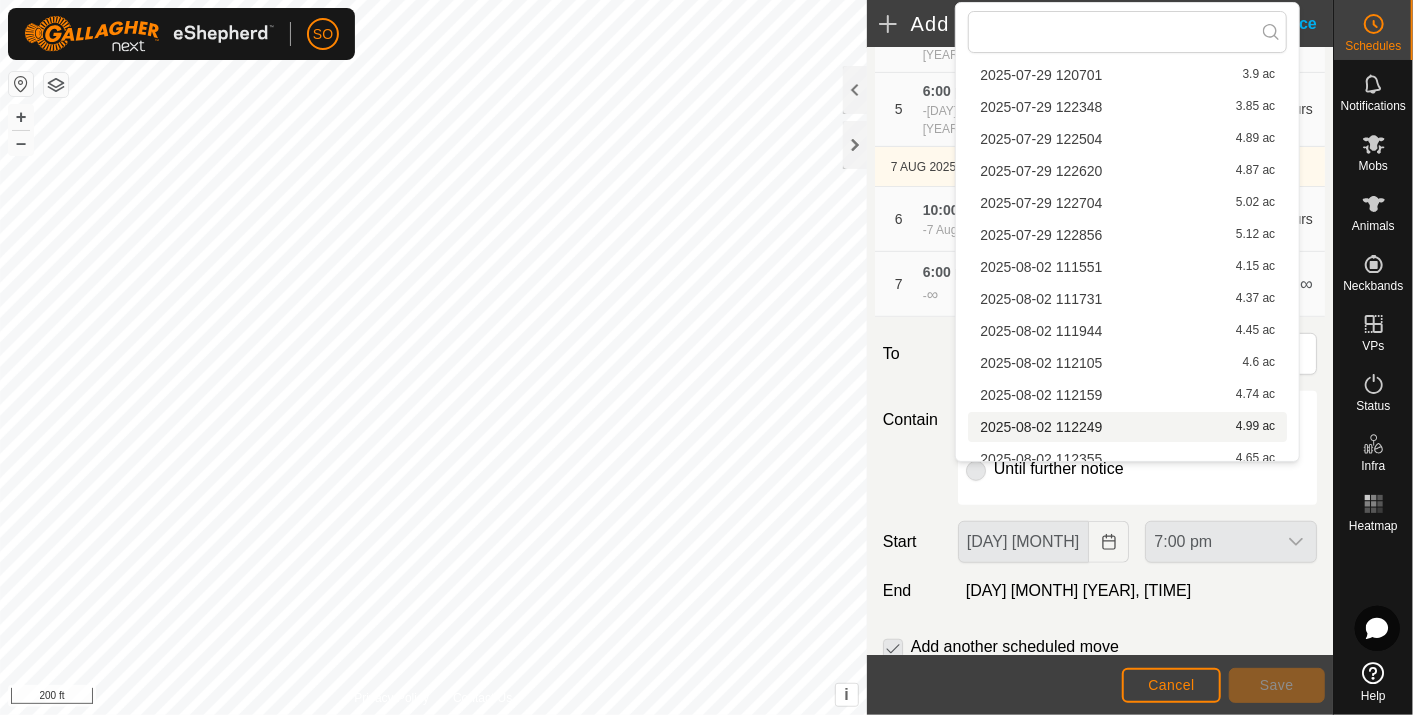 scroll, scrollTop: 222, scrollLeft: 0, axis: vertical 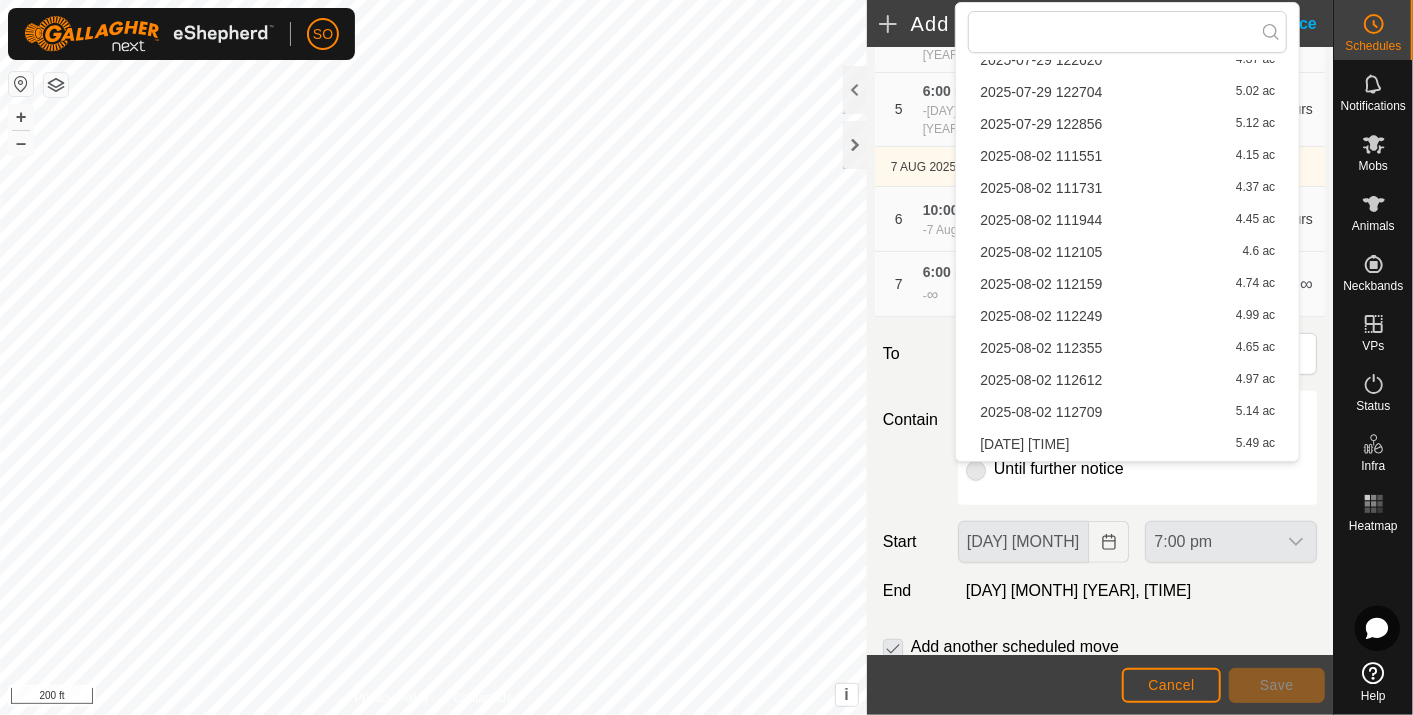 click on "[DATE] [TIME]  [NUMBER] ac" at bounding box center [1127, 380] 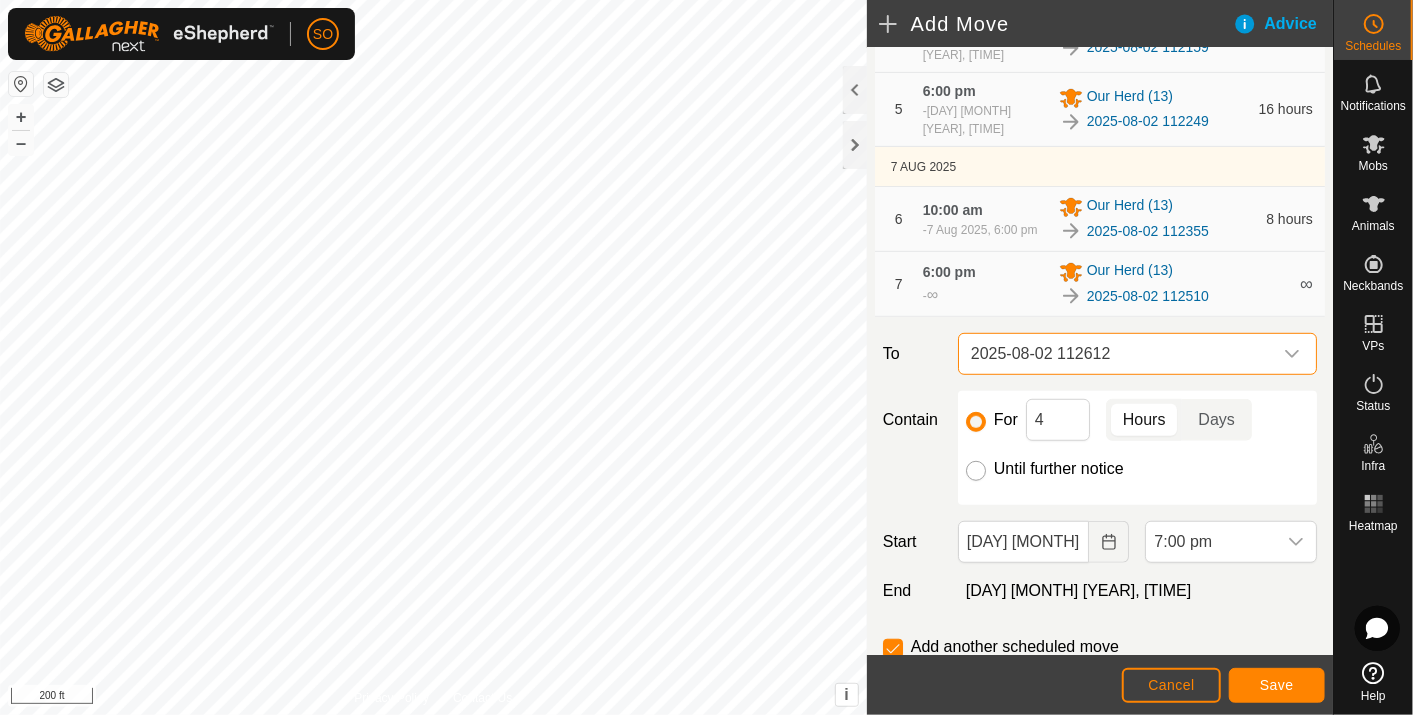 click on "Until further notice" at bounding box center (976, 471) 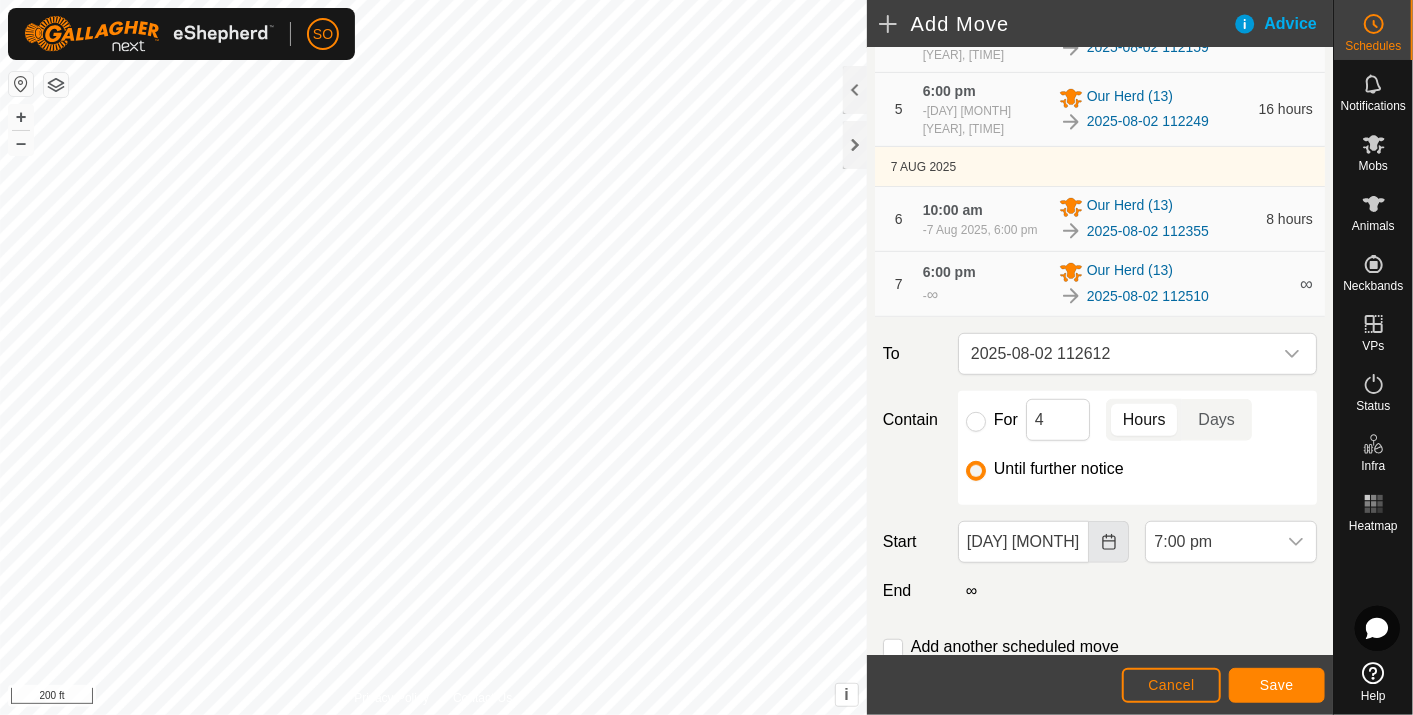 click 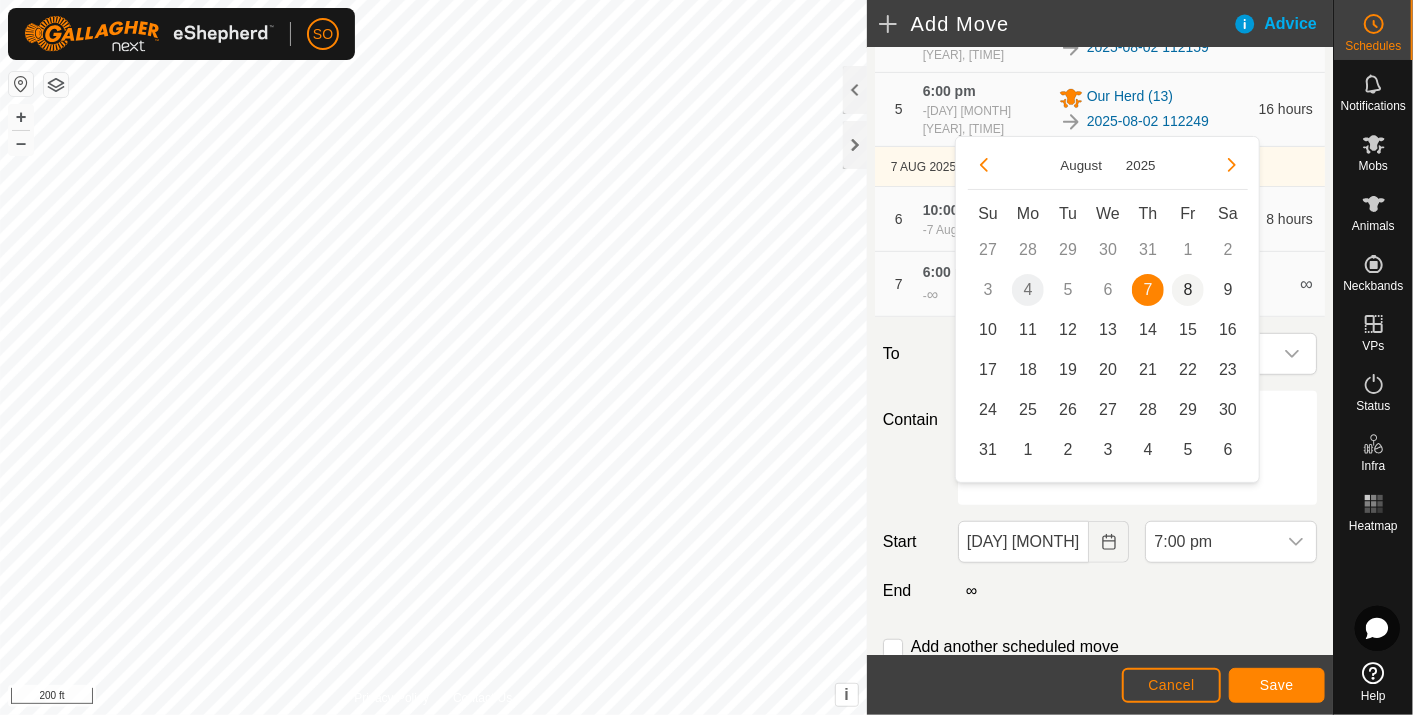 click on "8" at bounding box center [1188, 290] 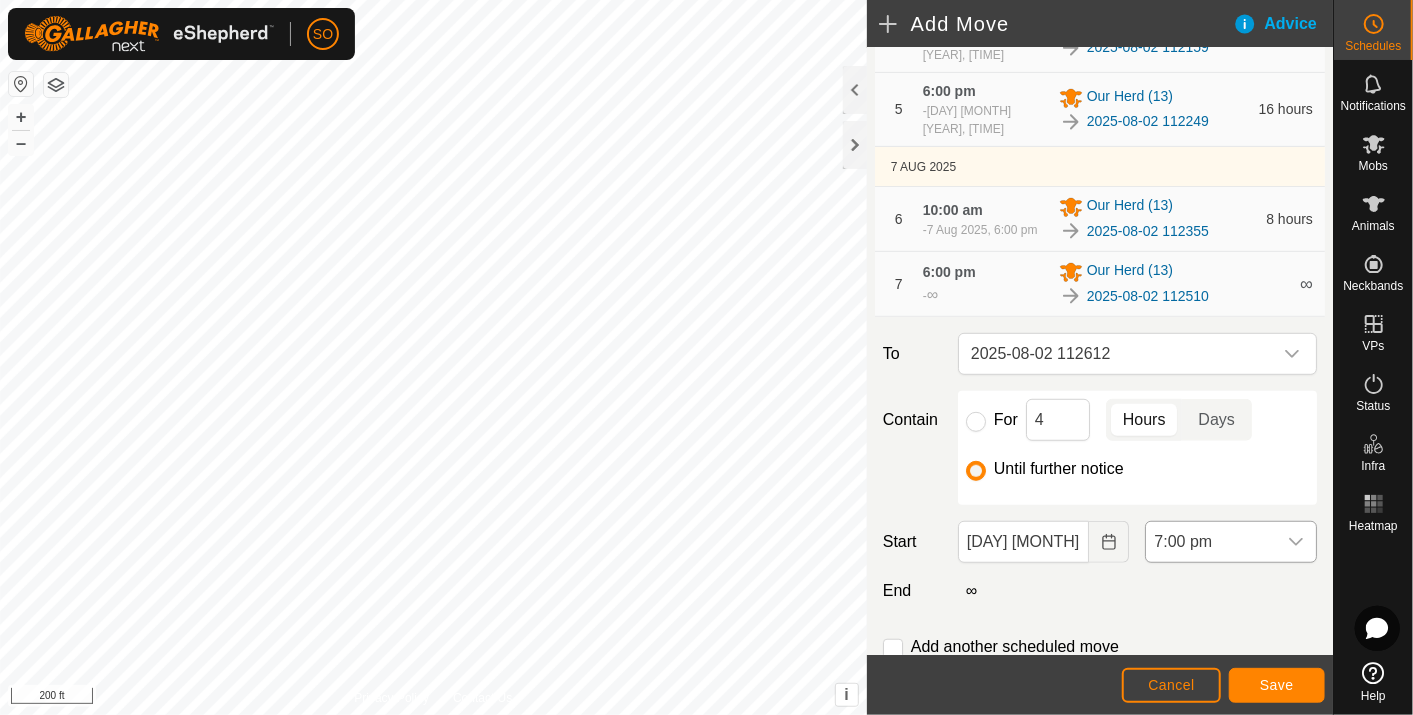 click 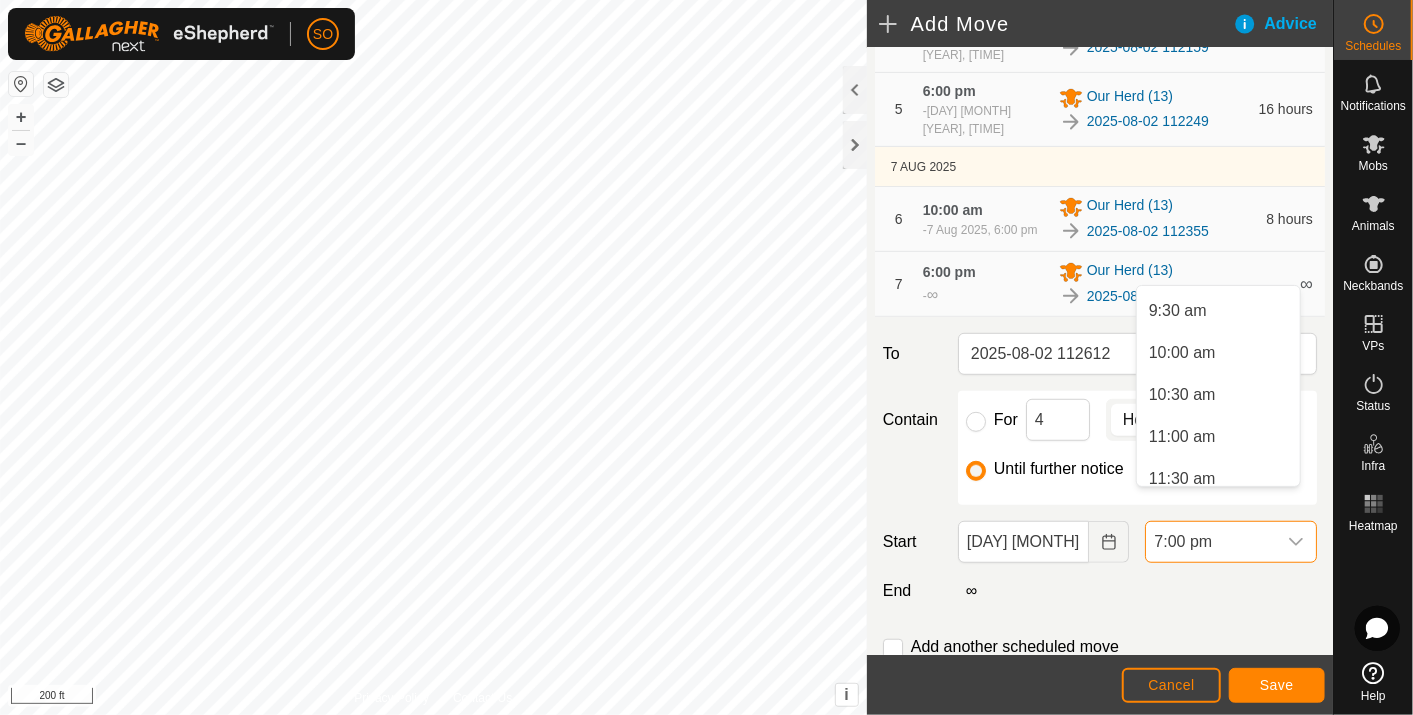 scroll, scrollTop: 782, scrollLeft: 0, axis: vertical 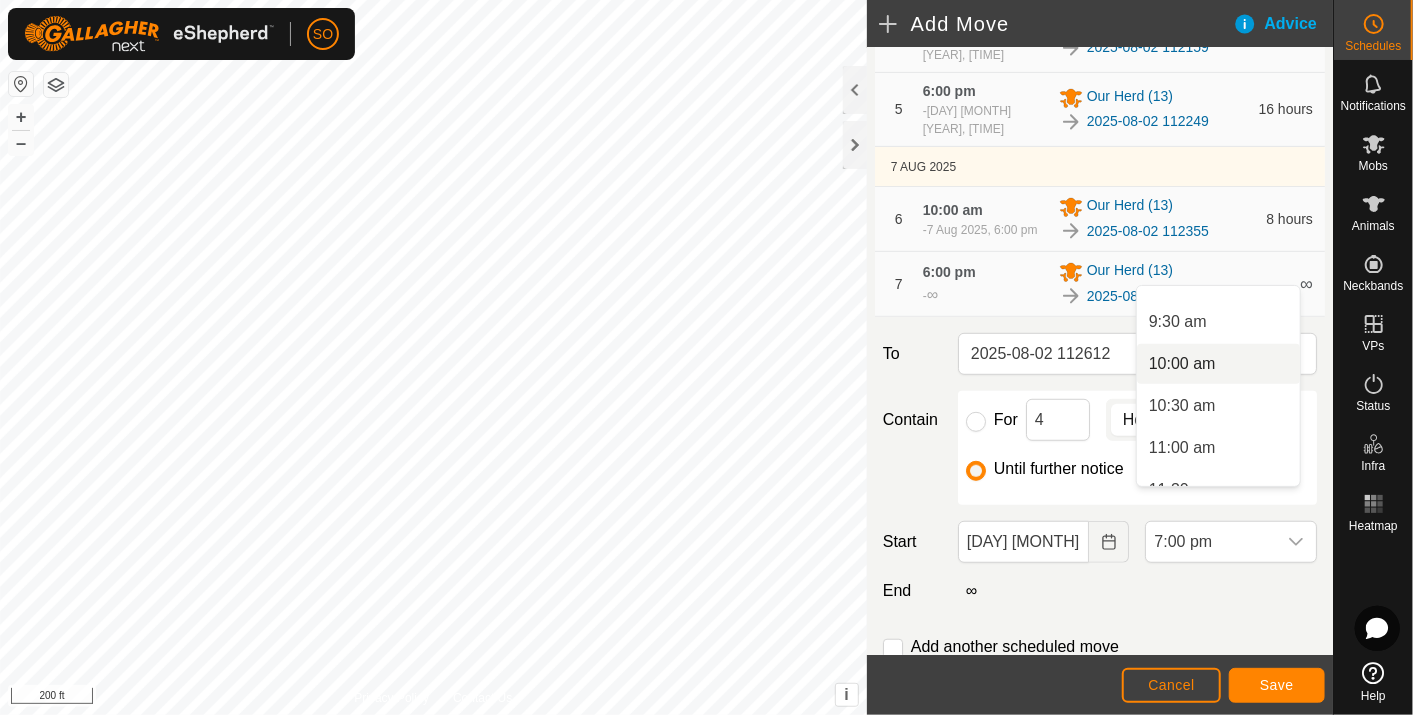 click on "10:00 am" at bounding box center (1218, 364) 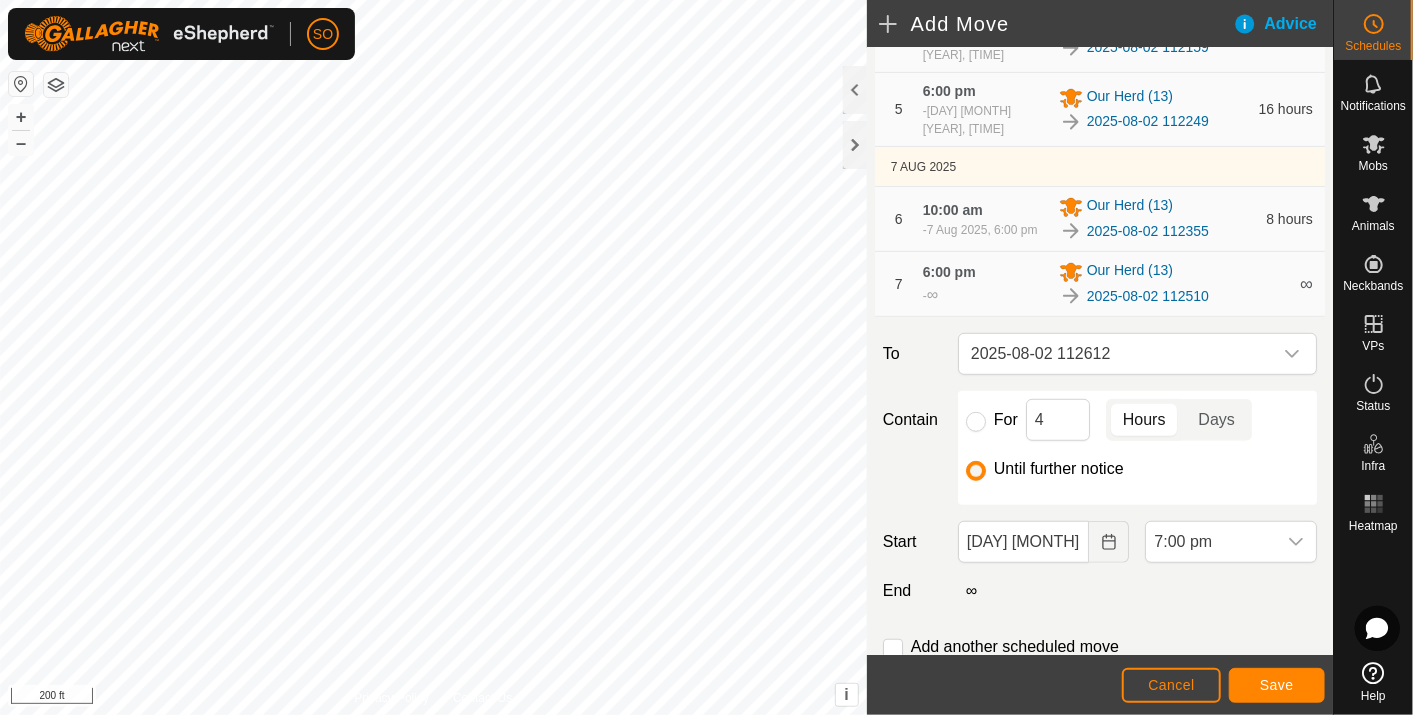 scroll, scrollTop: 1435, scrollLeft: 0, axis: vertical 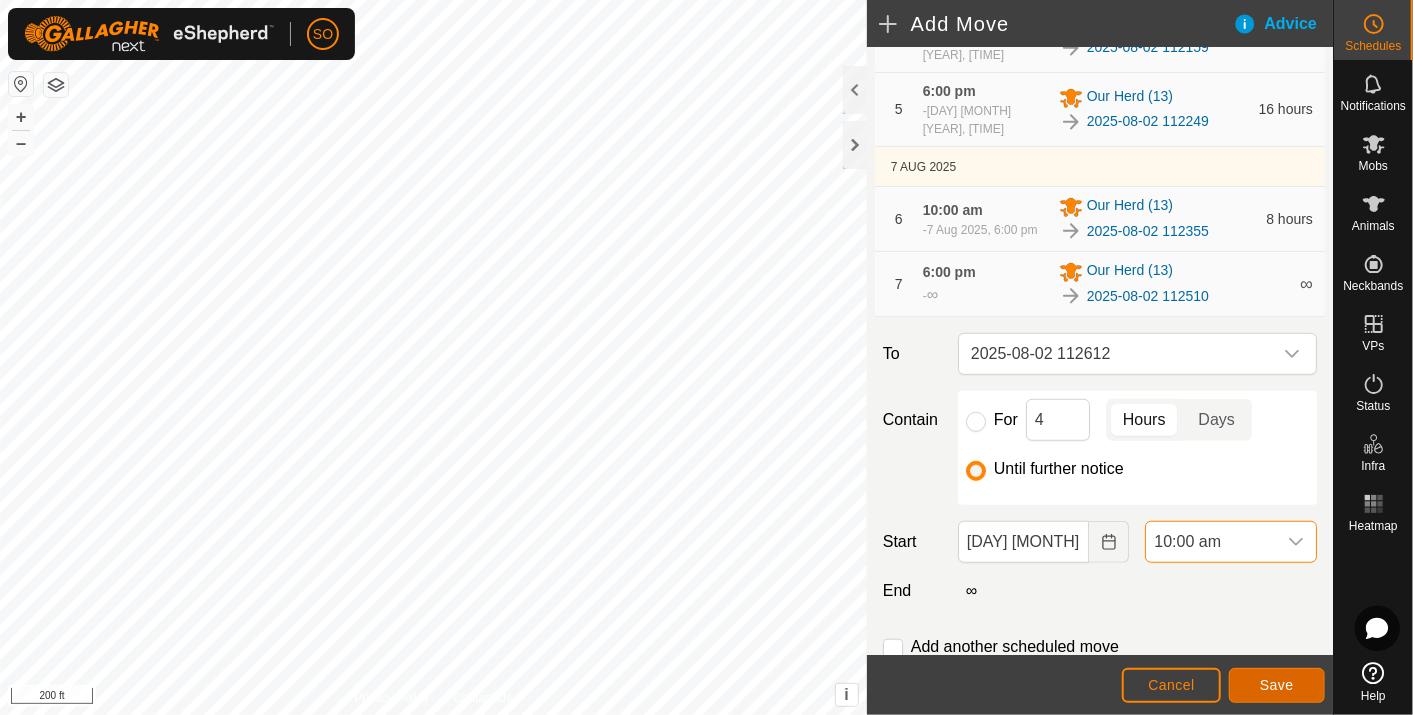 click on "Save" 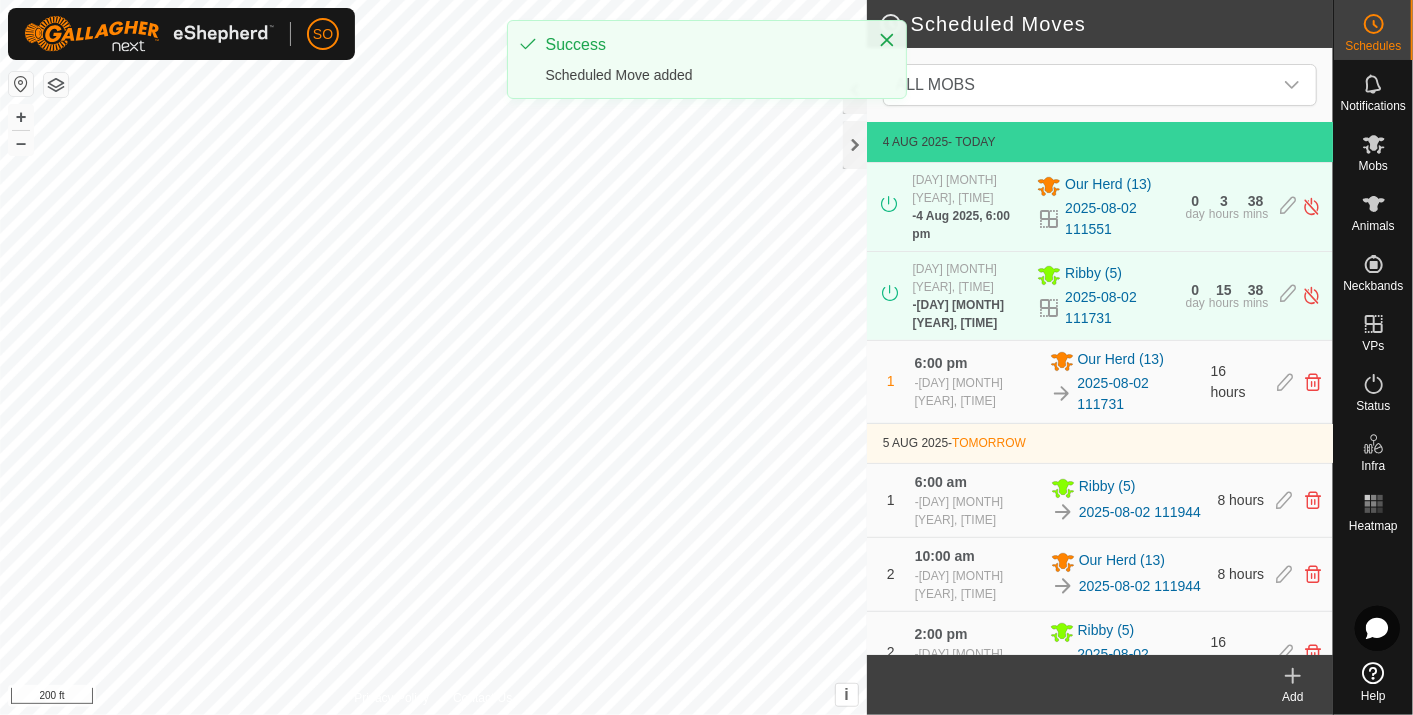 click 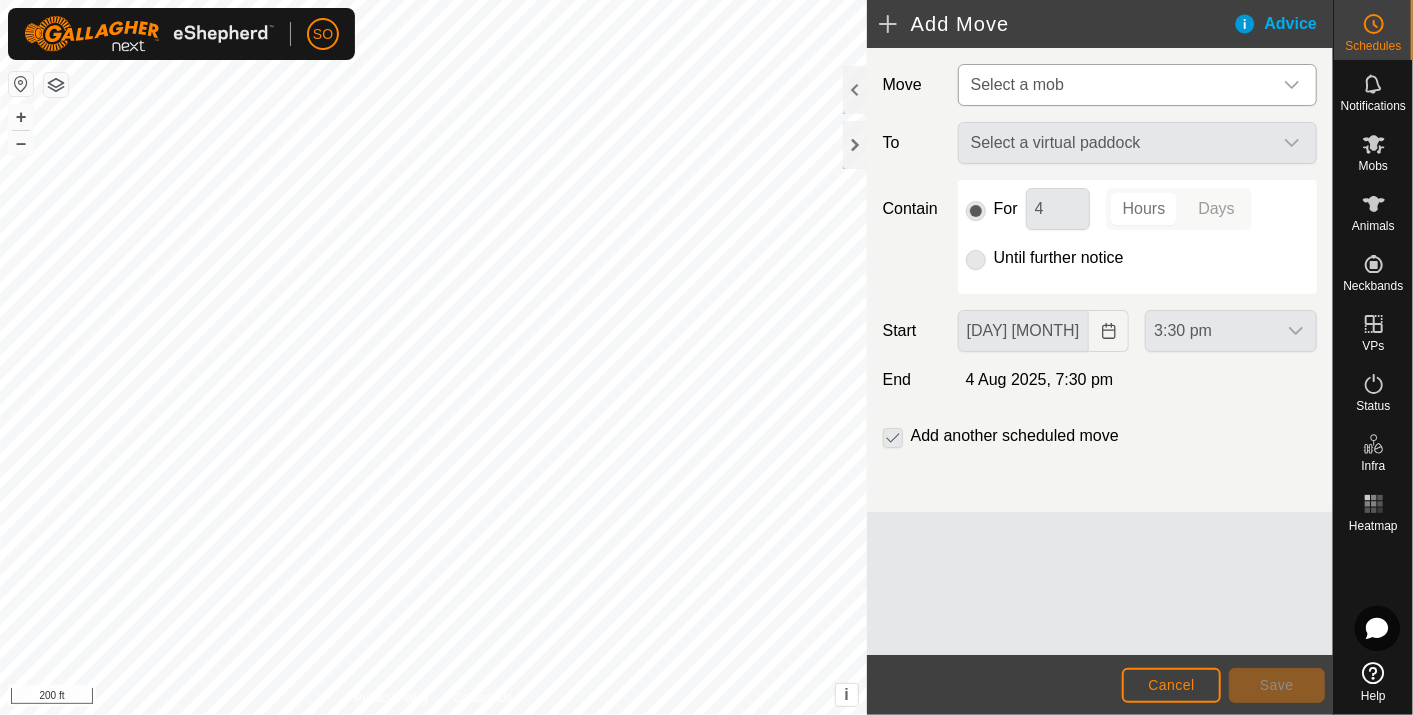 click 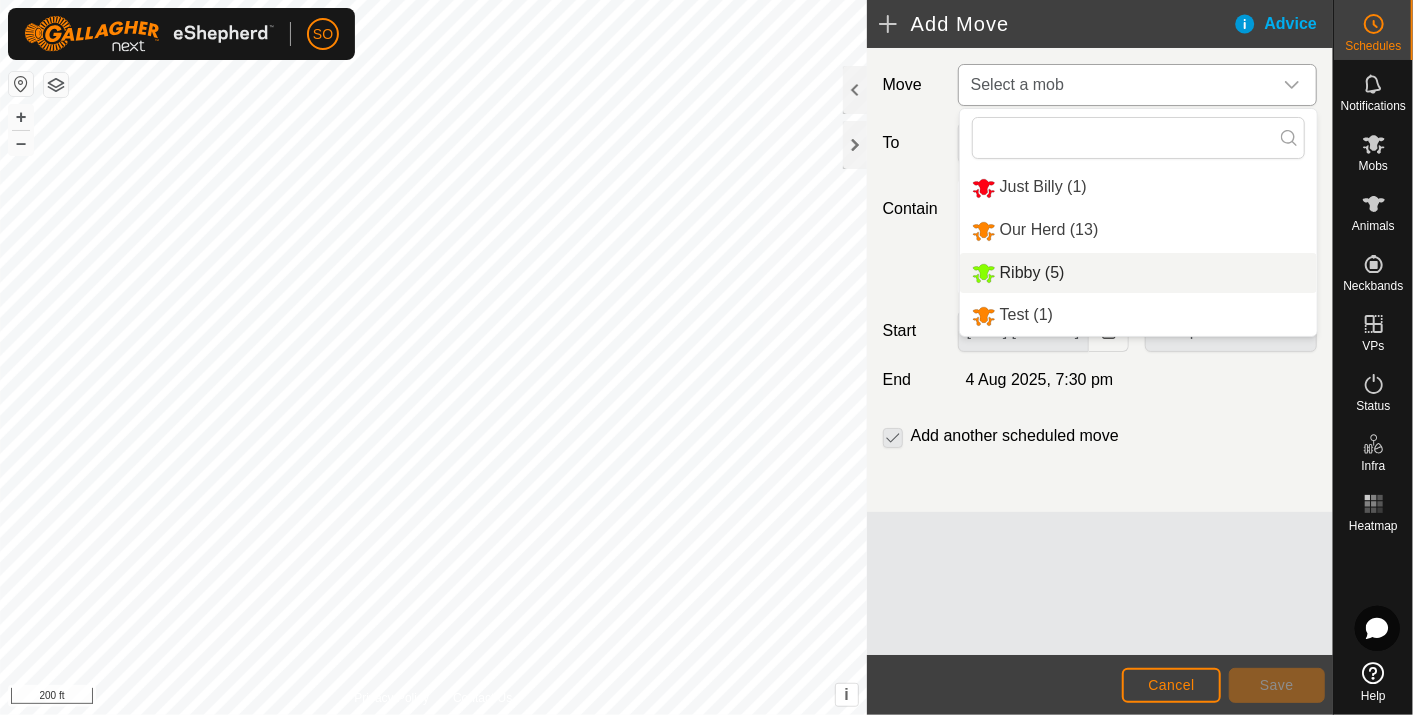 click on "Ribby (5)" at bounding box center (1138, 273) 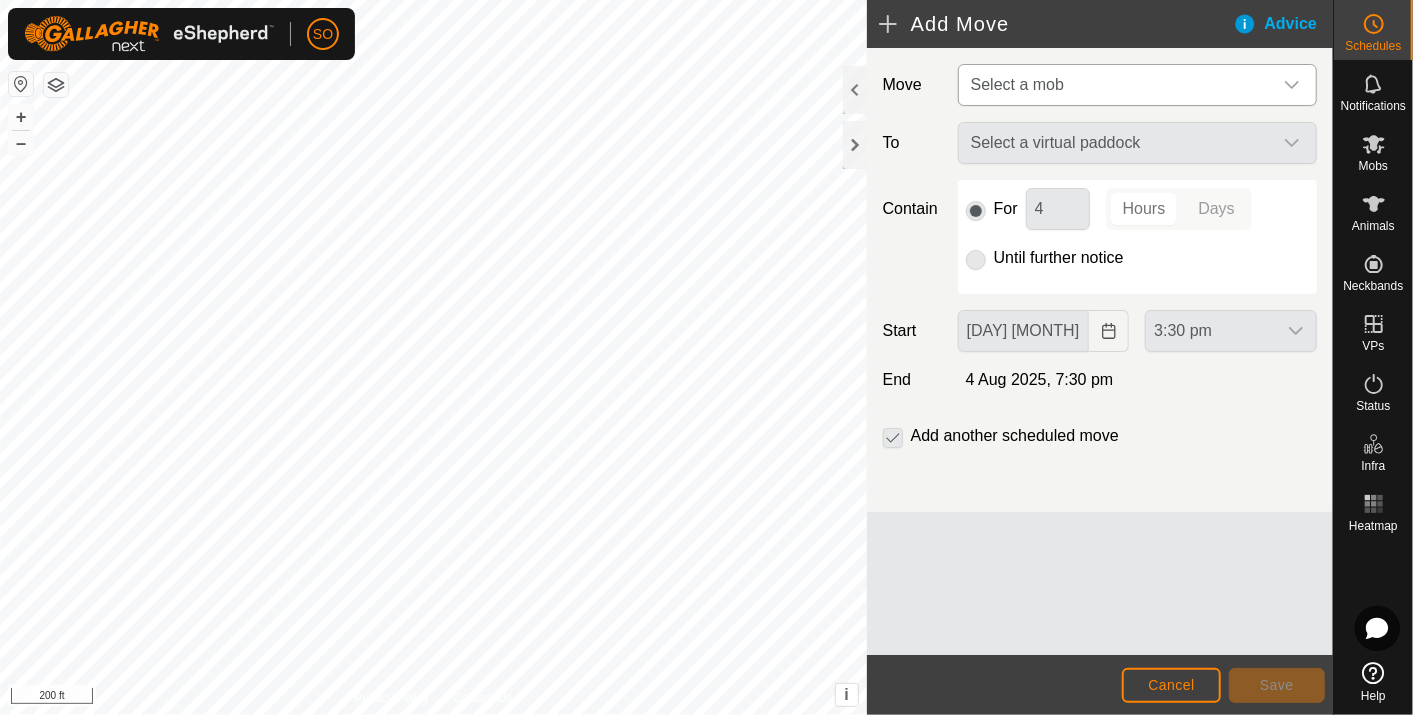 type on "[DAY] [MONTH], [YEAR]" 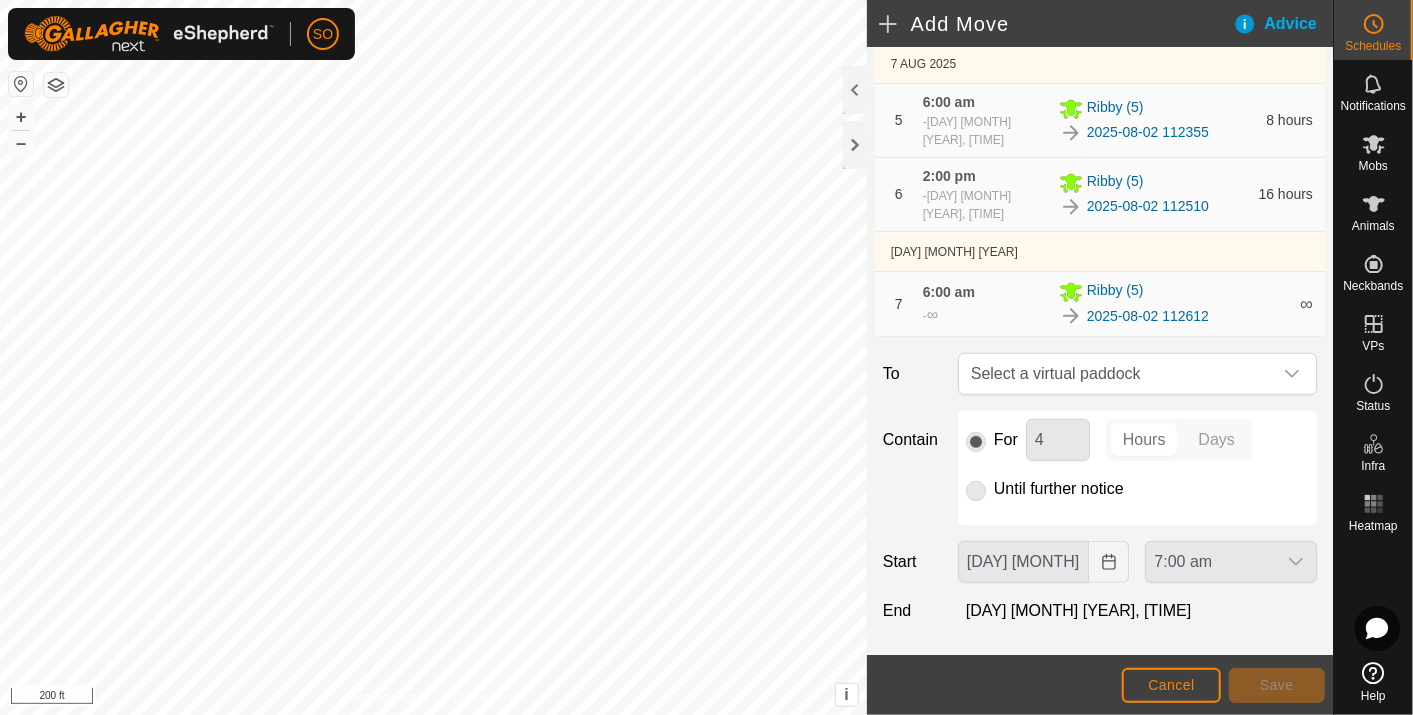 scroll, scrollTop: 625, scrollLeft: 0, axis: vertical 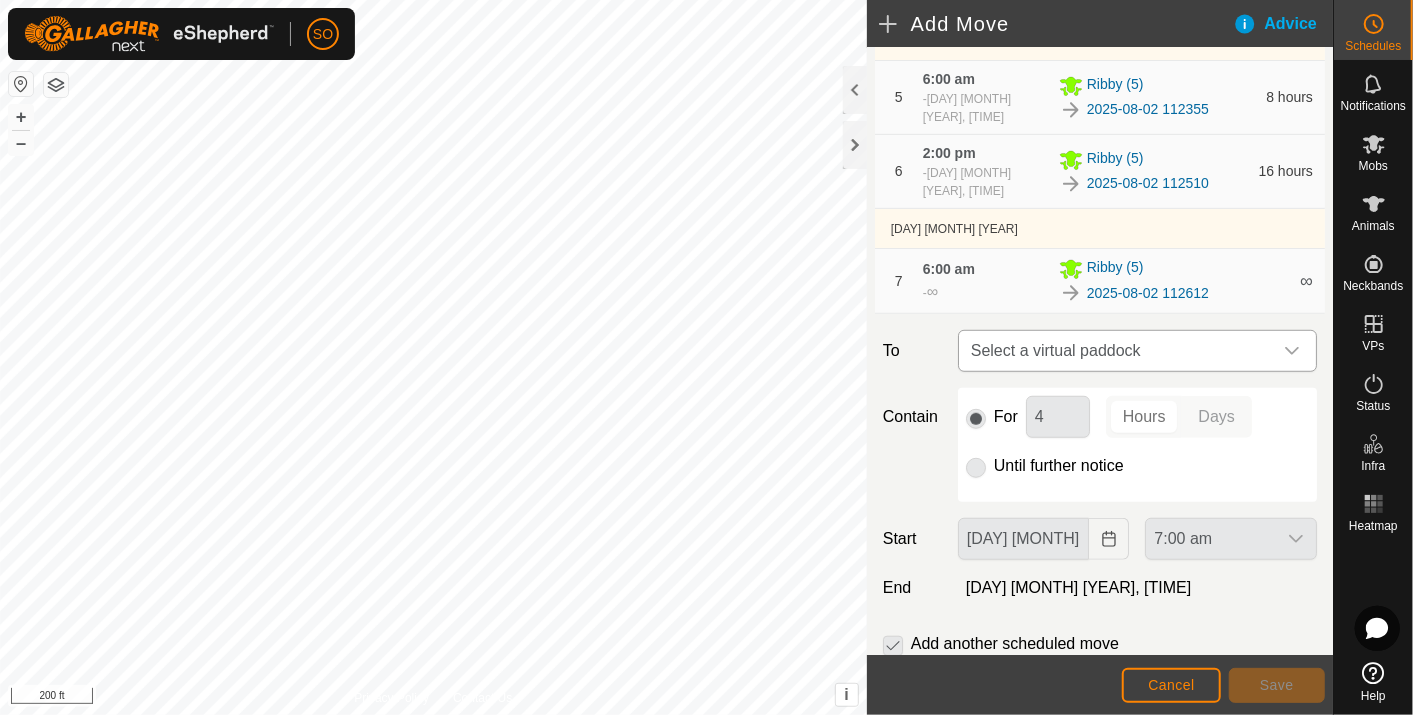 click 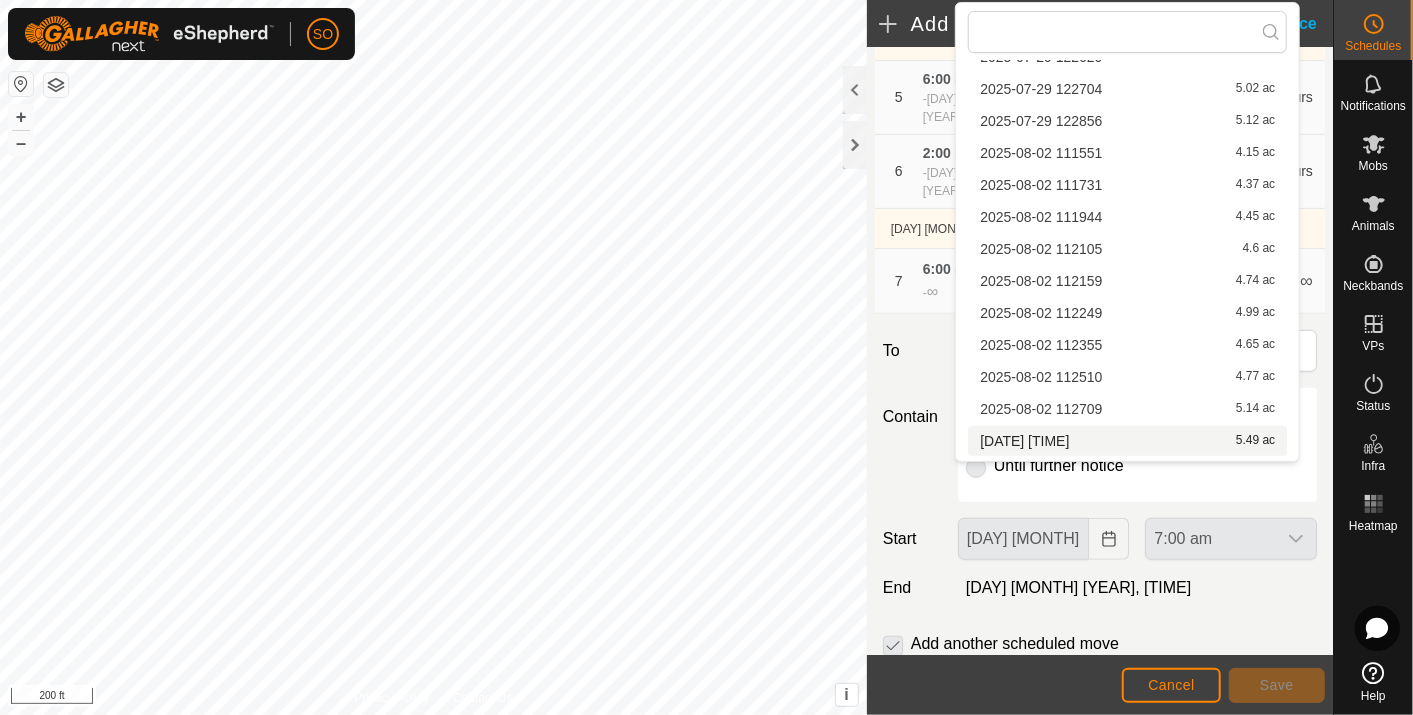 scroll, scrollTop: 315, scrollLeft: 0, axis: vertical 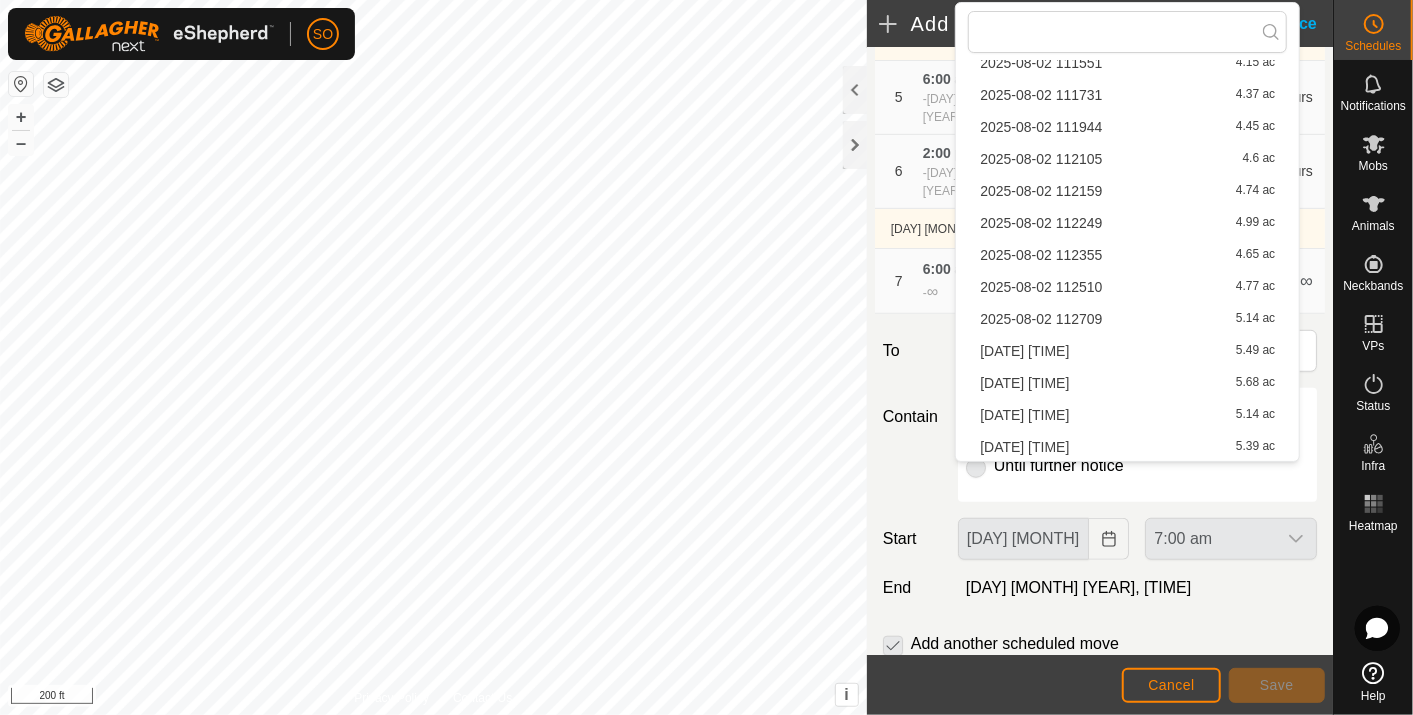 click on "[DATE] [TIME]  [NUMBER] ac" at bounding box center (1127, 319) 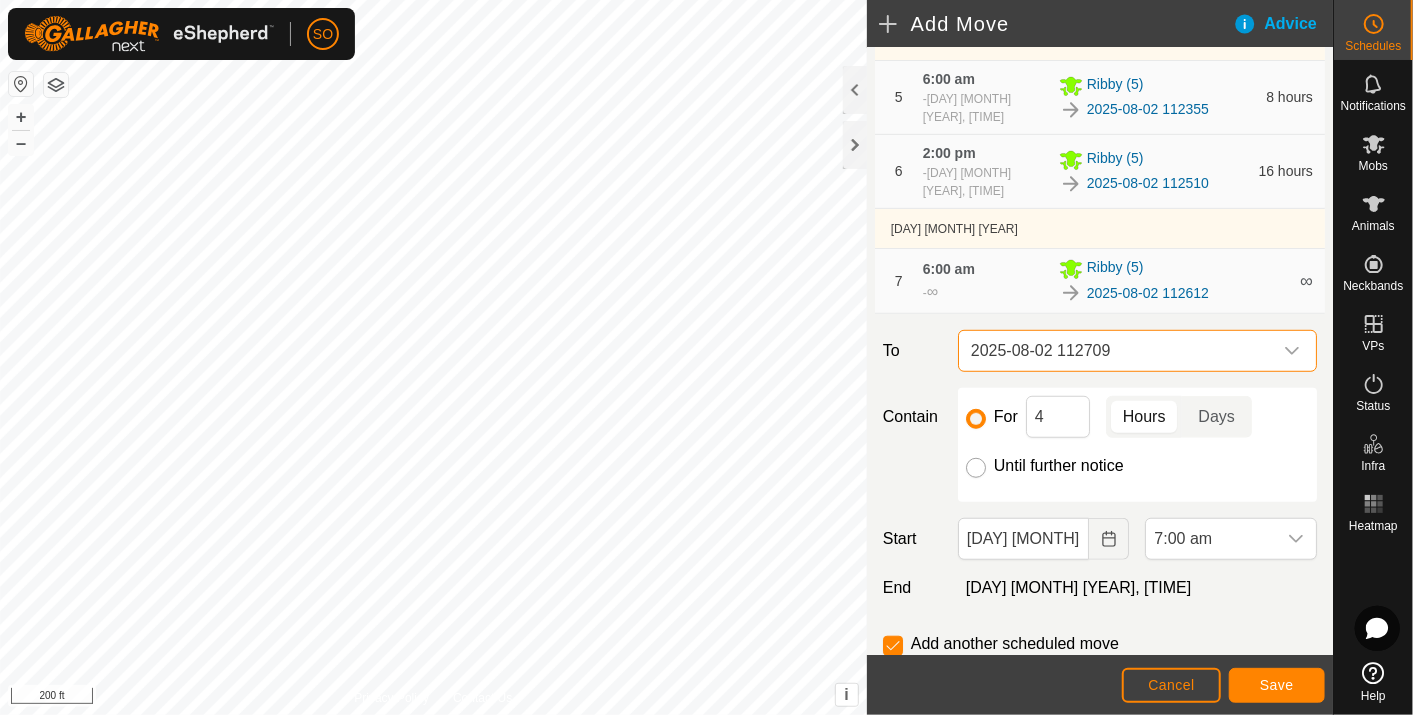 click on "Until further notice" at bounding box center (976, 468) 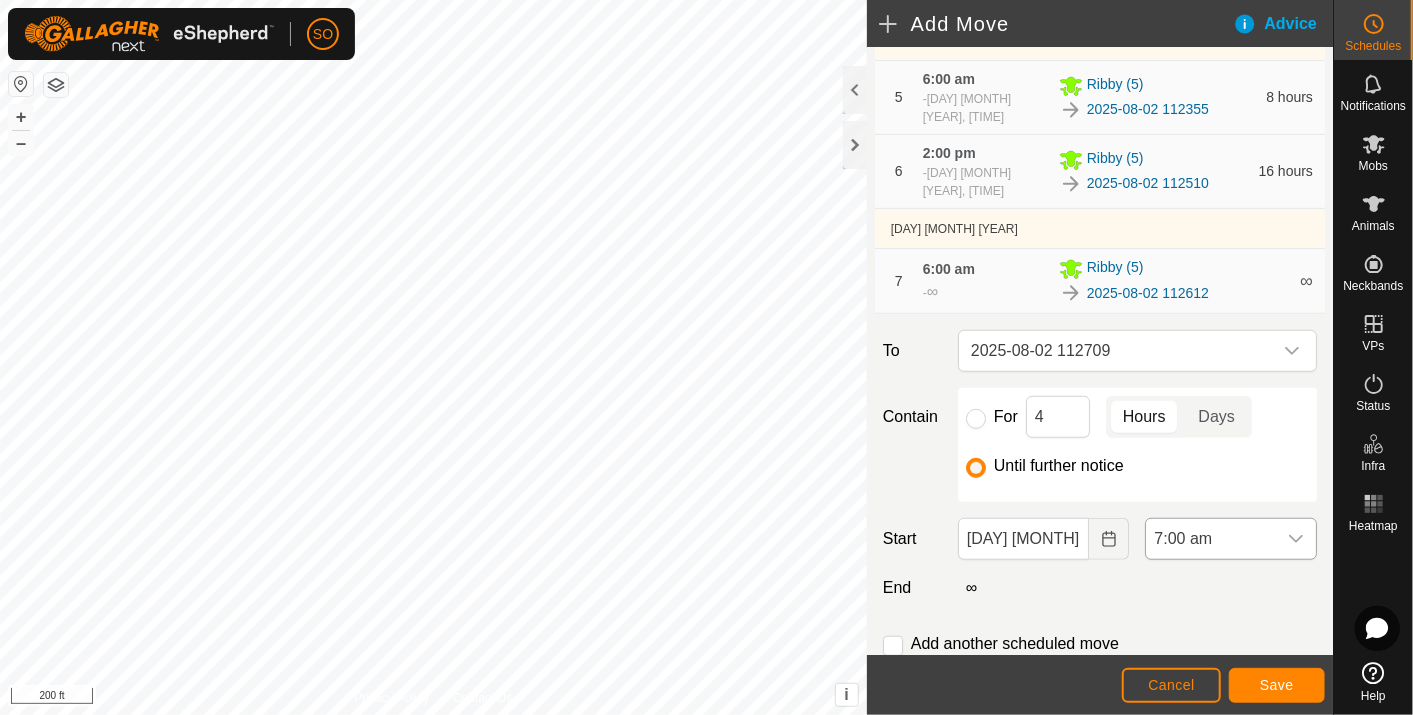 click at bounding box center [1296, 539] 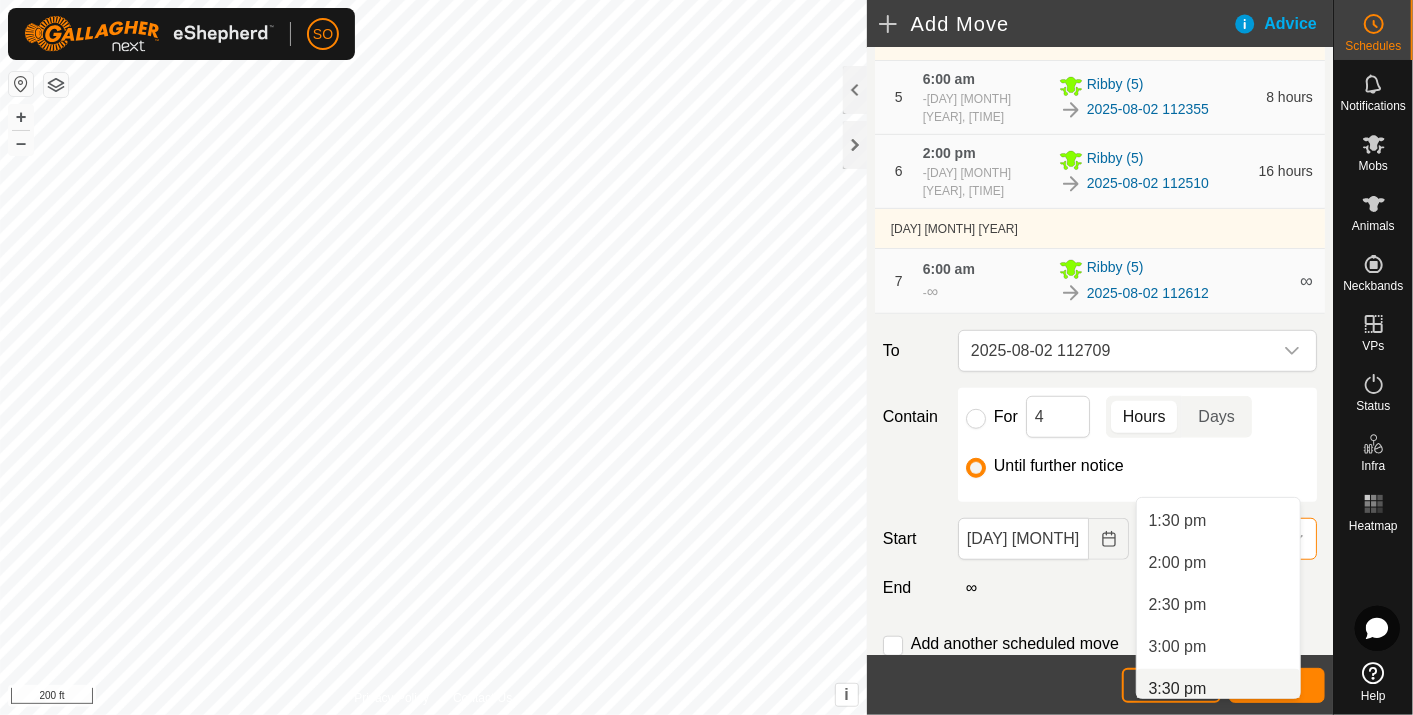 scroll, scrollTop: 1142, scrollLeft: 0, axis: vertical 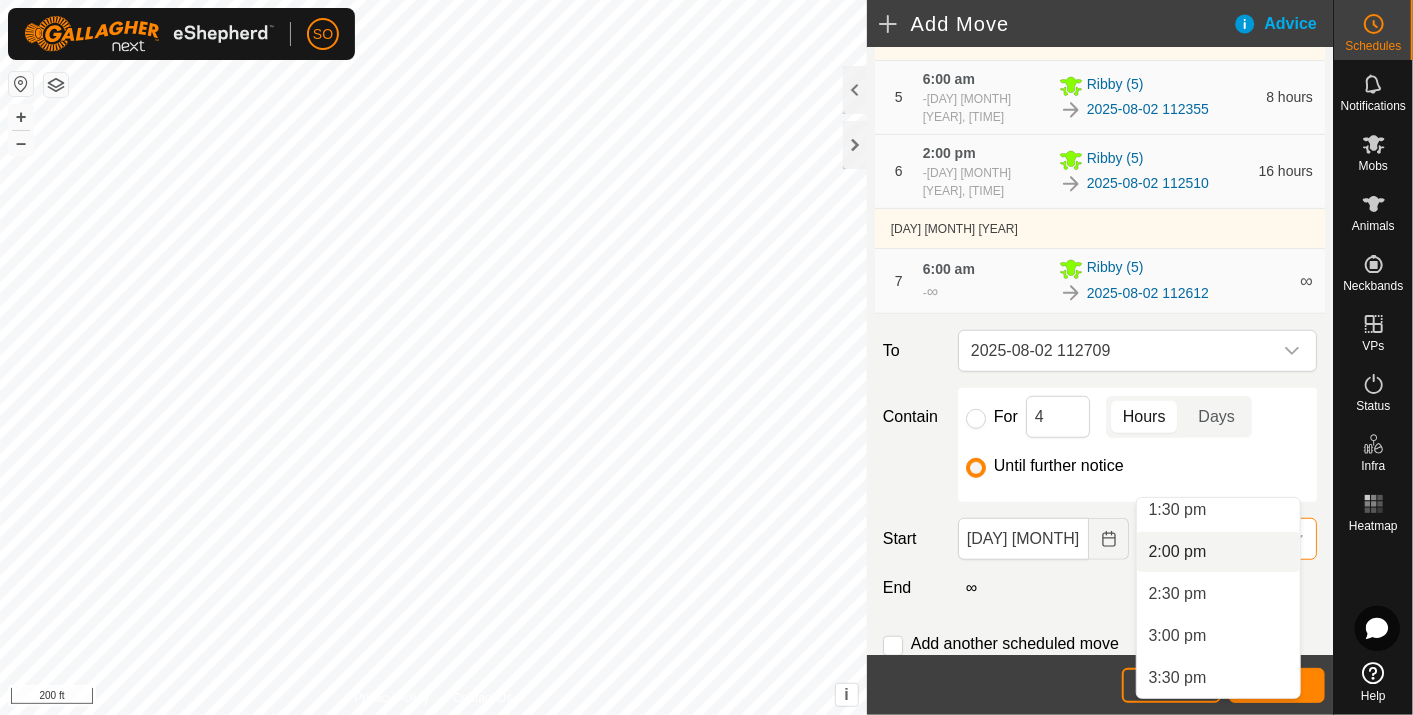 click on "2:00 pm" at bounding box center (1218, 552) 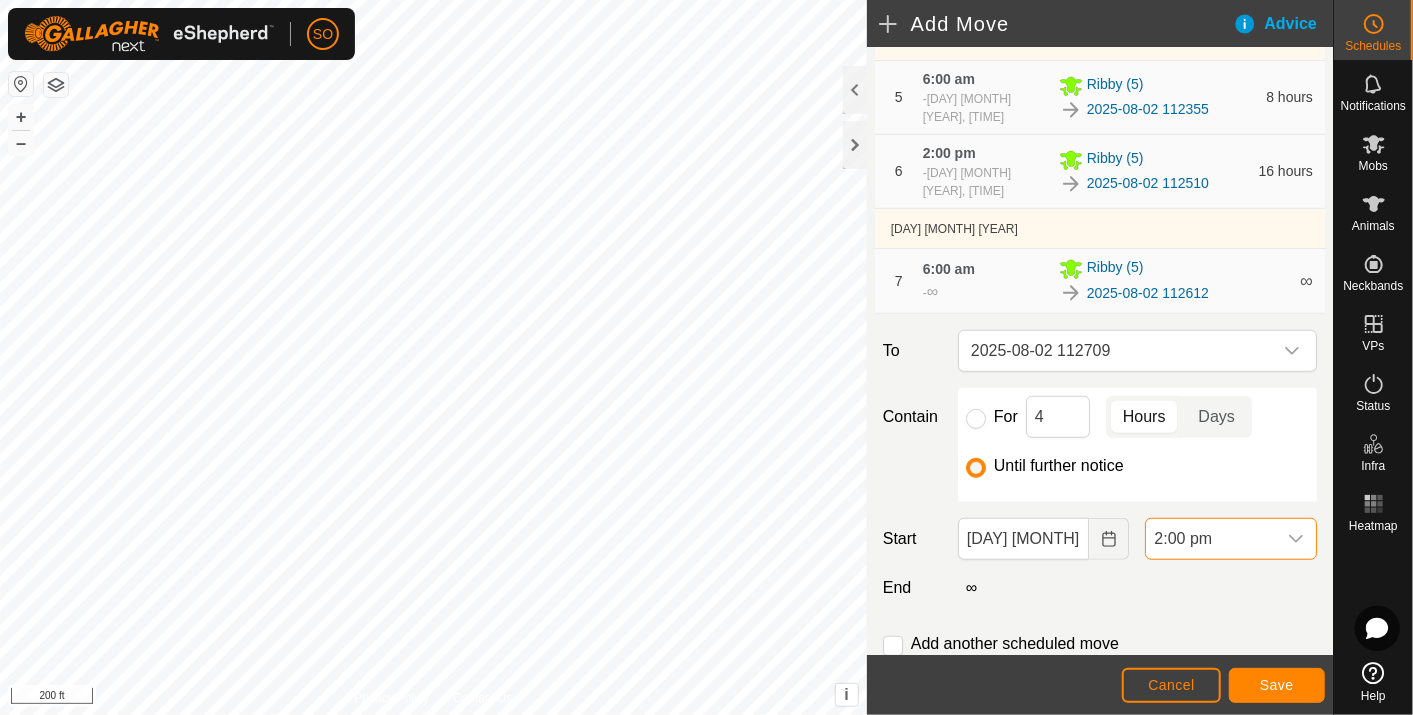 scroll, scrollTop: 587, scrollLeft: 0, axis: vertical 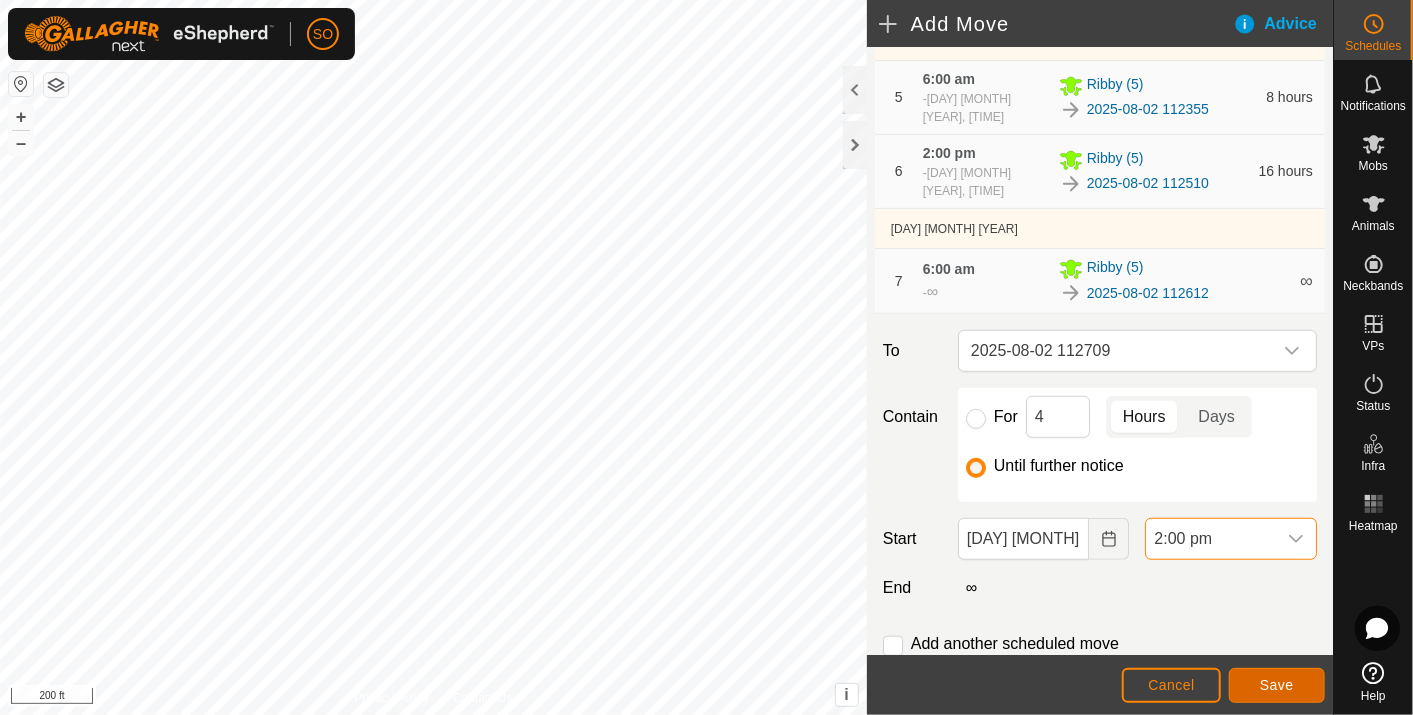 click on "Save" 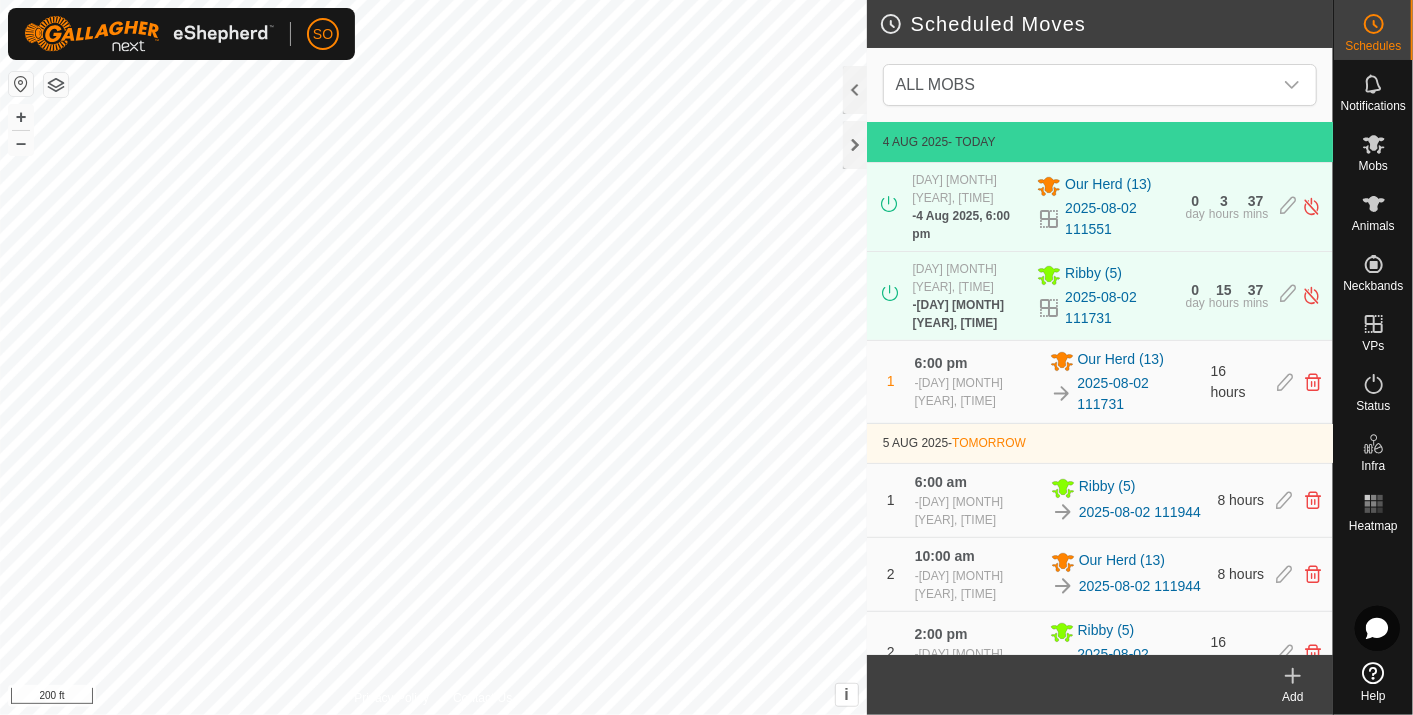 click 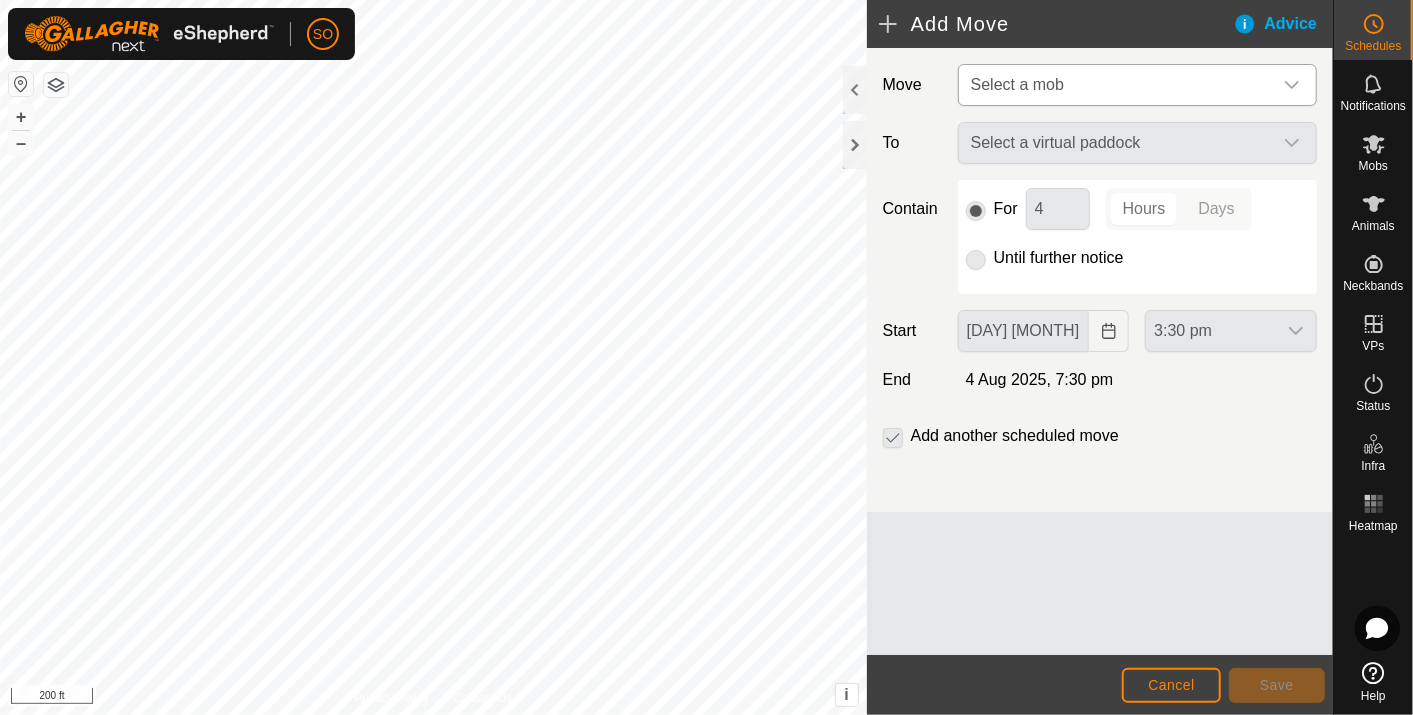 click 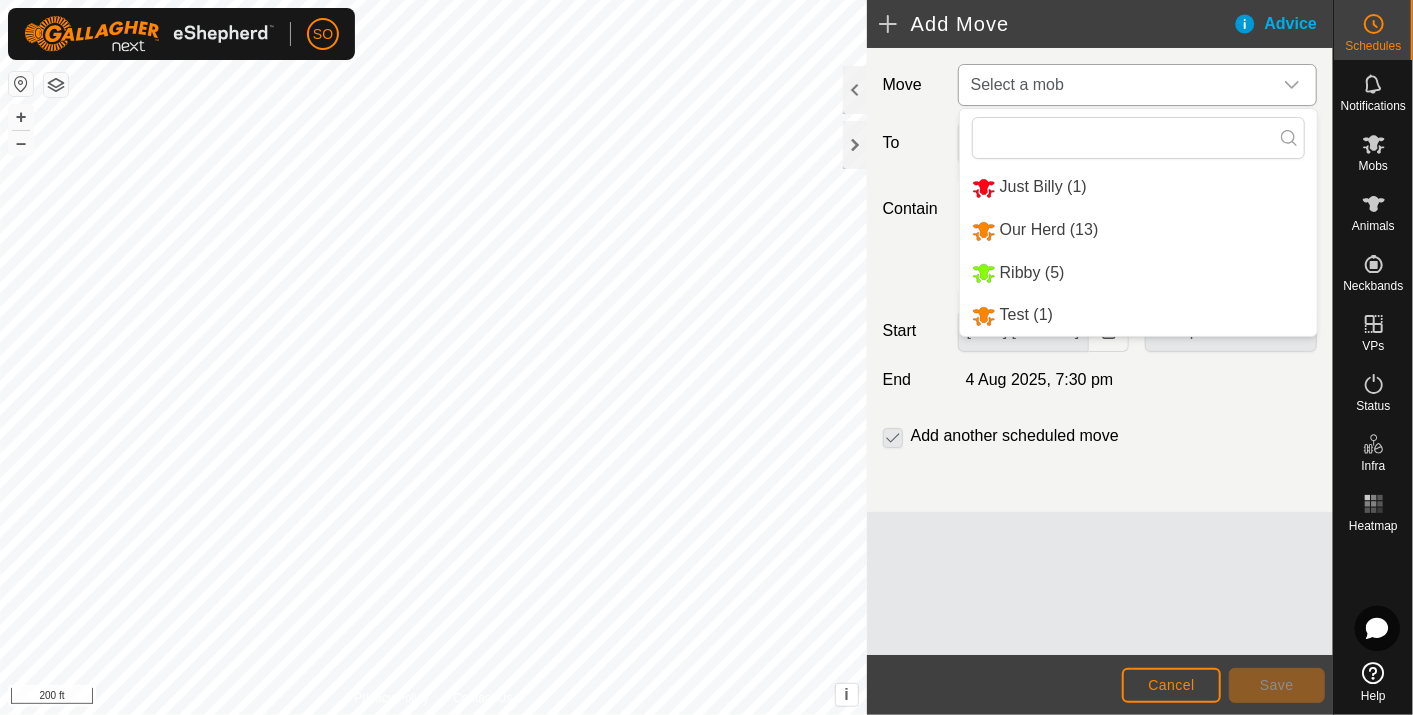 click on "Our Herd (13)" at bounding box center [1138, 230] 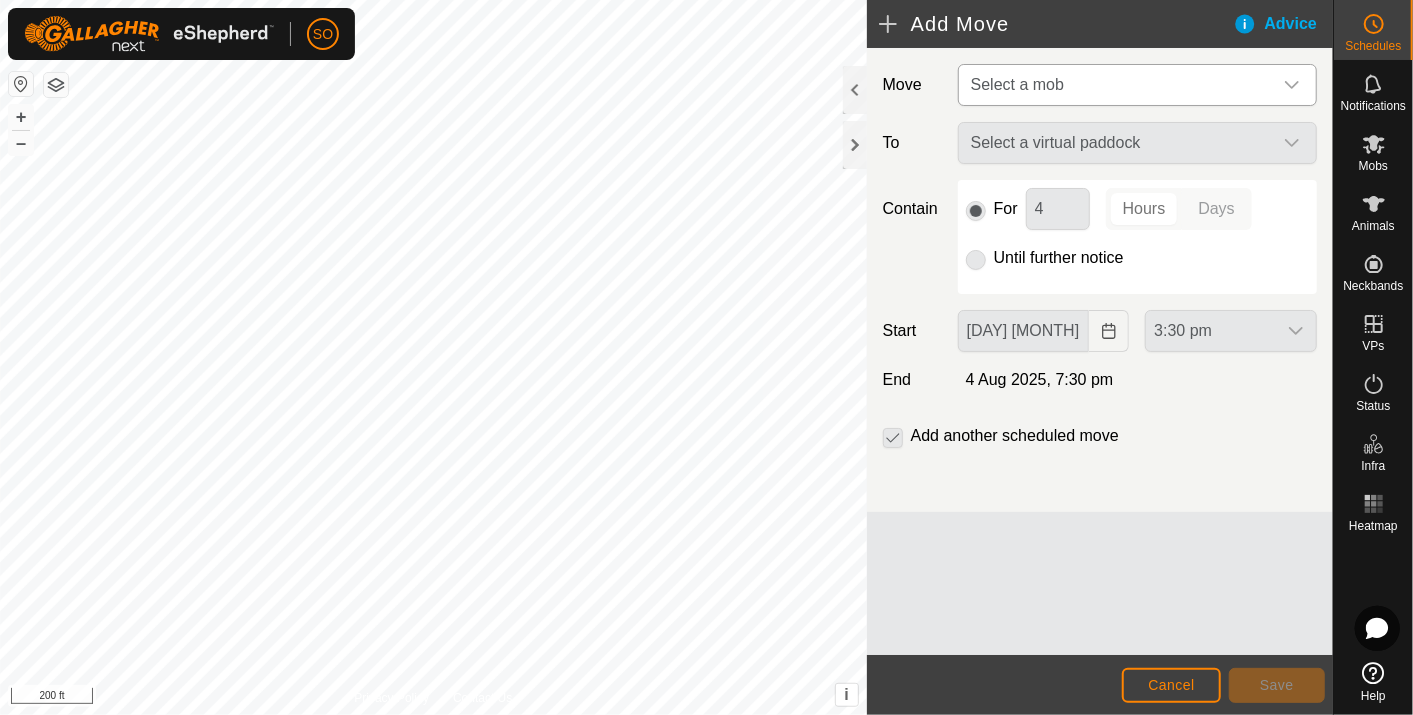 type on "[DAY] [MONTH], [YEAR]" 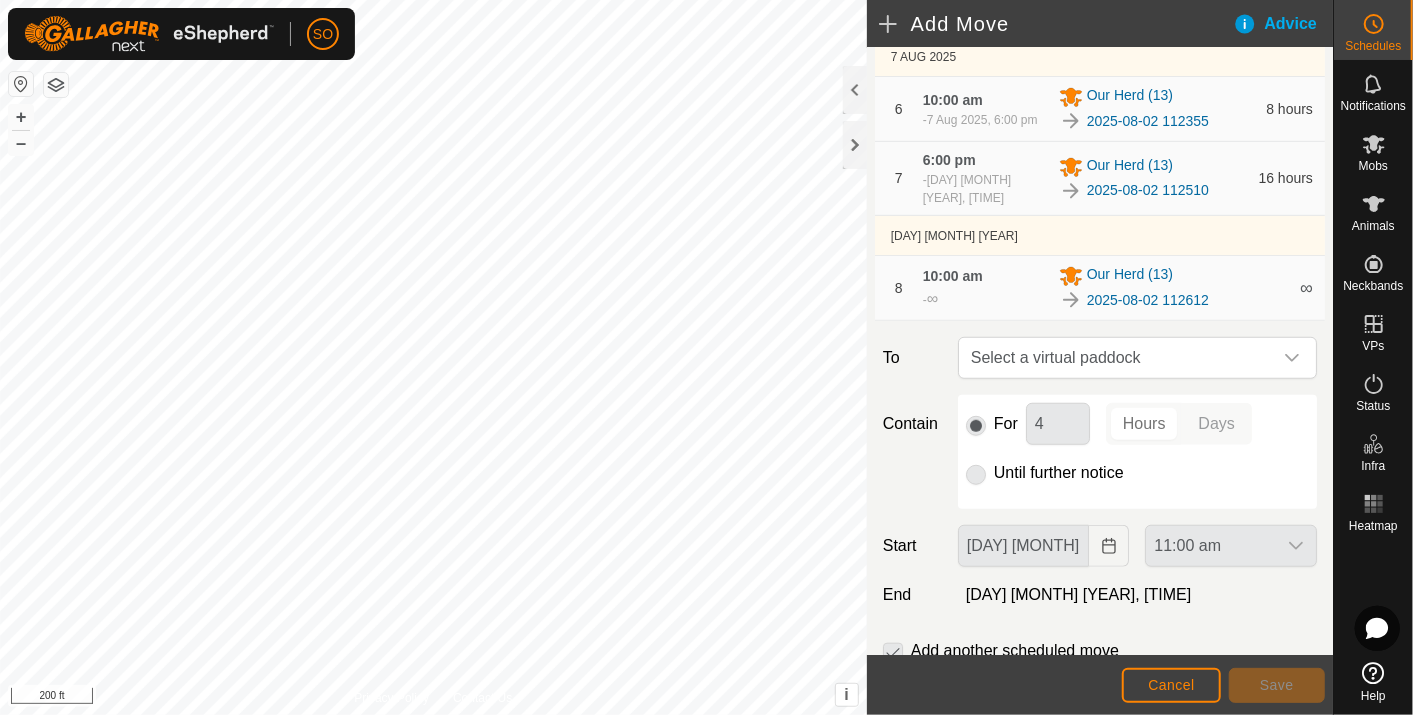 scroll, scrollTop: 666, scrollLeft: 0, axis: vertical 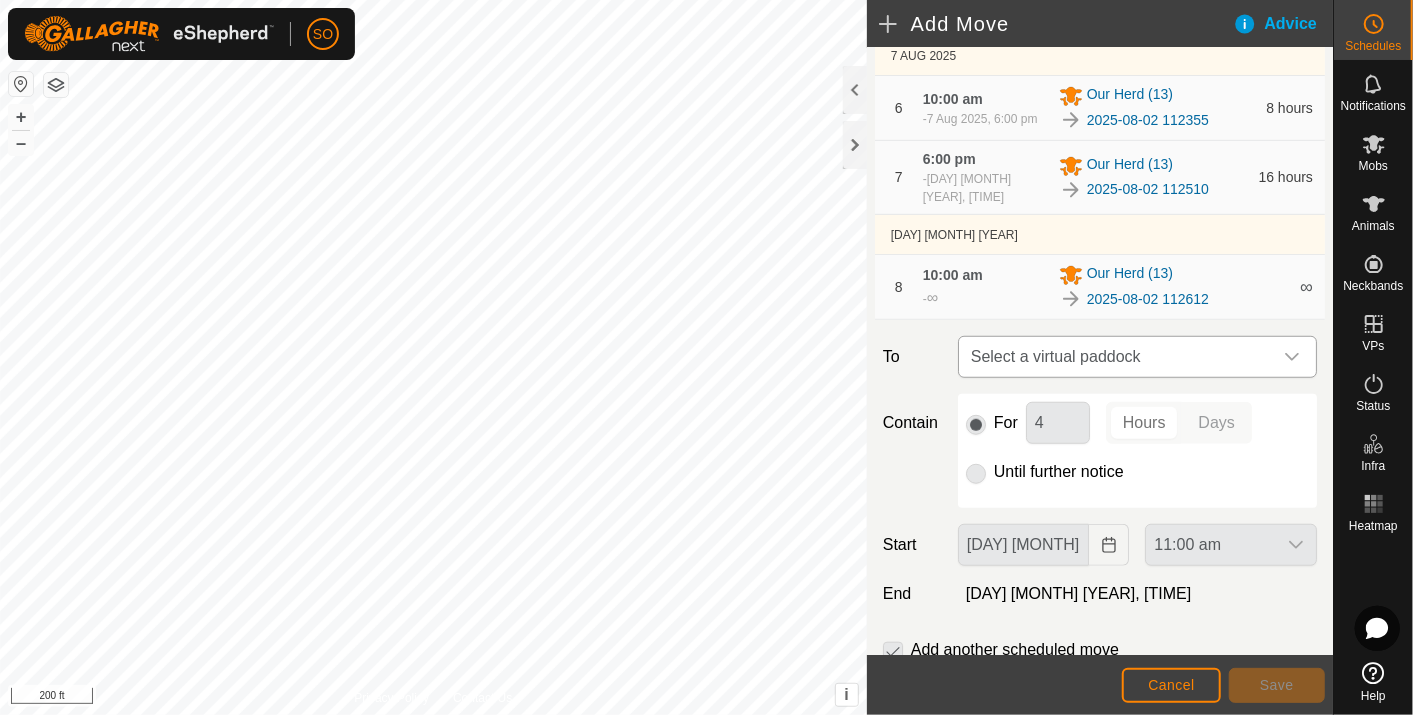 click 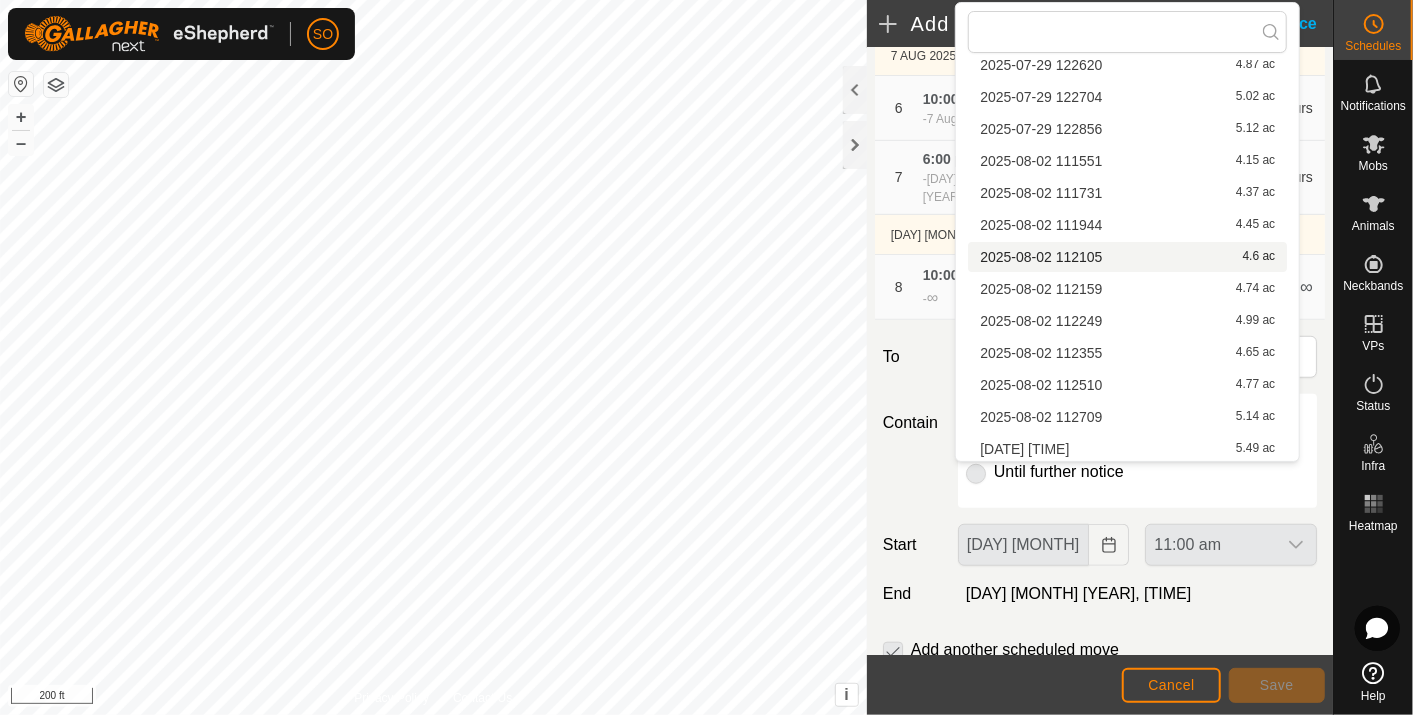 scroll, scrollTop: 222, scrollLeft: 0, axis: vertical 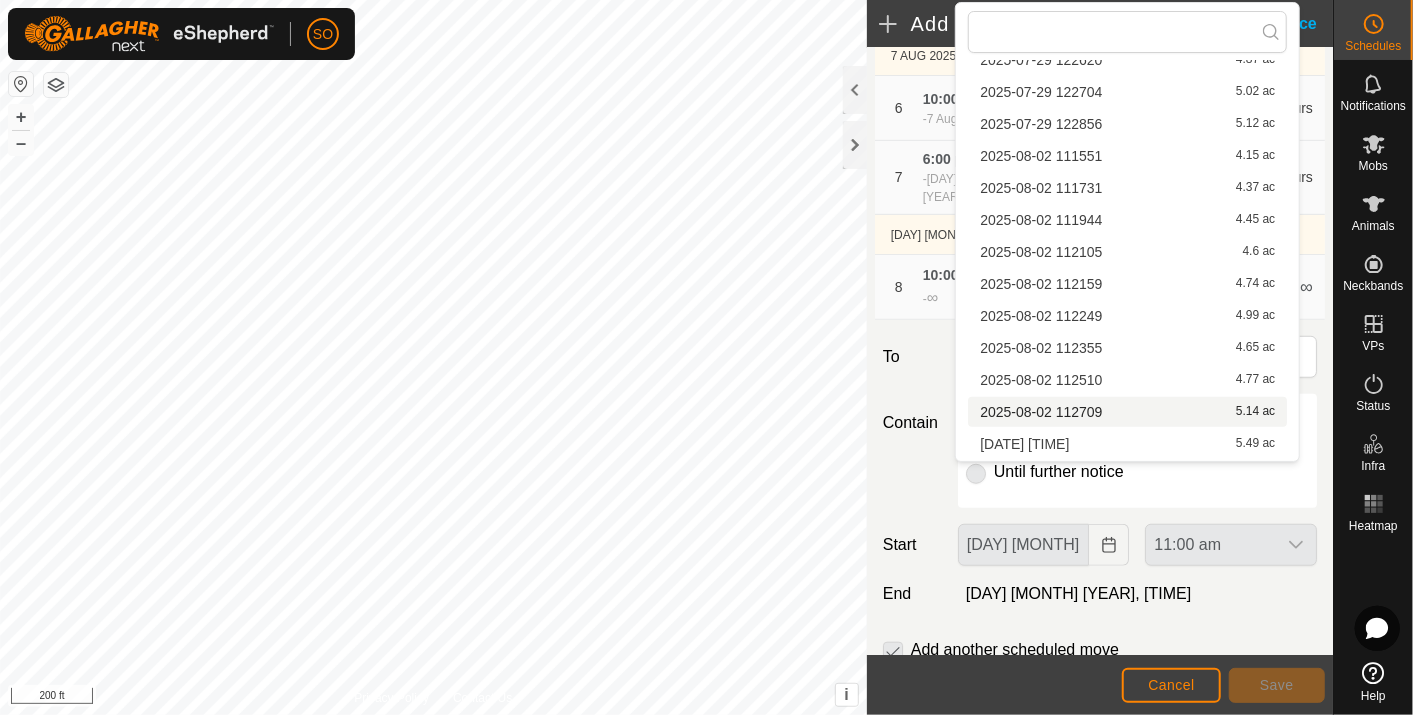 click on "[DATE] [TIME]  [NUMBER] ac" at bounding box center (1127, 412) 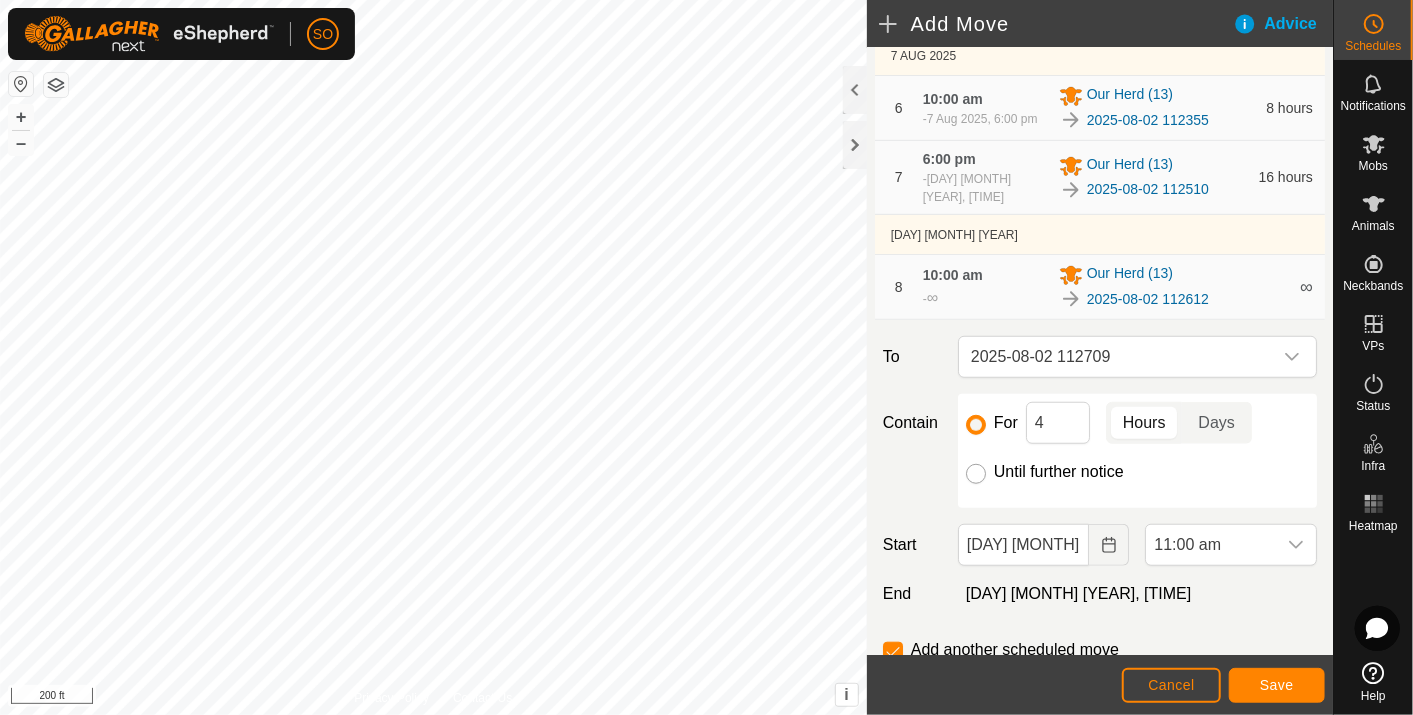 click on "Until further notice" at bounding box center (976, 474) 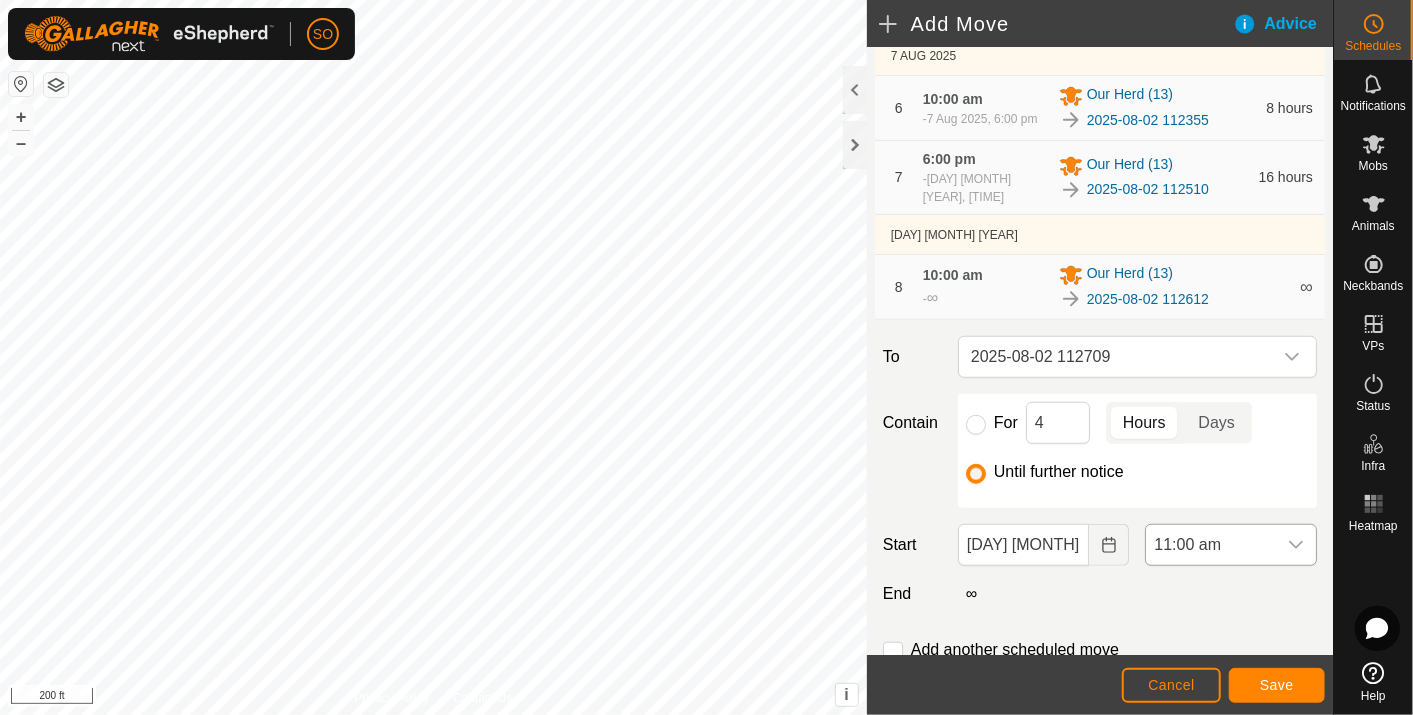 click 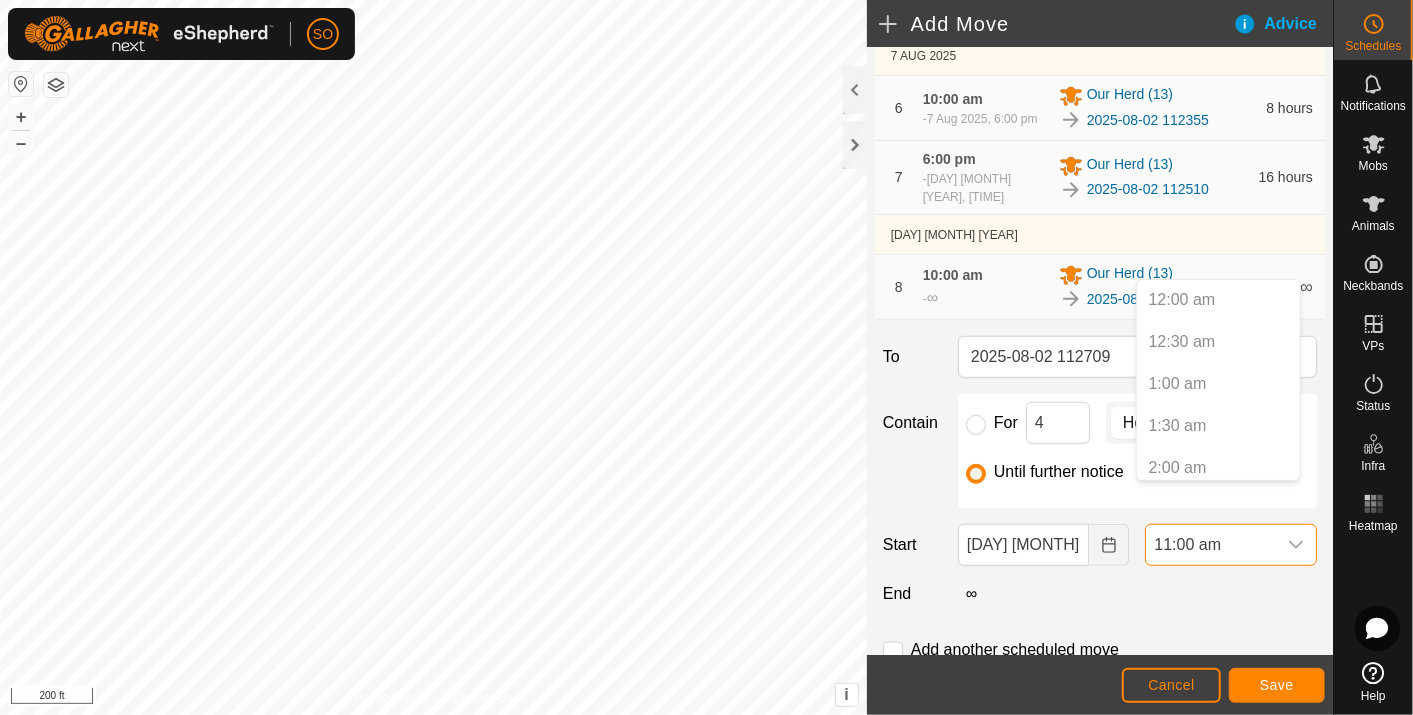 scroll, scrollTop: 763, scrollLeft: 0, axis: vertical 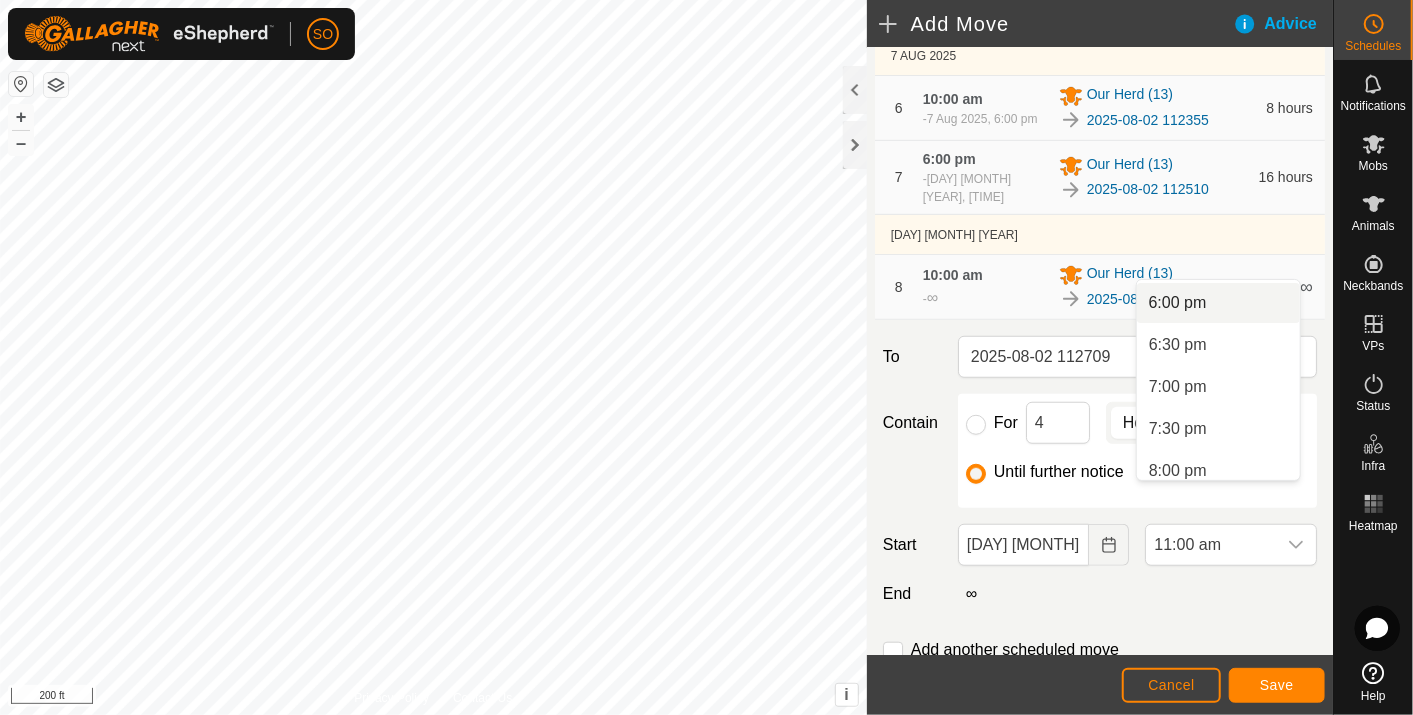 click on "6:00 pm" at bounding box center (1218, 303) 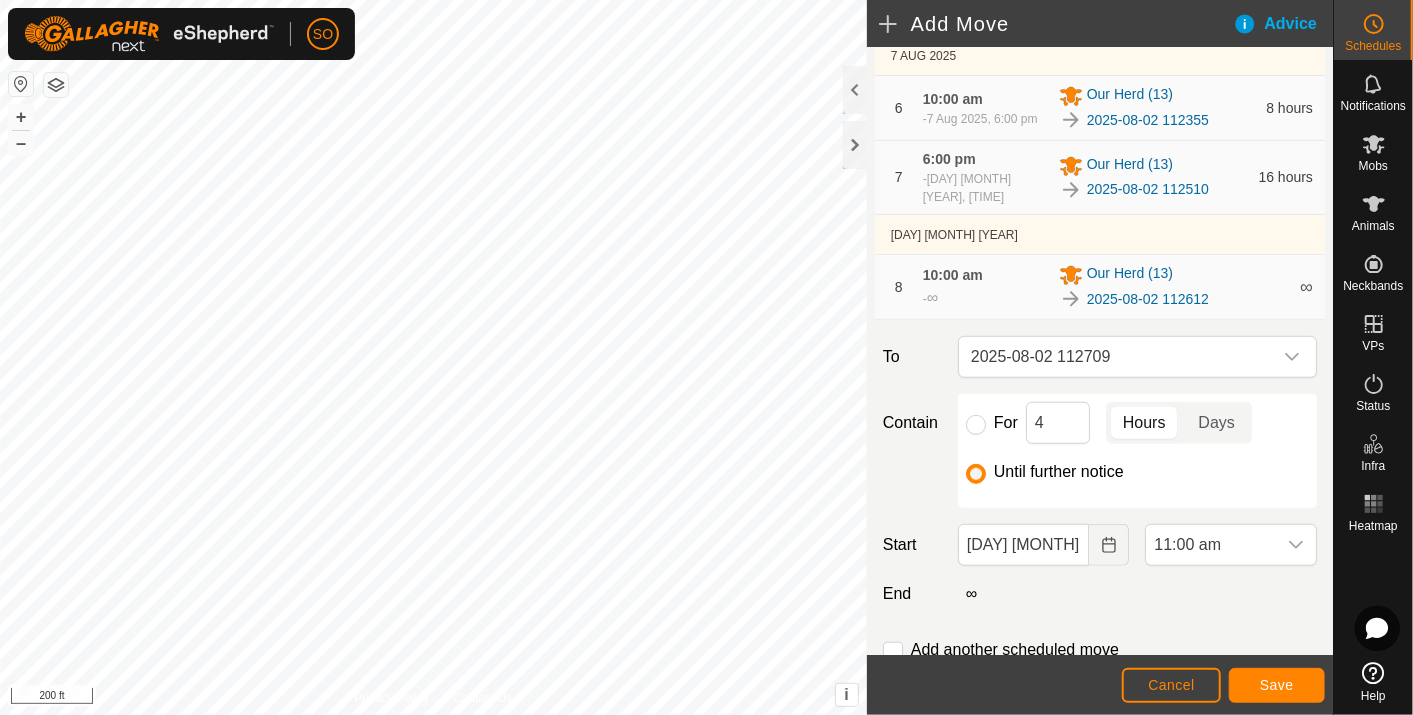 scroll, scrollTop: 923, scrollLeft: 0, axis: vertical 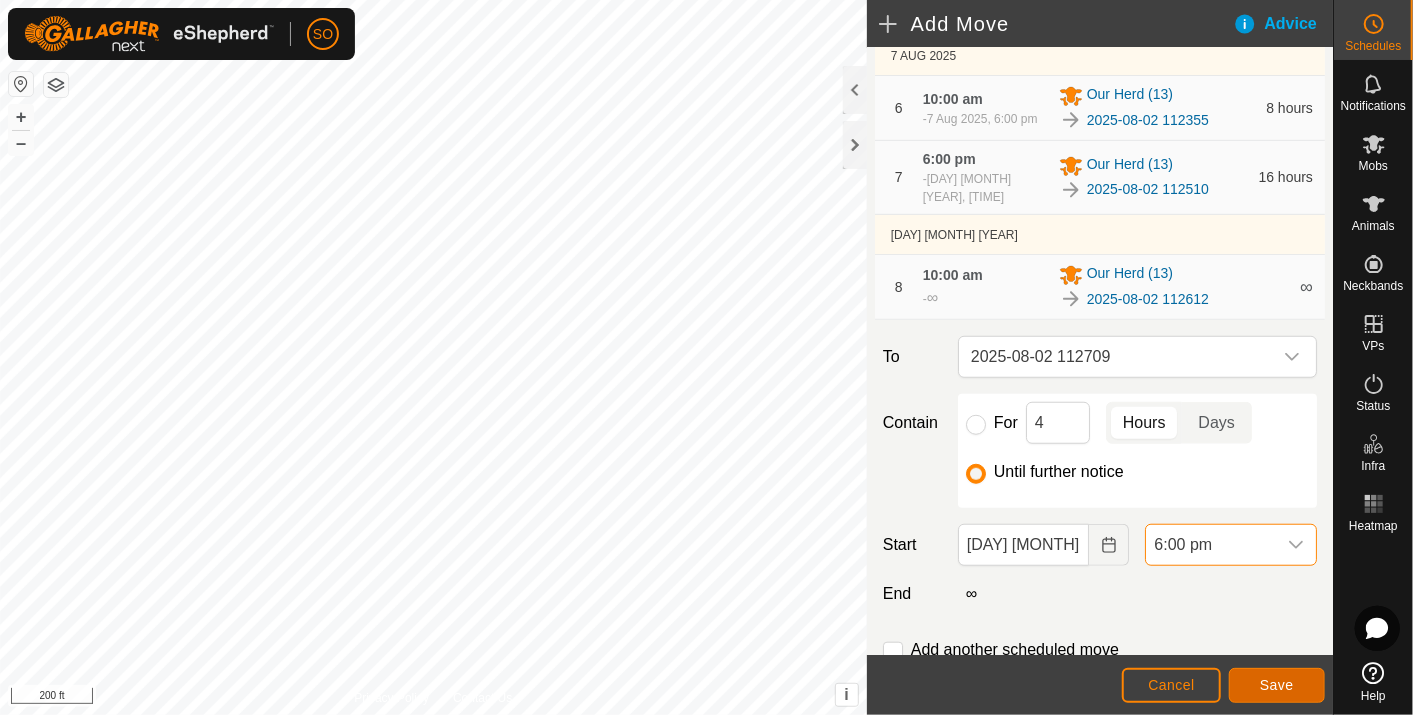click on "Save" 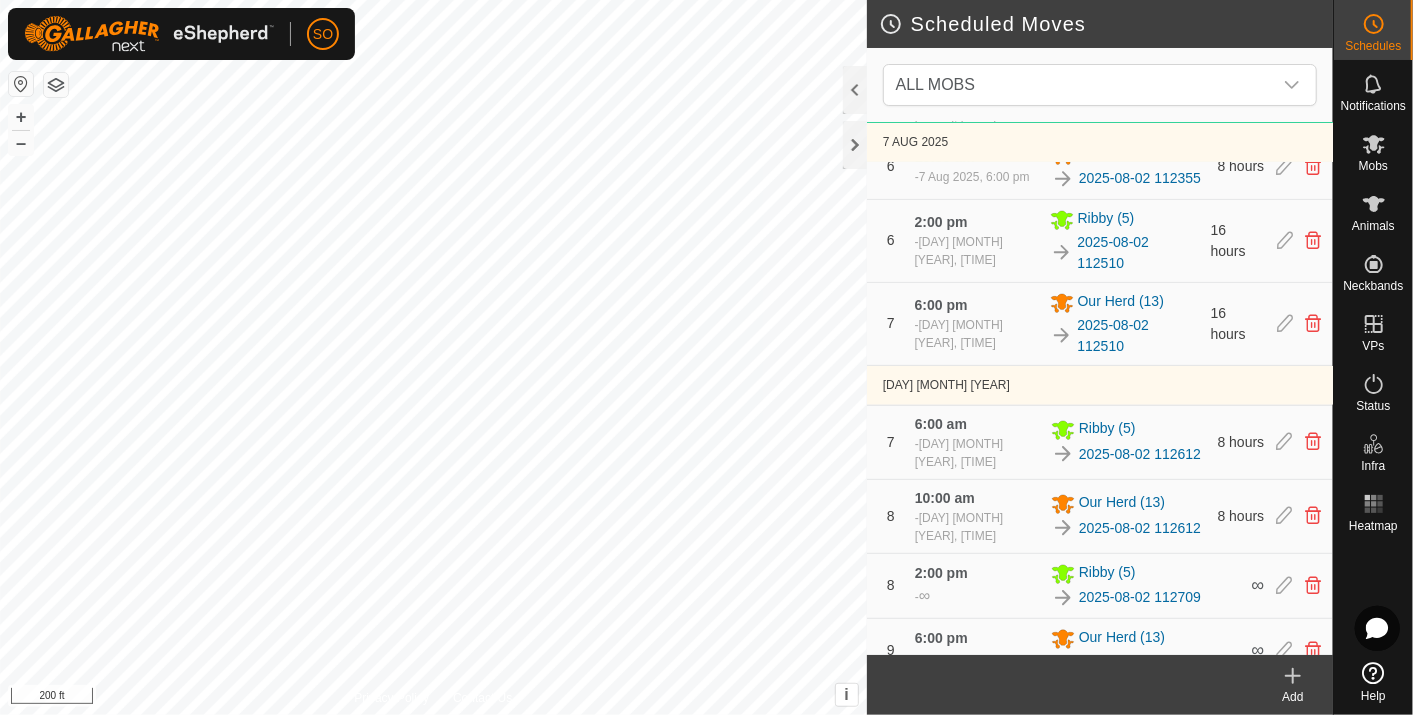scroll, scrollTop: 1214, scrollLeft: 0, axis: vertical 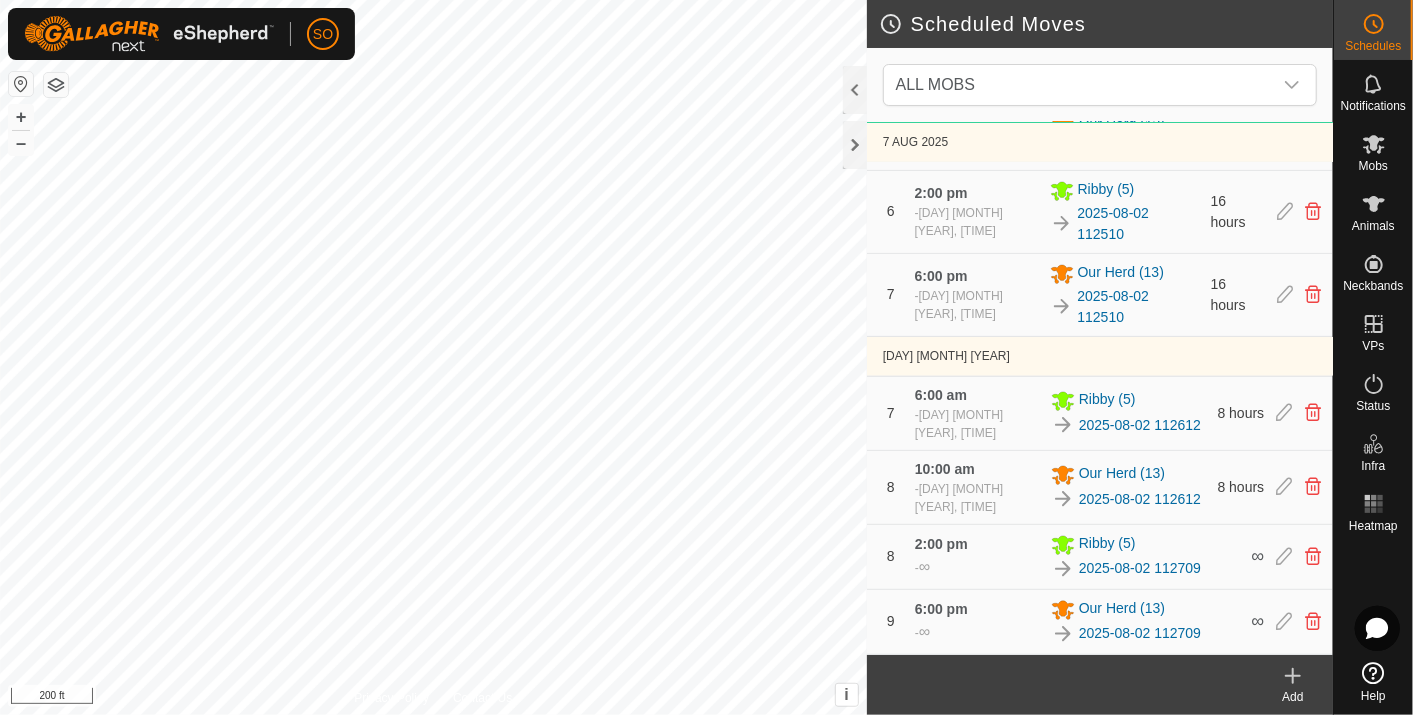click 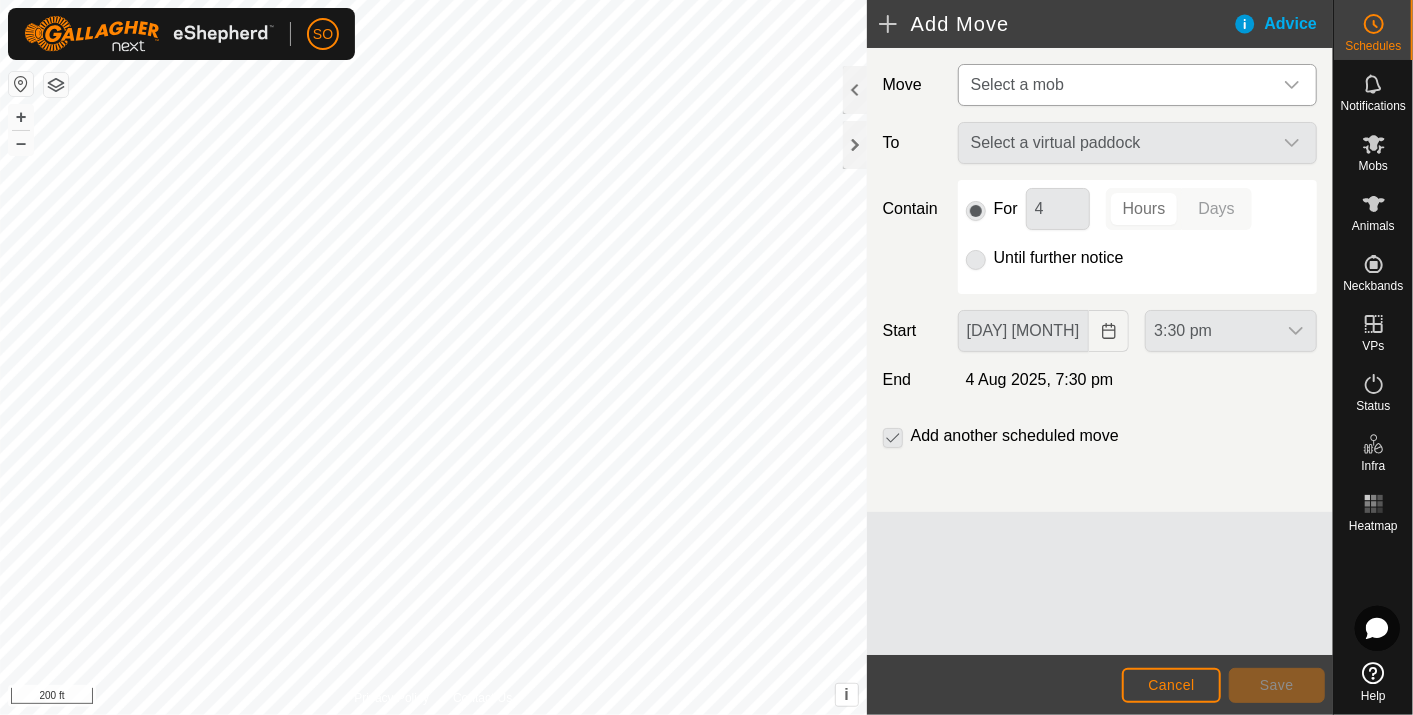 click 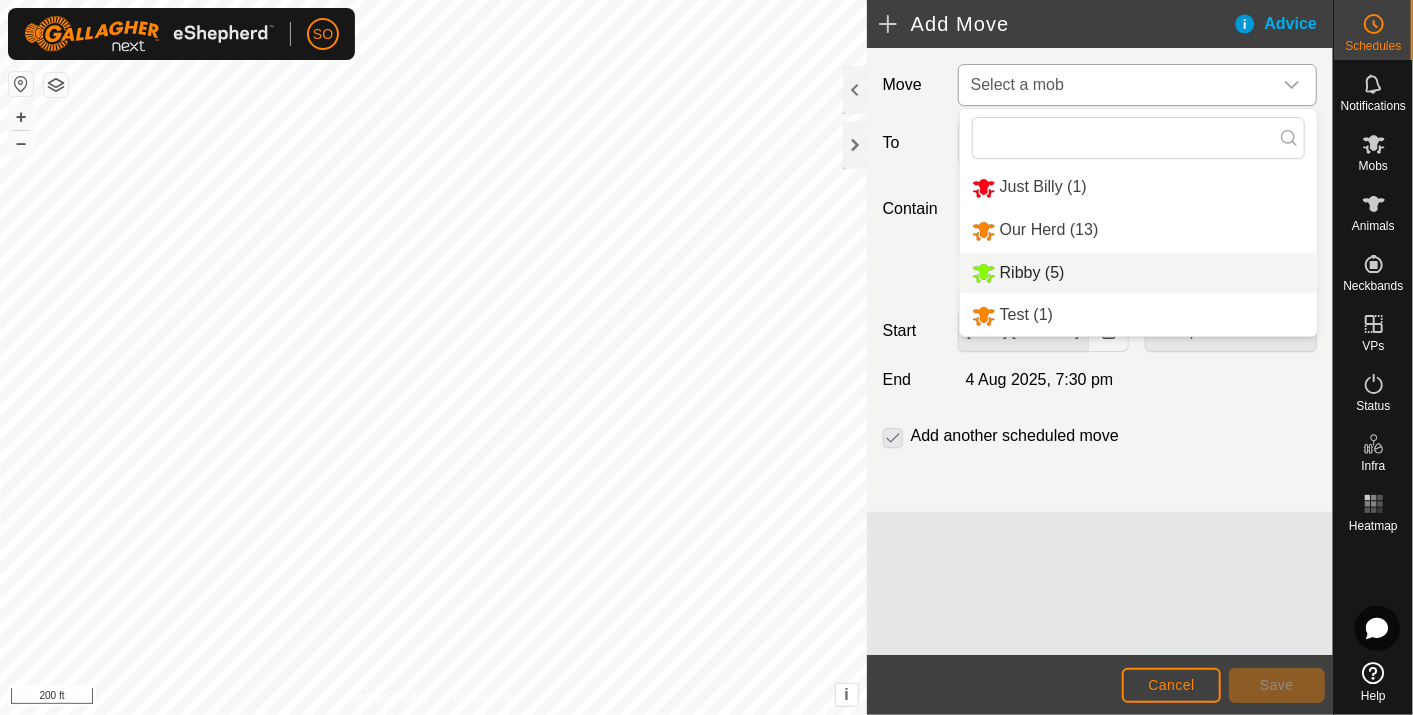 click on "Ribby (5)" at bounding box center (1138, 273) 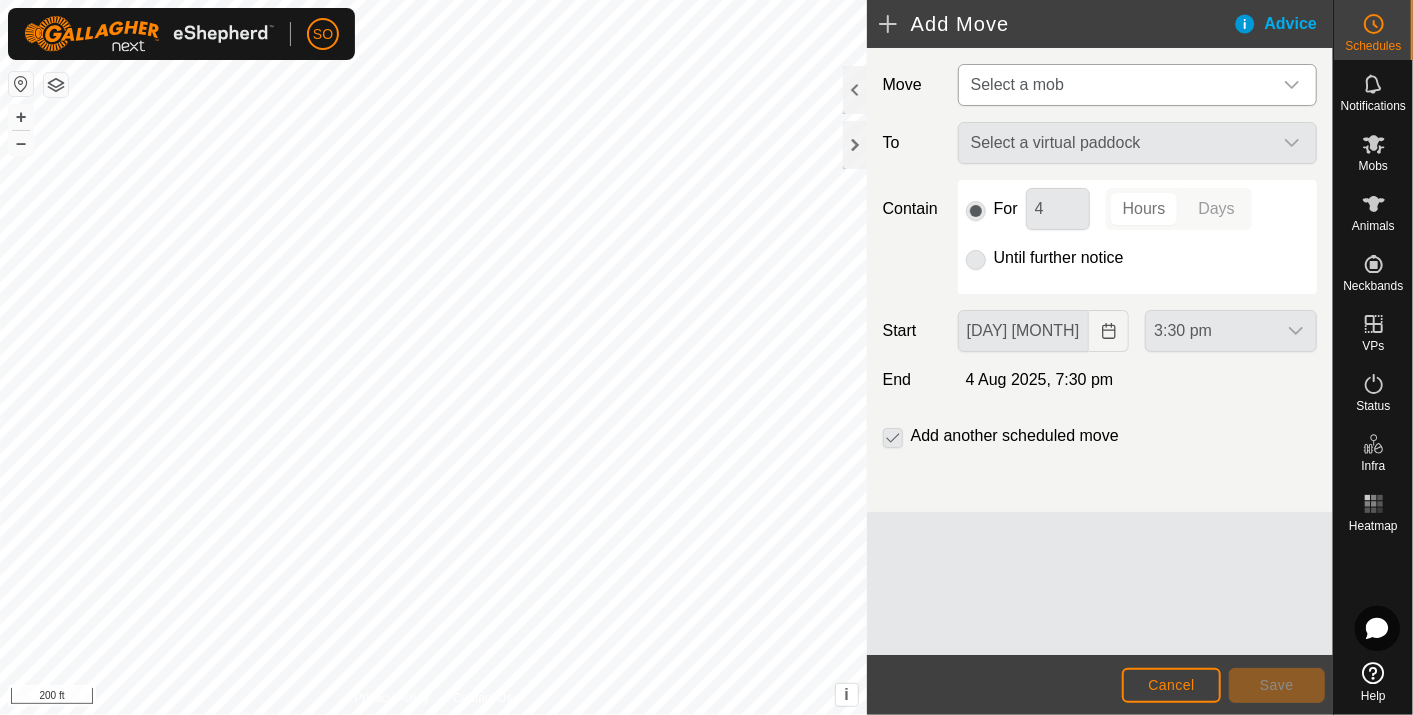 type on "[DAY] [MONTH], [YEAR]" 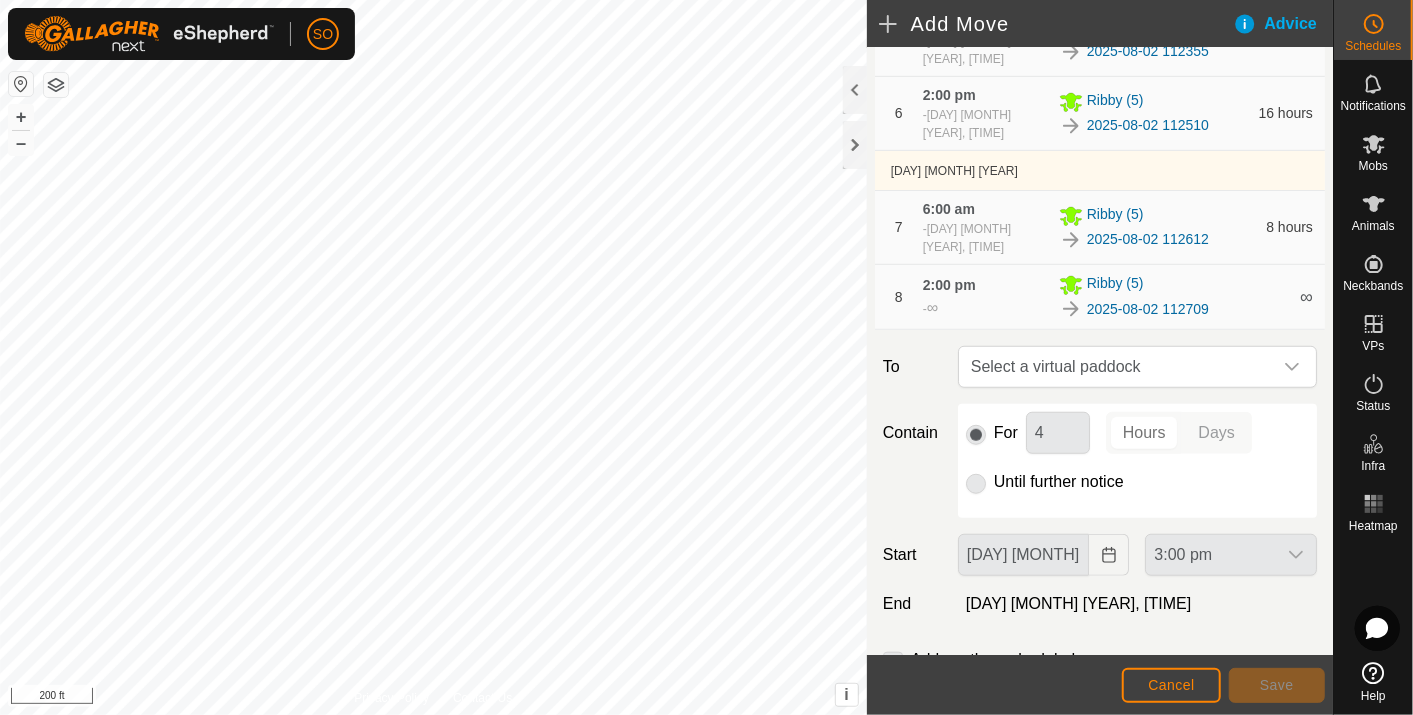 scroll, scrollTop: 681, scrollLeft: 0, axis: vertical 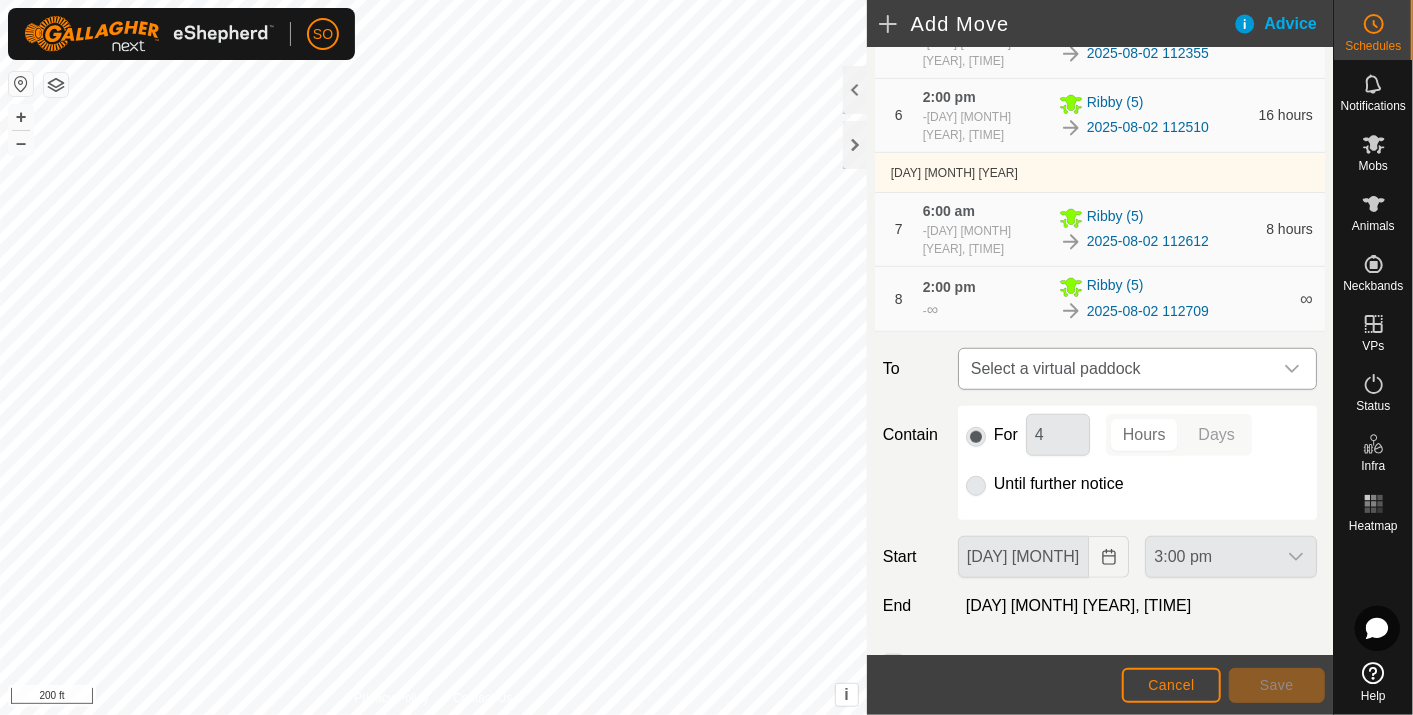 click 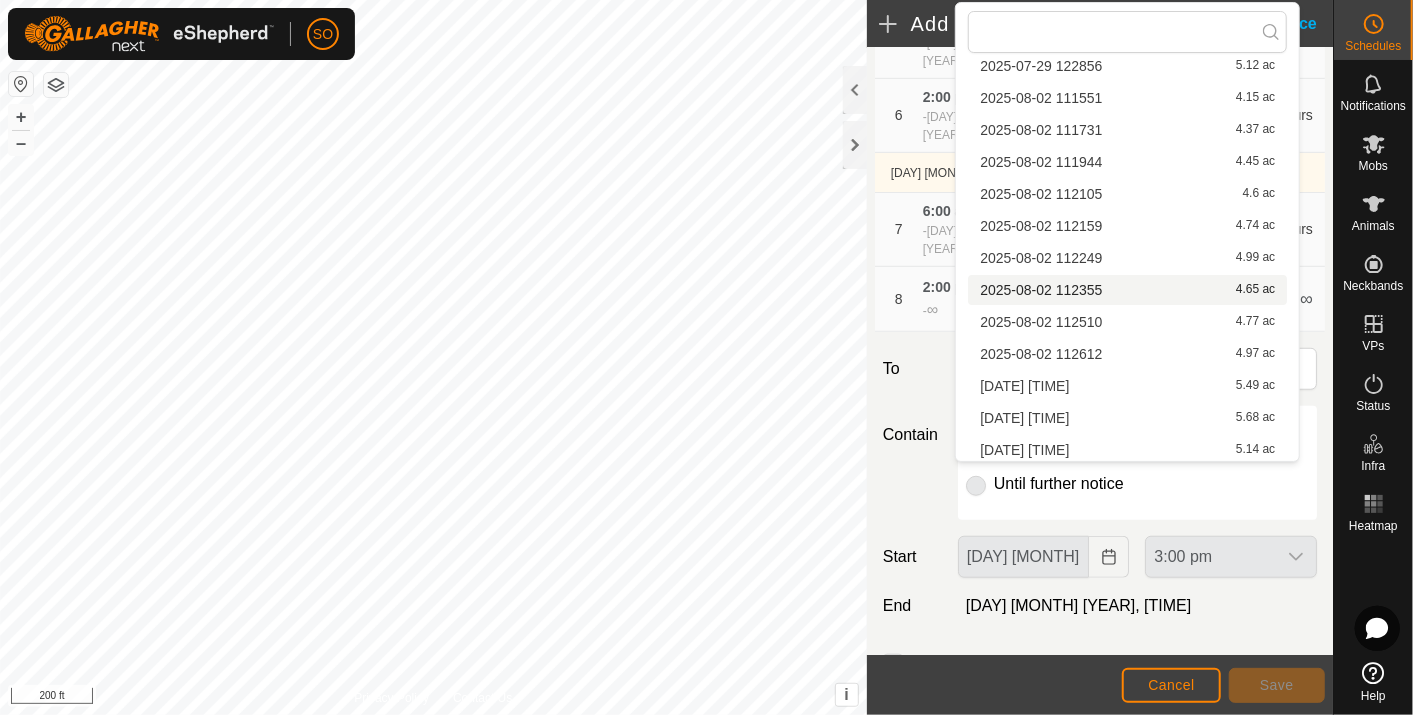 scroll, scrollTop: 315, scrollLeft: 0, axis: vertical 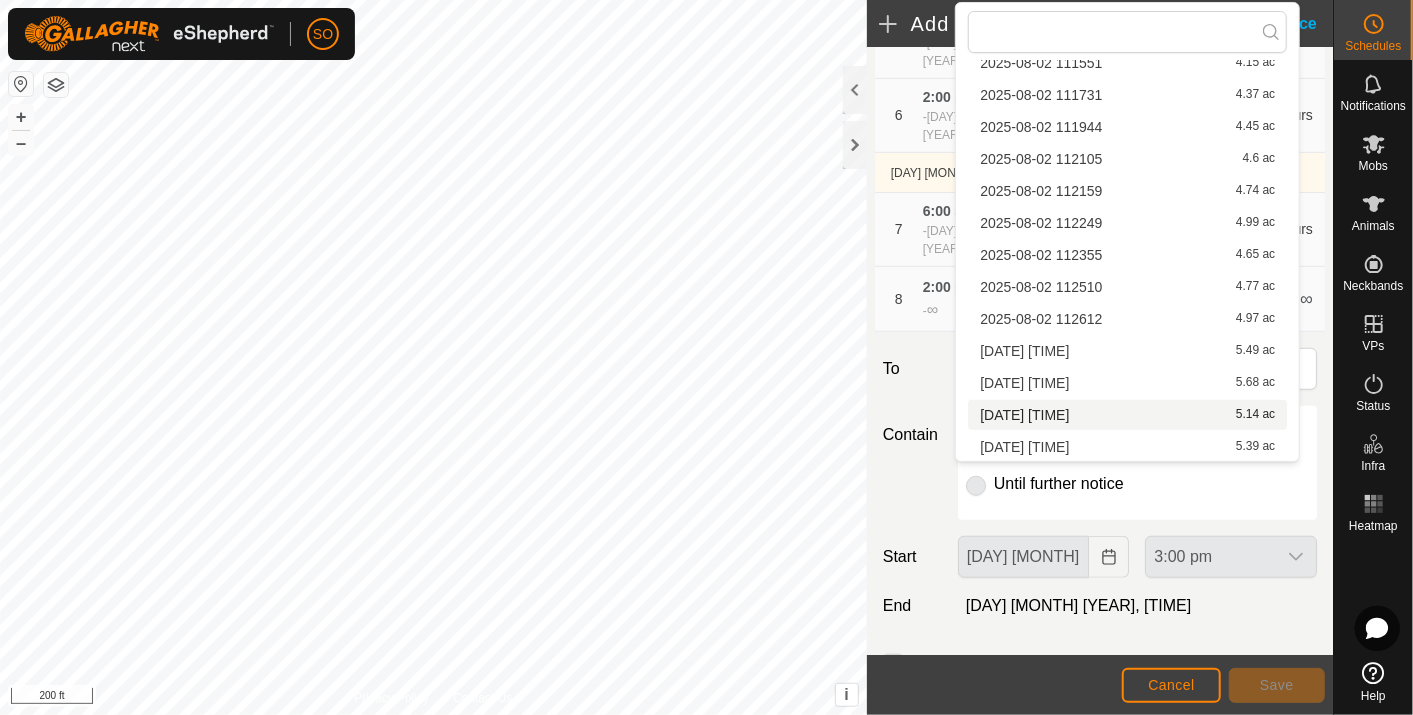 click on "[DATE] [TIME]  [NUMBER] ac" at bounding box center [1127, 415] 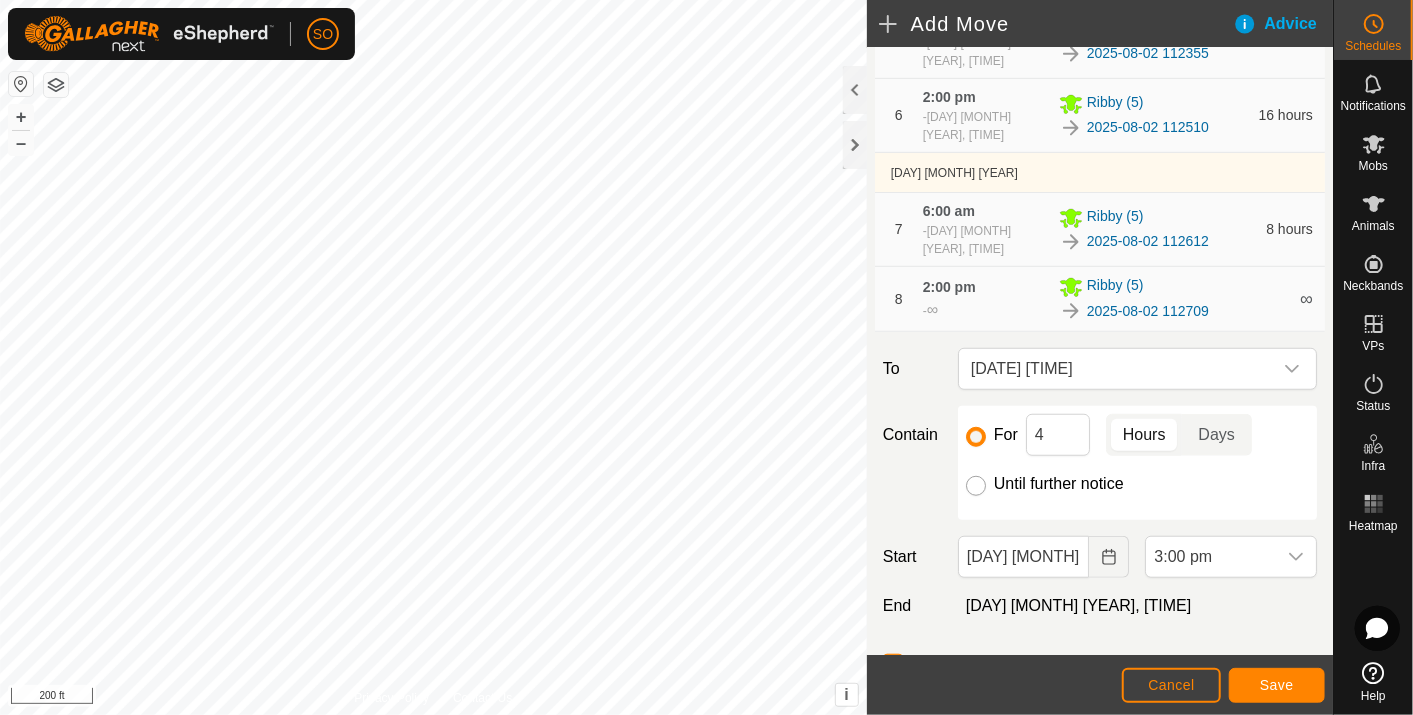 click on "Until further notice" at bounding box center (976, 486) 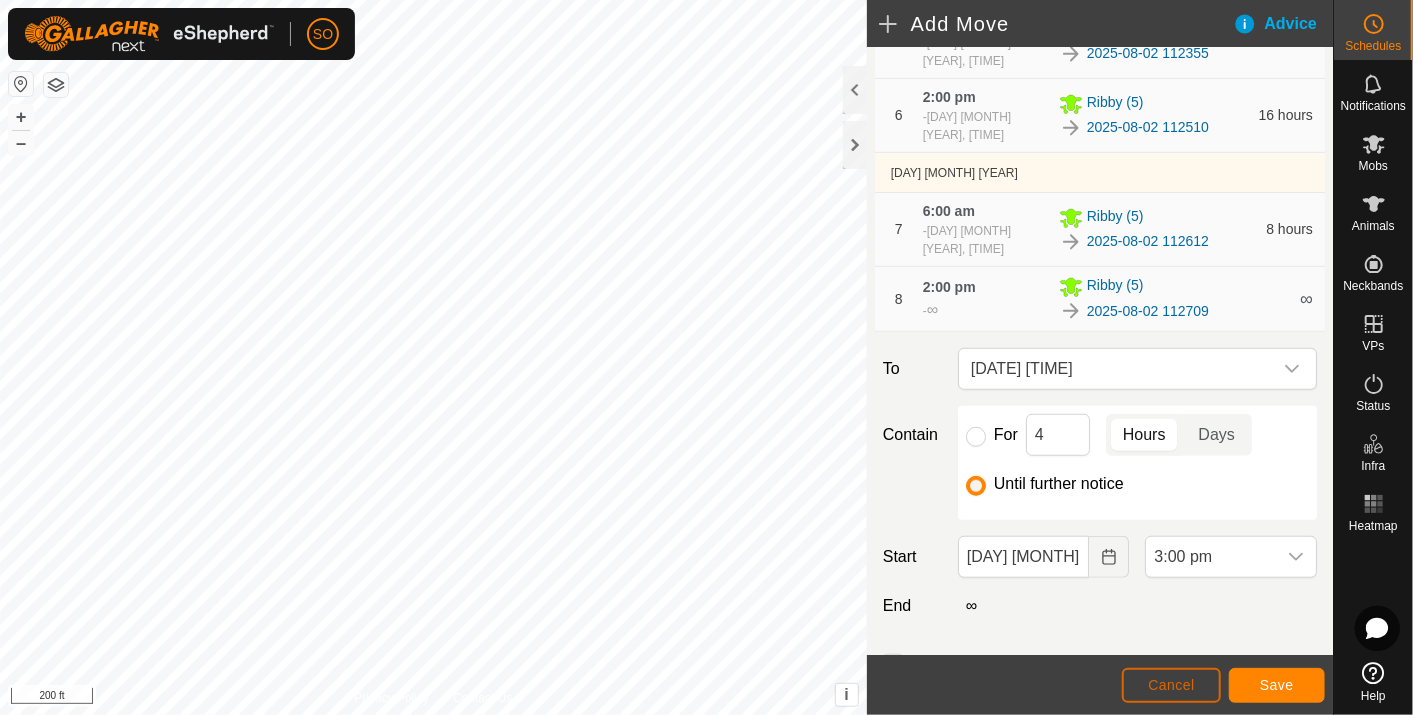 click on "Cancel" 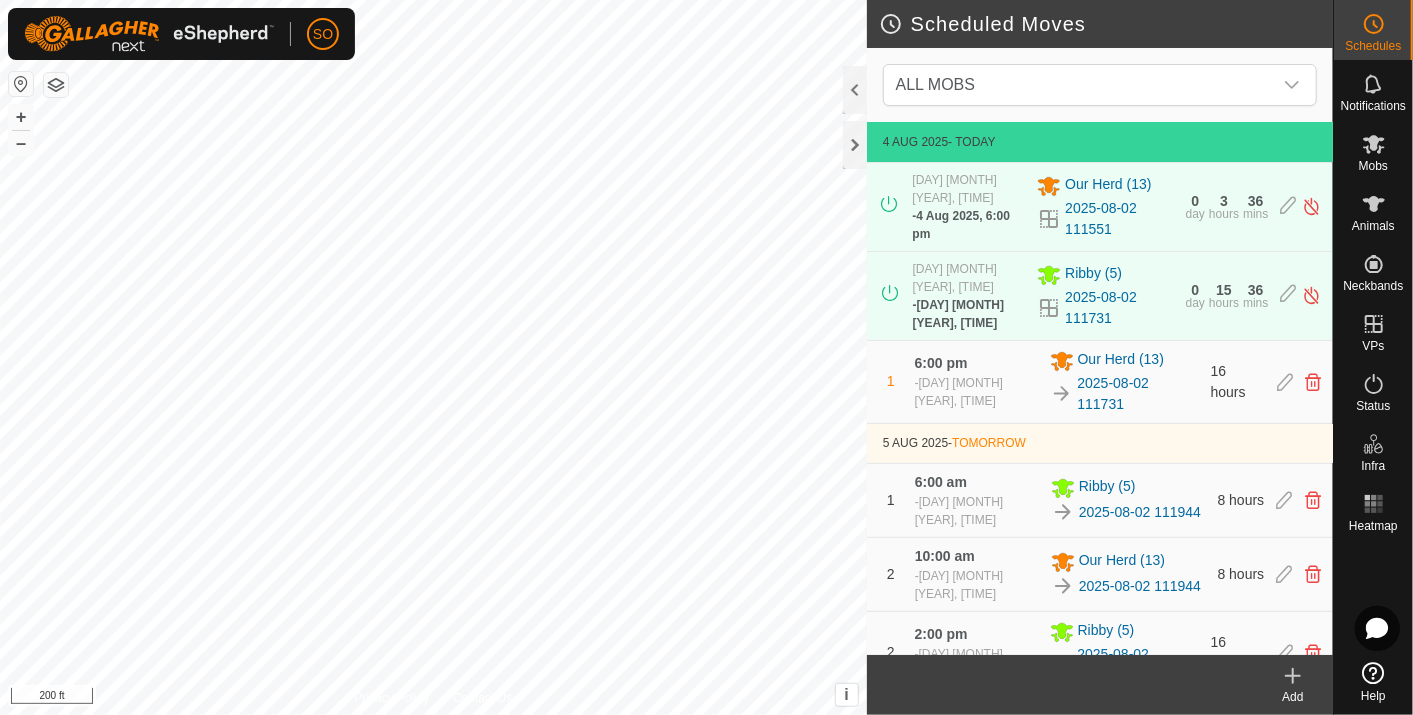 click 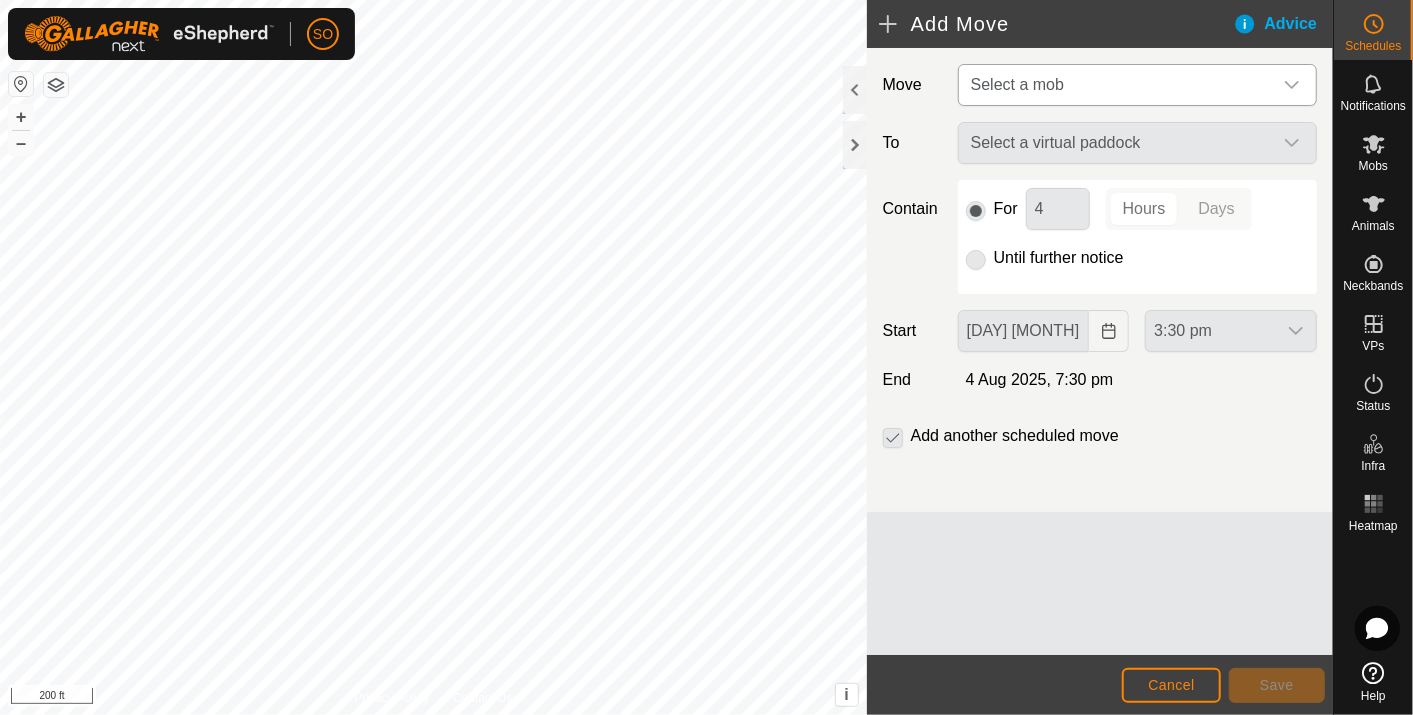 click 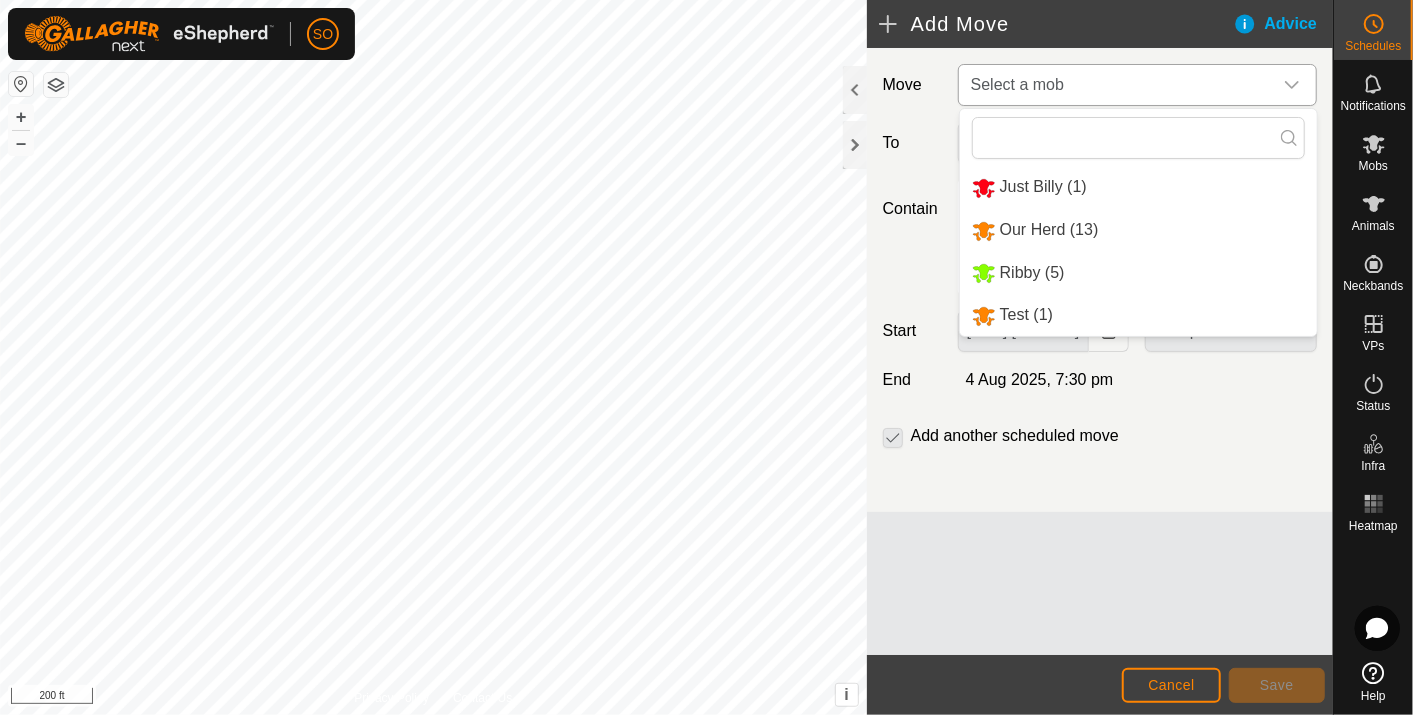 click on "Ribby (5)" at bounding box center (1138, 273) 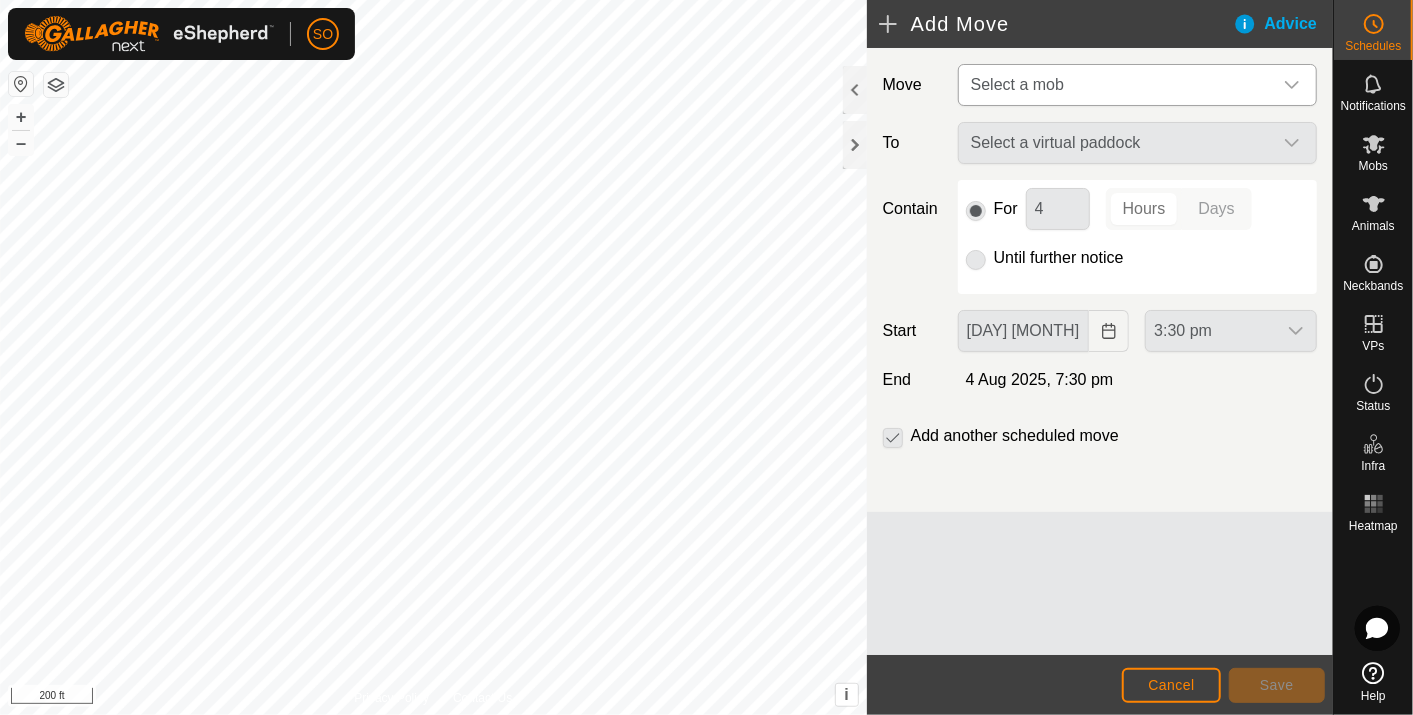 type on "[DAY] [MONTH], [YEAR]" 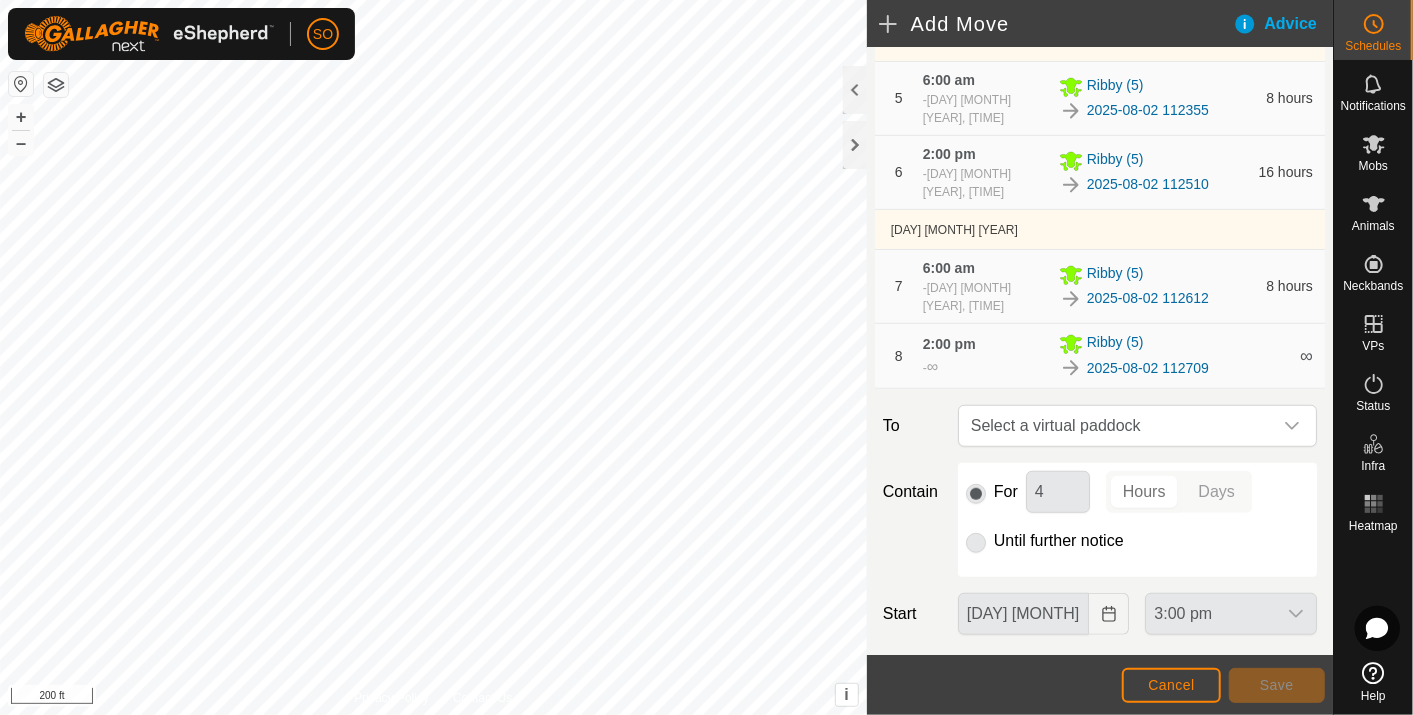 scroll, scrollTop: 666, scrollLeft: 0, axis: vertical 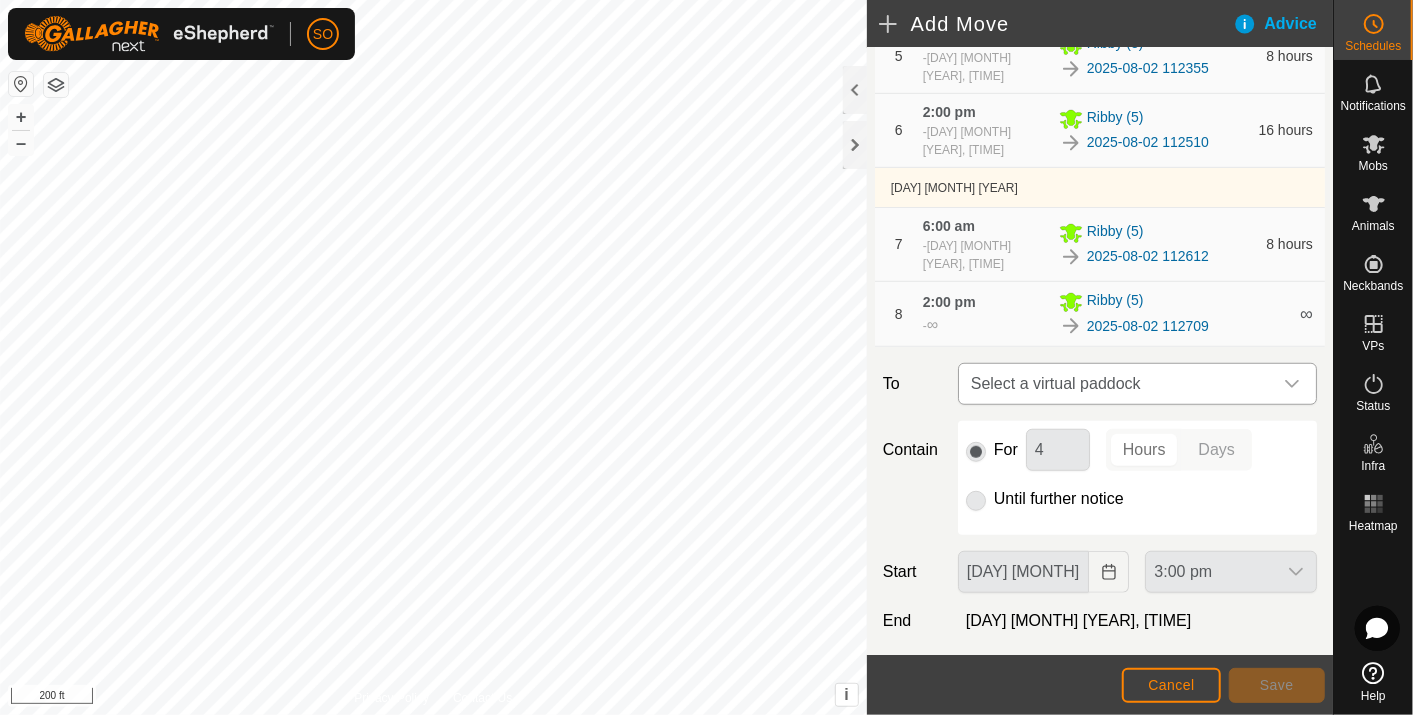 click 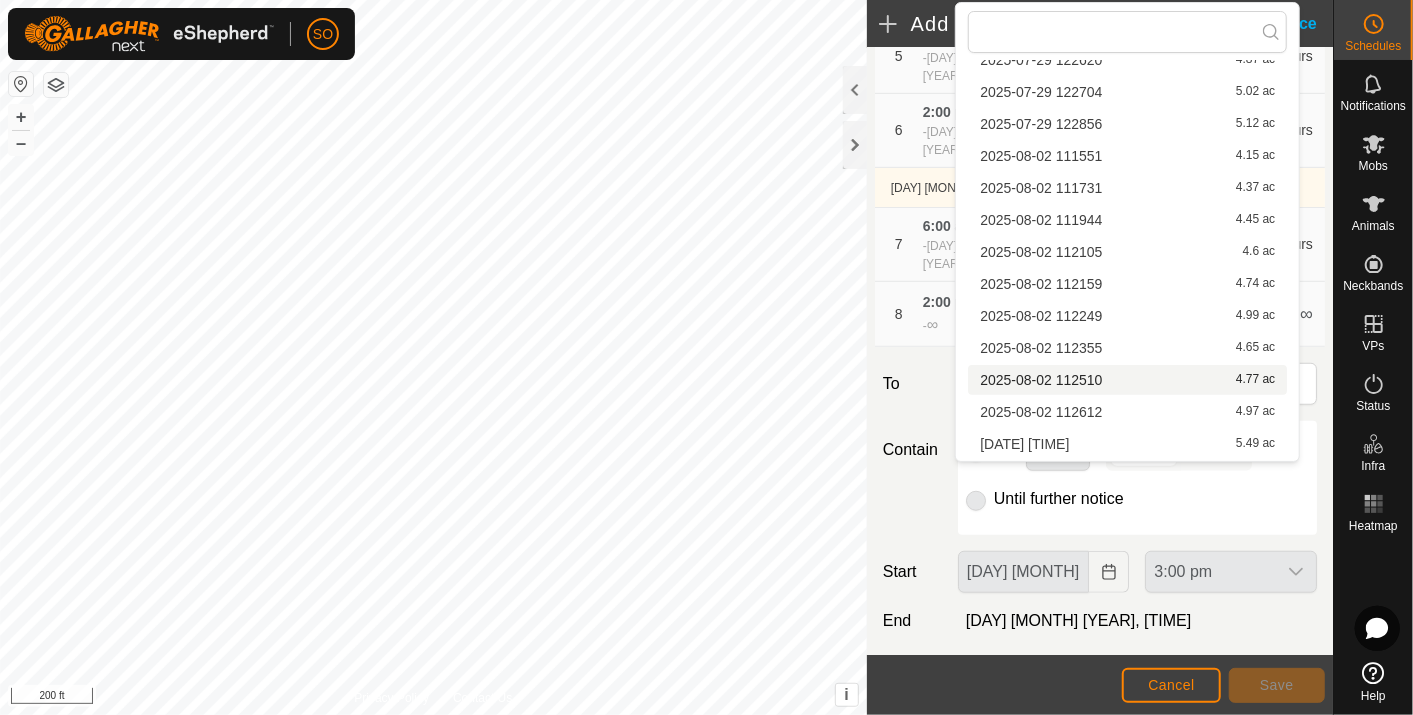 scroll, scrollTop: 315, scrollLeft: 0, axis: vertical 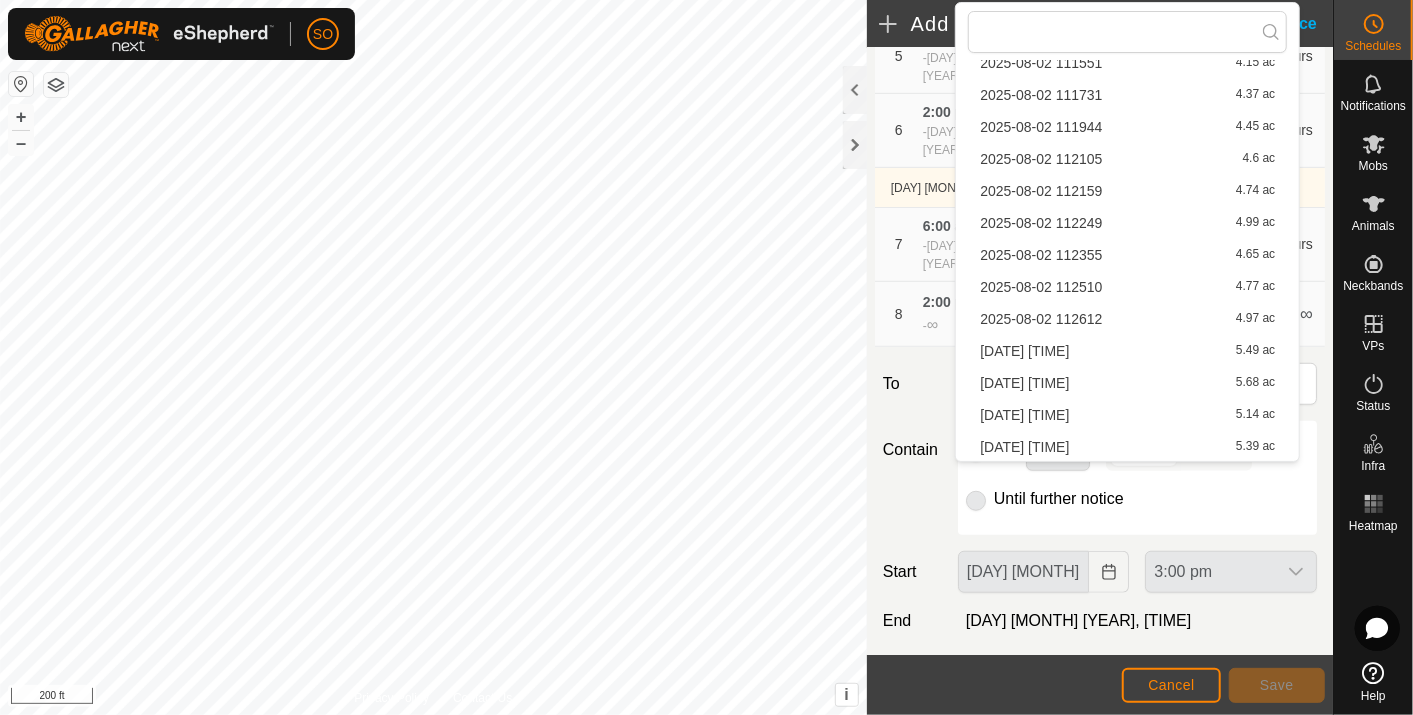 click on "[DATE] [TIME]  [NUMBER] ac" at bounding box center (1127, 351) 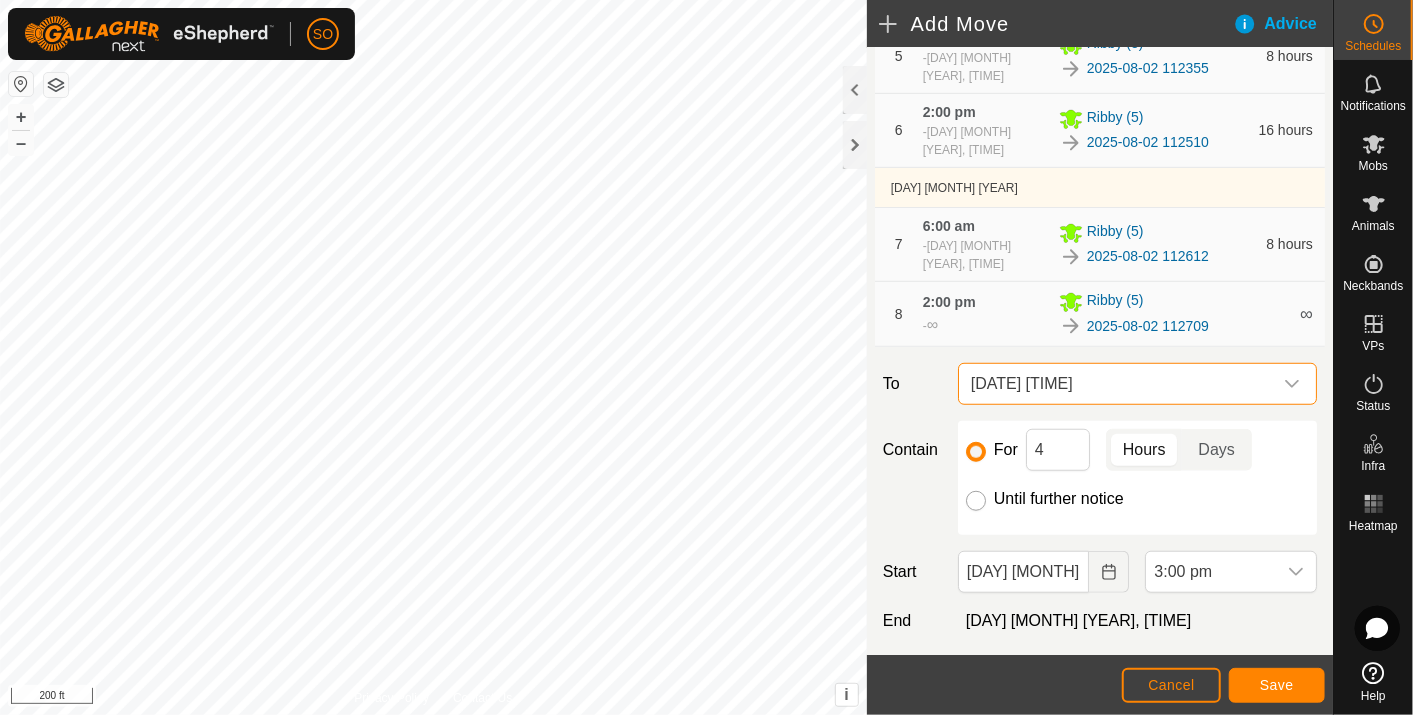 click on "Until further notice" at bounding box center [976, 501] 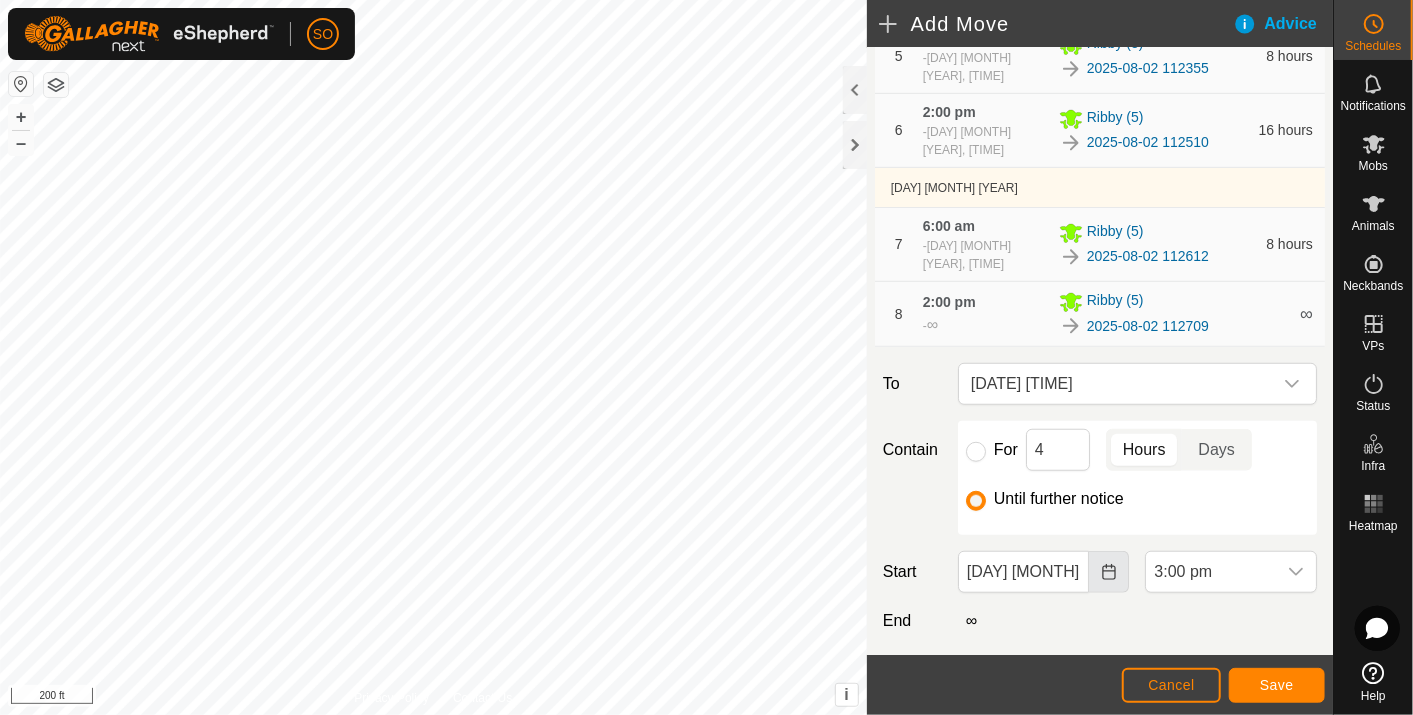 click 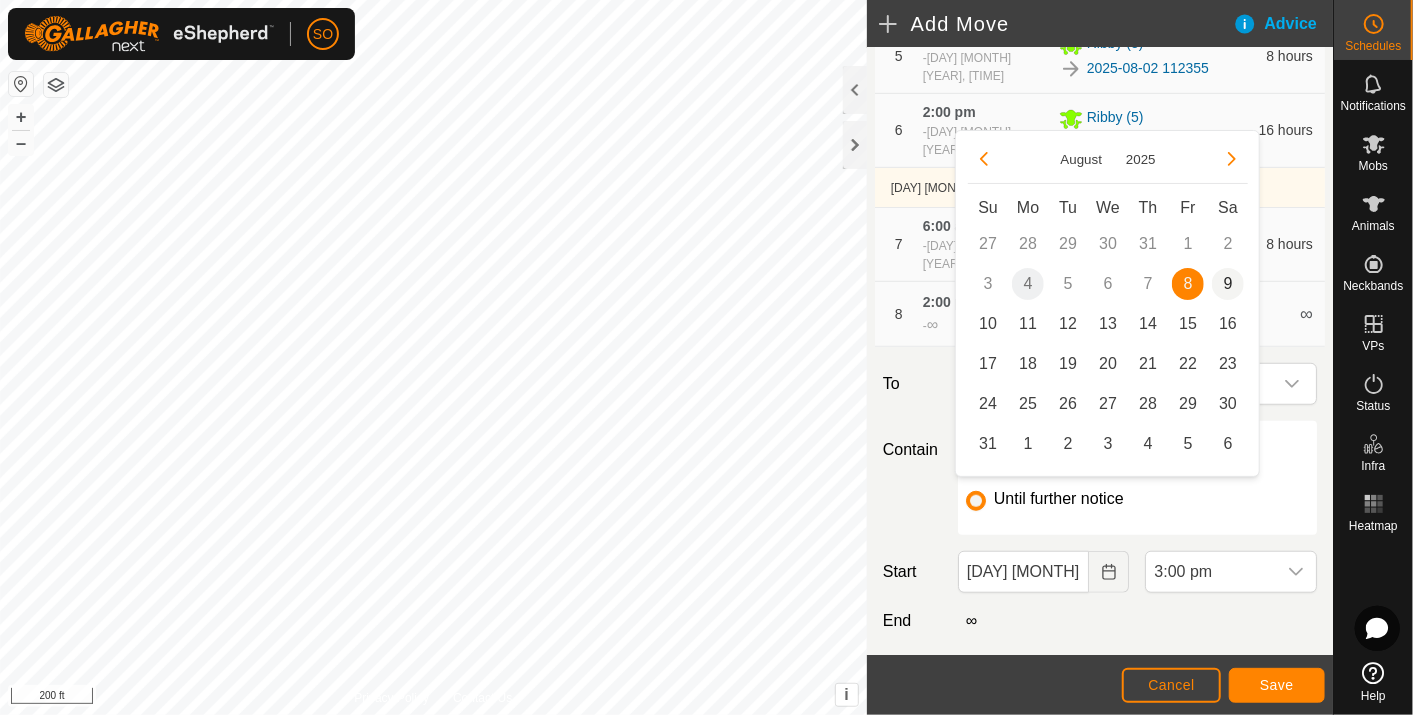 click on "9" at bounding box center [1228, 284] 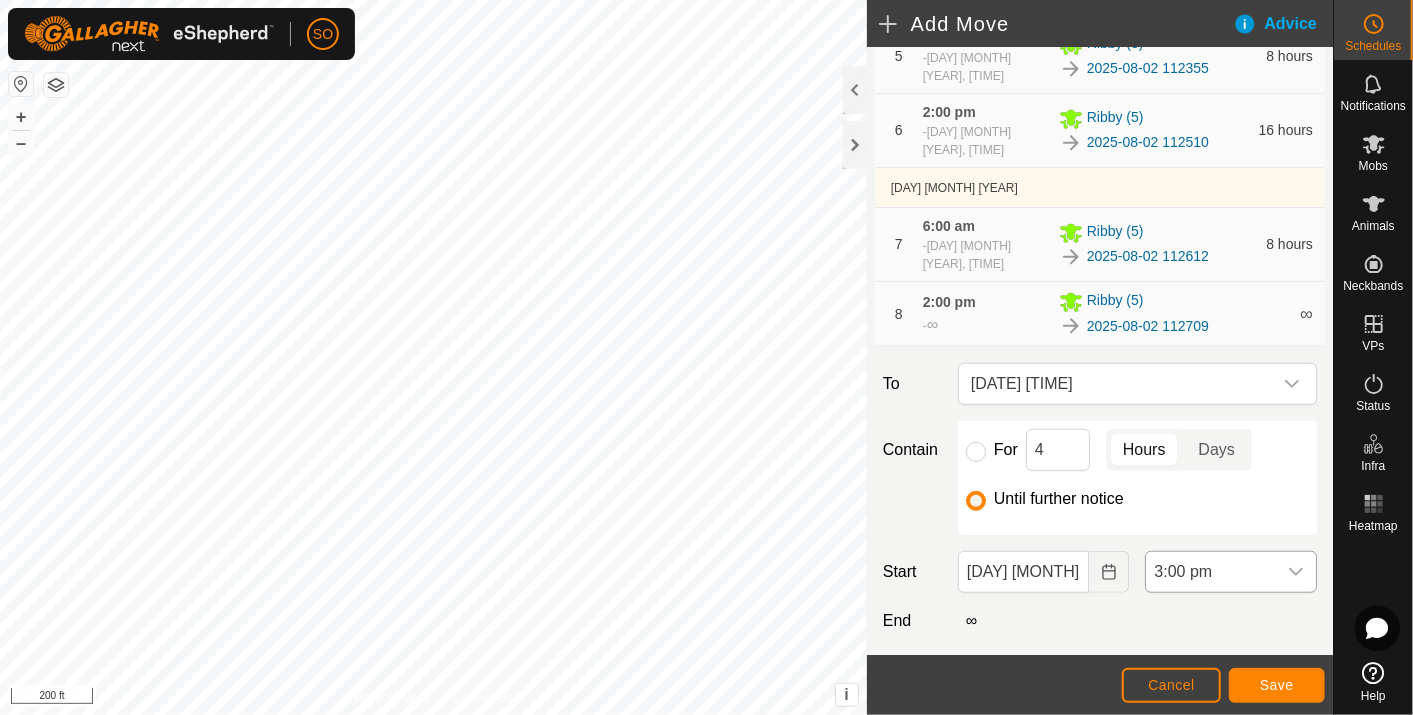 click 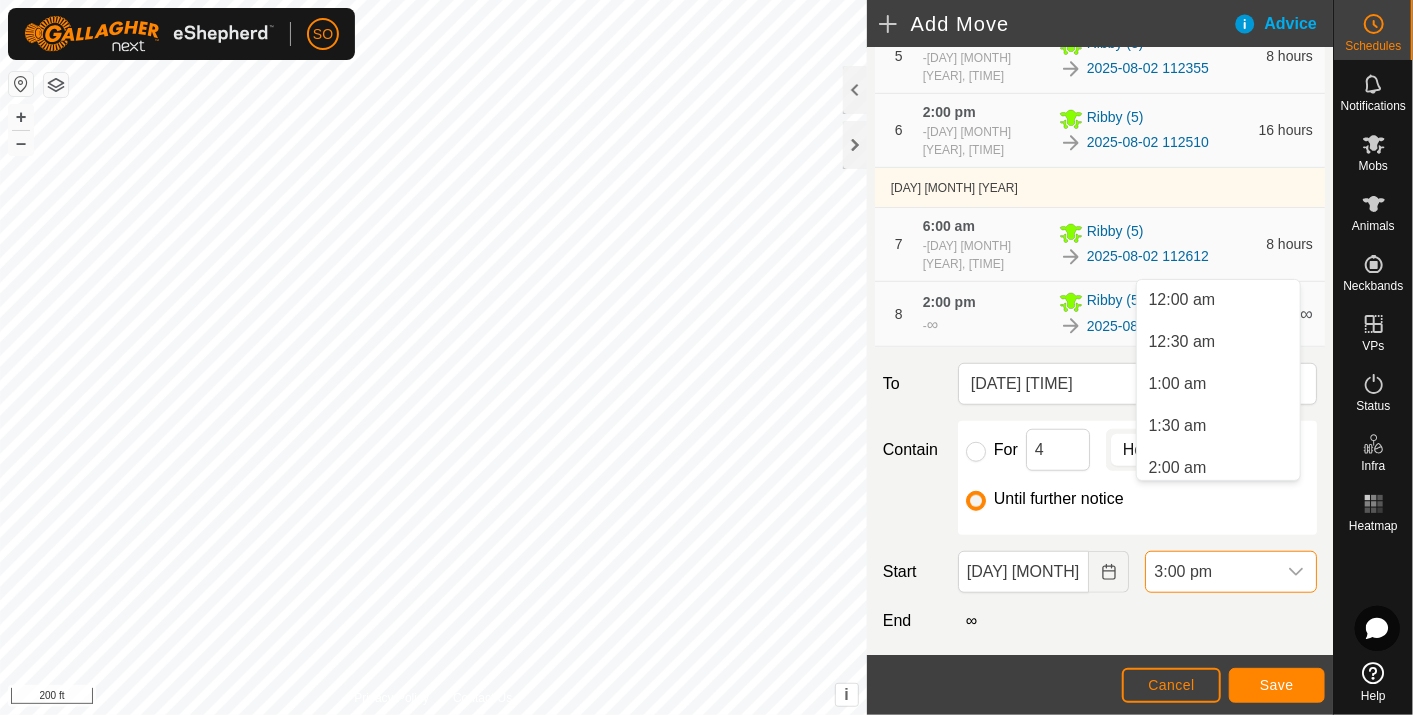 scroll, scrollTop: 1099, scrollLeft: 0, axis: vertical 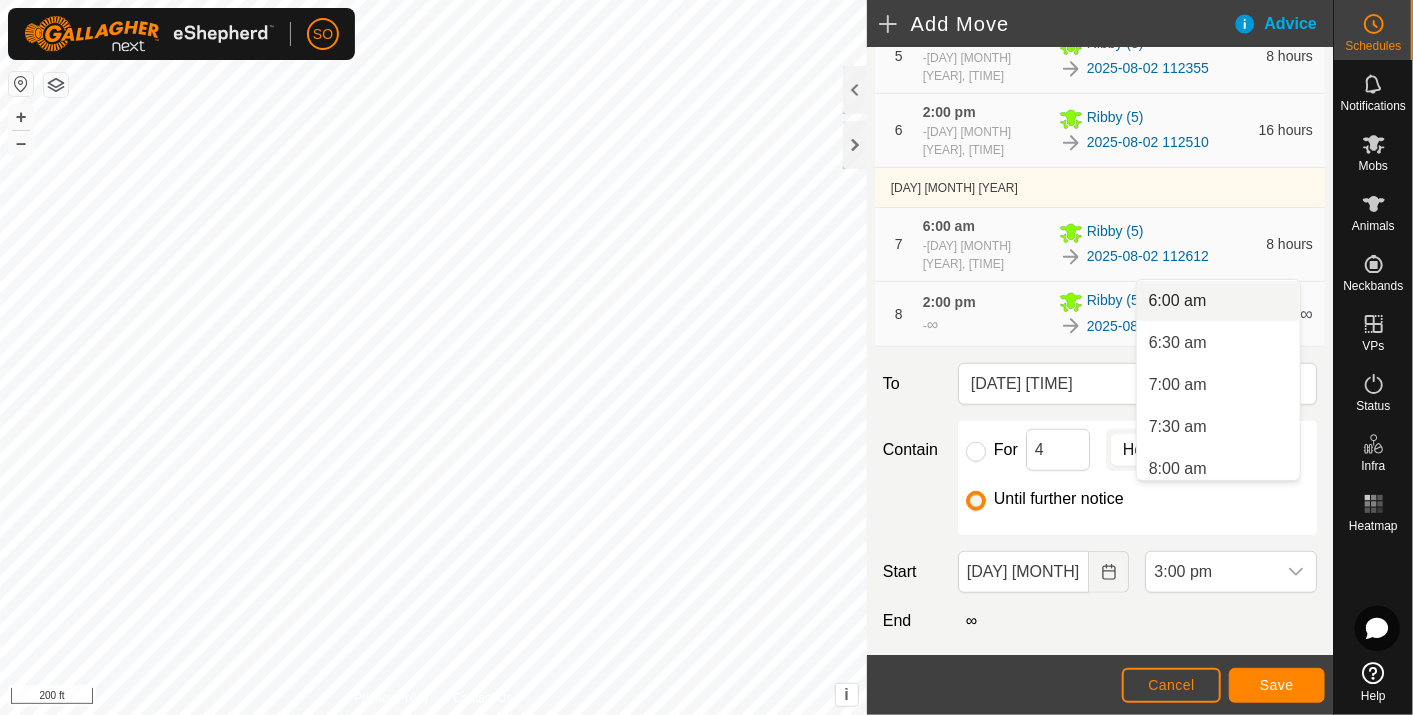 click on "6:00 am" at bounding box center [1218, 301] 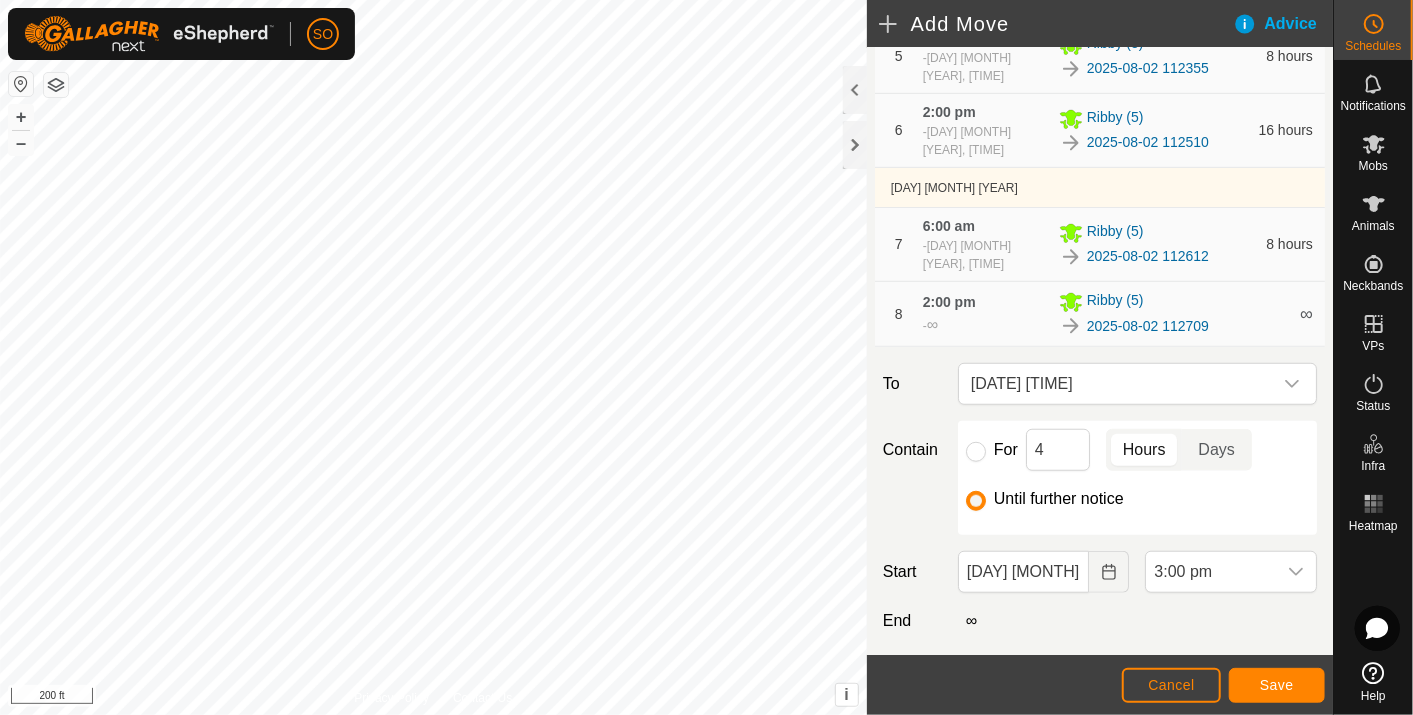 scroll, scrollTop: 1099, scrollLeft: 0, axis: vertical 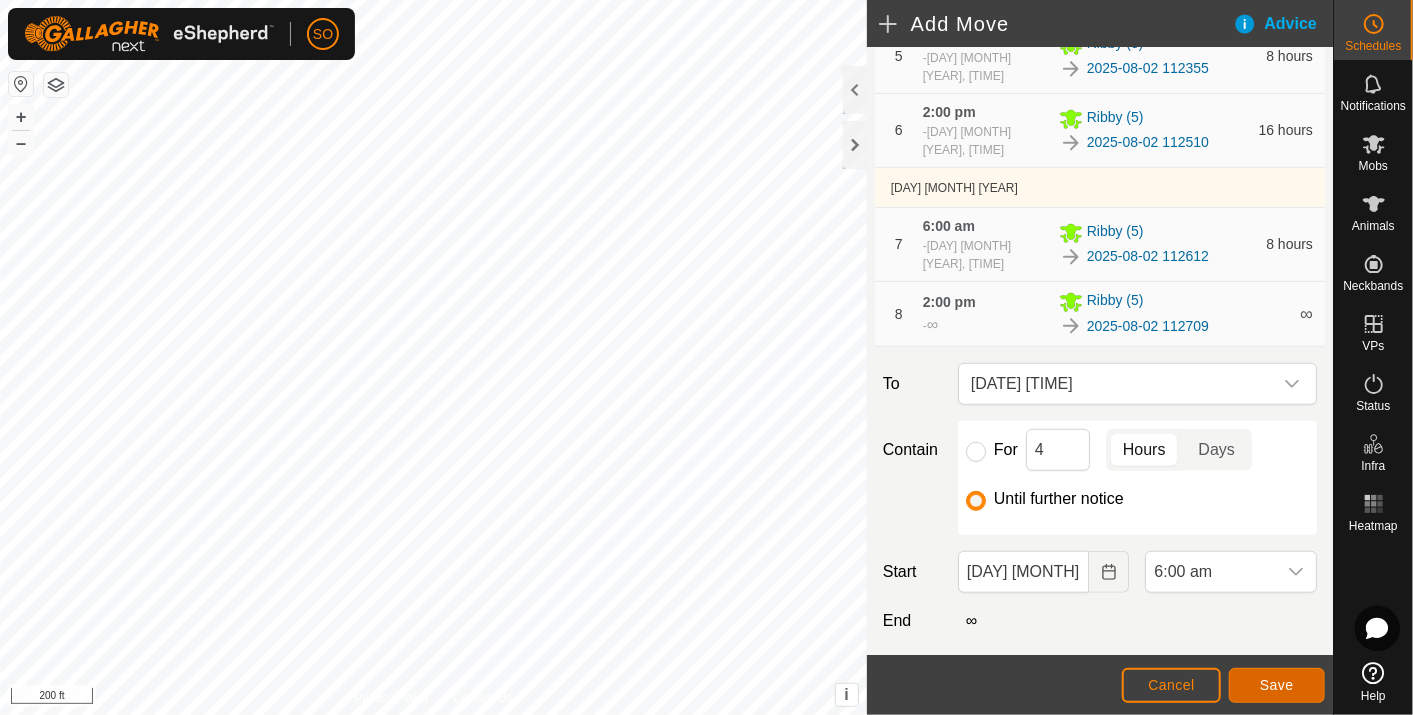click on "Save" 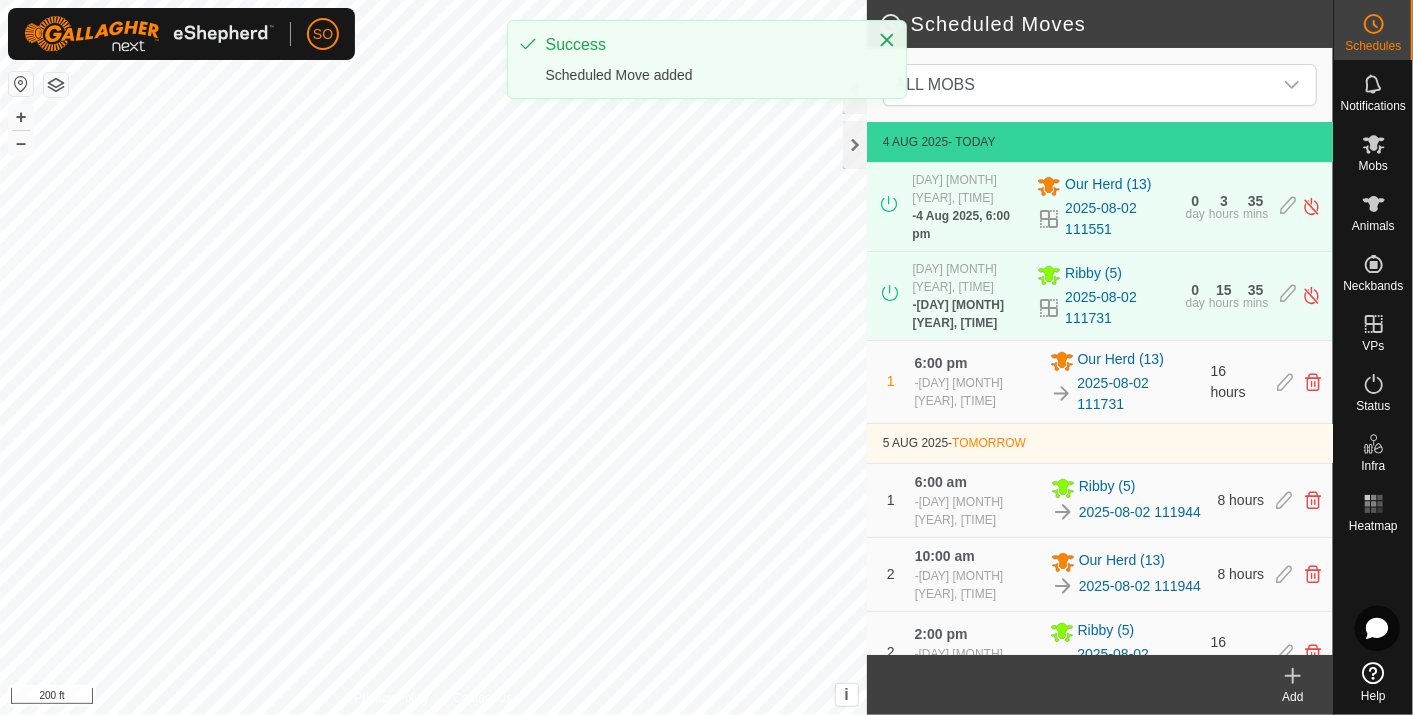 click 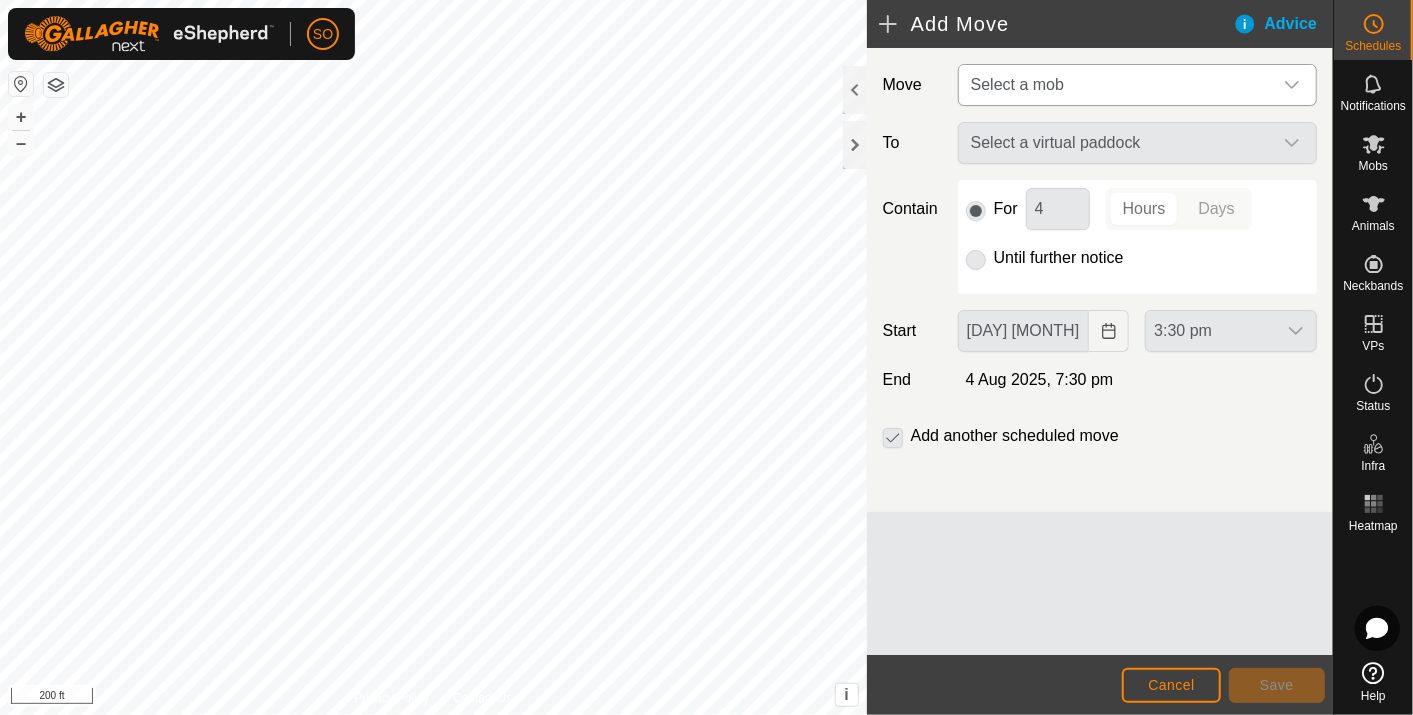 click 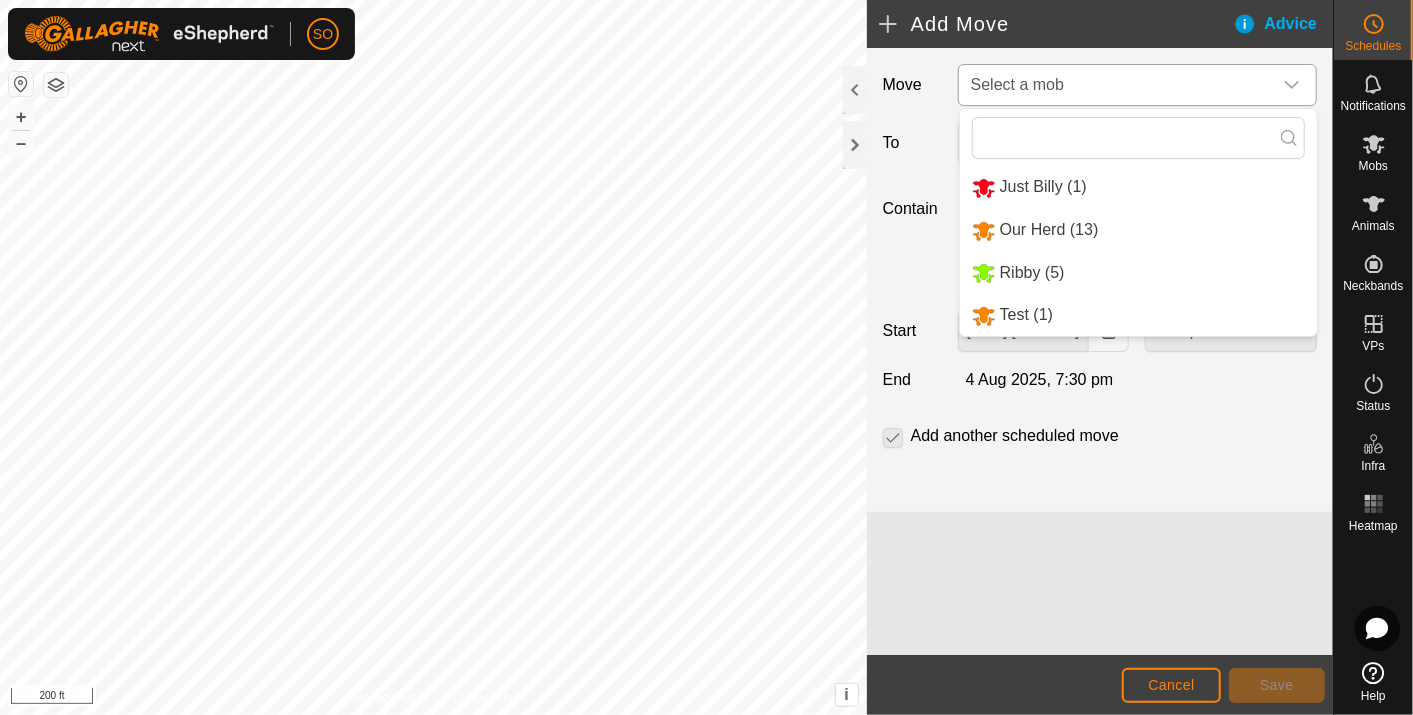 click on "Our Herd (13)" at bounding box center [1138, 230] 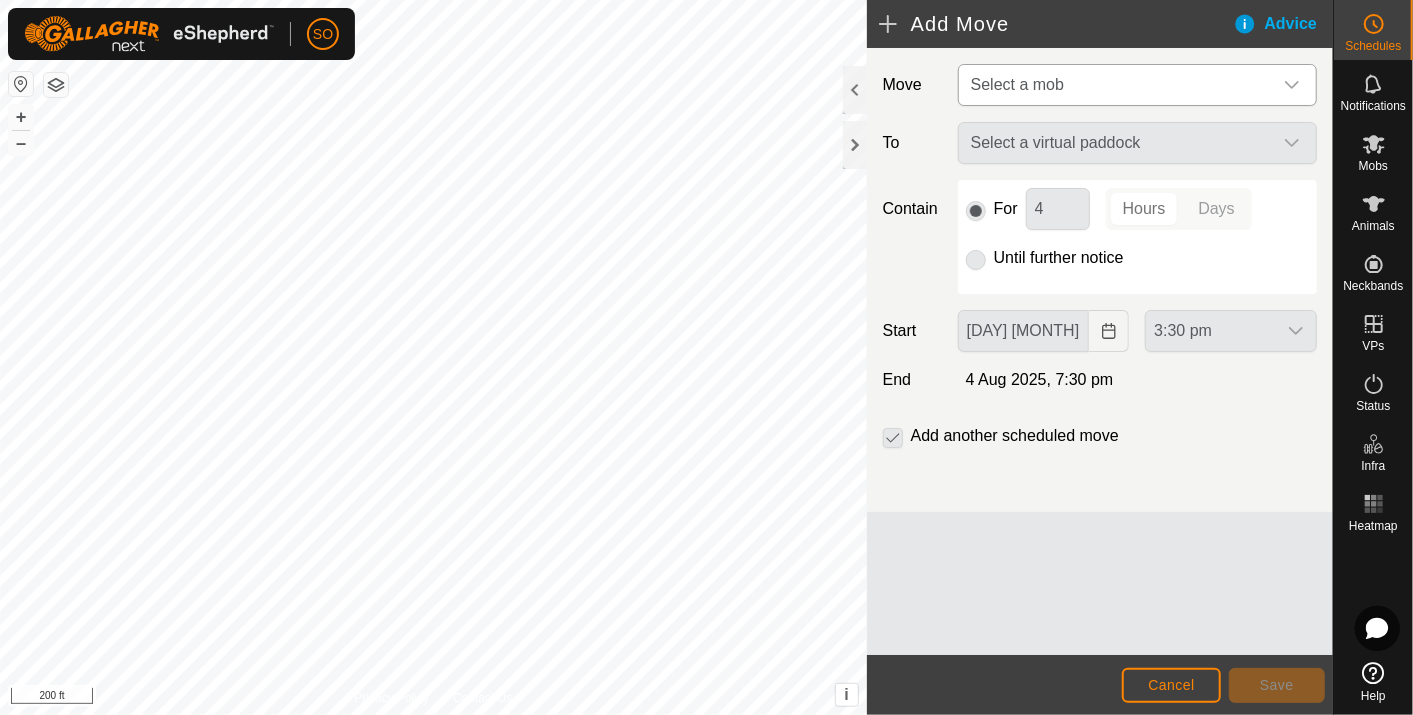 type on "[DAY] [MONTH], [YEAR]" 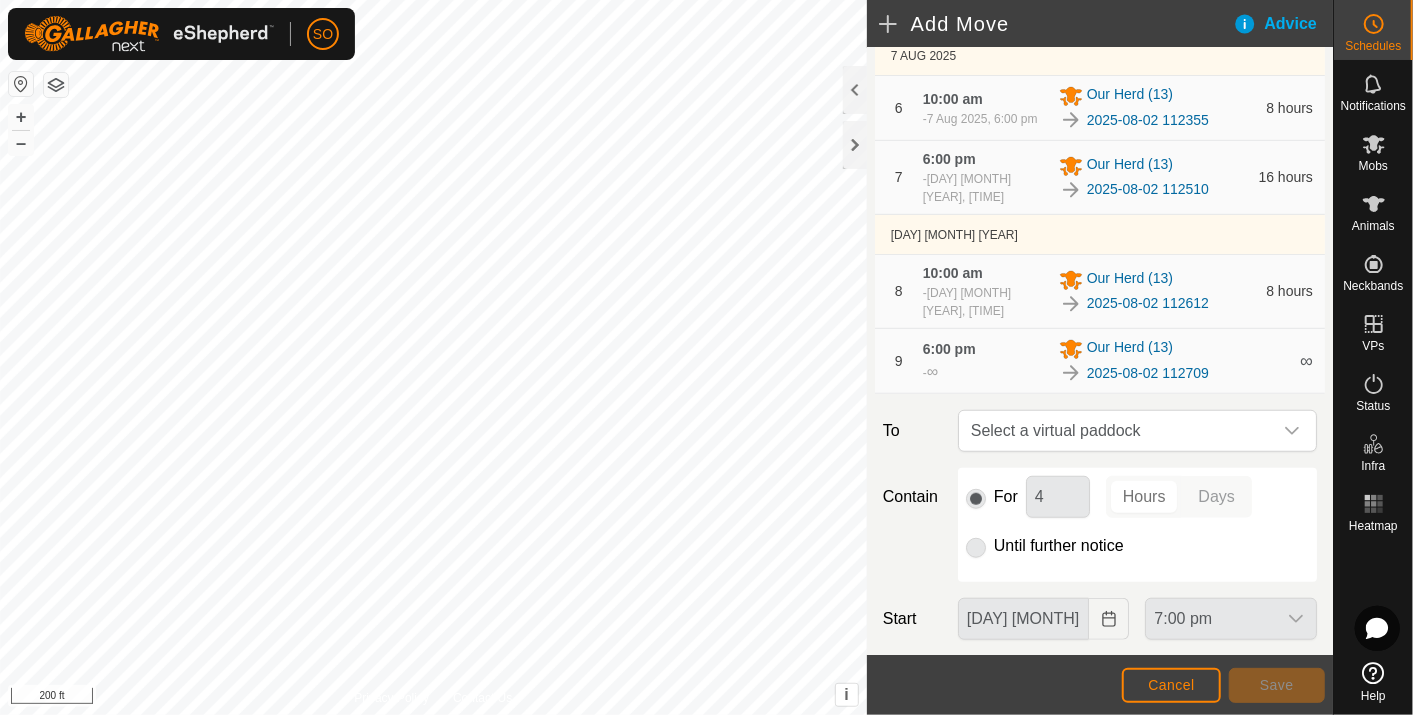 scroll, scrollTop: 668, scrollLeft: 0, axis: vertical 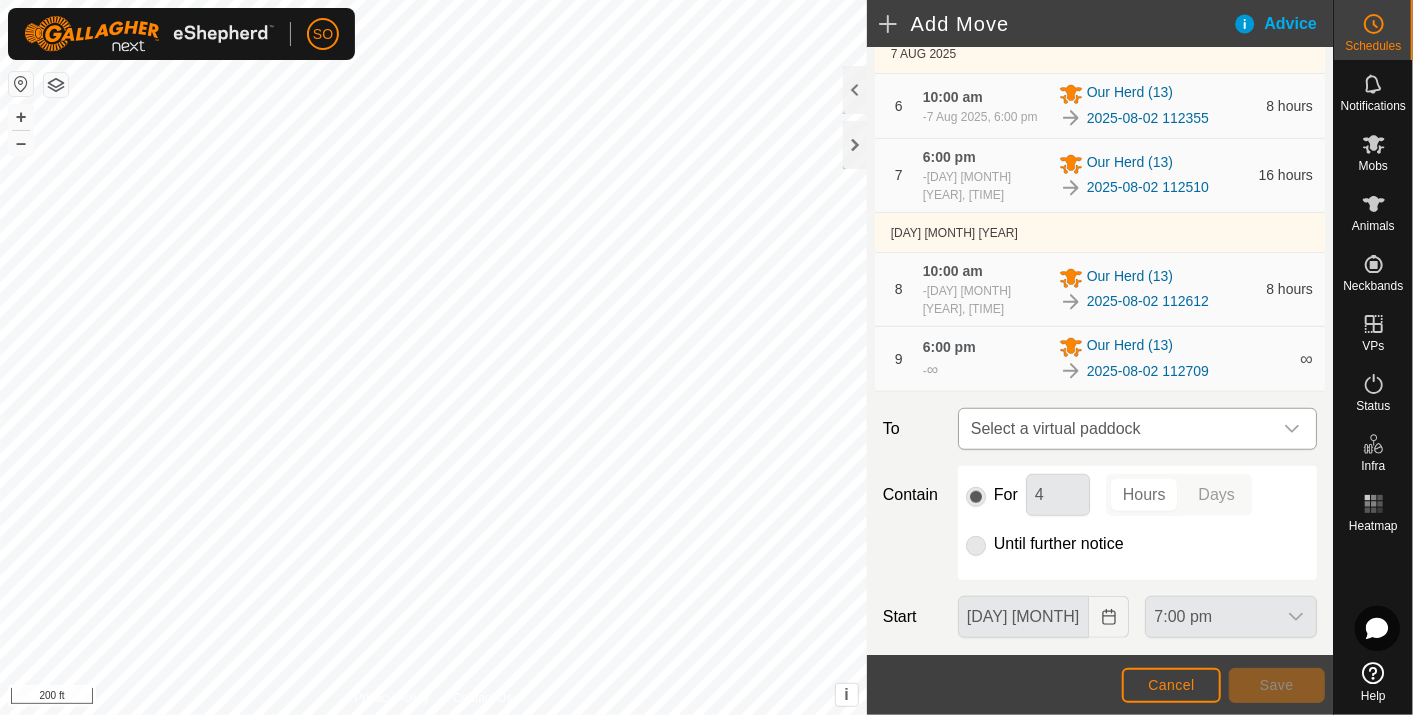 click 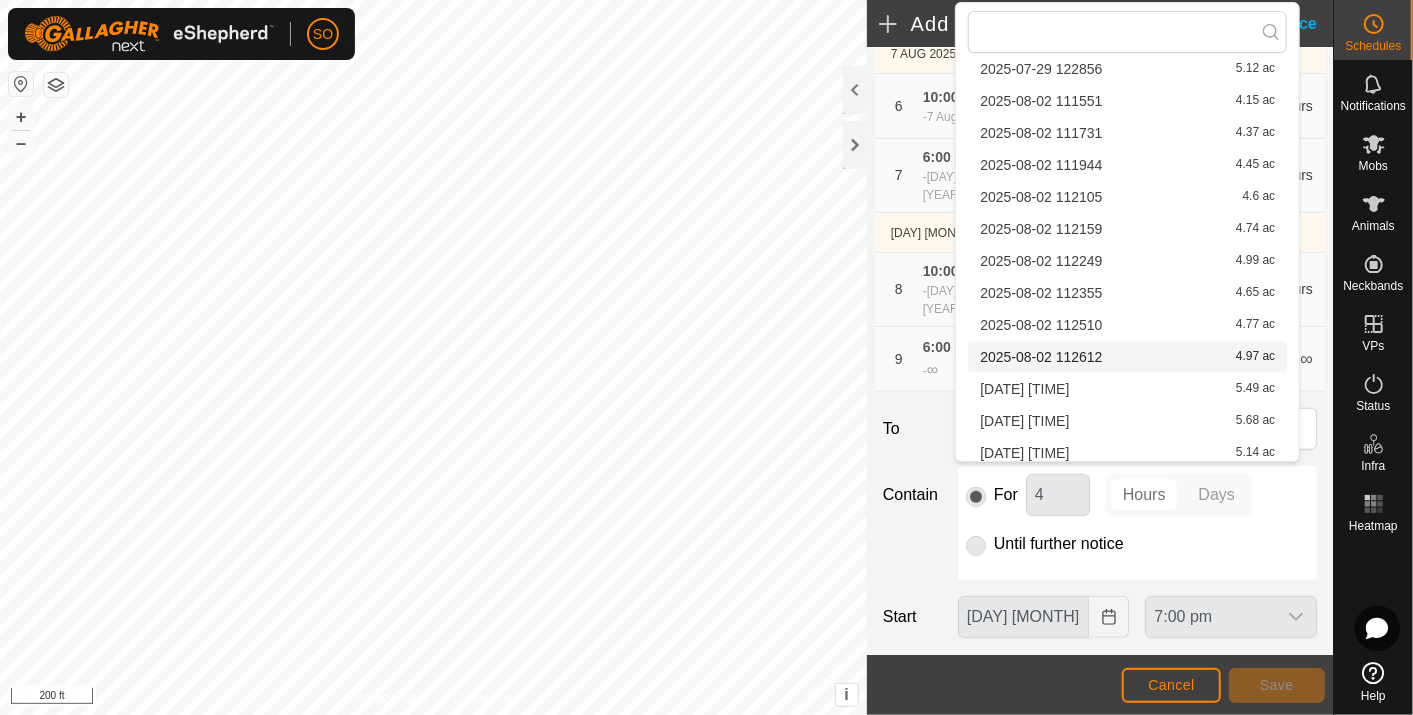 scroll, scrollTop: 315, scrollLeft: 0, axis: vertical 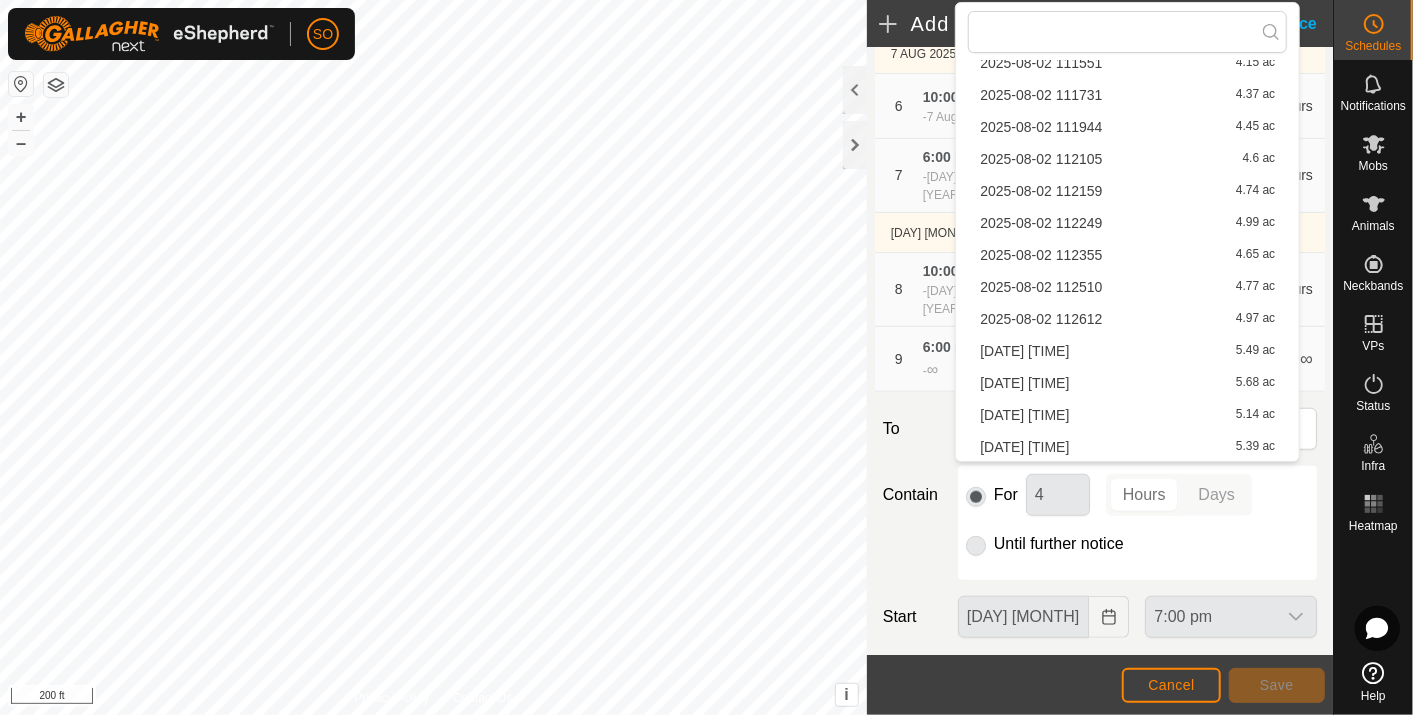 click on "[DATE] [TIME]  [NUMBER] ac" at bounding box center [1127, 351] 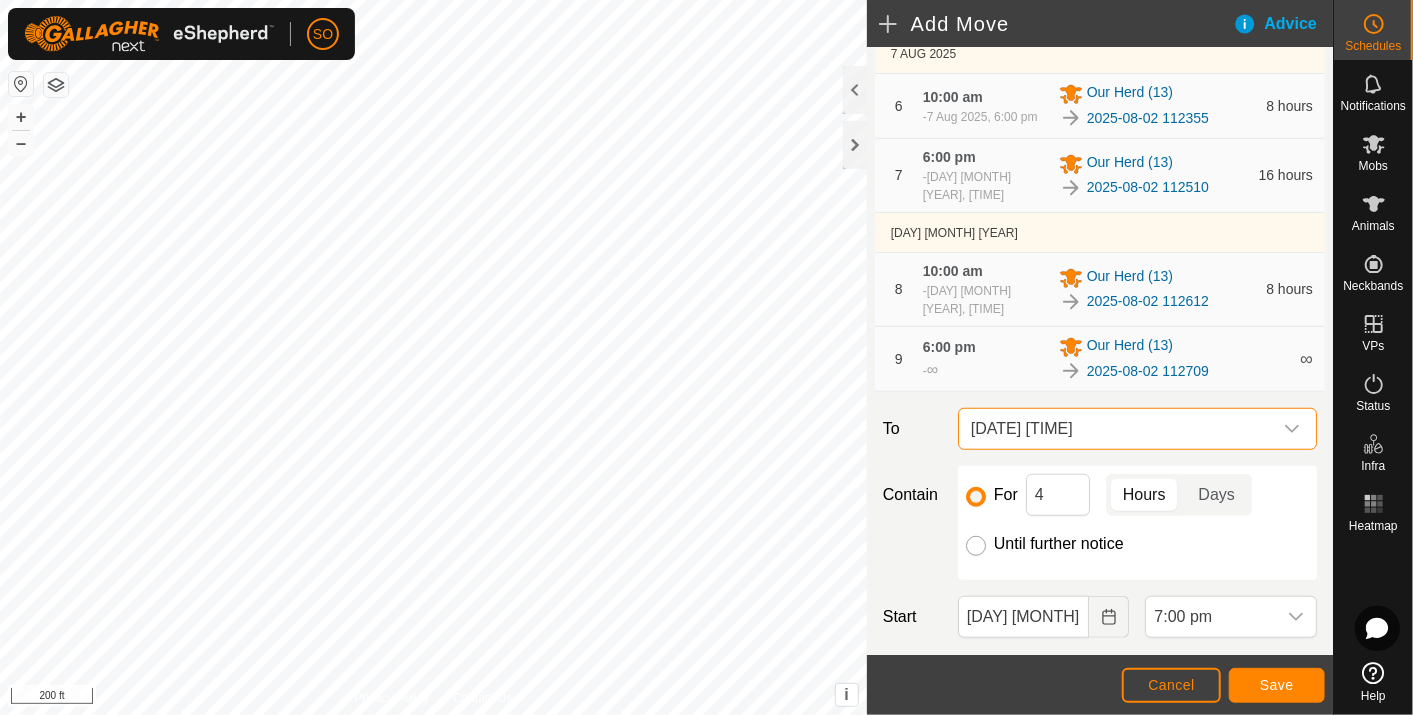 click on "Until further notice" at bounding box center (976, 546) 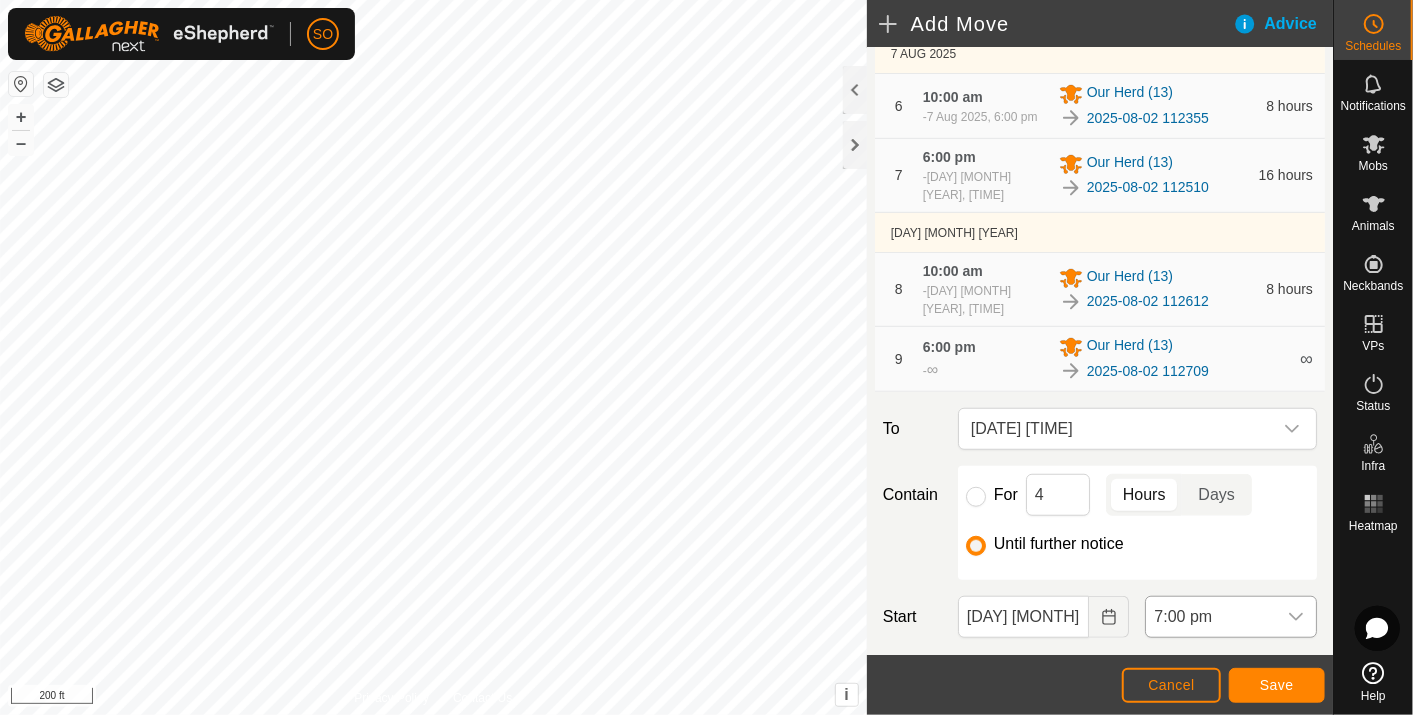click 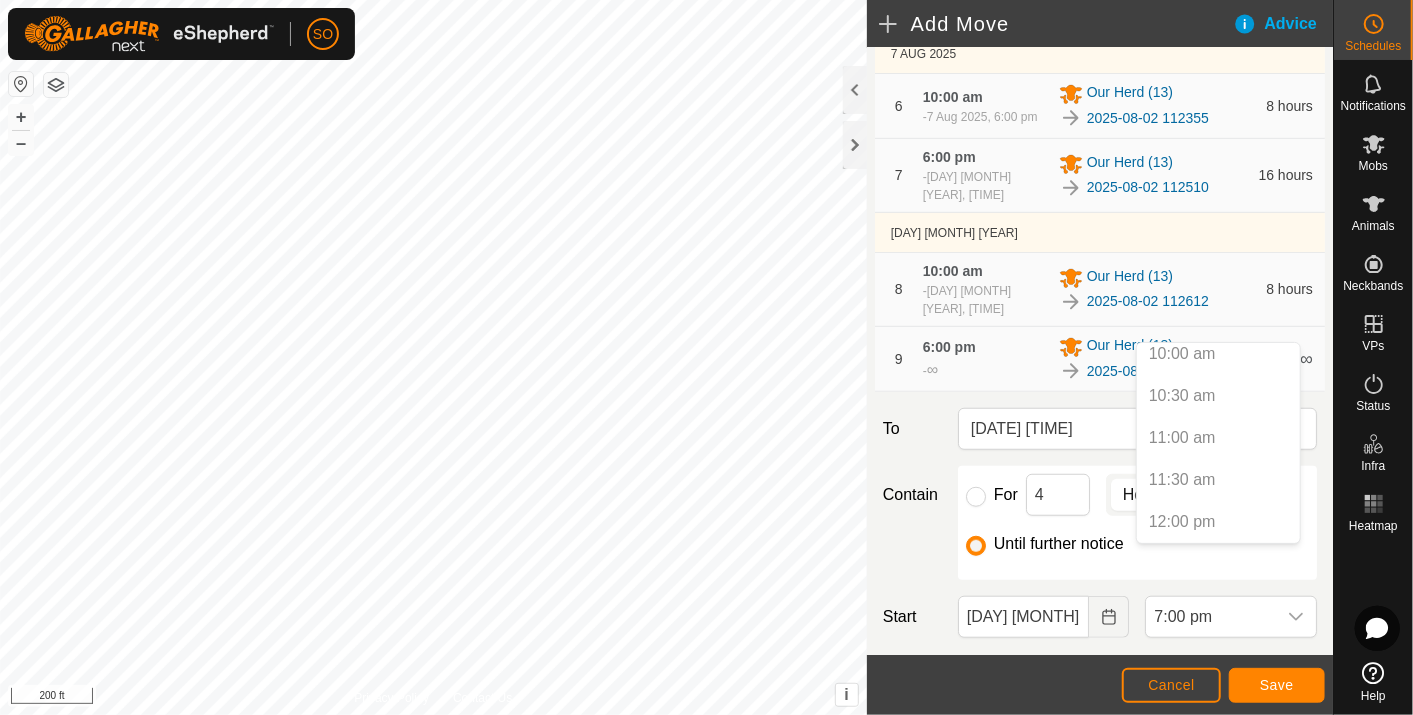 scroll, scrollTop: 725, scrollLeft: 0, axis: vertical 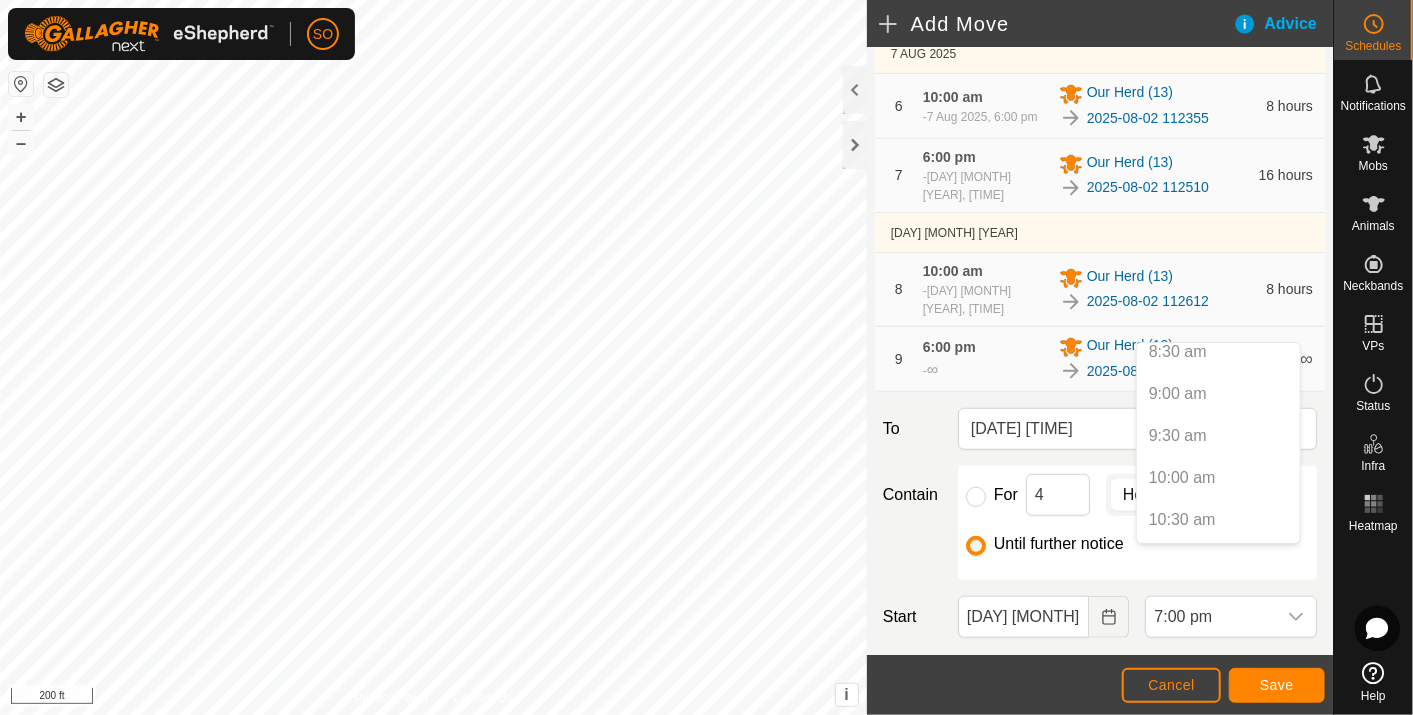 click on "10:00 am" at bounding box center (1218, 478) 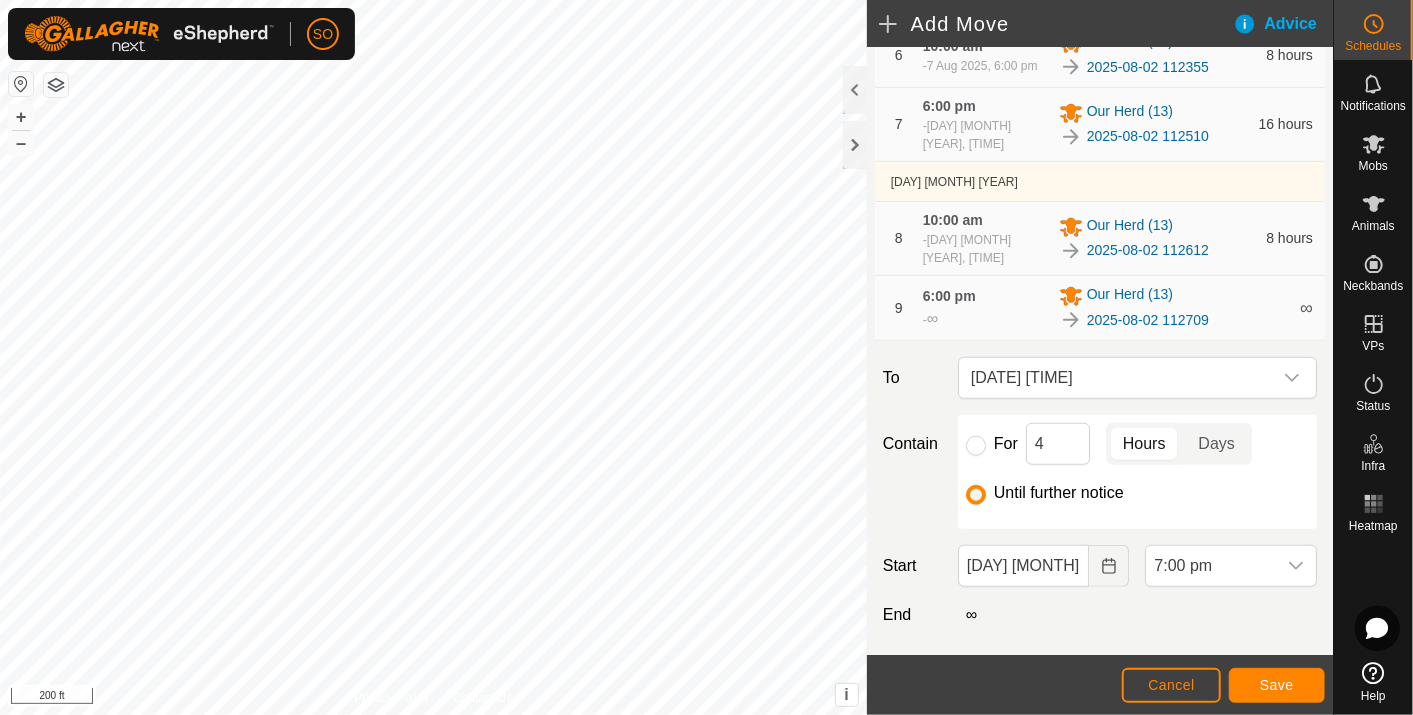 scroll, scrollTop: 755, scrollLeft: 0, axis: vertical 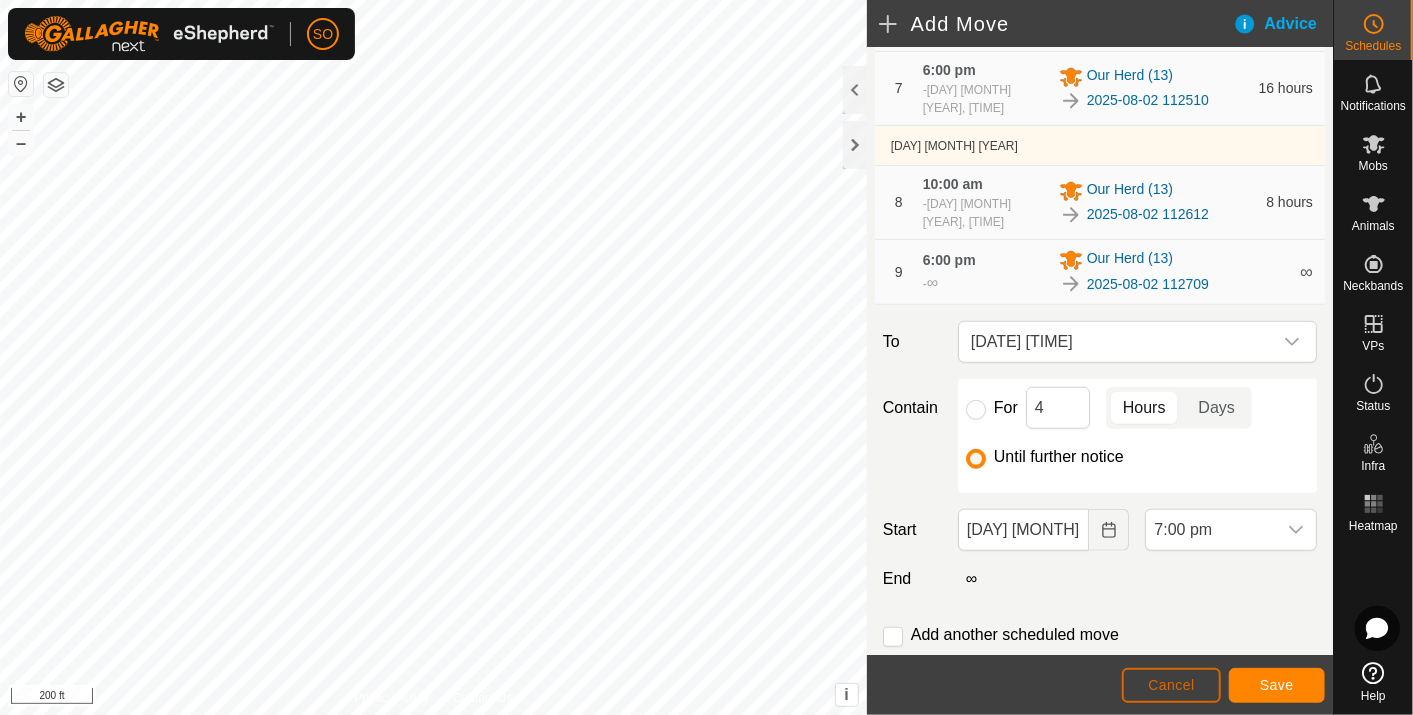 click on "Cancel" 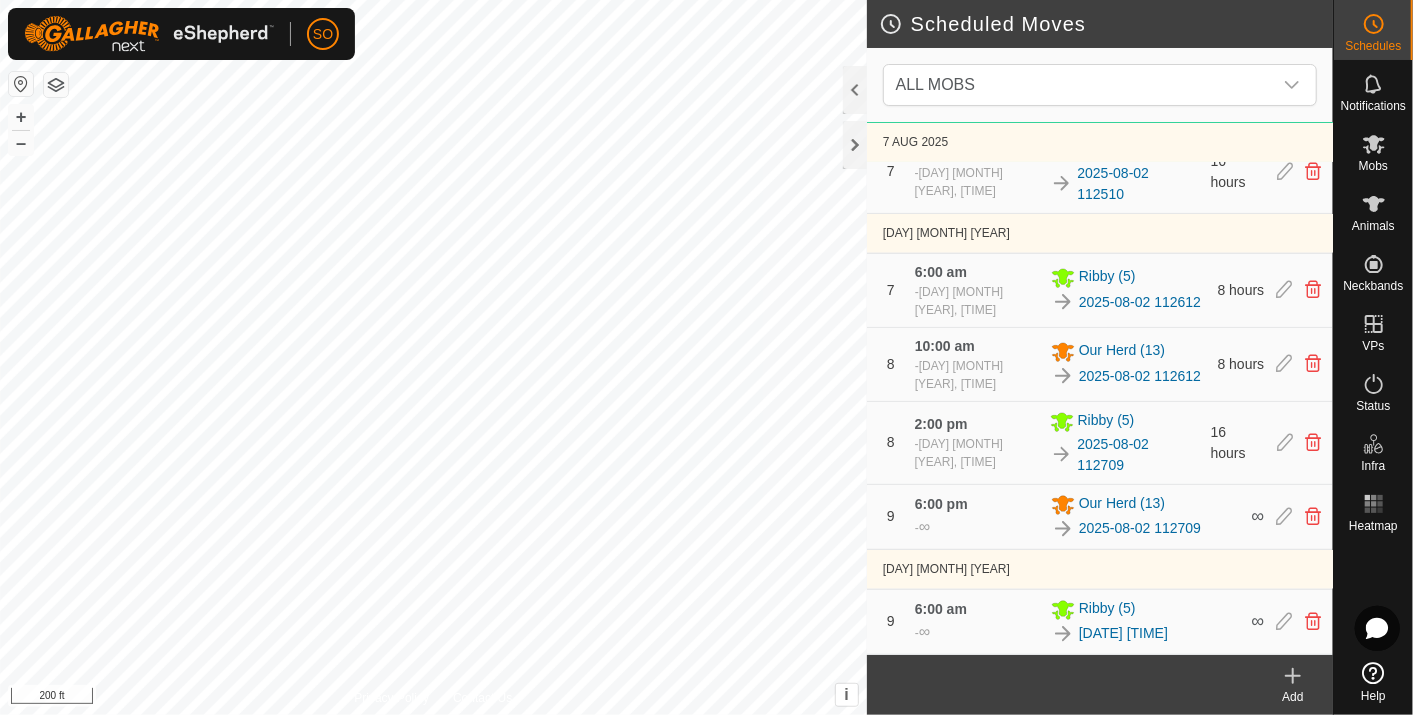 scroll, scrollTop: 1337, scrollLeft: 0, axis: vertical 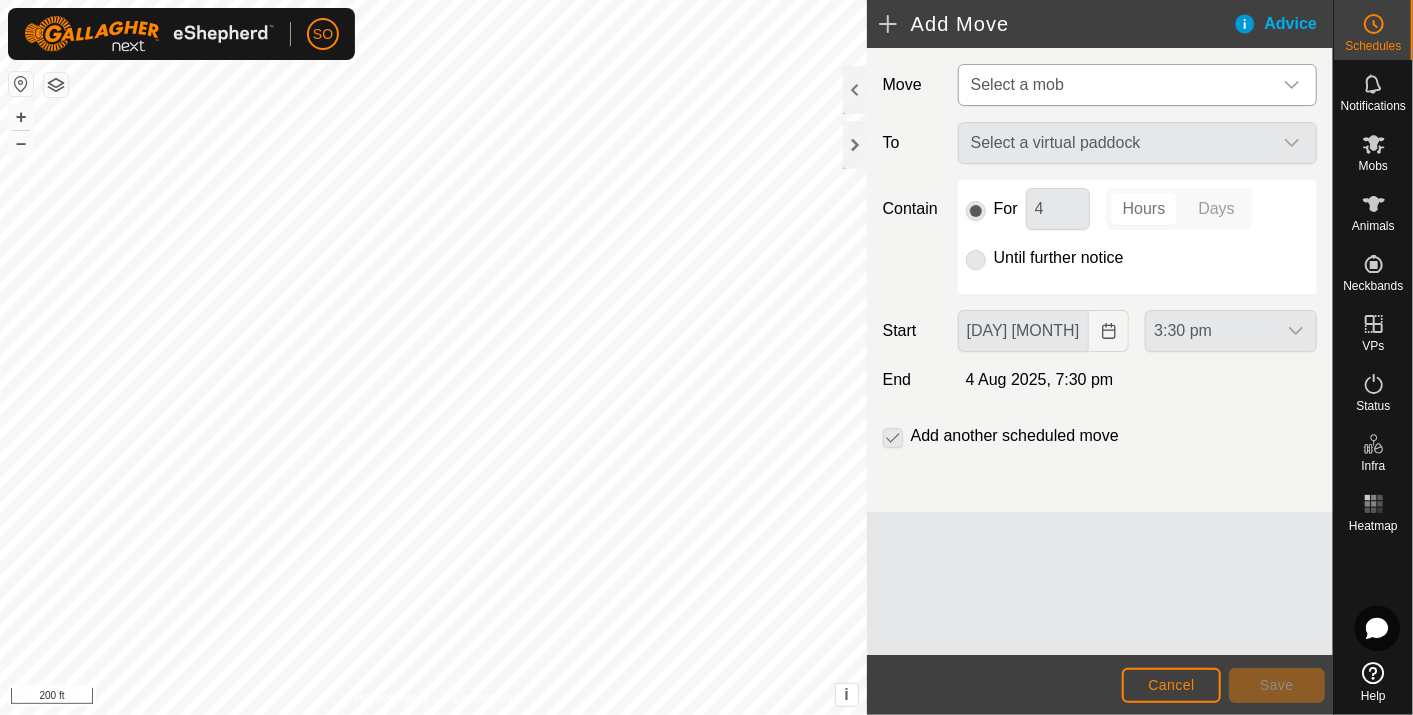 click at bounding box center [1292, 85] 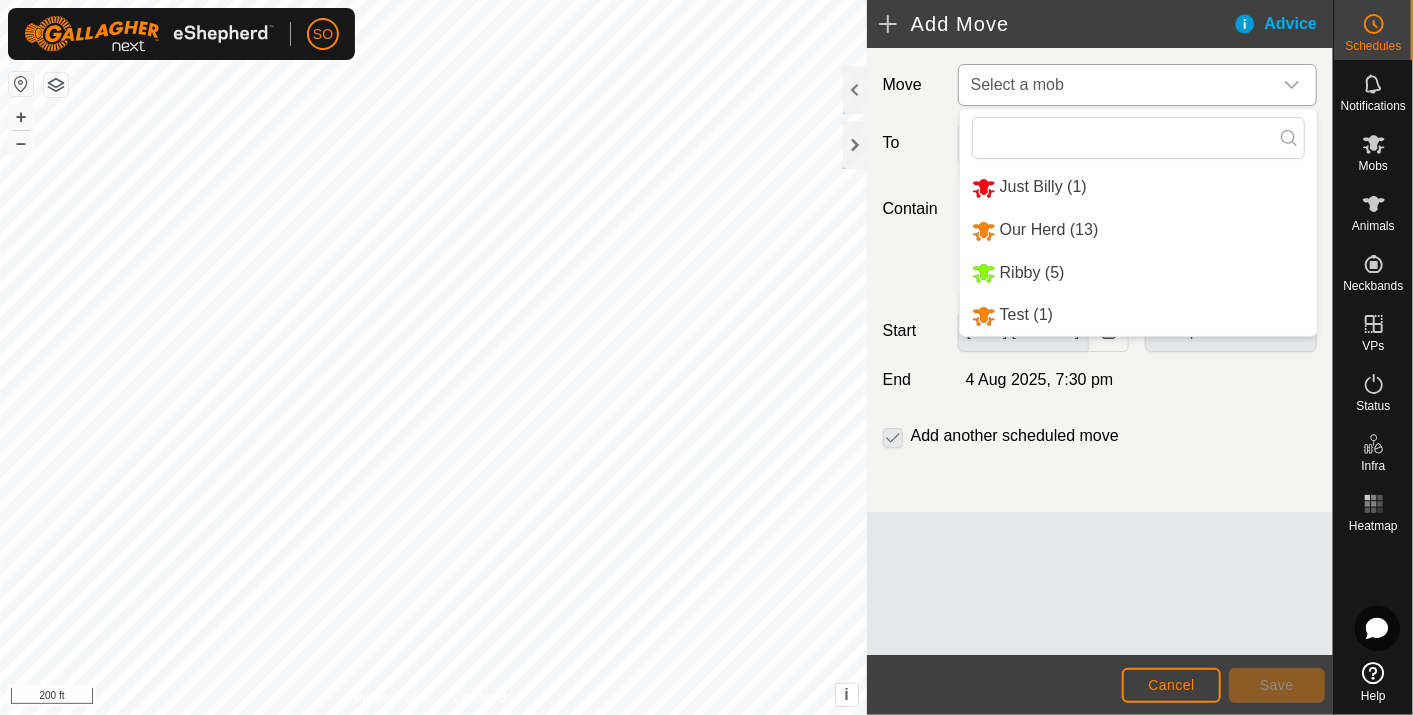 click on "Our Herd (13)" at bounding box center [1138, 230] 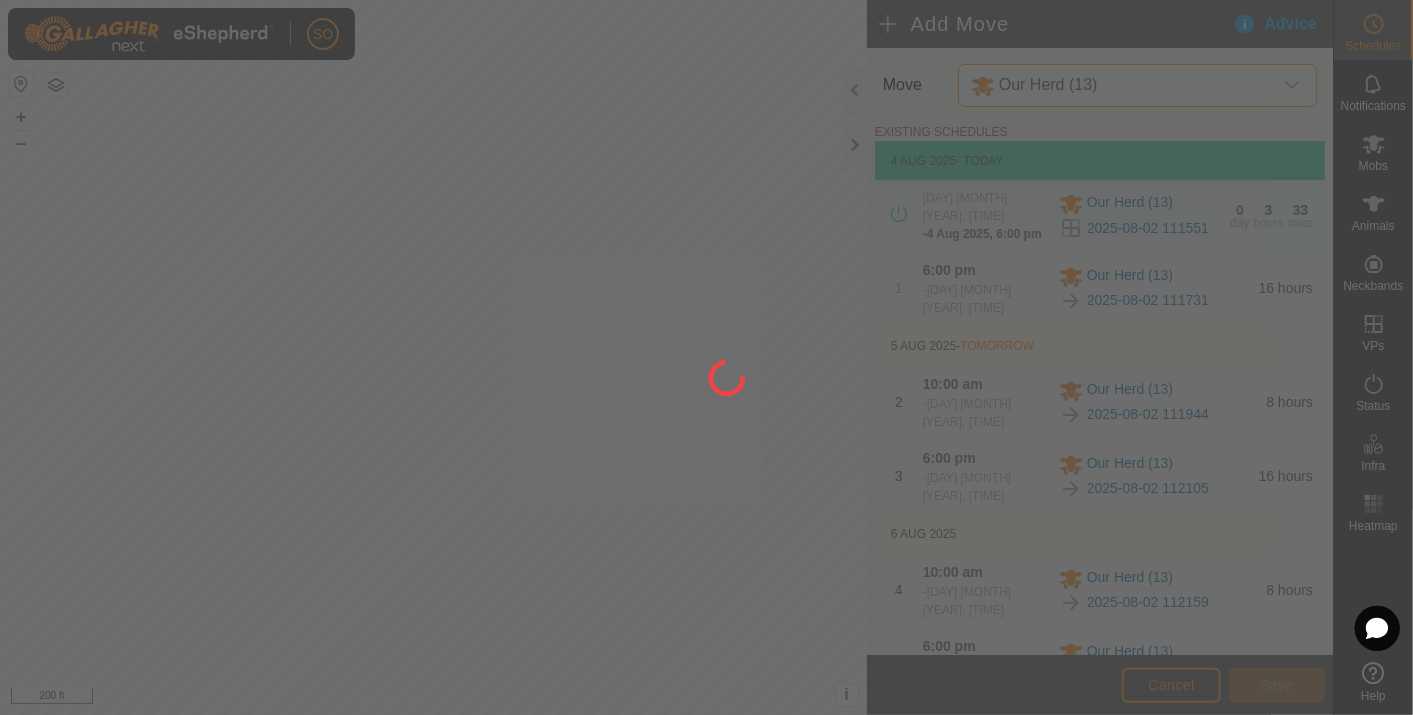 type on "[DAY] [MONTH], [YEAR]" 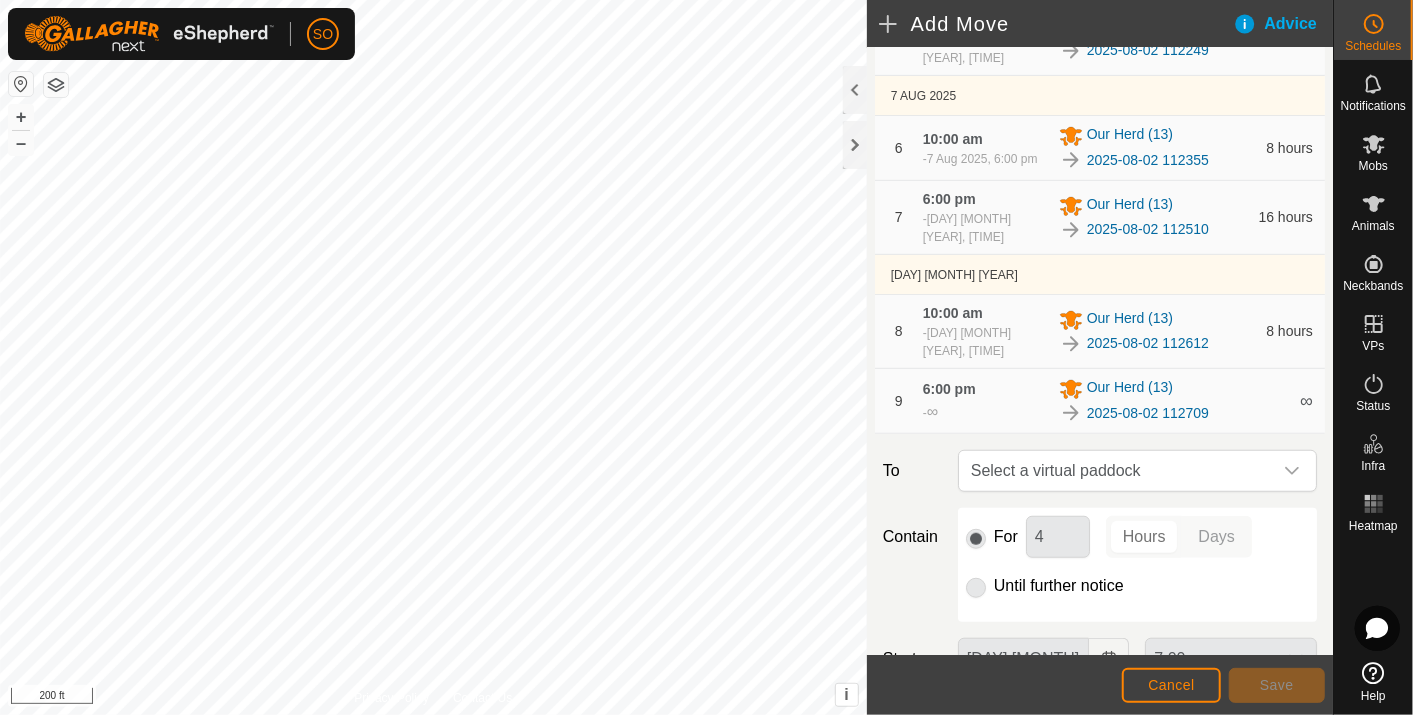 scroll, scrollTop: 628, scrollLeft: 0, axis: vertical 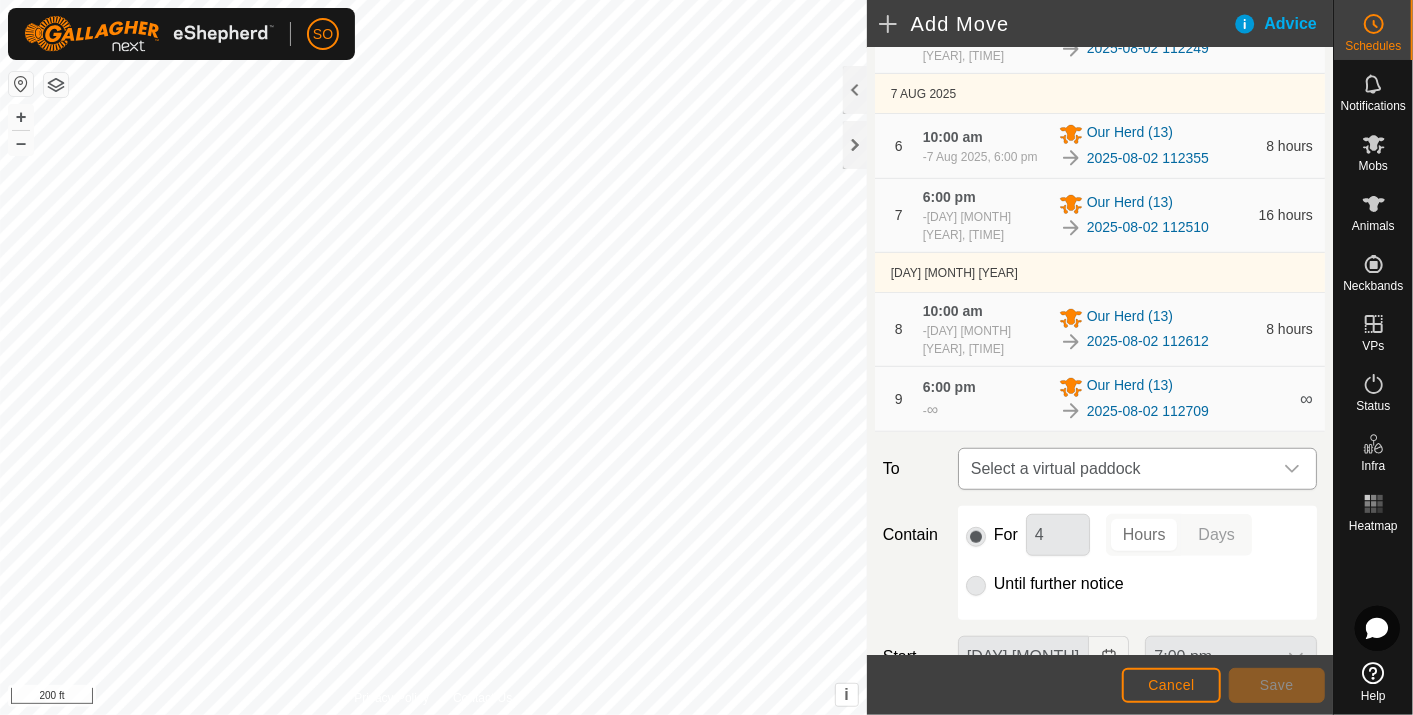 click 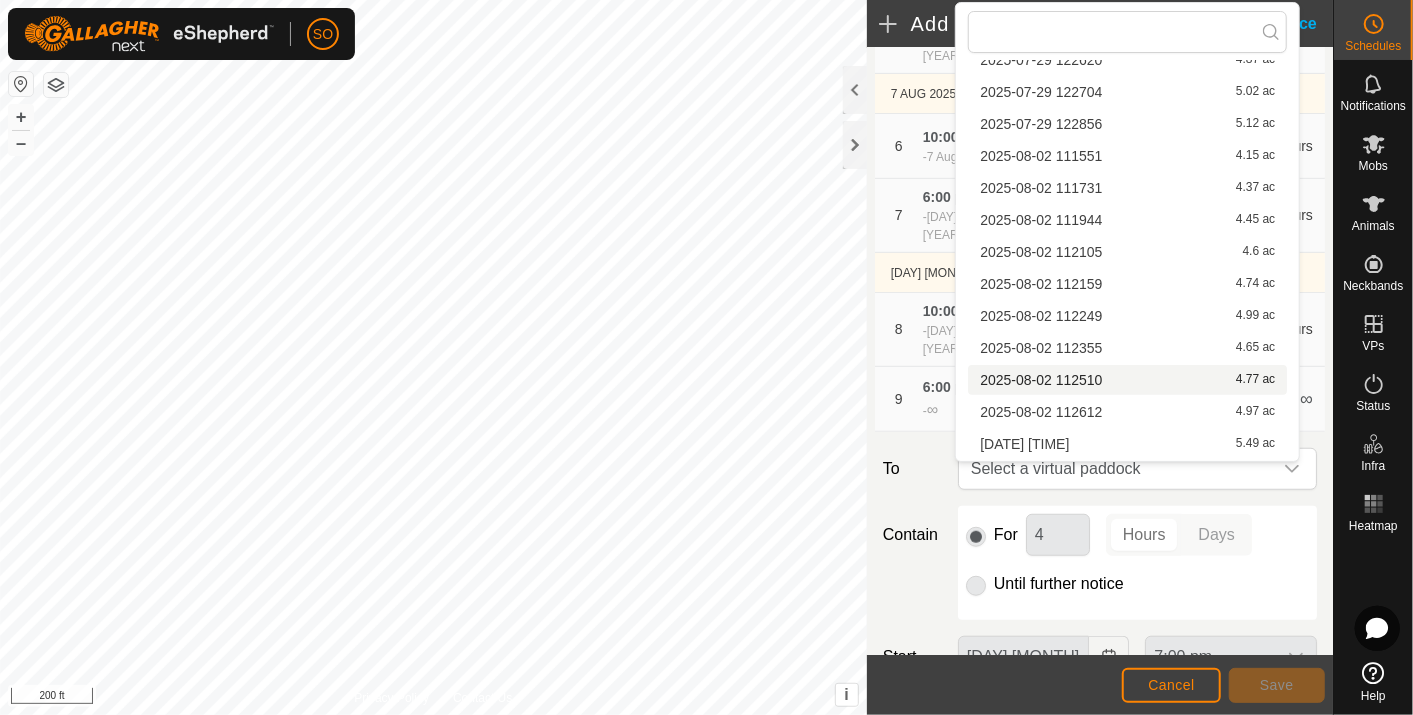 scroll, scrollTop: 315, scrollLeft: 0, axis: vertical 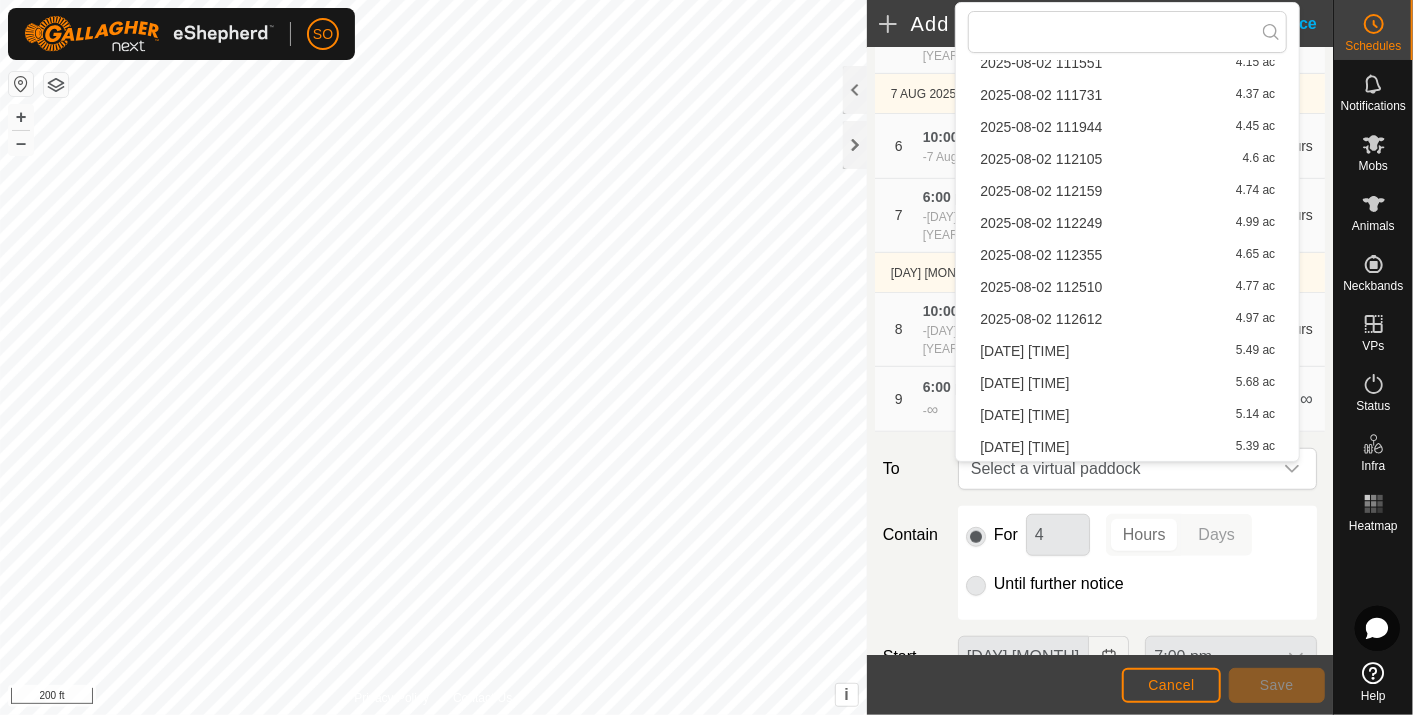 click on "[DATE] [TIME]  [NUMBER] ac" at bounding box center [1127, 351] 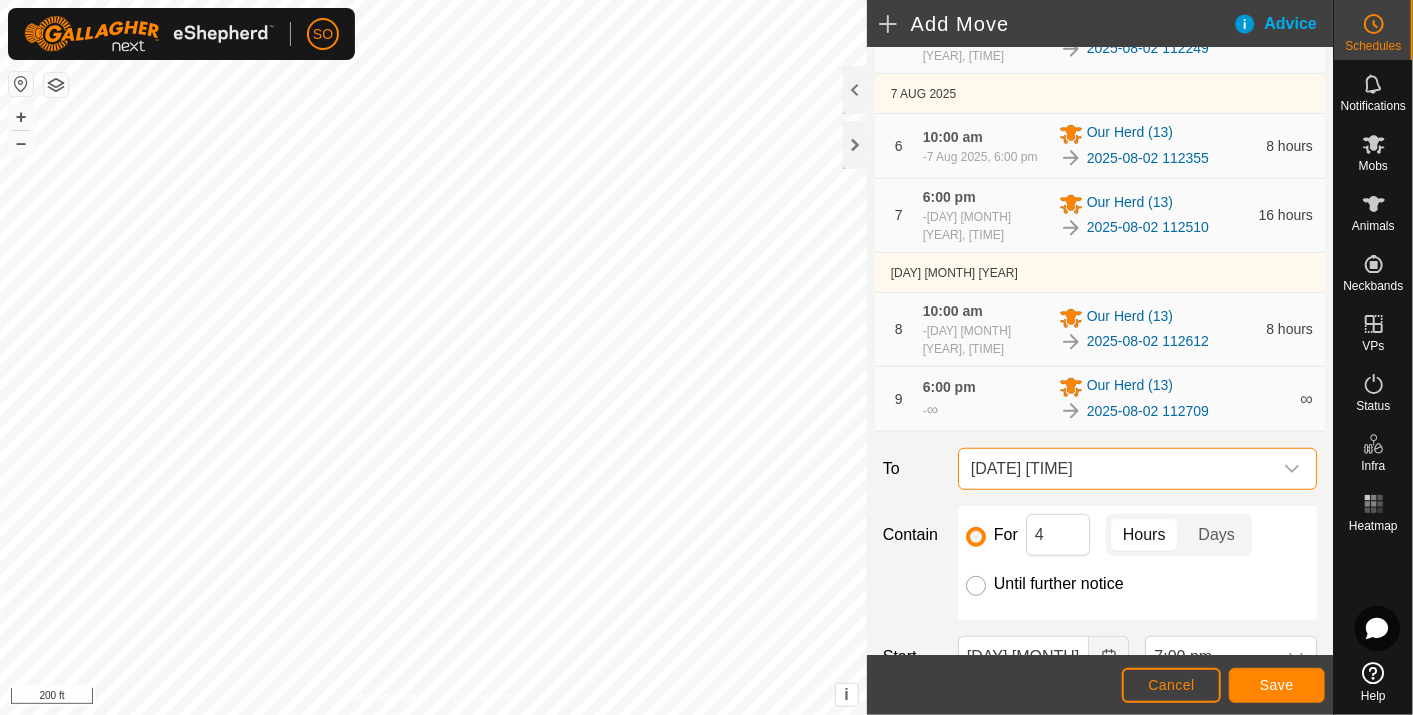 click on "Until further notice" at bounding box center [976, 586] 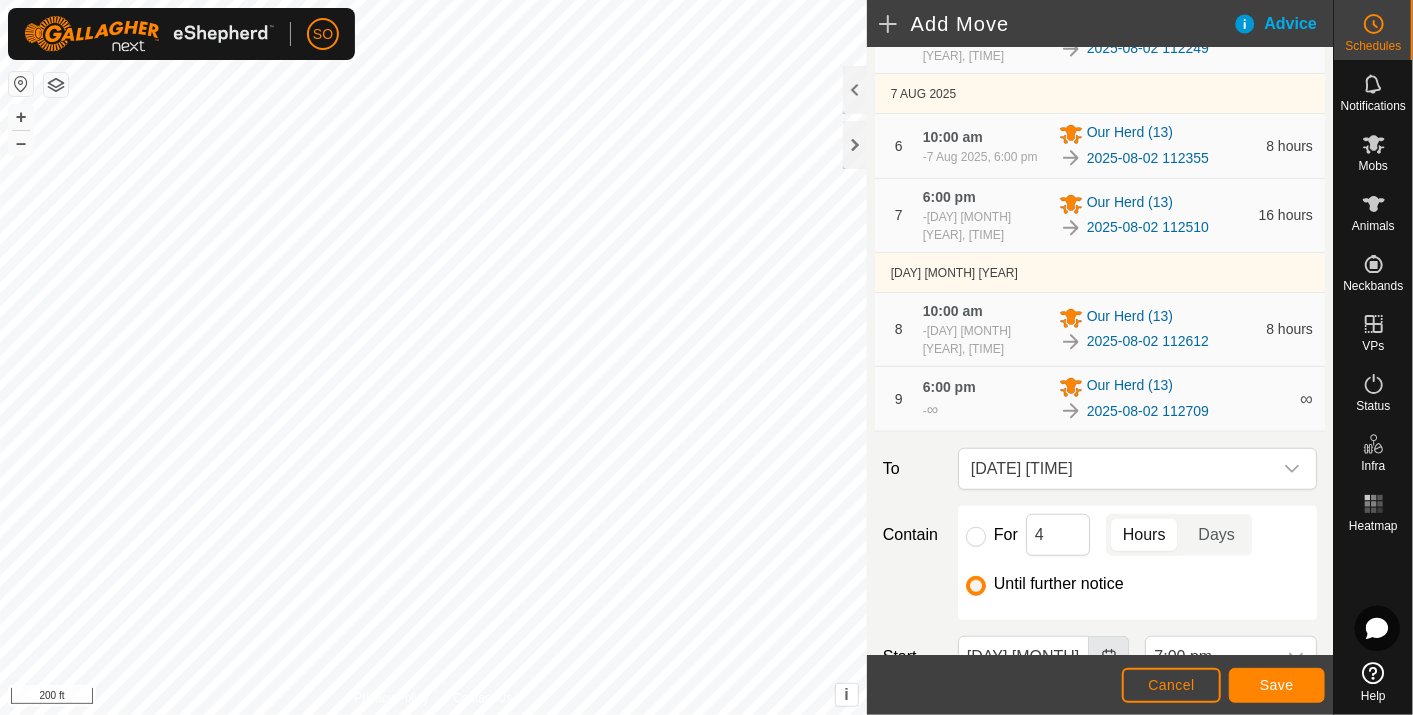 click 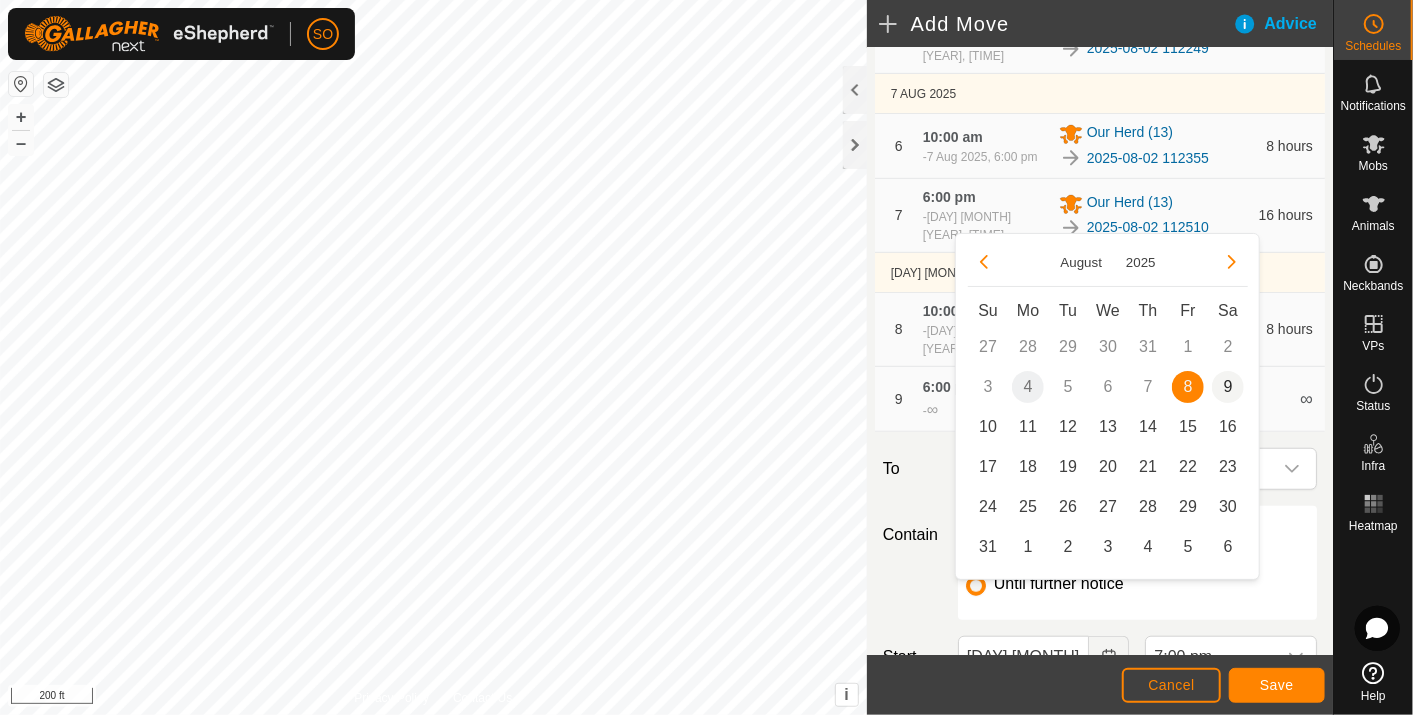 click on "9" at bounding box center (1228, 387) 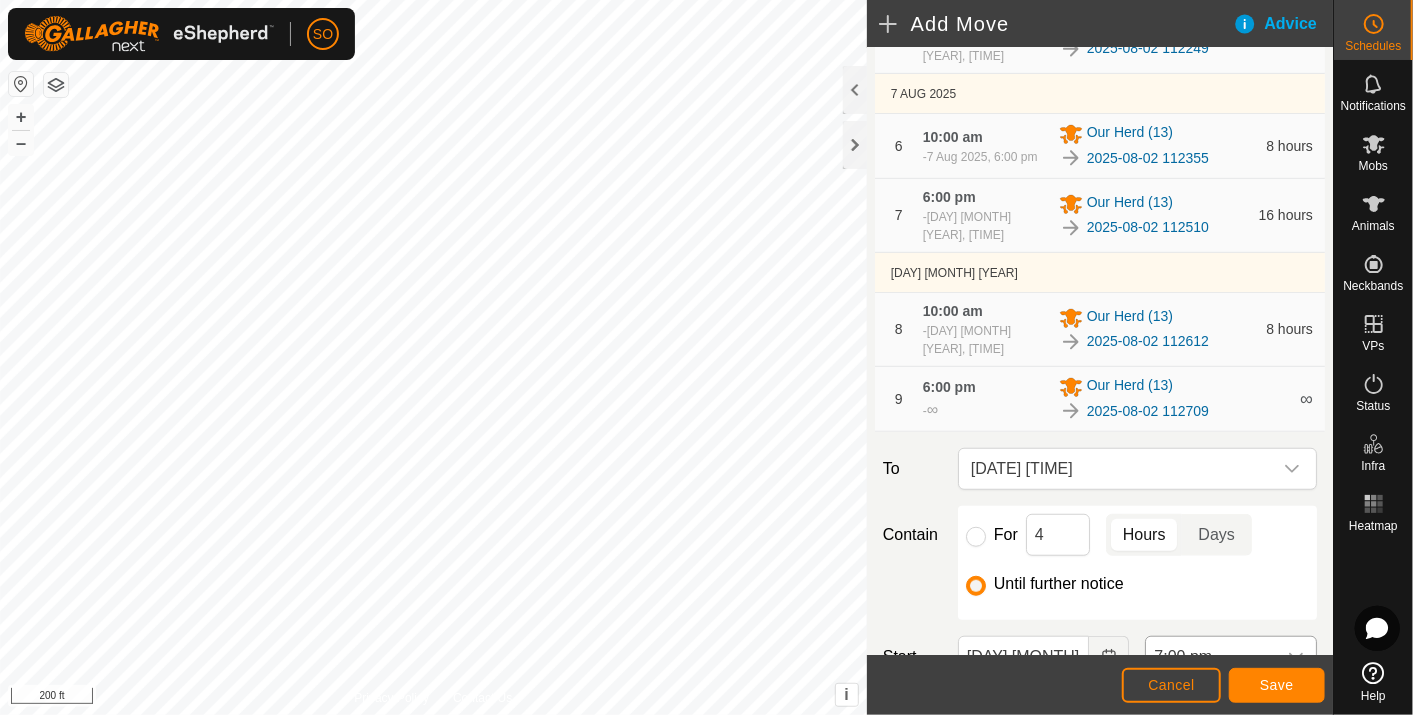 click 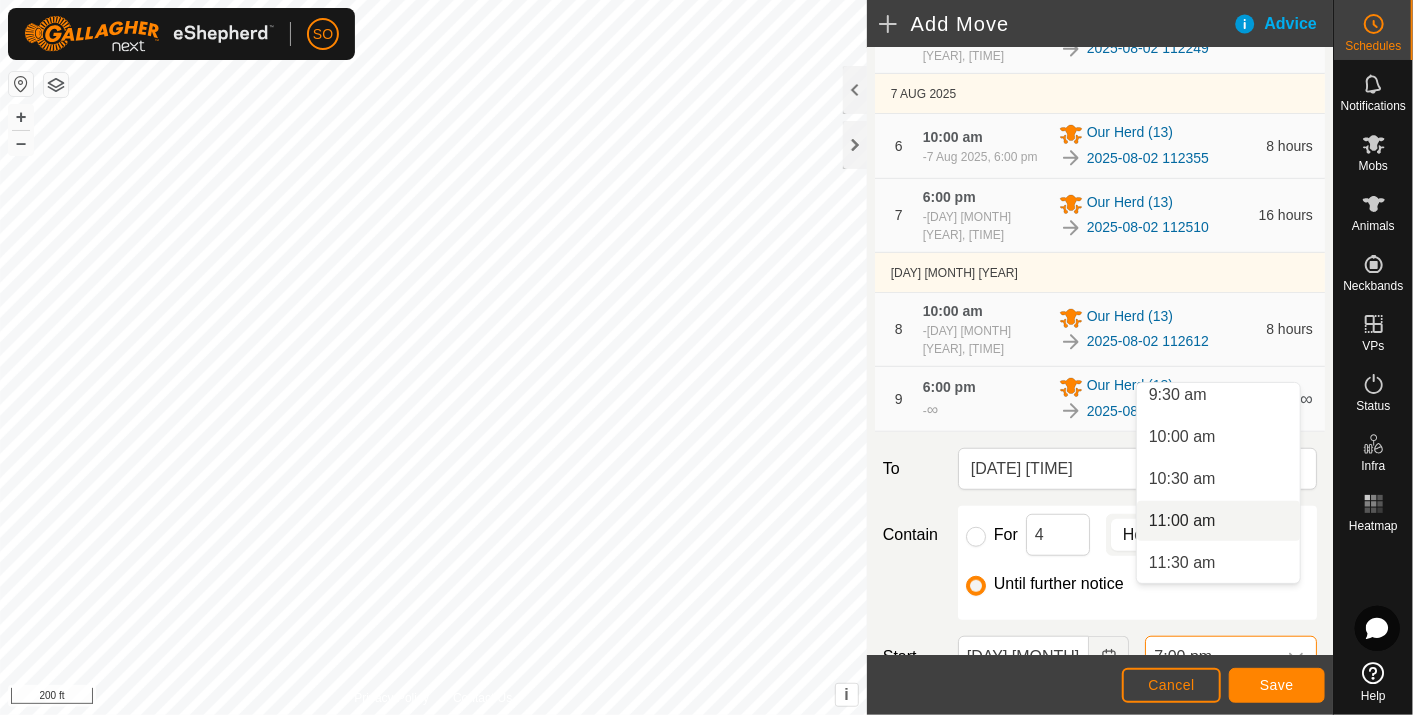 scroll, scrollTop: 768, scrollLeft: 0, axis: vertical 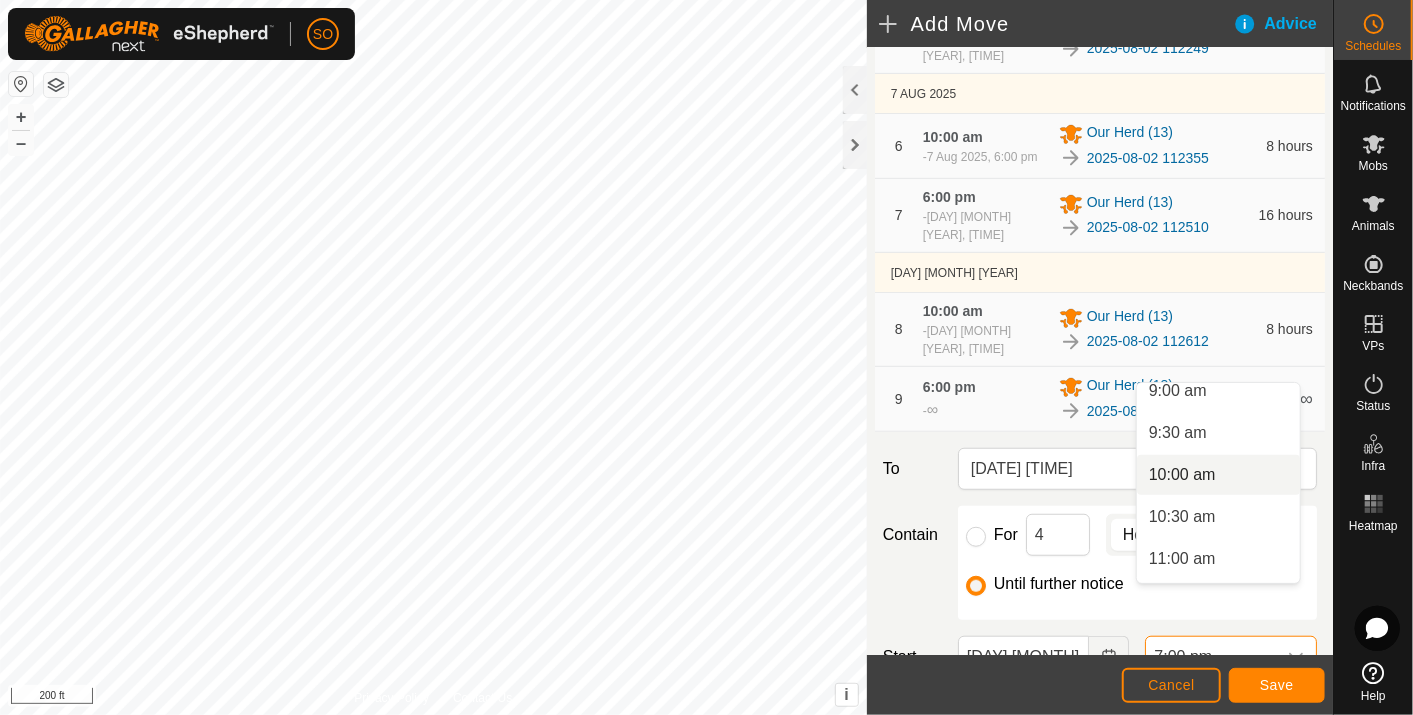 click on "10:00 am" at bounding box center [1218, 475] 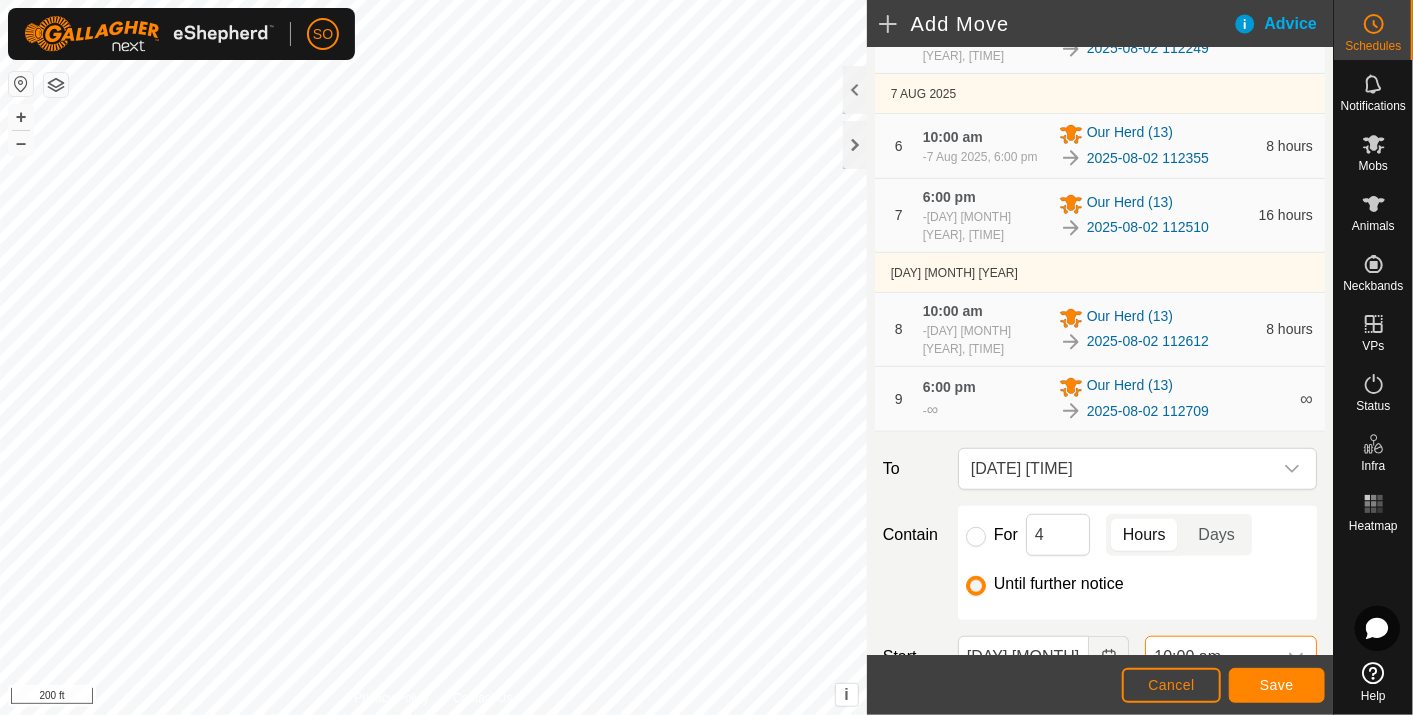 scroll, scrollTop: 1435, scrollLeft: 0, axis: vertical 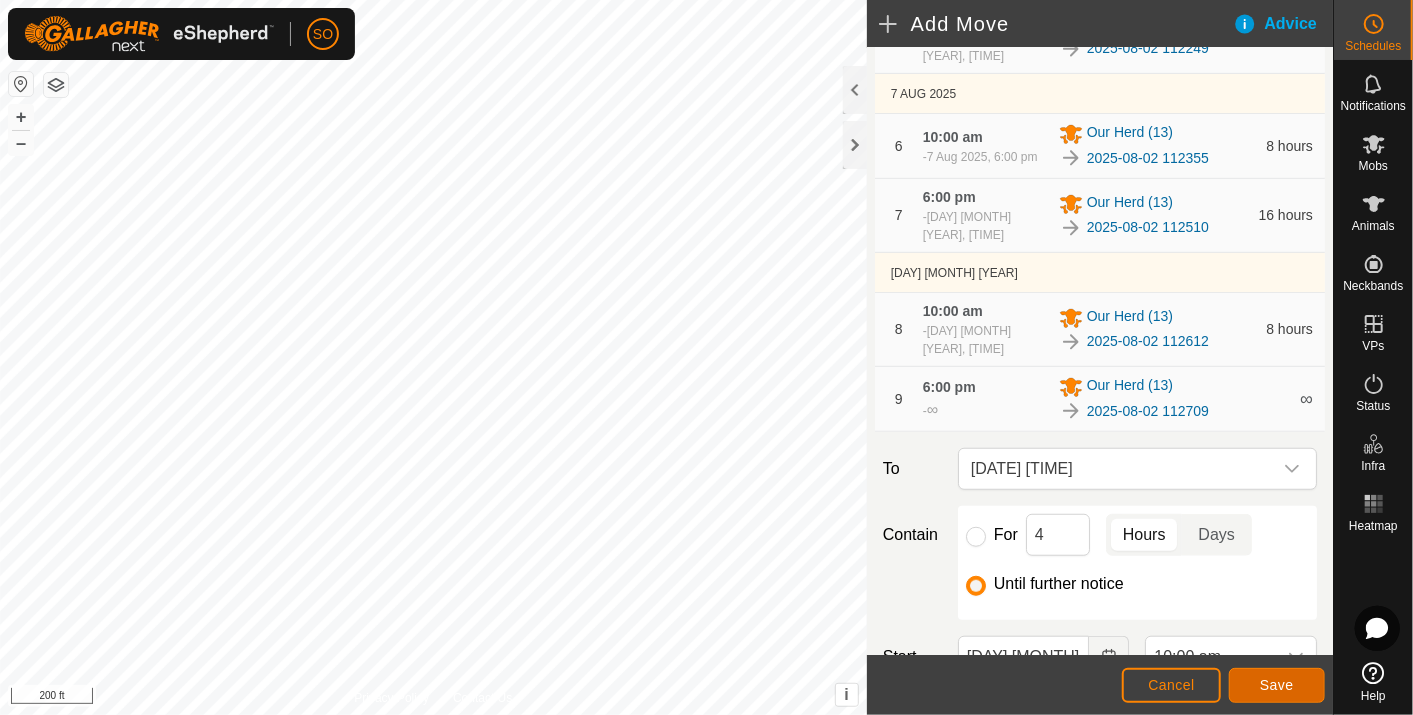 click on "Save" 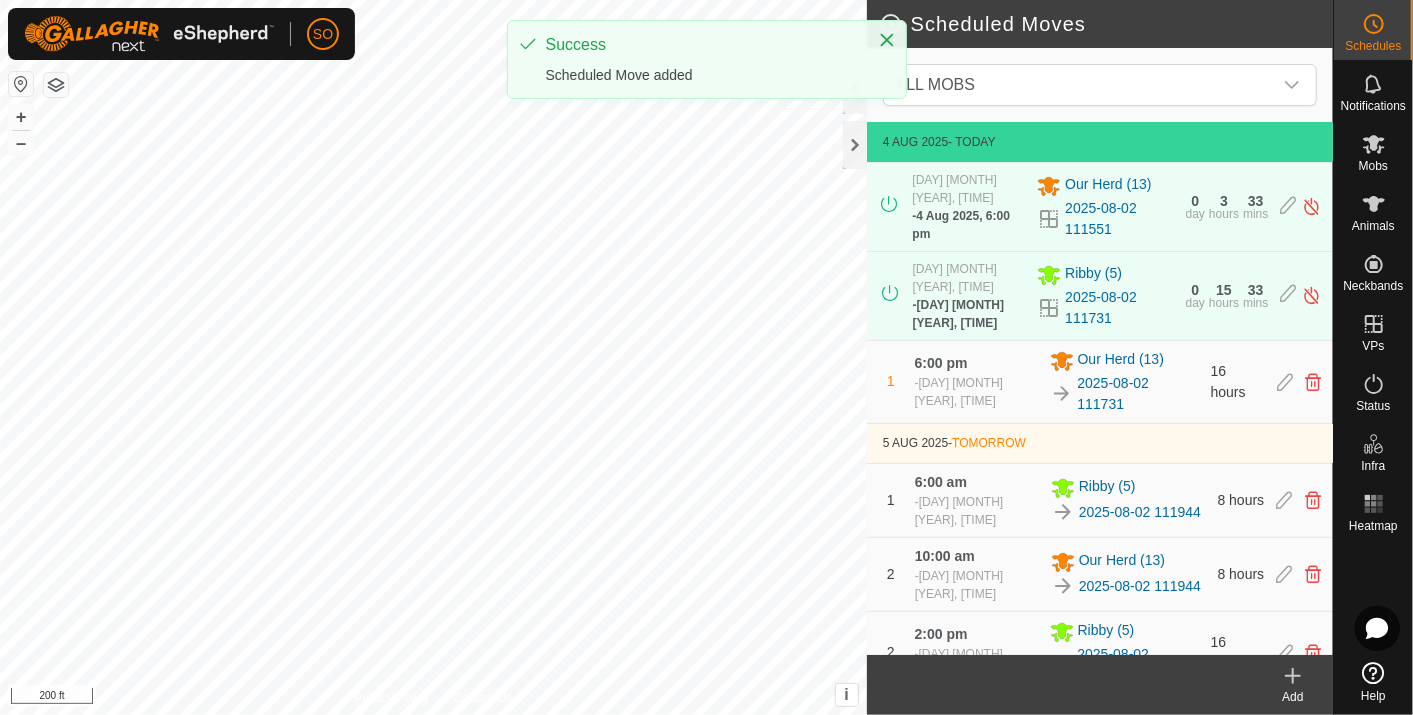 click 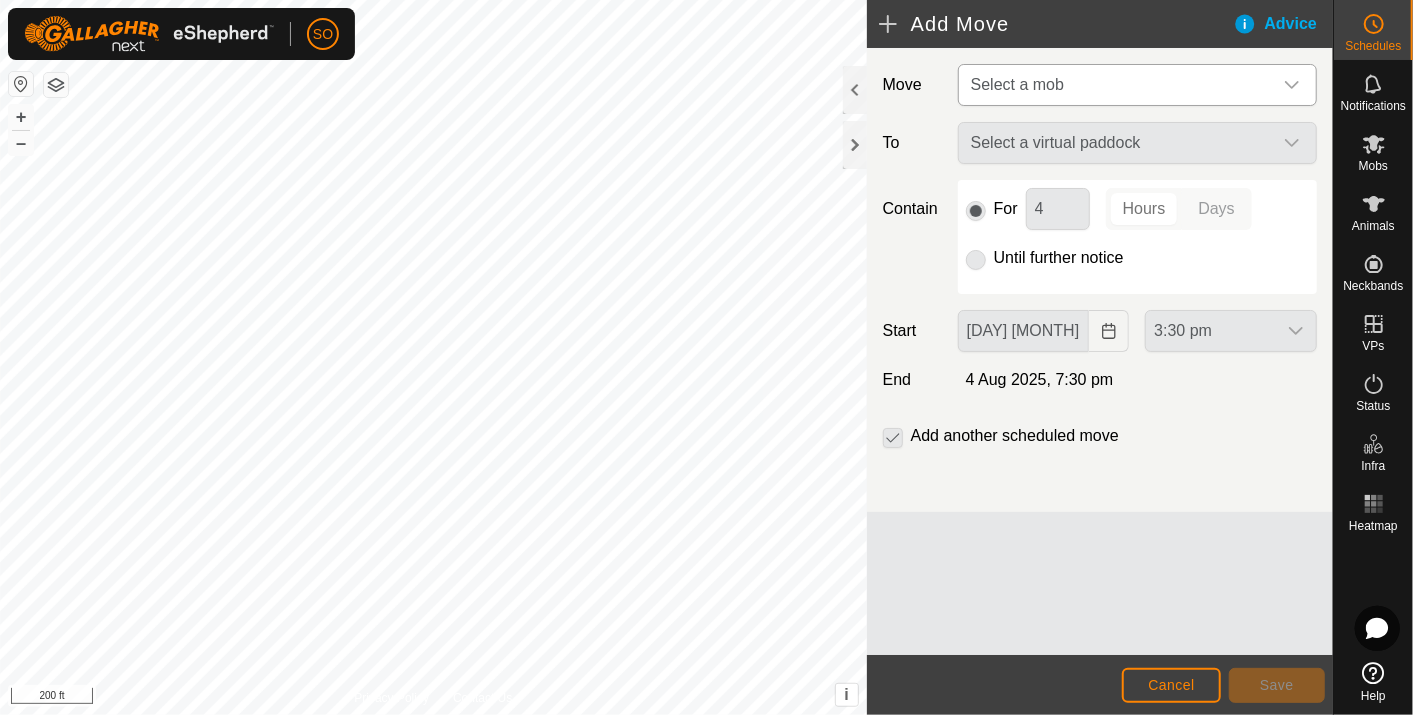 click 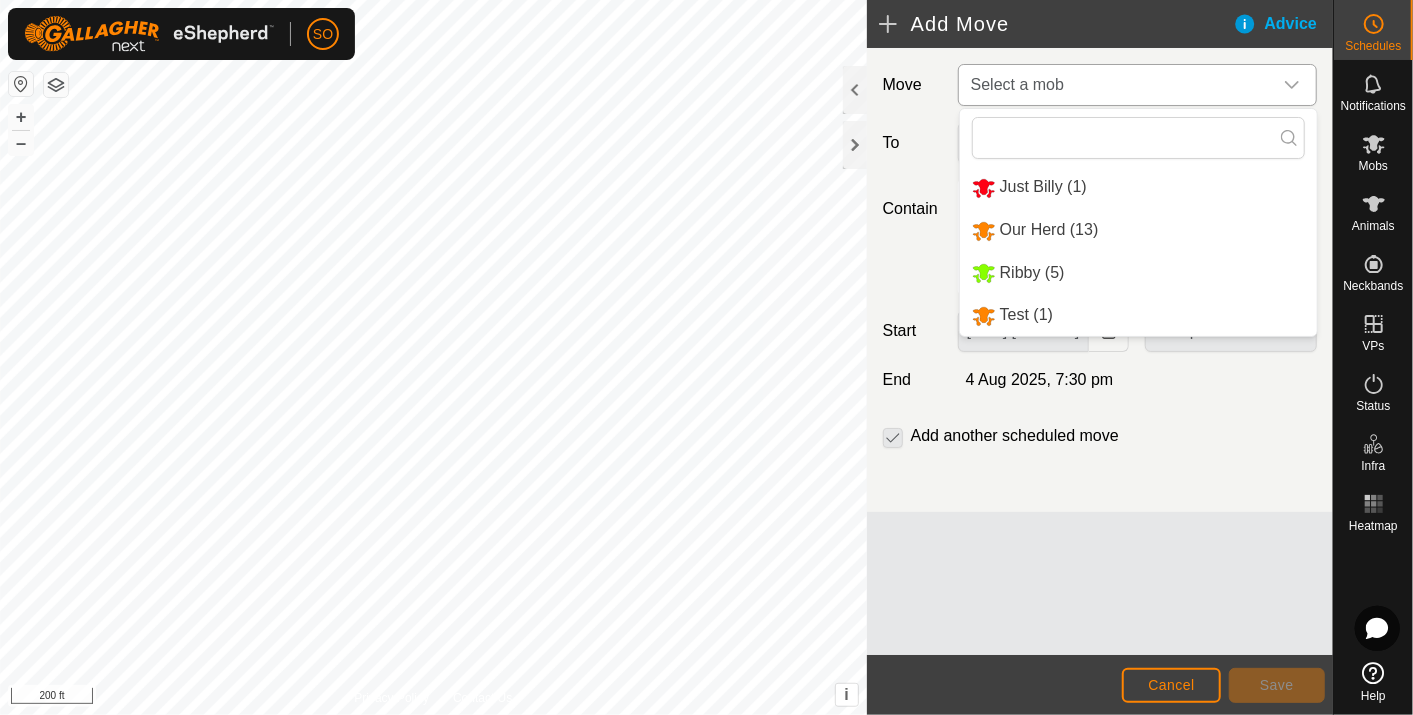 click on "Ribby (5)" at bounding box center (1138, 273) 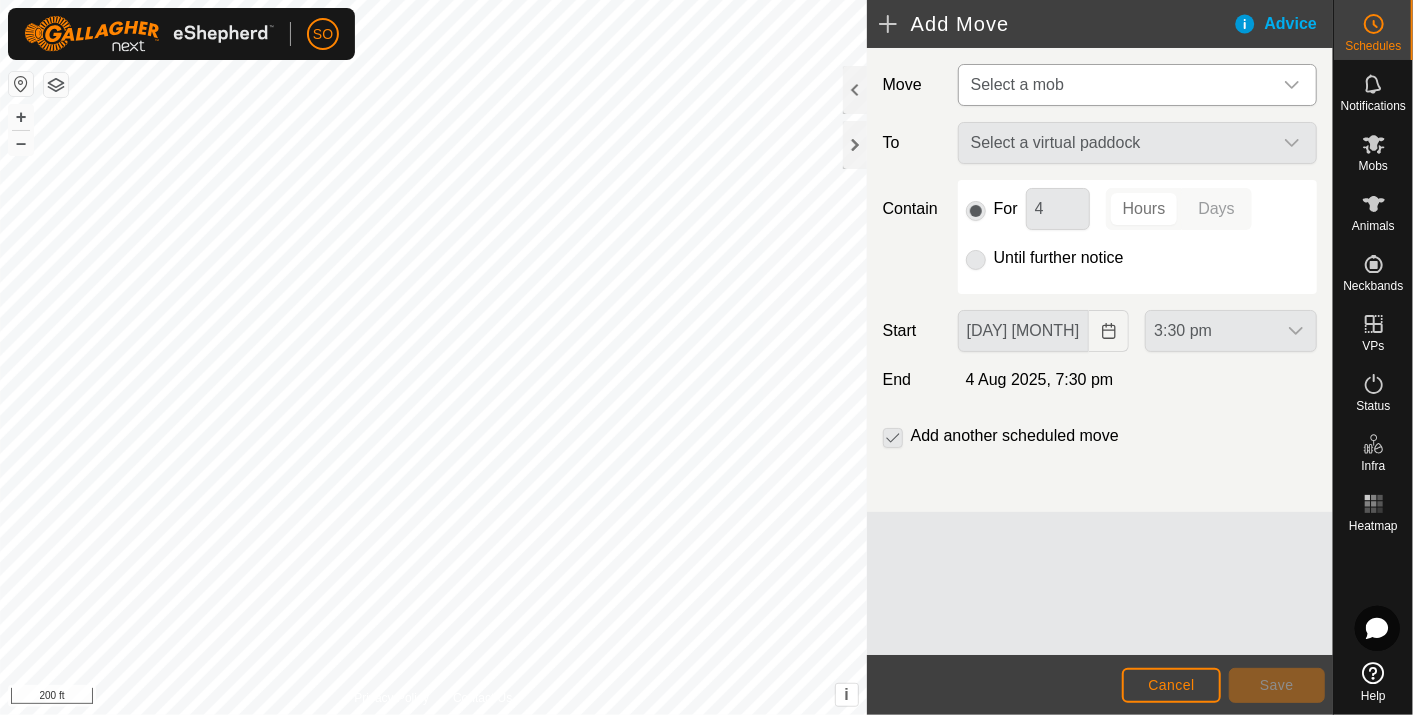 type on "[DAY] [MONTH], [YEAR]" 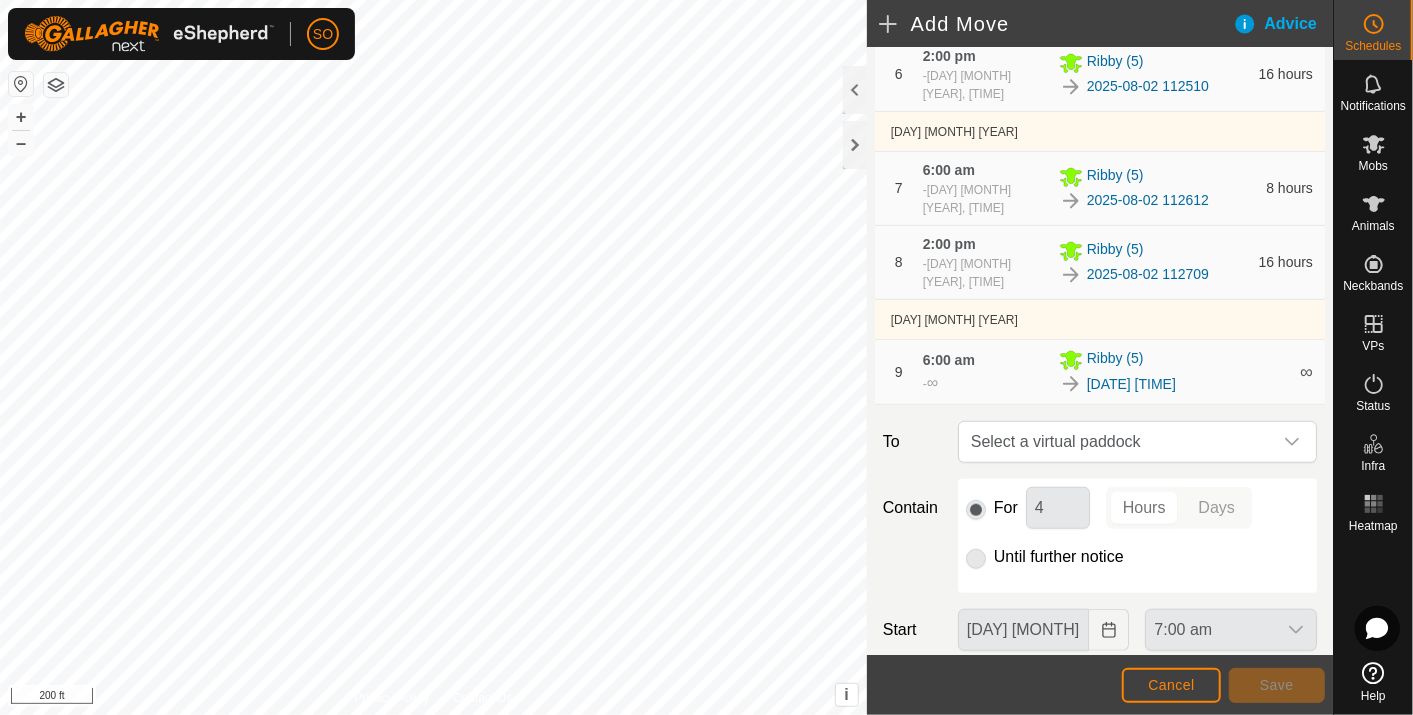 scroll, scrollTop: 728, scrollLeft: 0, axis: vertical 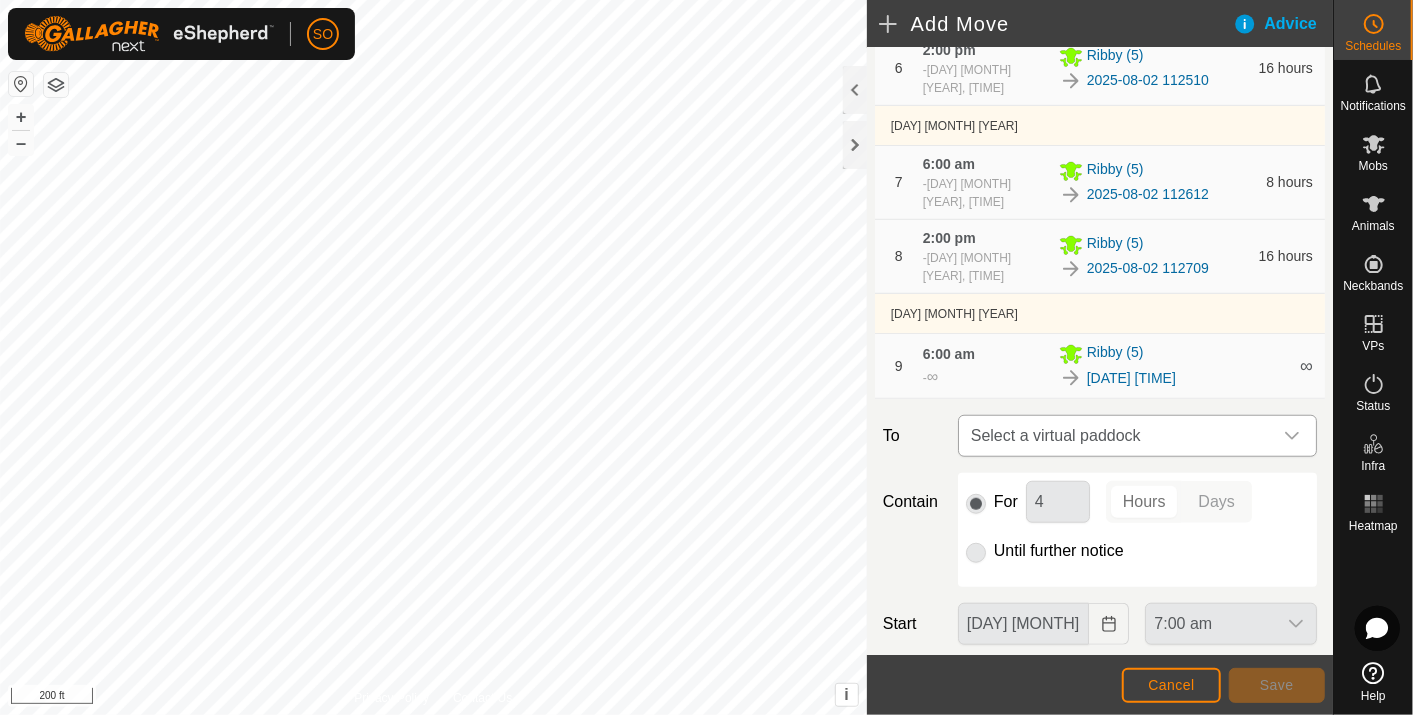 click at bounding box center [1292, 436] 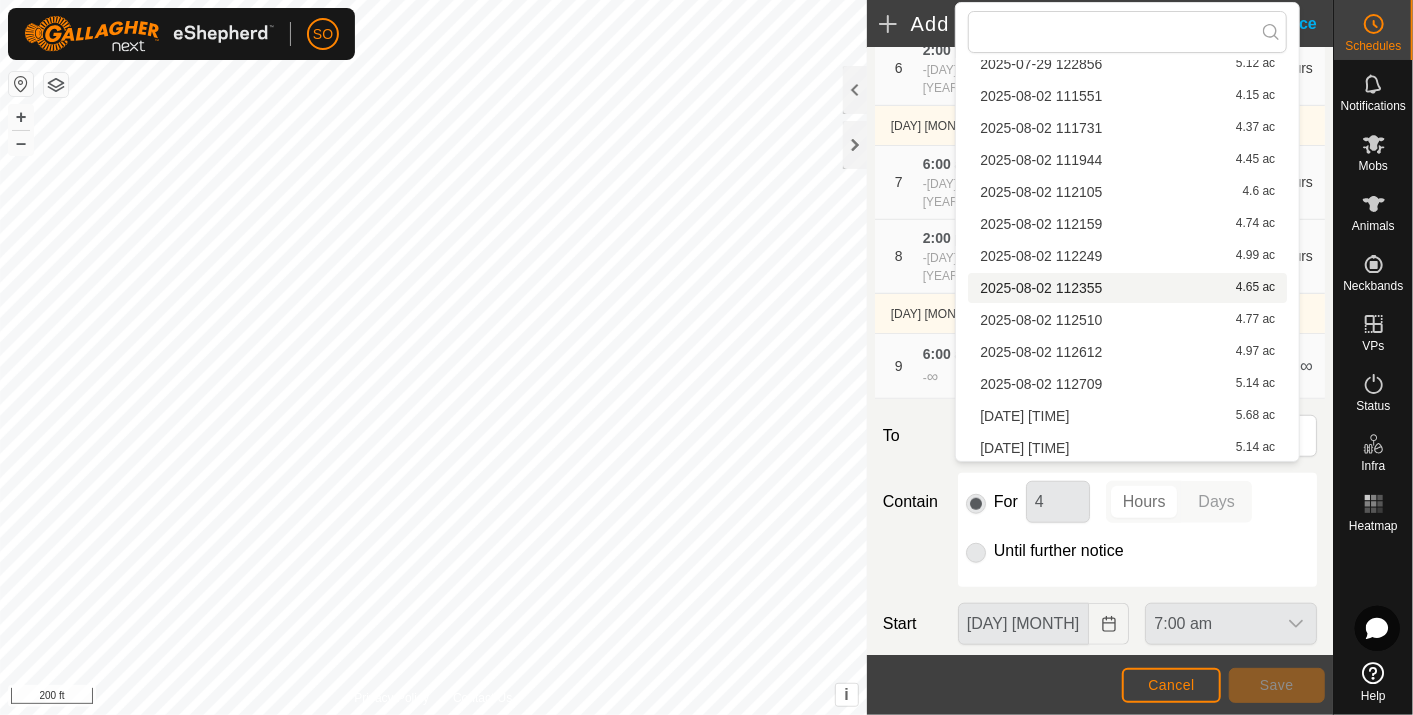scroll, scrollTop: 315, scrollLeft: 0, axis: vertical 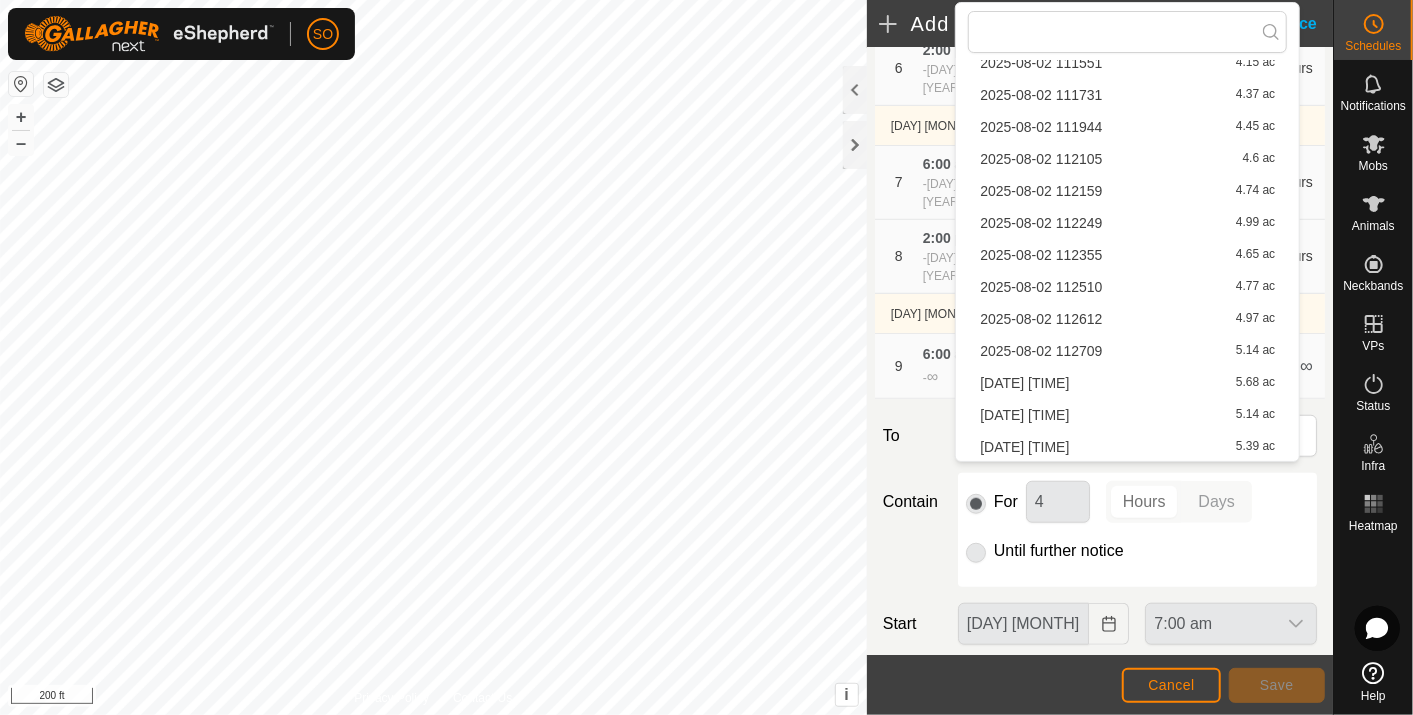 click on "[DATE] [TIME]  [NUMBER] ac" at bounding box center (1127, 383) 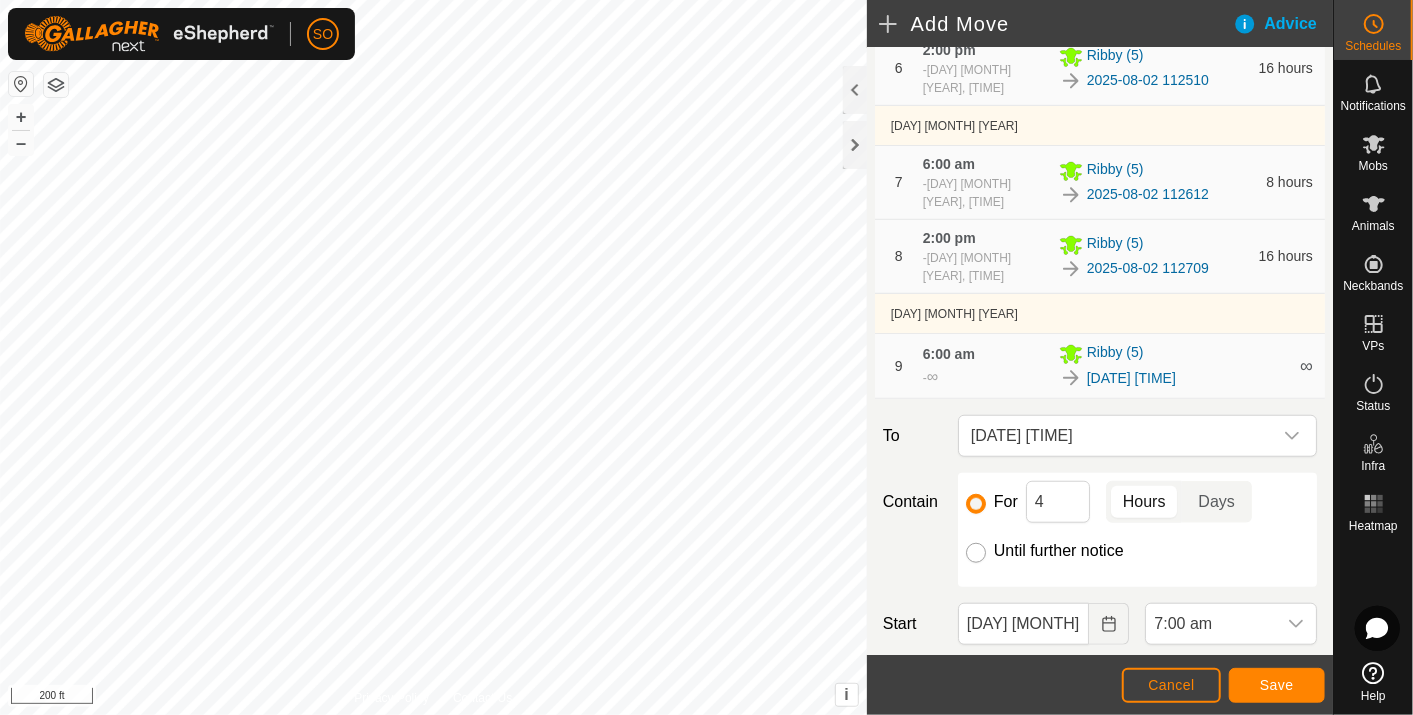 click on "Until further notice" at bounding box center [976, 553] 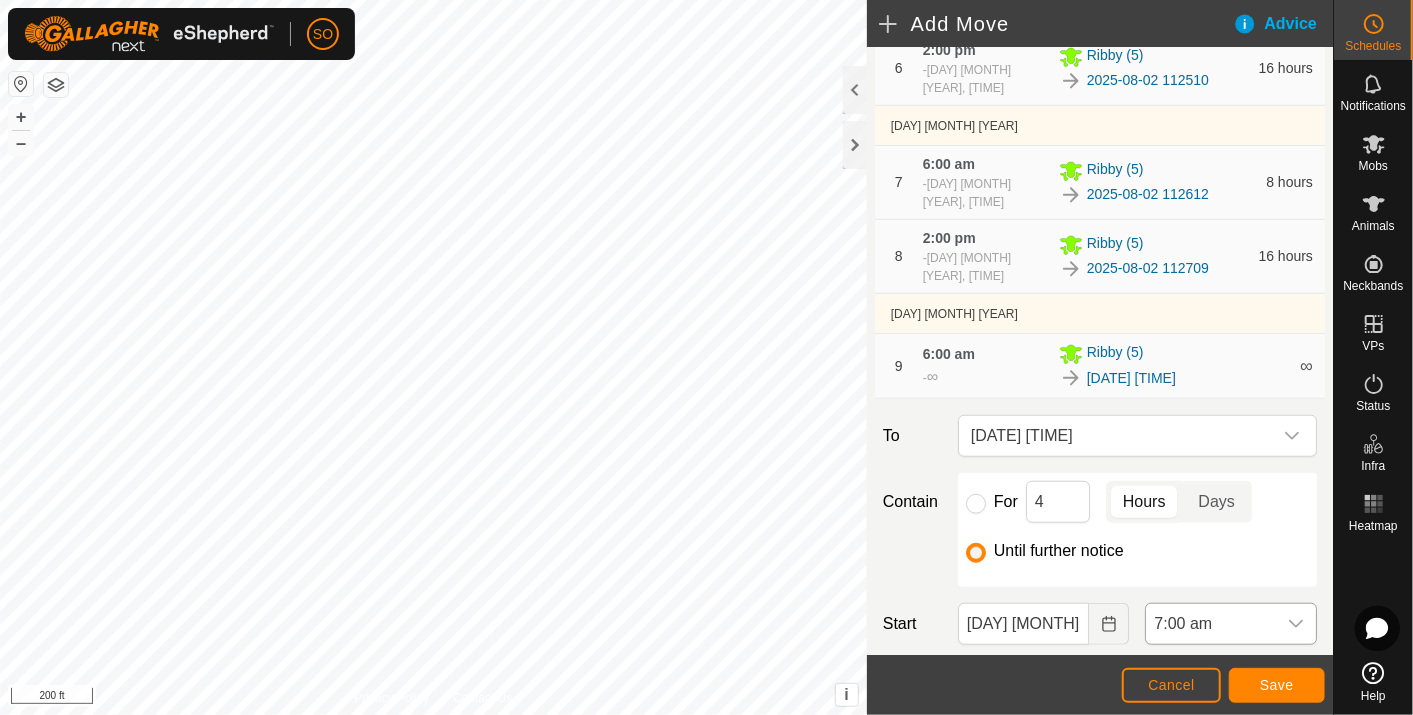 click 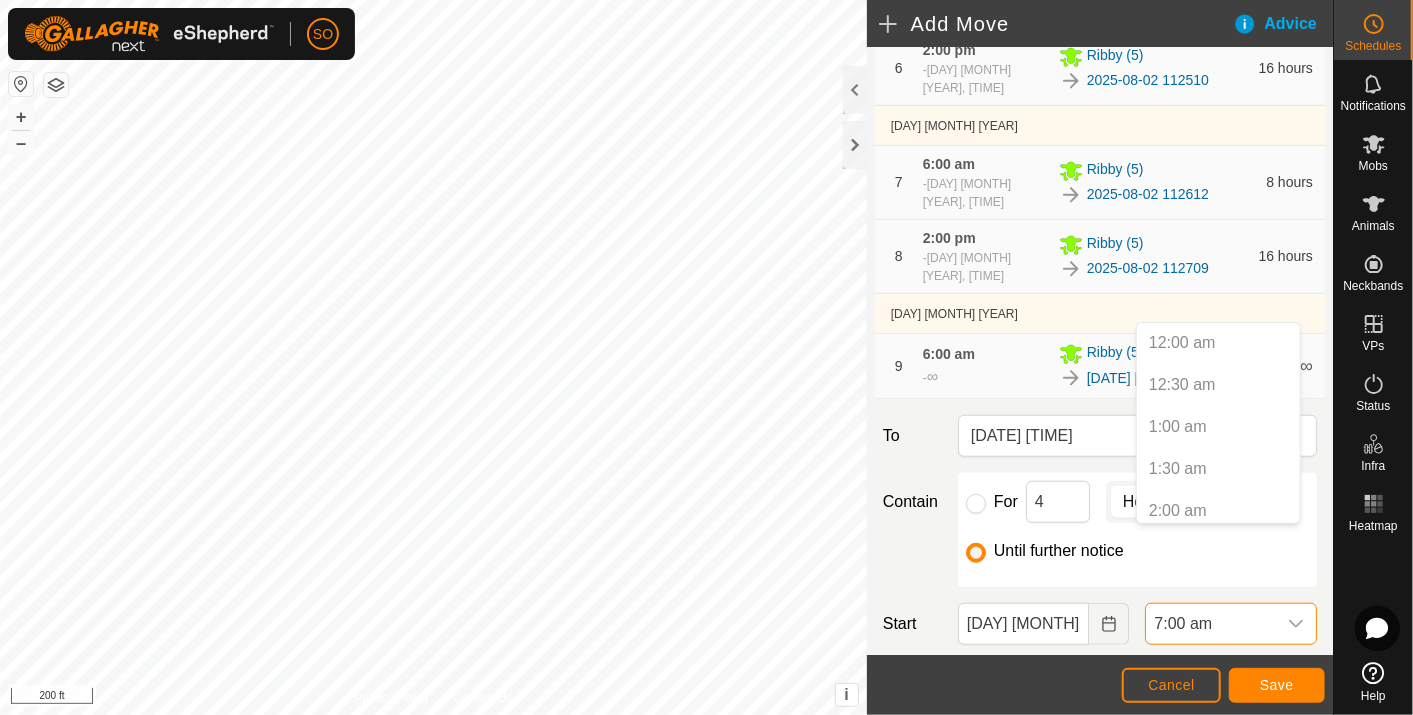 scroll, scrollTop: 427, scrollLeft: 0, axis: vertical 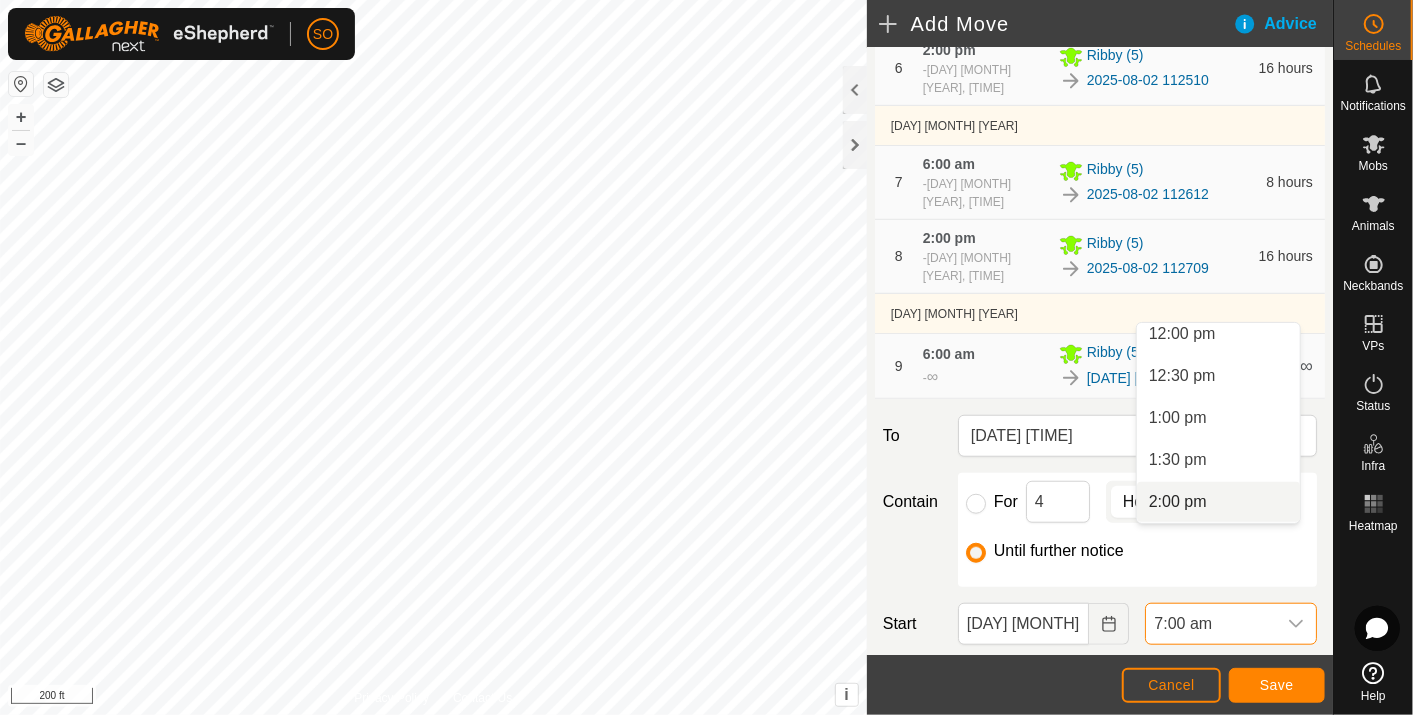 click on "2:00 pm" at bounding box center (1218, 502) 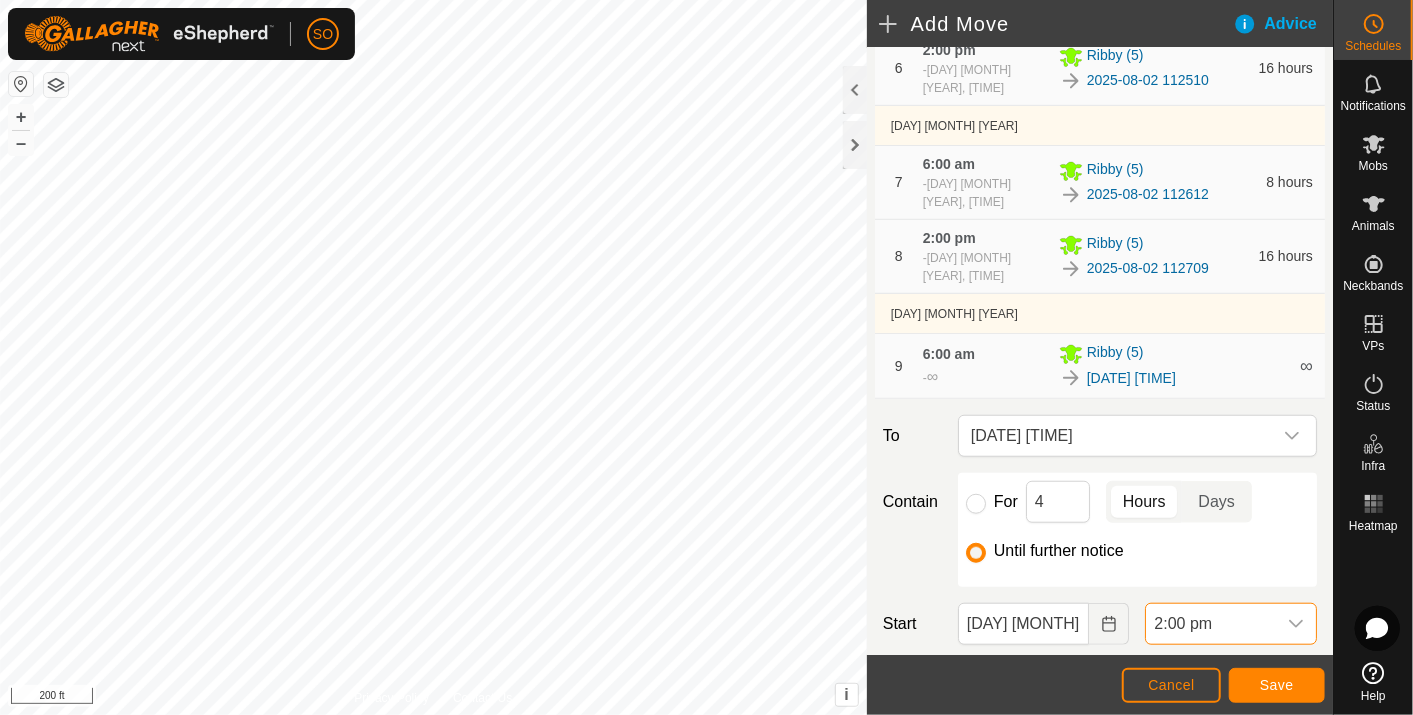 scroll, scrollTop: 587, scrollLeft: 0, axis: vertical 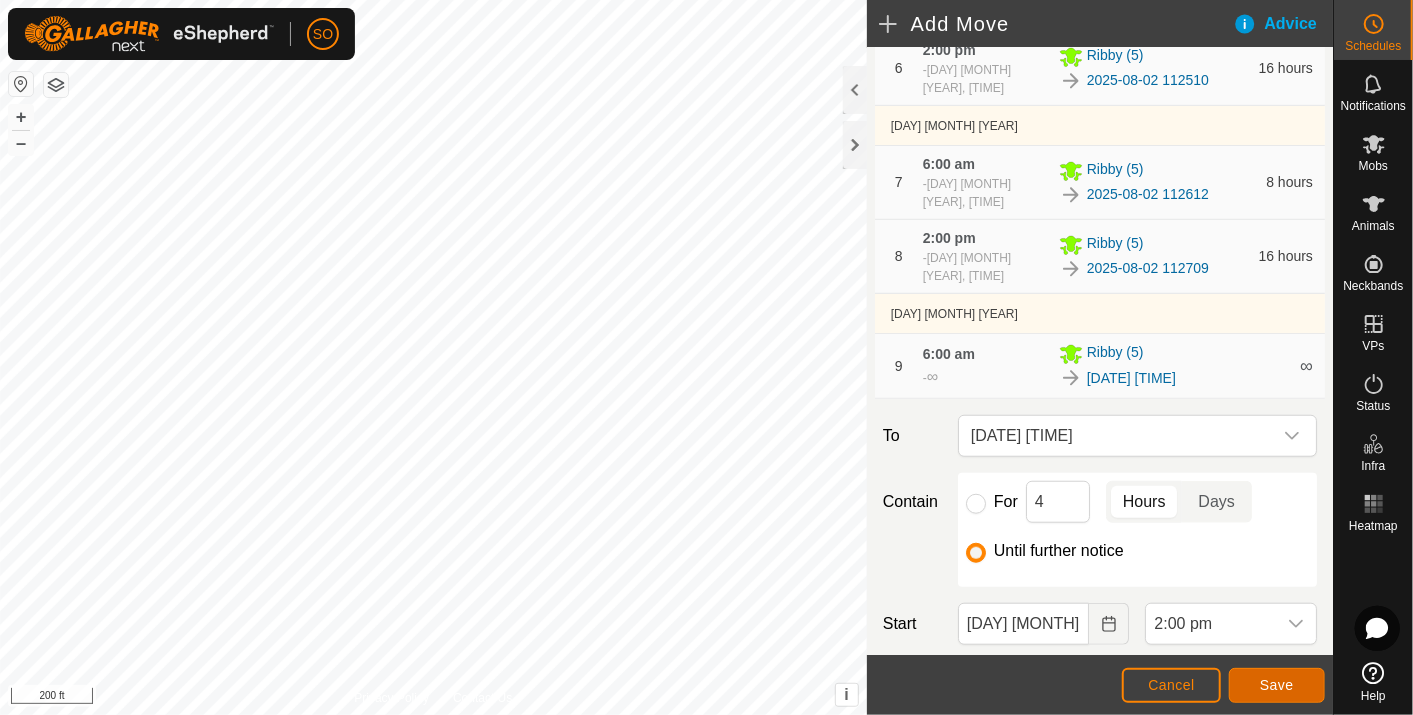 click on "Save" 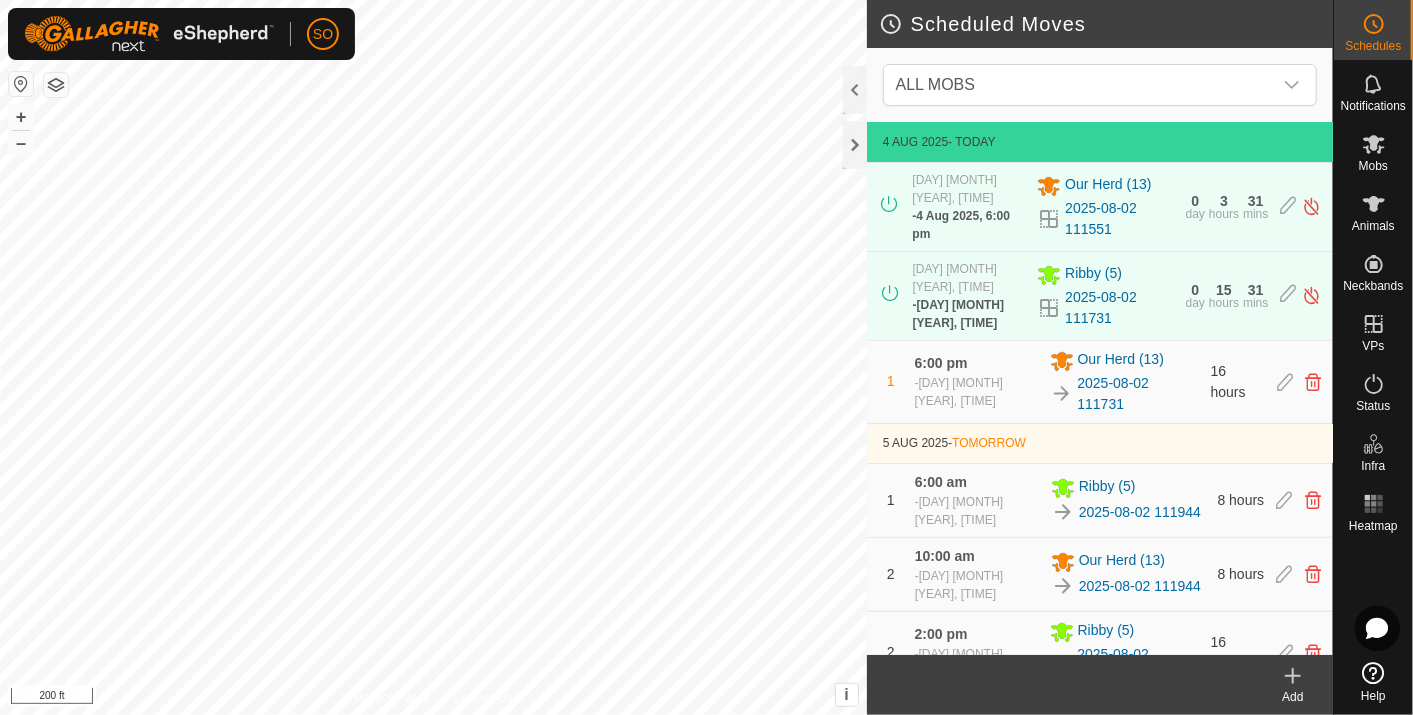 click 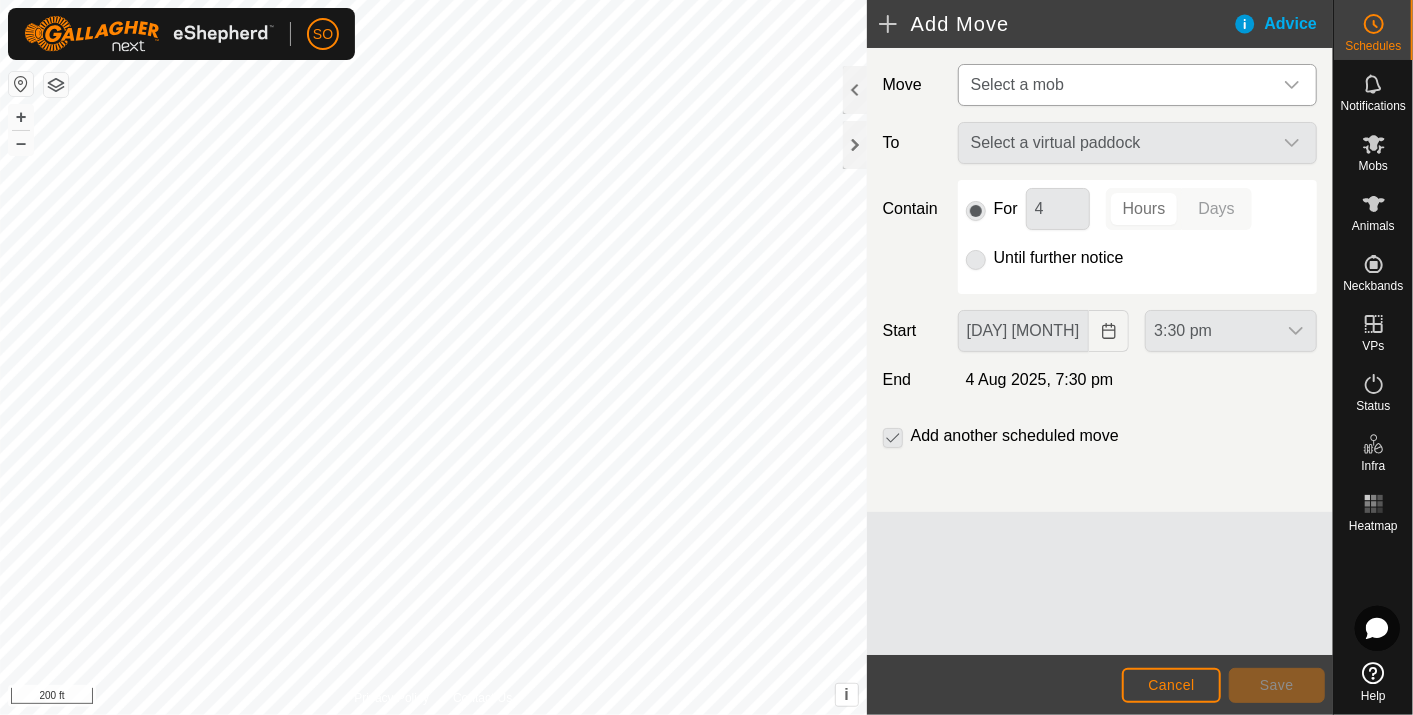 click at bounding box center (1292, 85) 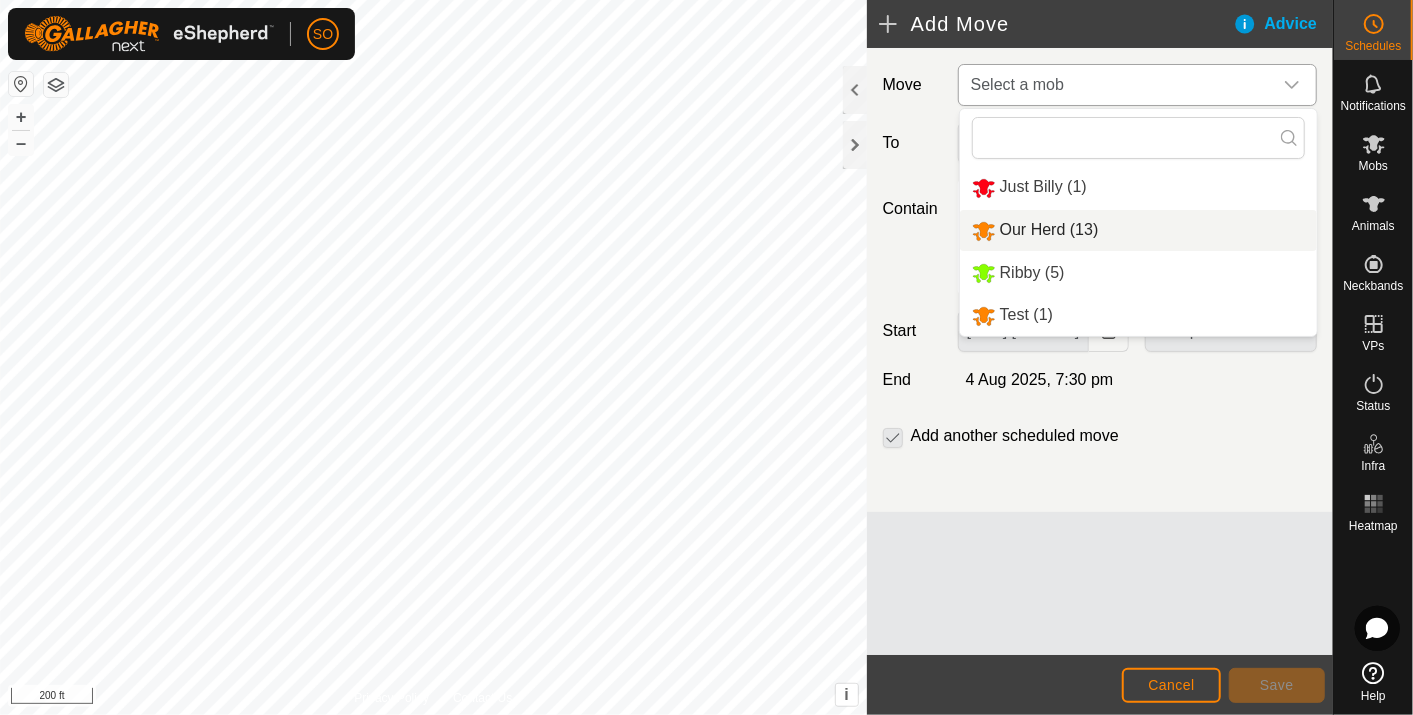 click on "Our Herd (13)" at bounding box center [1138, 230] 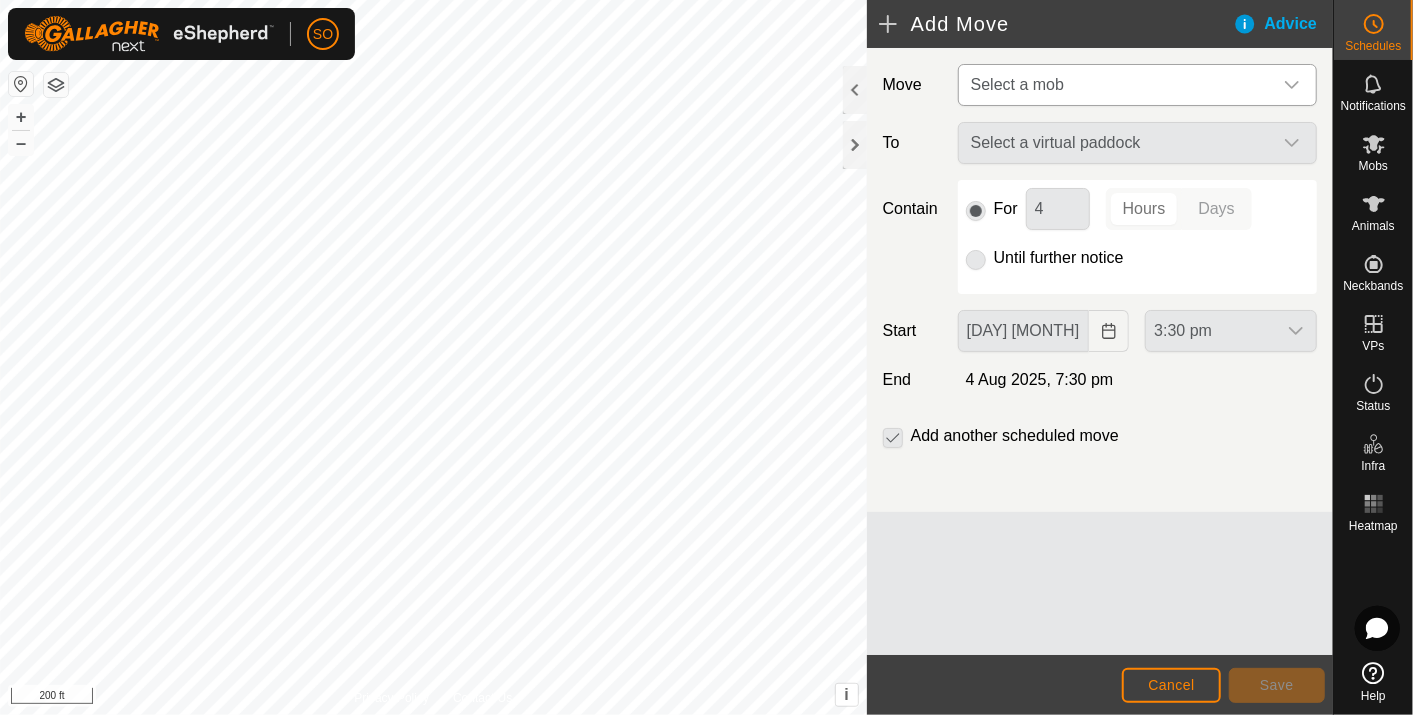 type on "[DAY] [MONTH], [YEAR]" 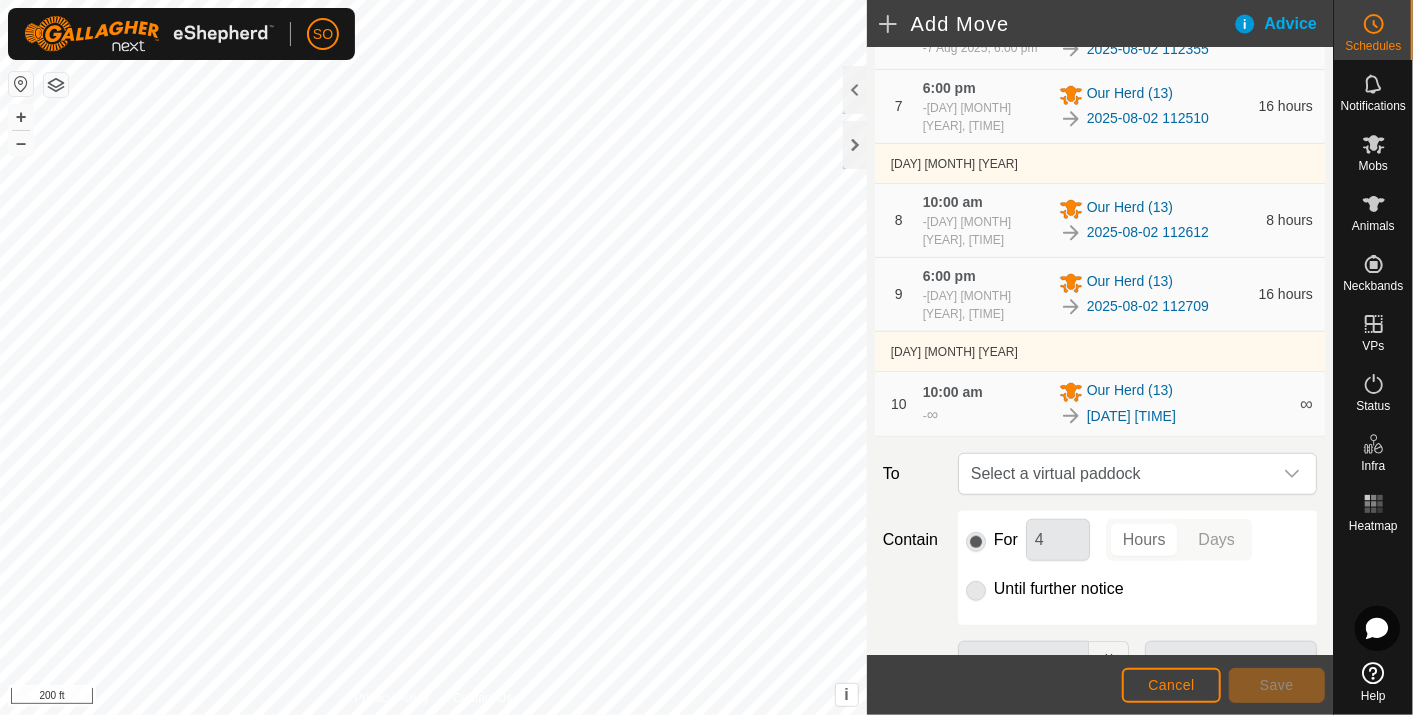 scroll, scrollTop: 811, scrollLeft: 0, axis: vertical 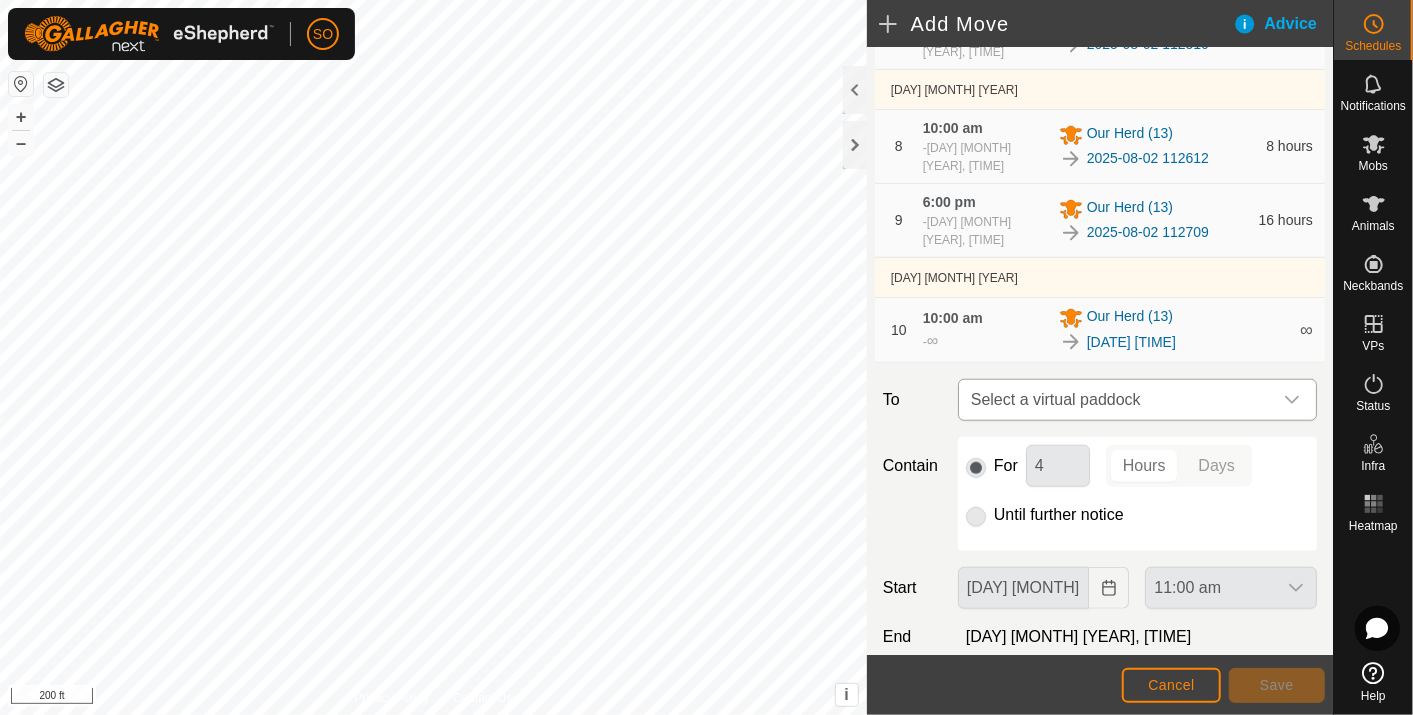 click 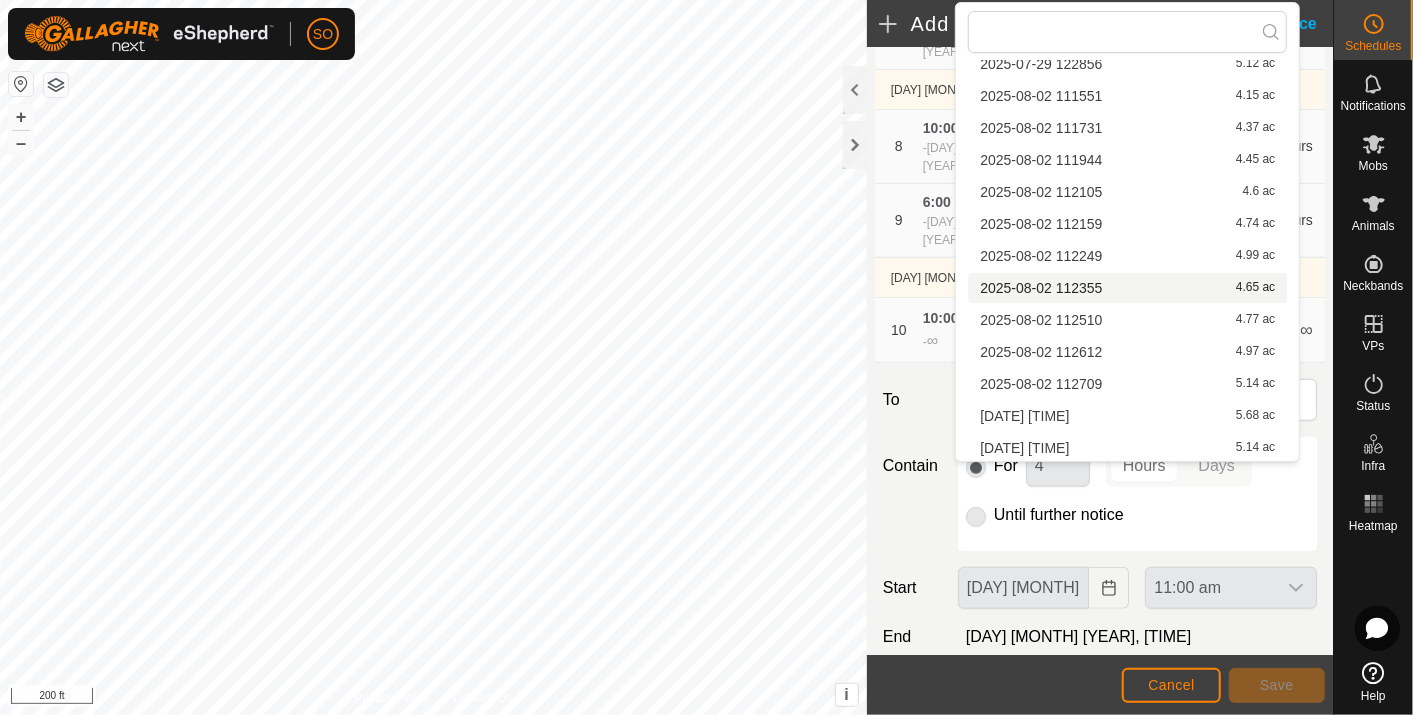 scroll, scrollTop: 315, scrollLeft: 0, axis: vertical 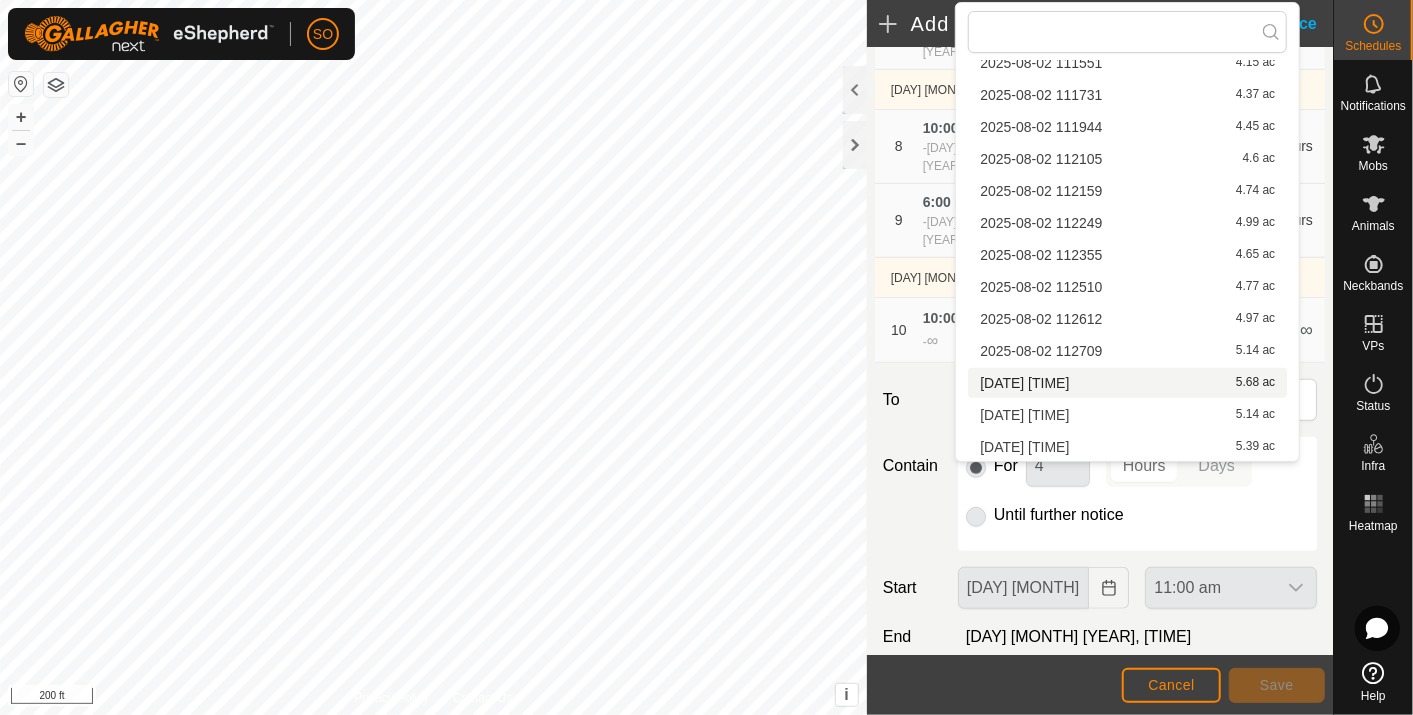 click on "[DATE] [TIME]  [NUMBER] ac" at bounding box center [1127, 383] 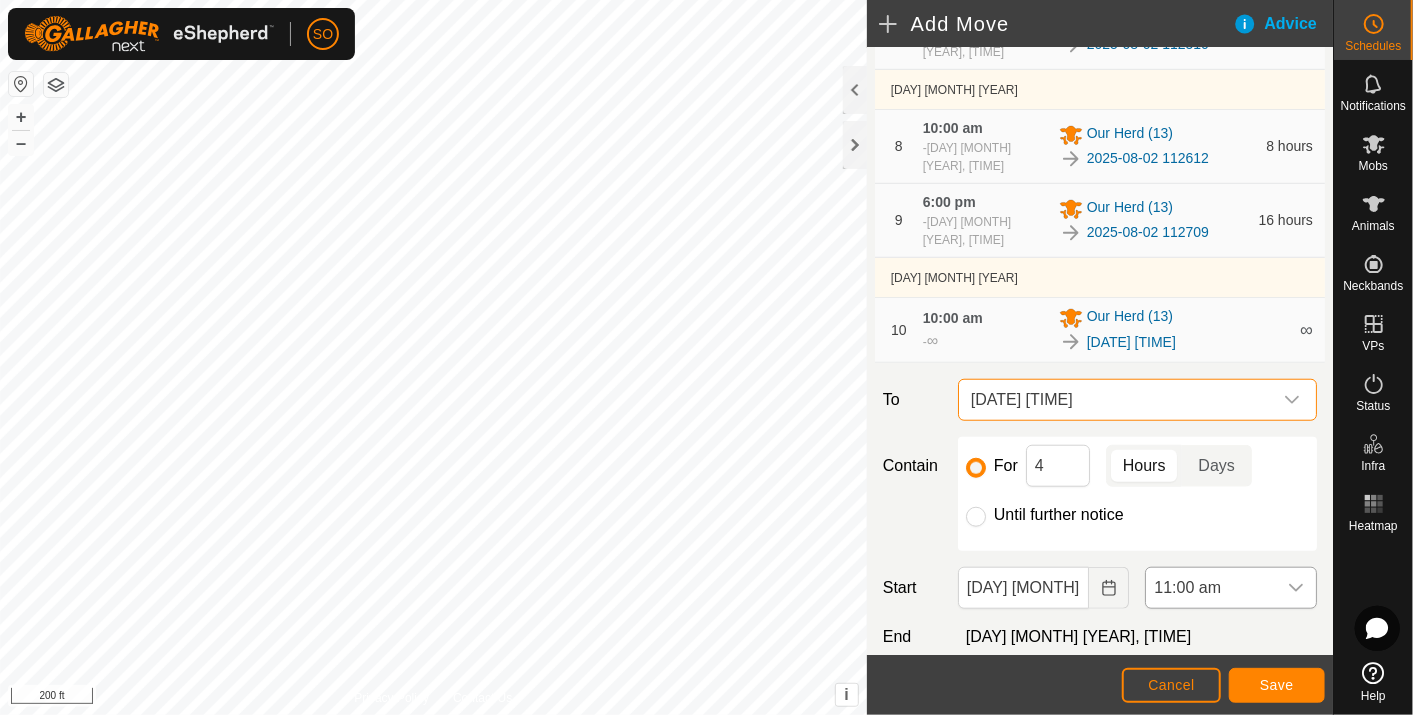 click 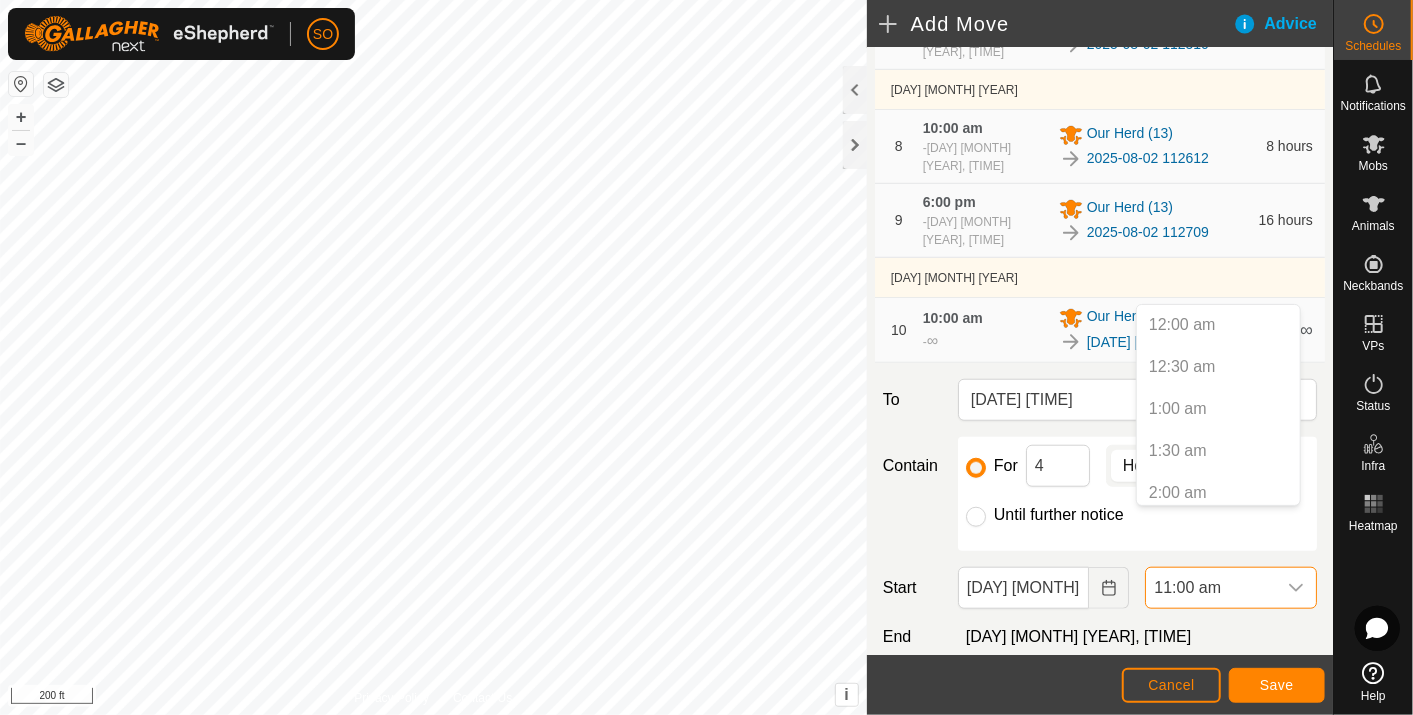 scroll, scrollTop: 763, scrollLeft: 0, axis: vertical 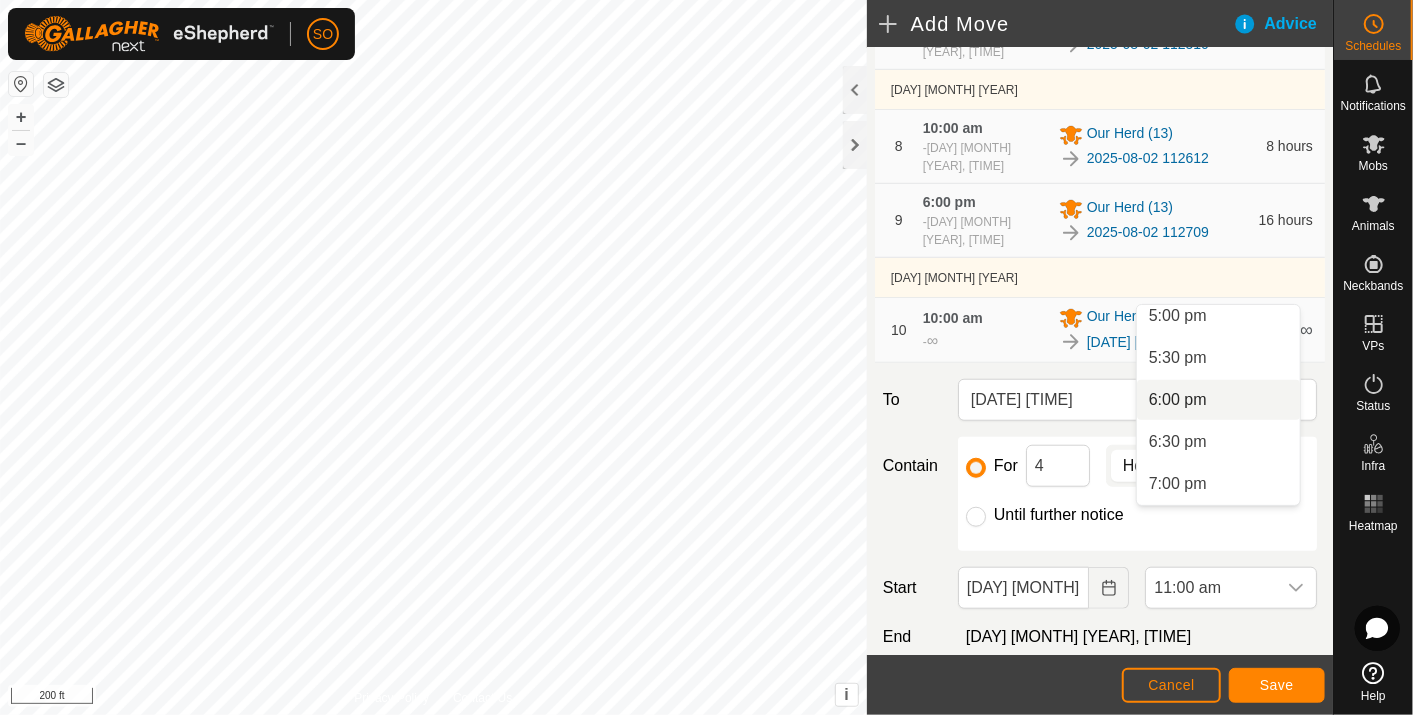 click on "6:00 pm" at bounding box center [1218, 400] 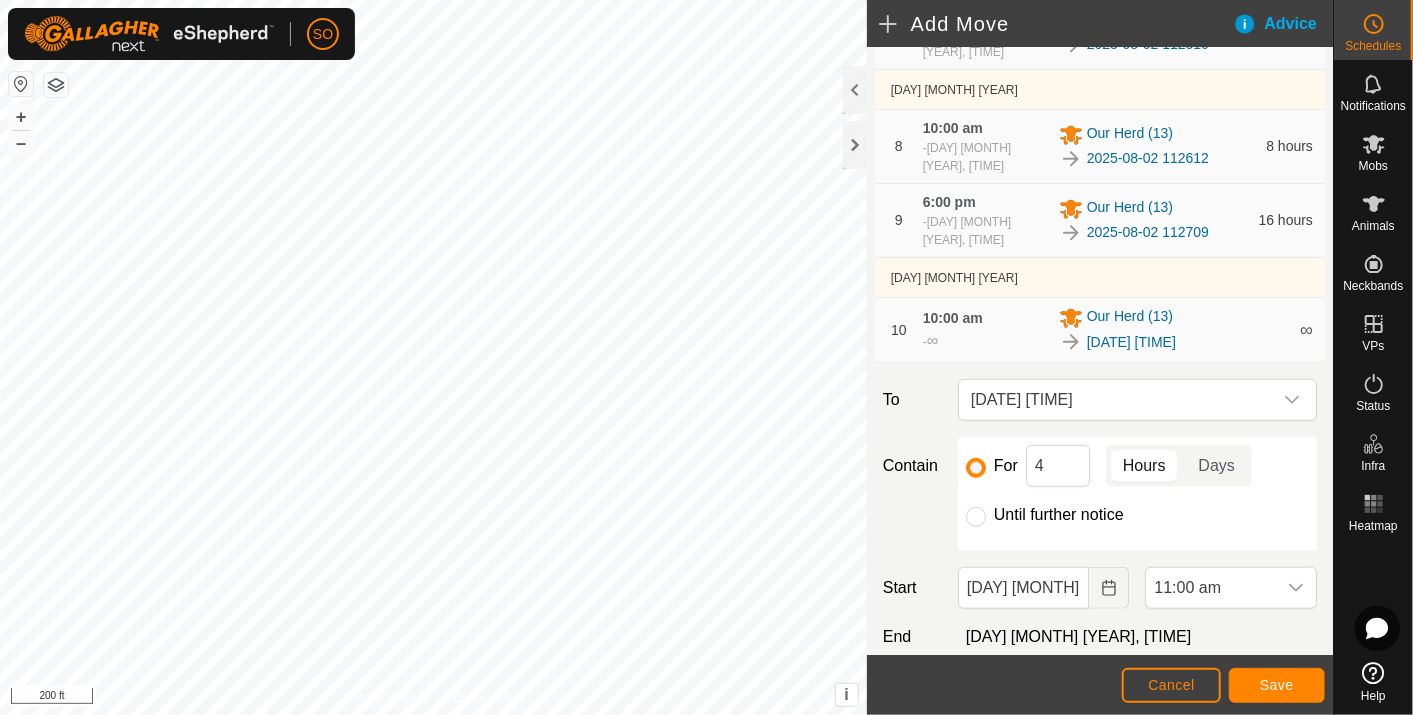 scroll, scrollTop: 923, scrollLeft: 0, axis: vertical 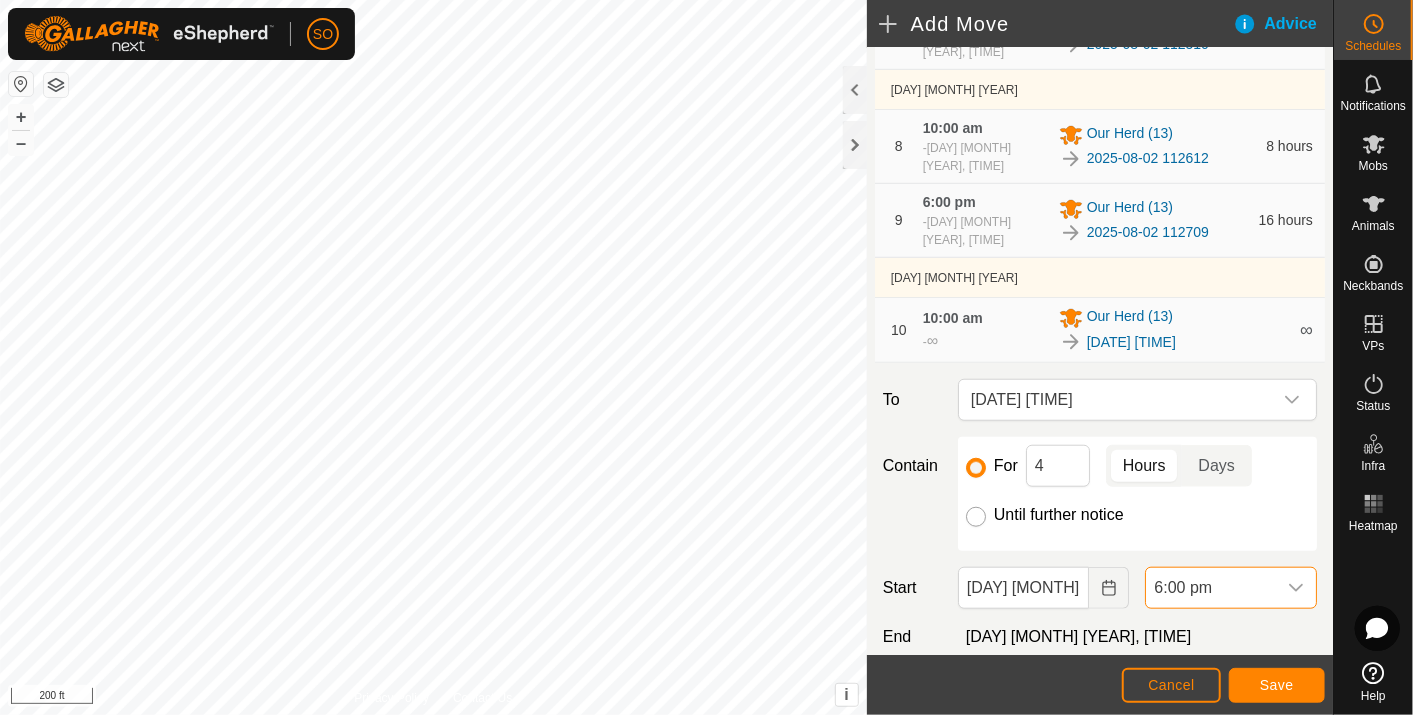 click on "Until further notice" at bounding box center [976, 517] 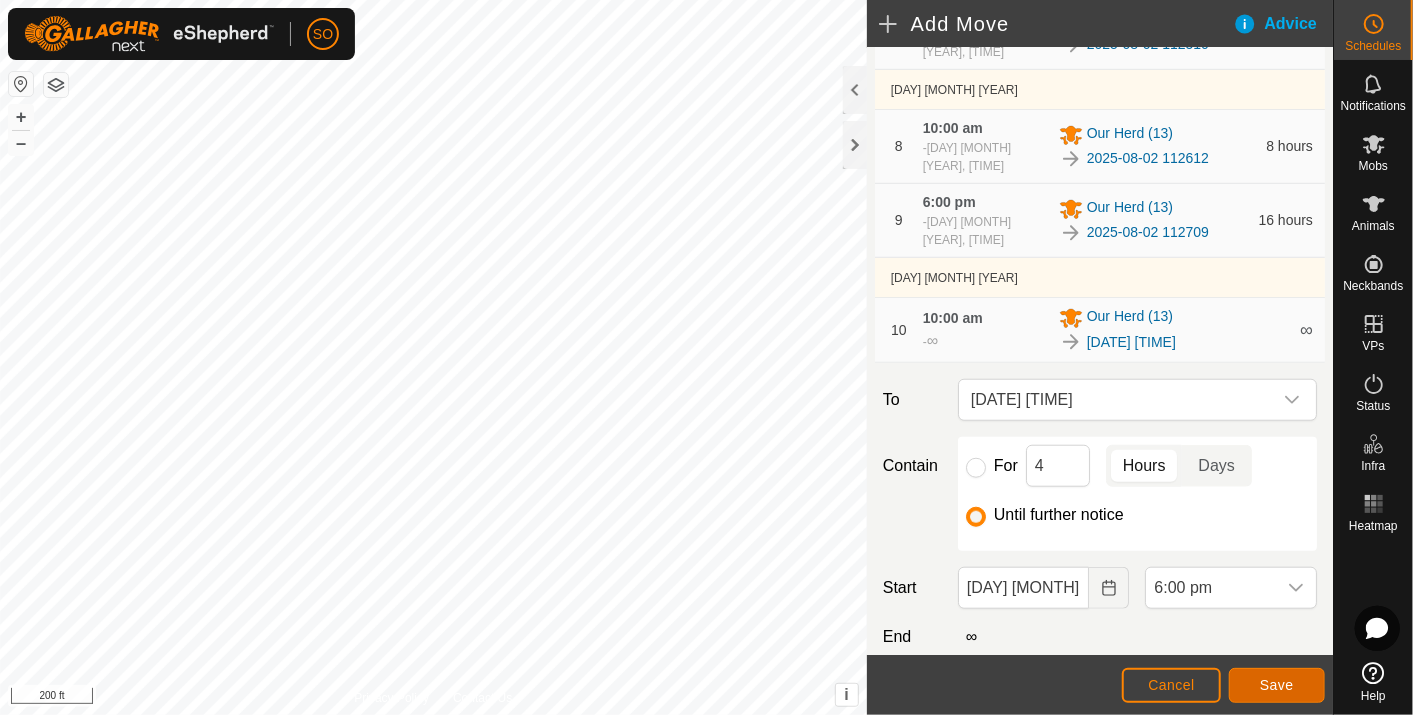 click on "Save" 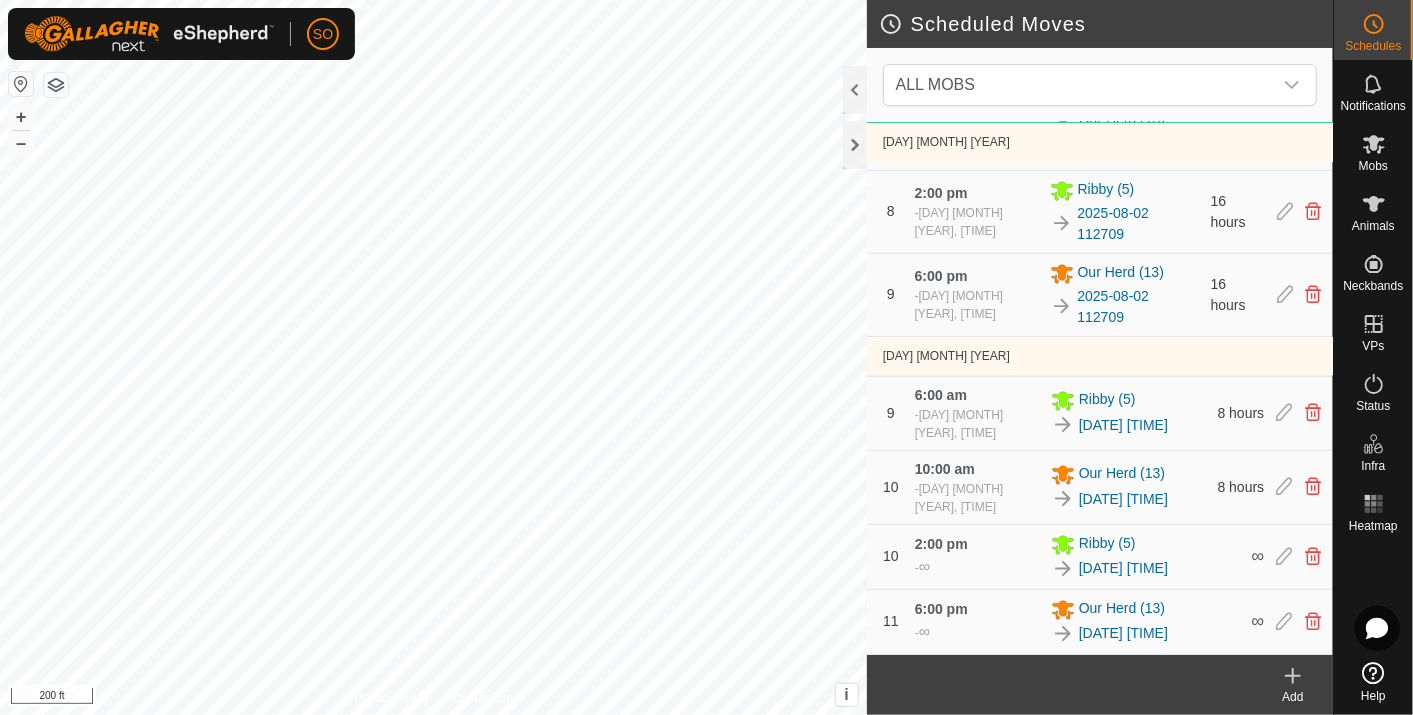 scroll, scrollTop: 1585, scrollLeft: 0, axis: vertical 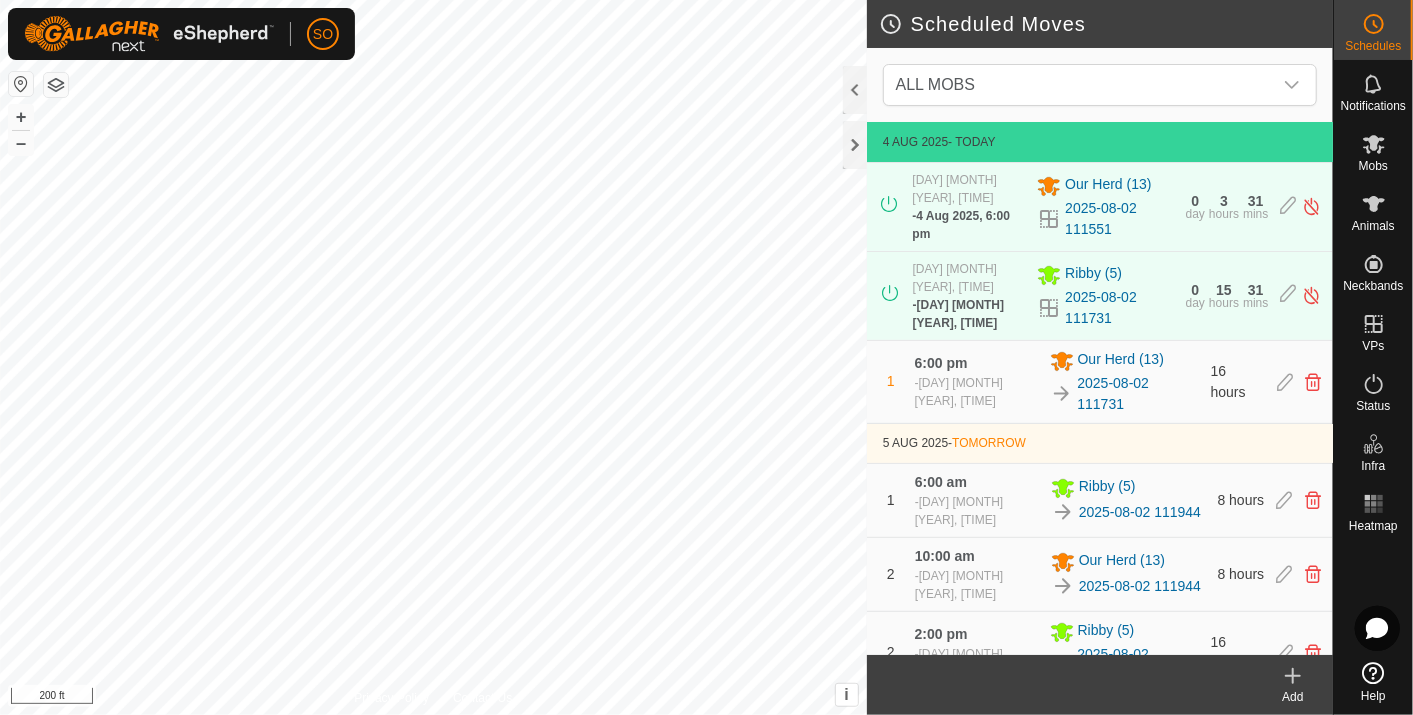 click 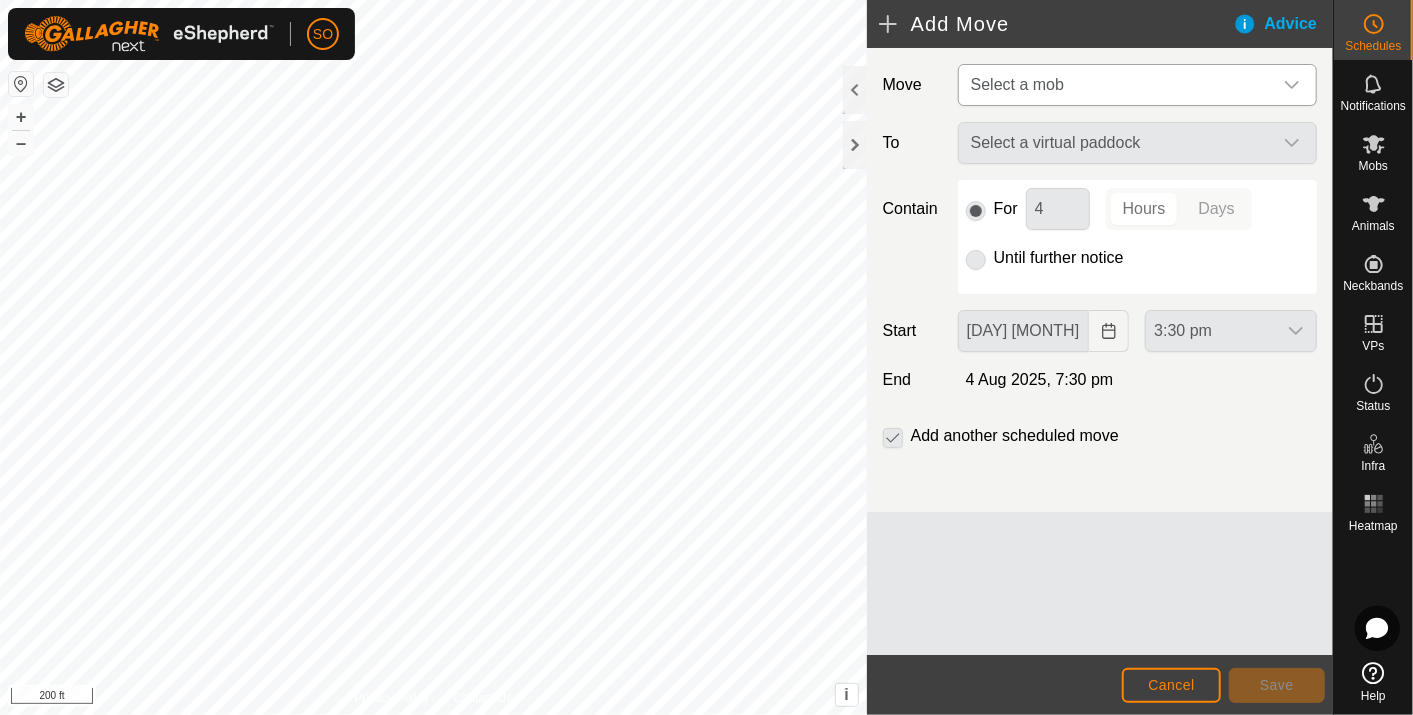 click 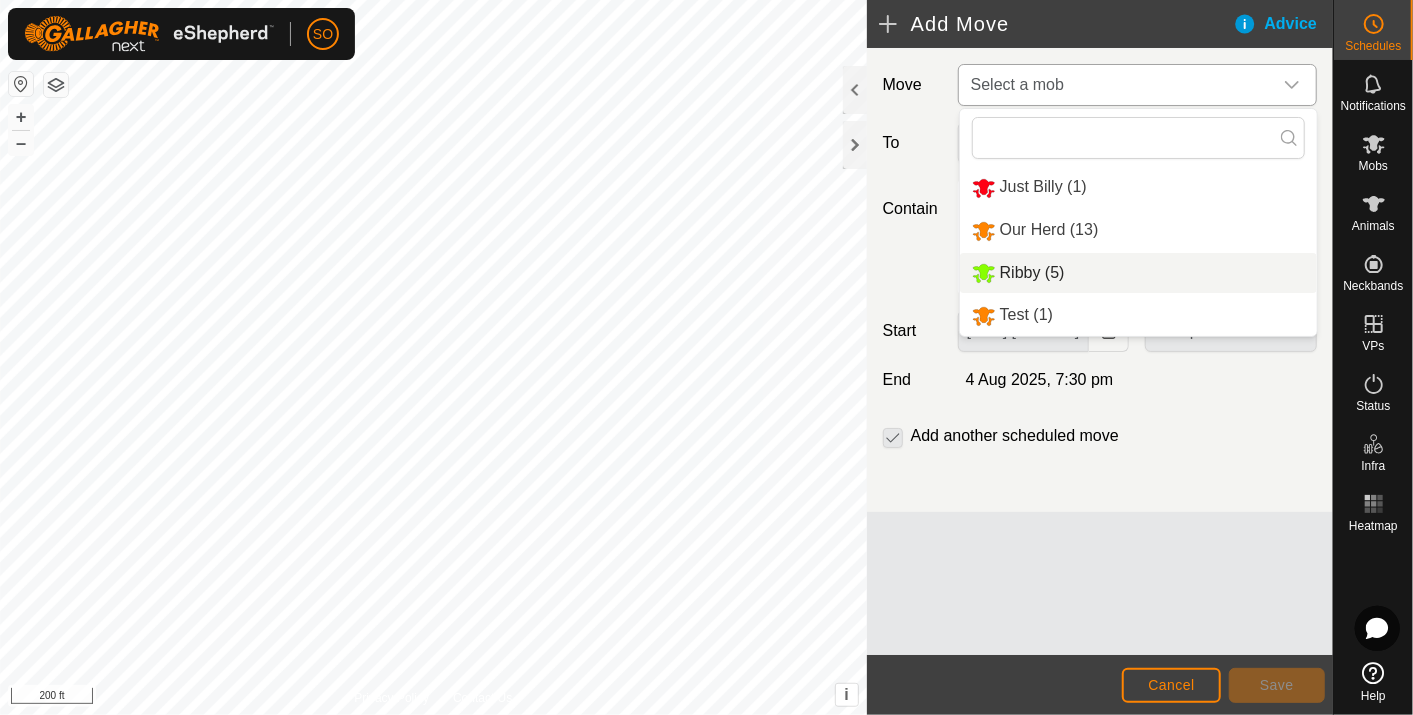 click on "Ribby (5)" at bounding box center (1138, 273) 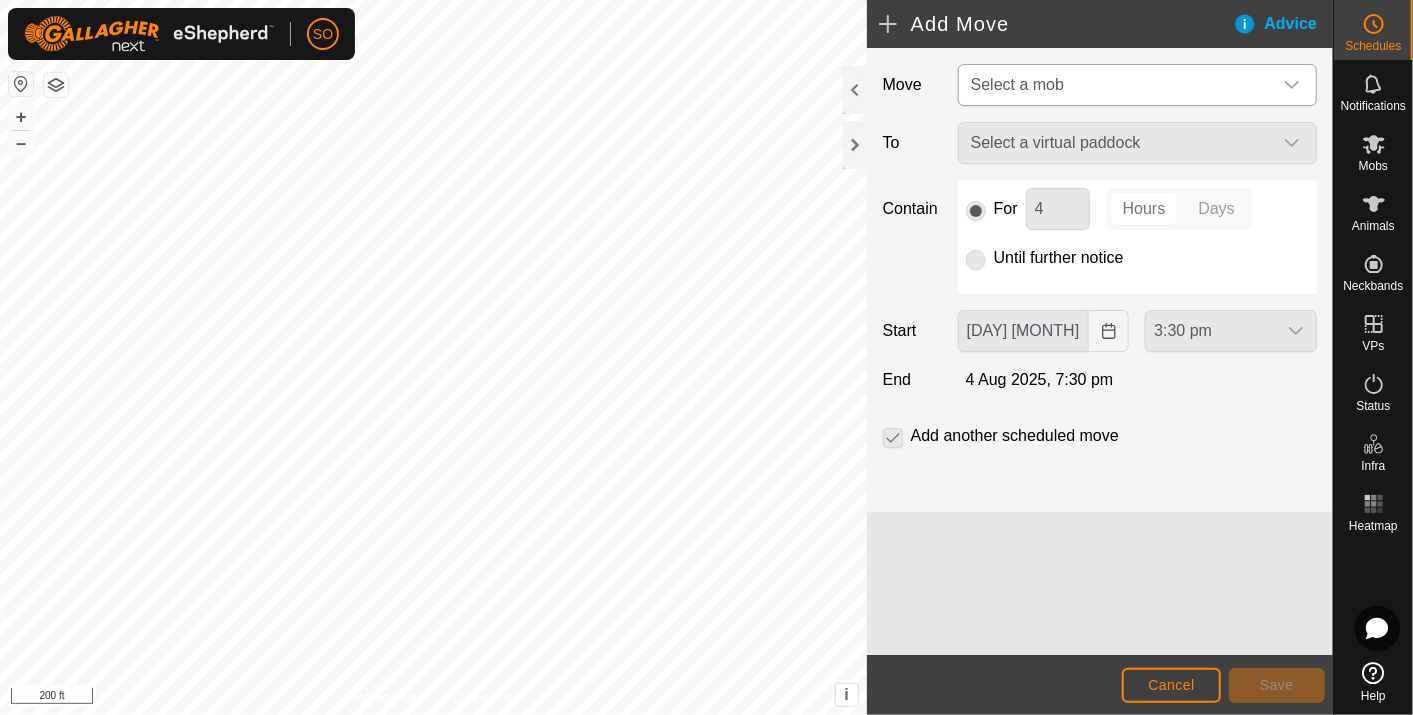 type on "[DAY] [MONTH], [YEAR]" 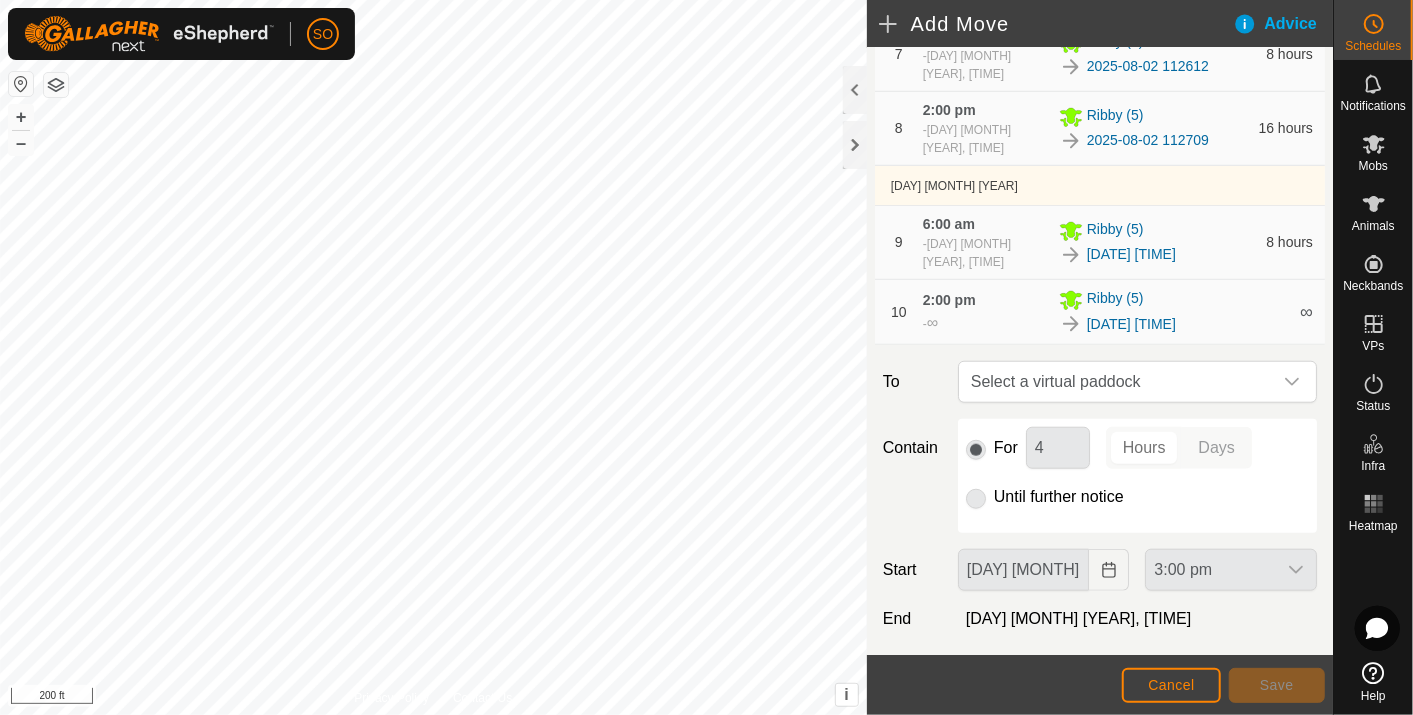 scroll, scrollTop: 860, scrollLeft: 0, axis: vertical 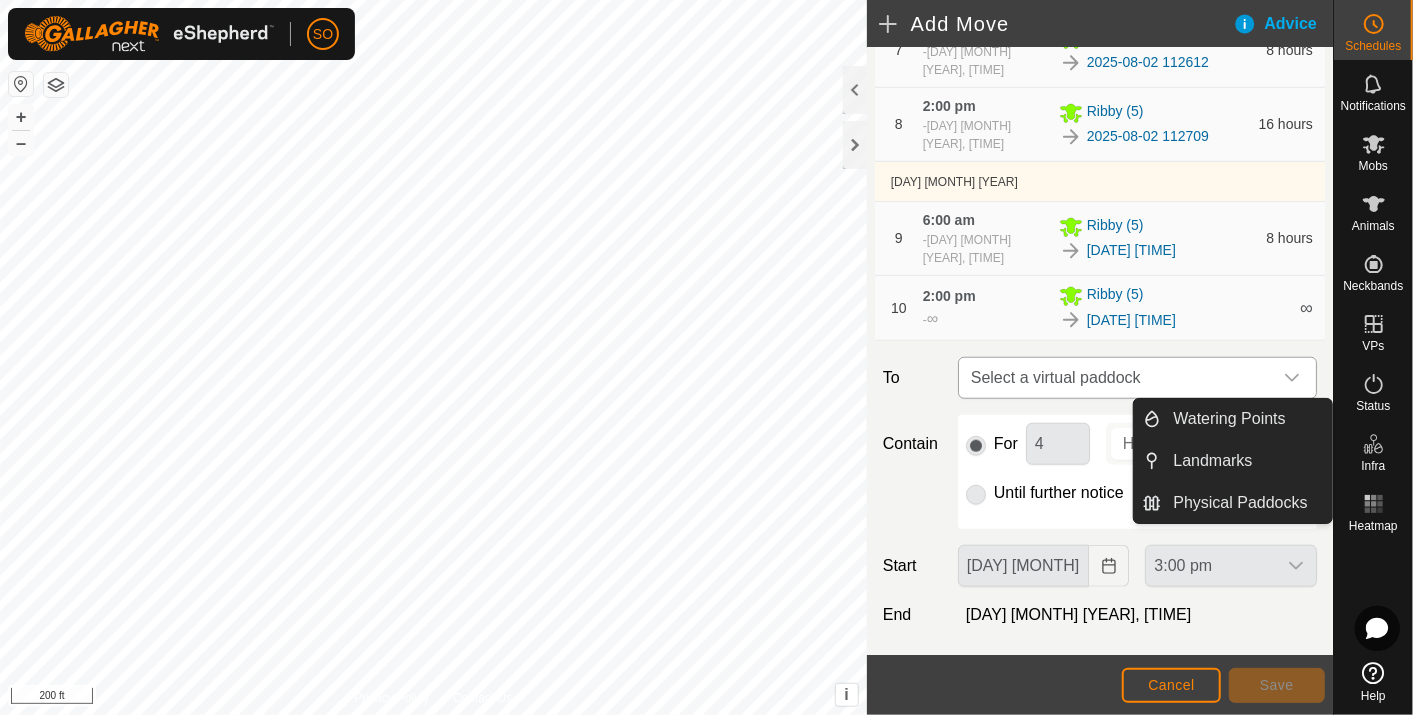 click 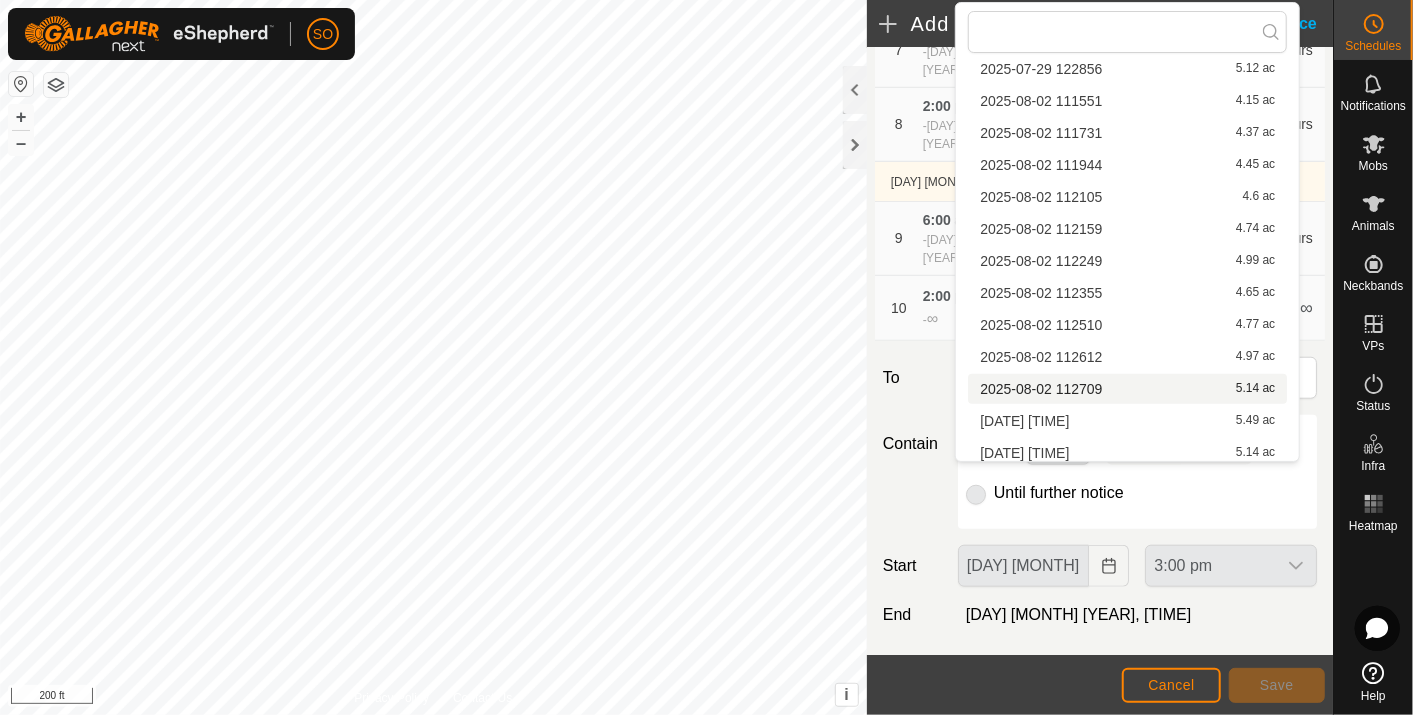 scroll, scrollTop: 315, scrollLeft: 0, axis: vertical 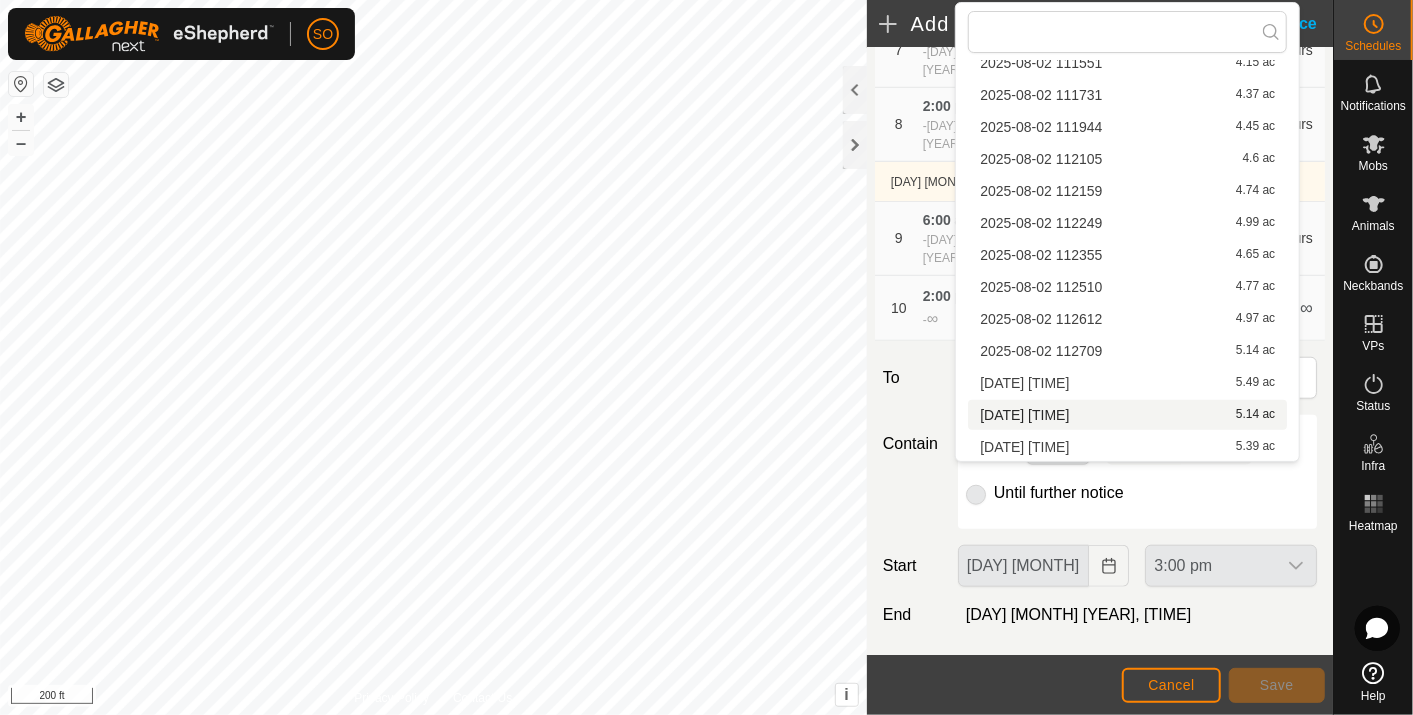 click on "[DATE] [TIME]  [NUMBER] ac" at bounding box center [1127, 415] 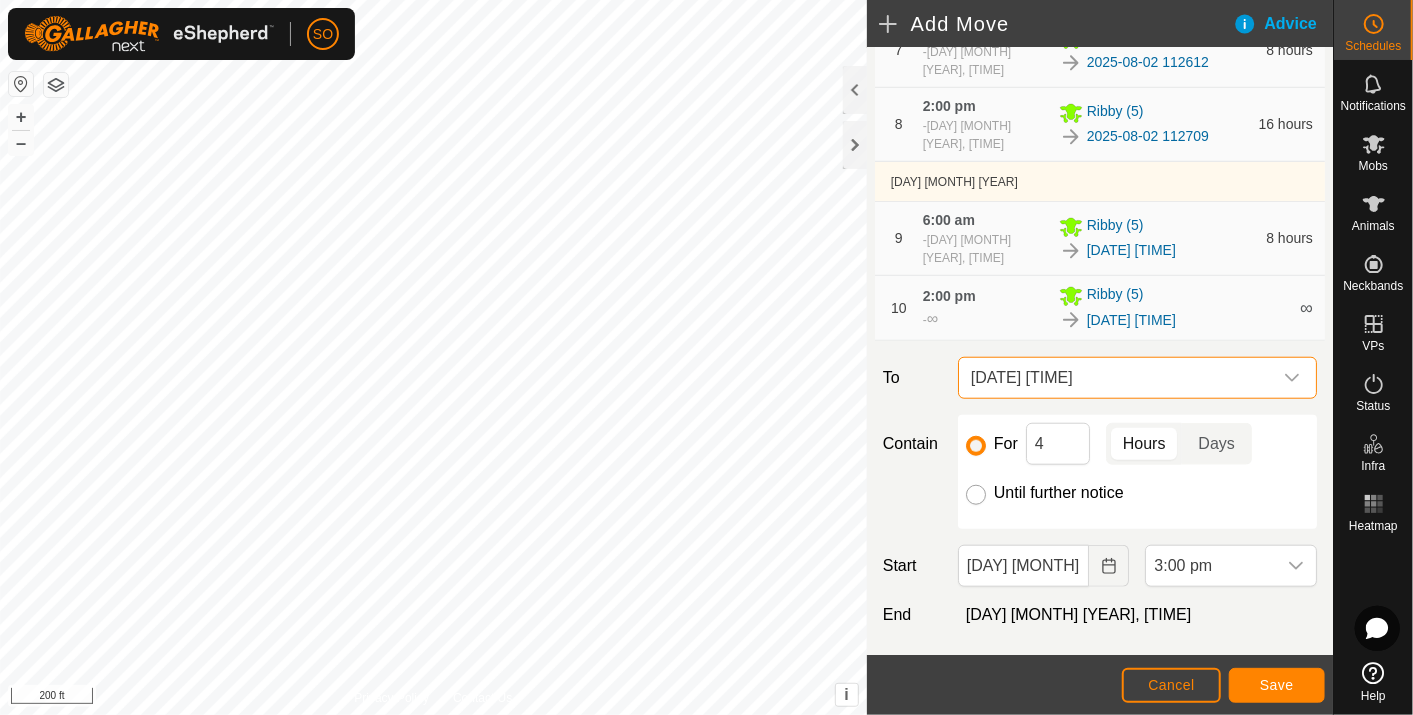 drag, startPoint x: 1078, startPoint y: 405, endPoint x: 971, endPoint y: 402, distance: 107.042046 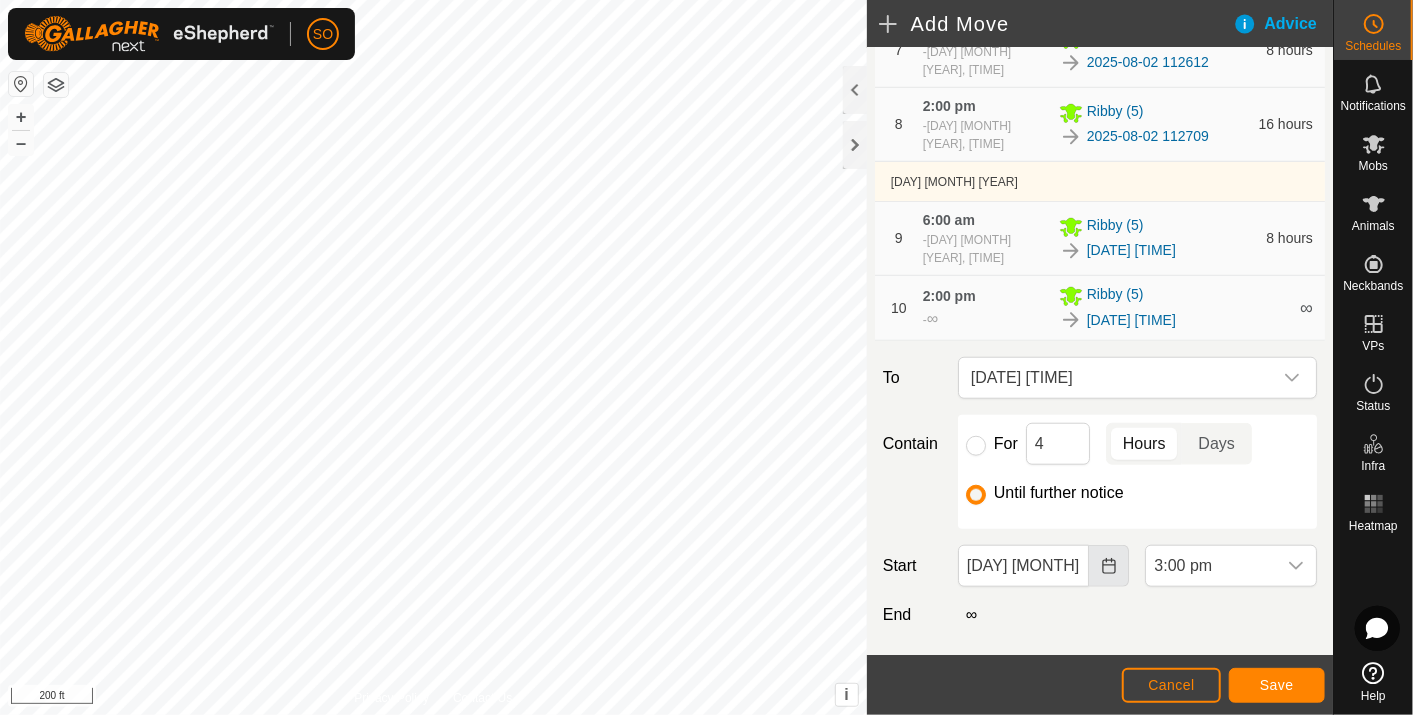 click 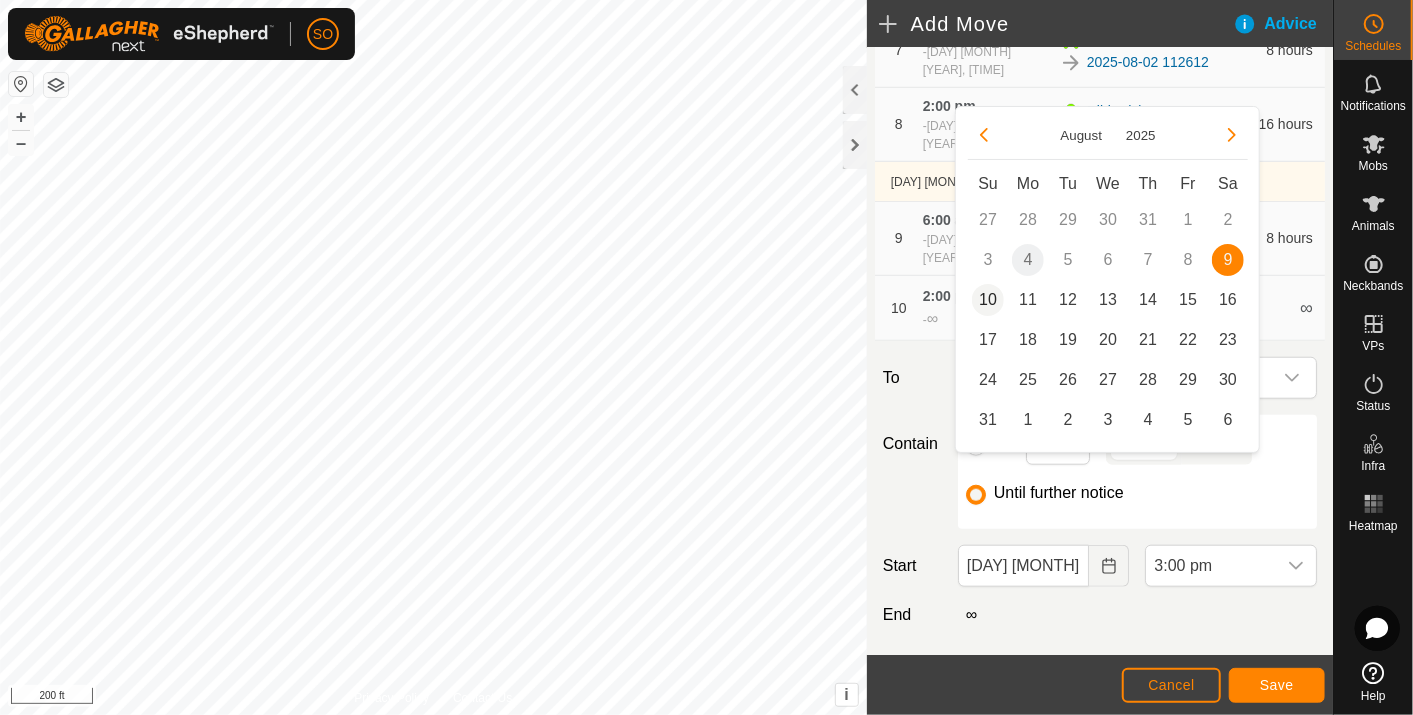 click on "10" at bounding box center (988, 300) 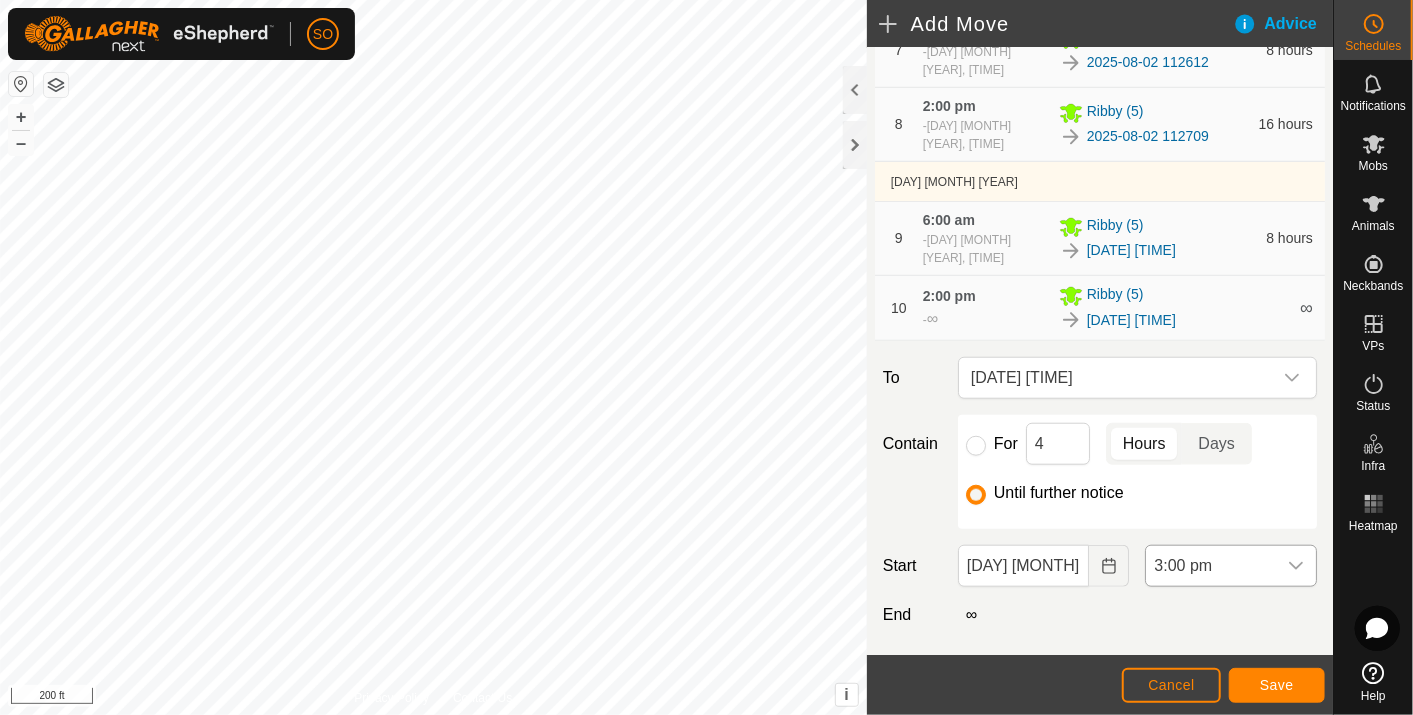 click at bounding box center [1296, 566] 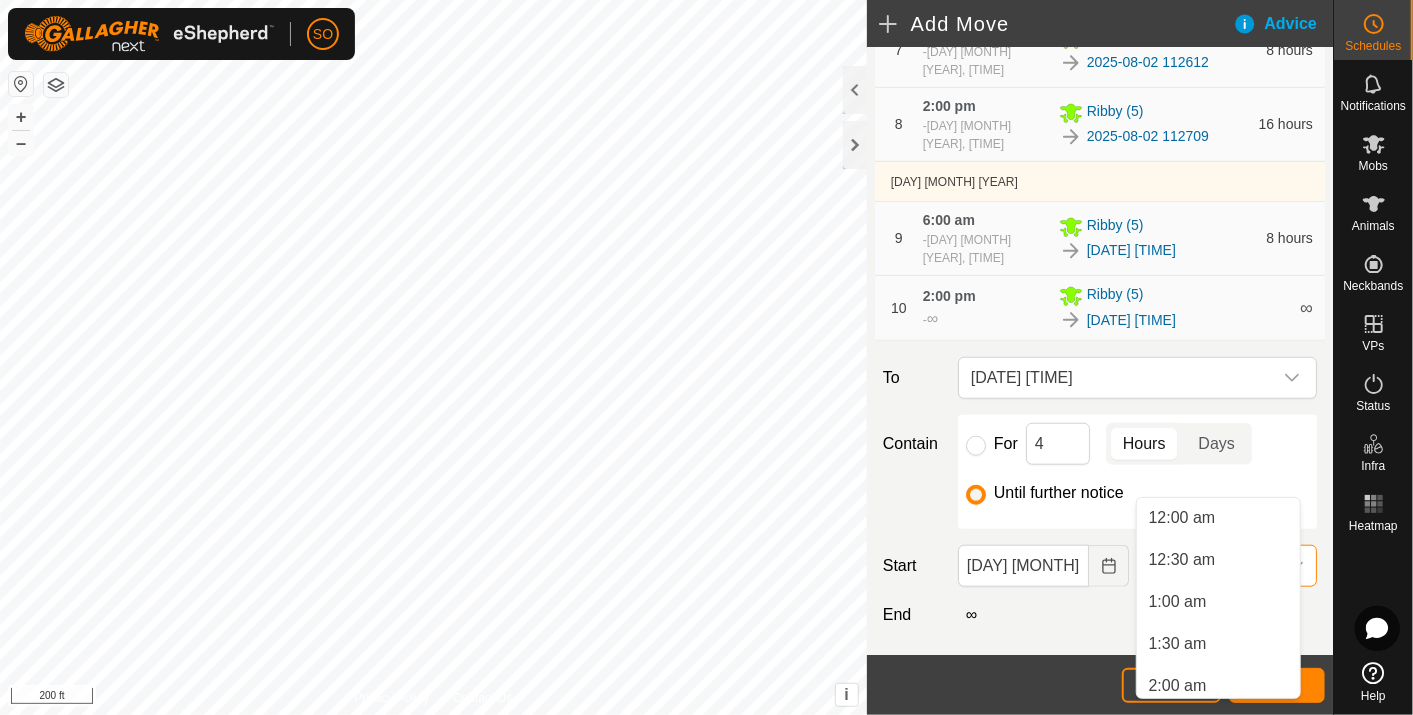 scroll, scrollTop: 1099, scrollLeft: 0, axis: vertical 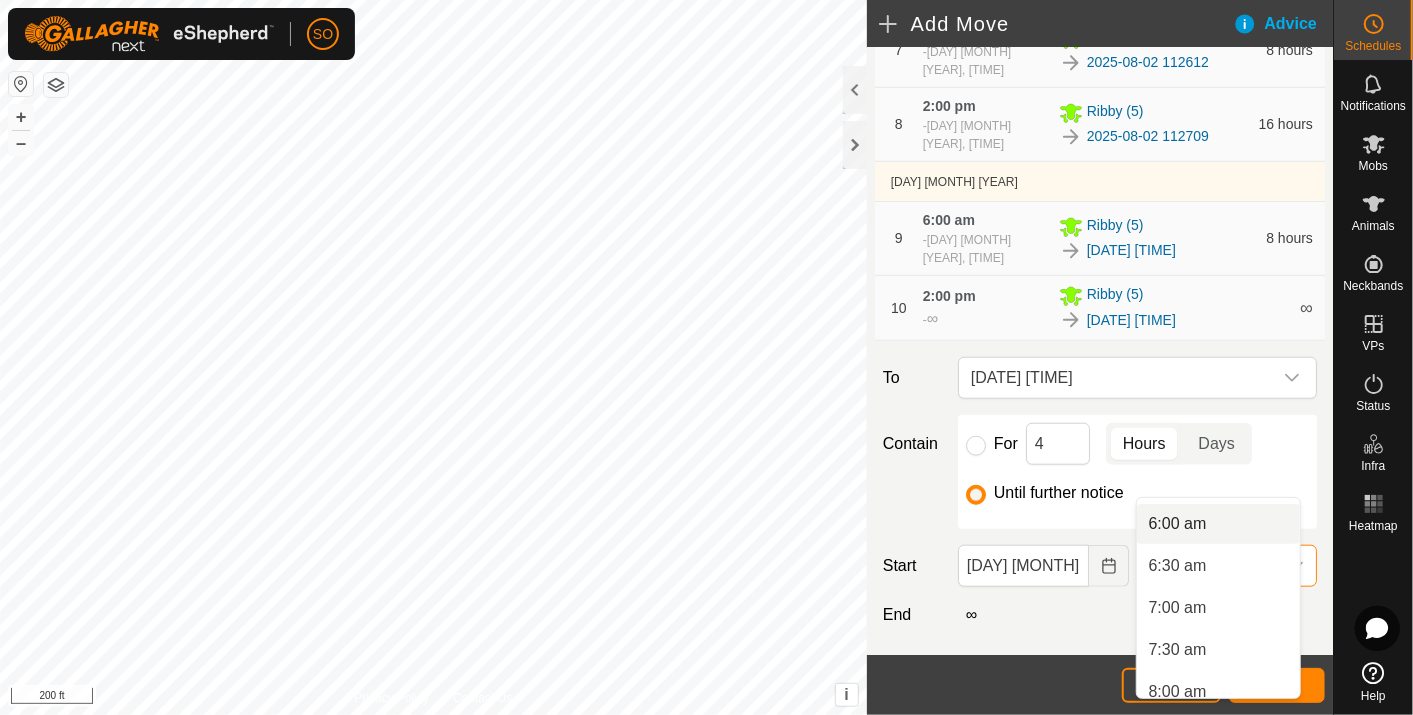 click on "6:00 am" at bounding box center [1218, 524] 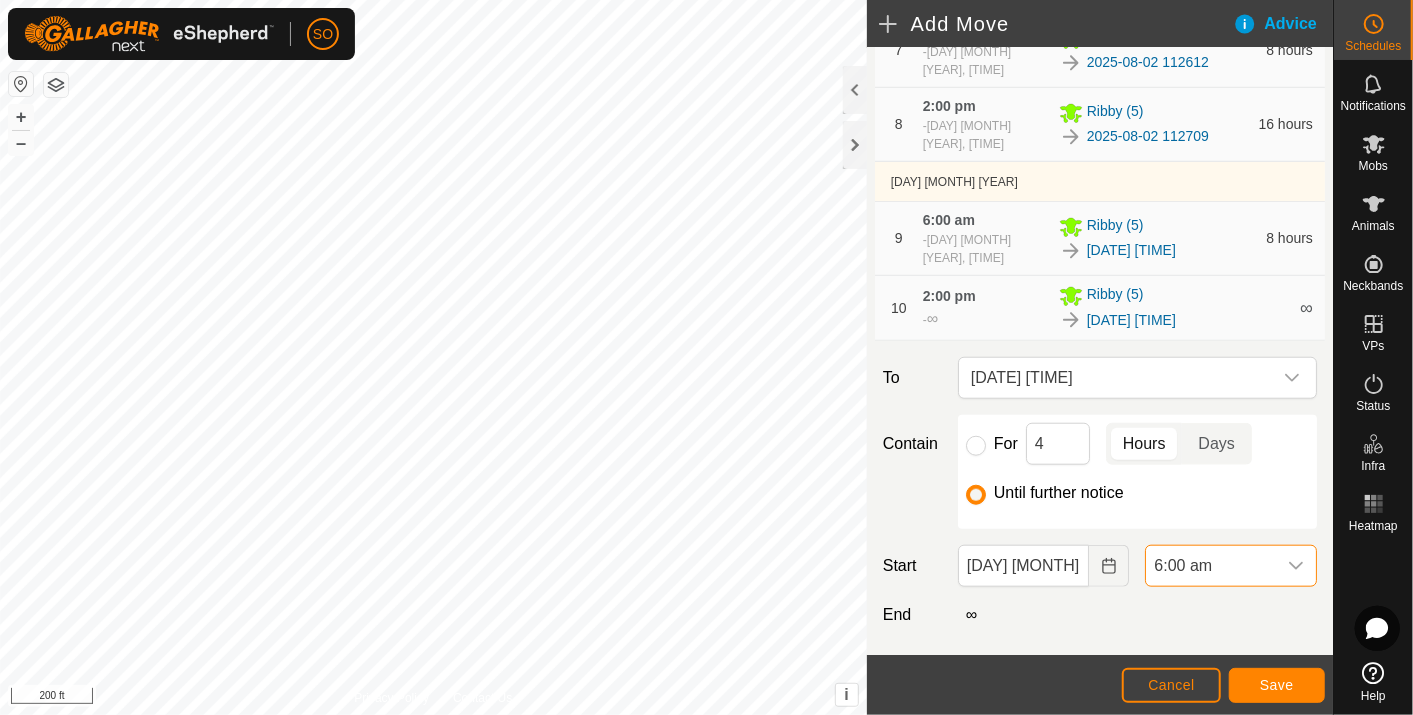 scroll, scrollTop: 1099, scrollLeft: 0, axis: vertical 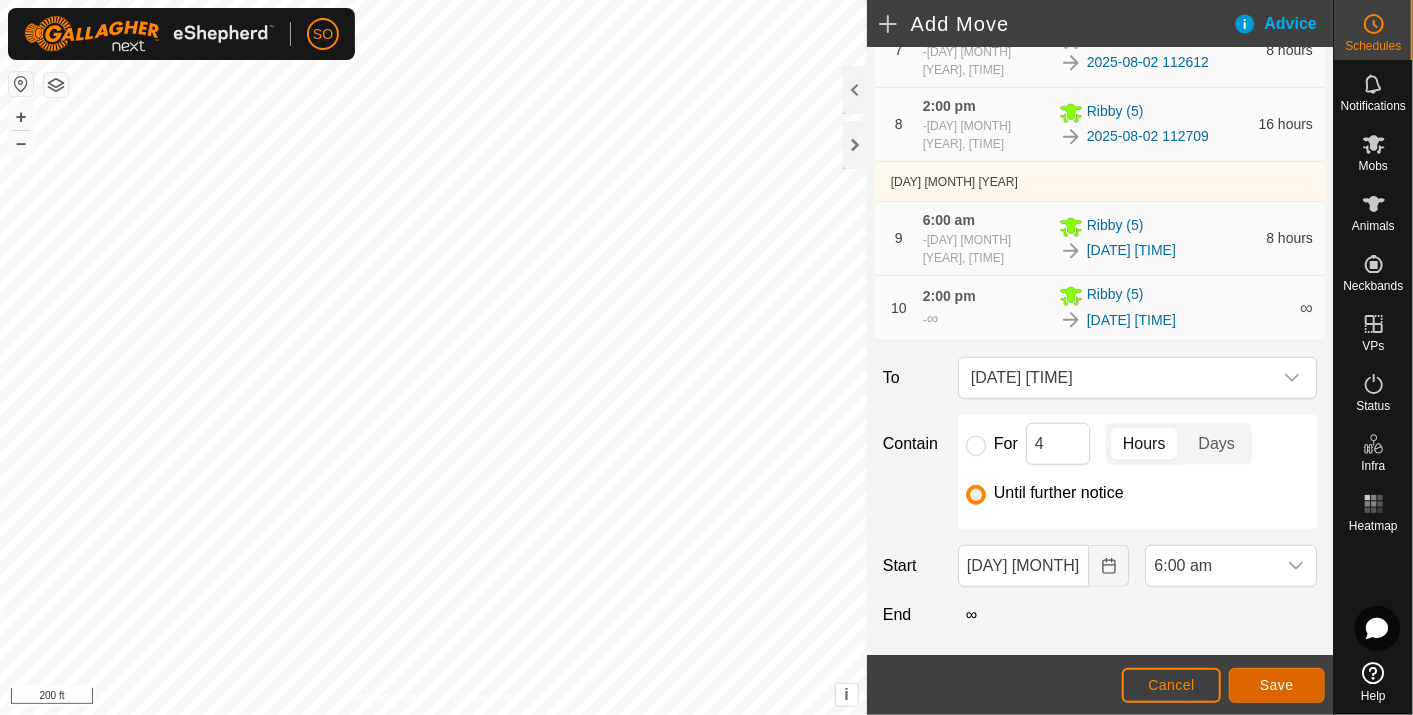 click on "Save" 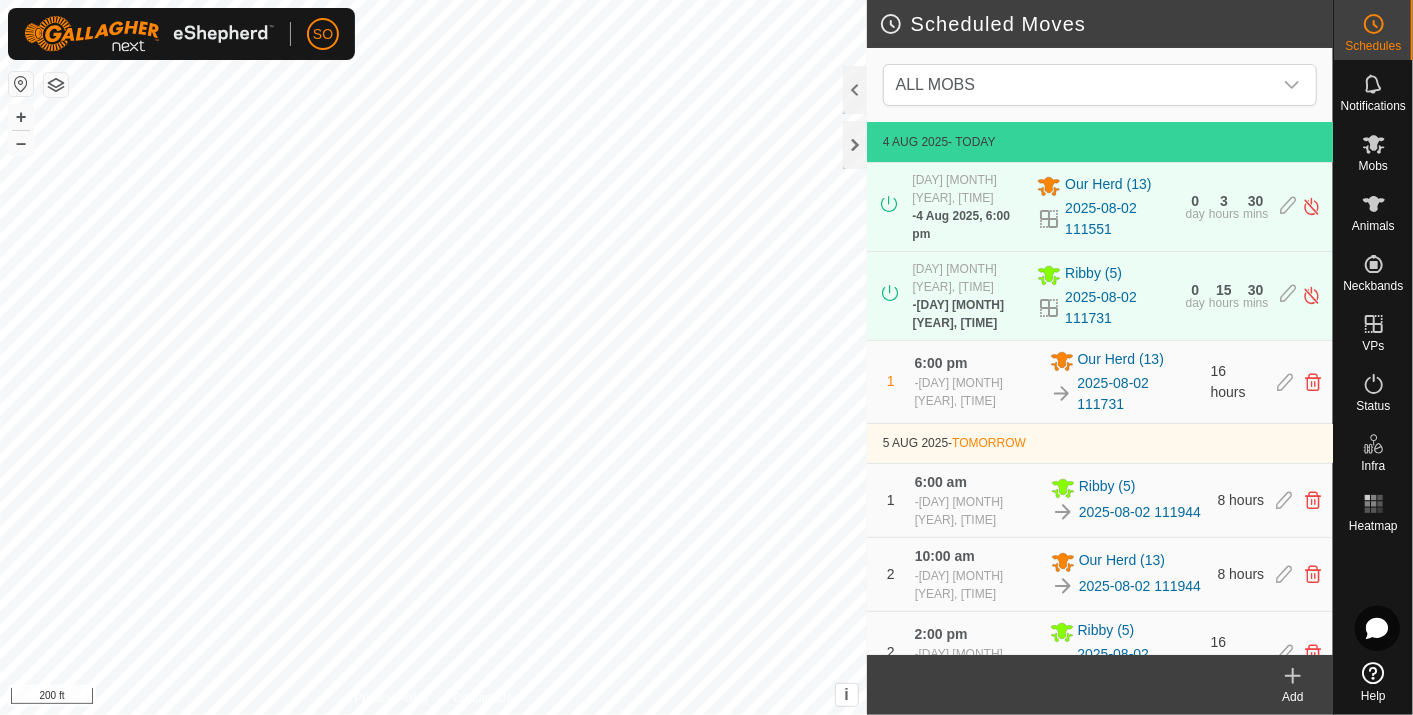 click 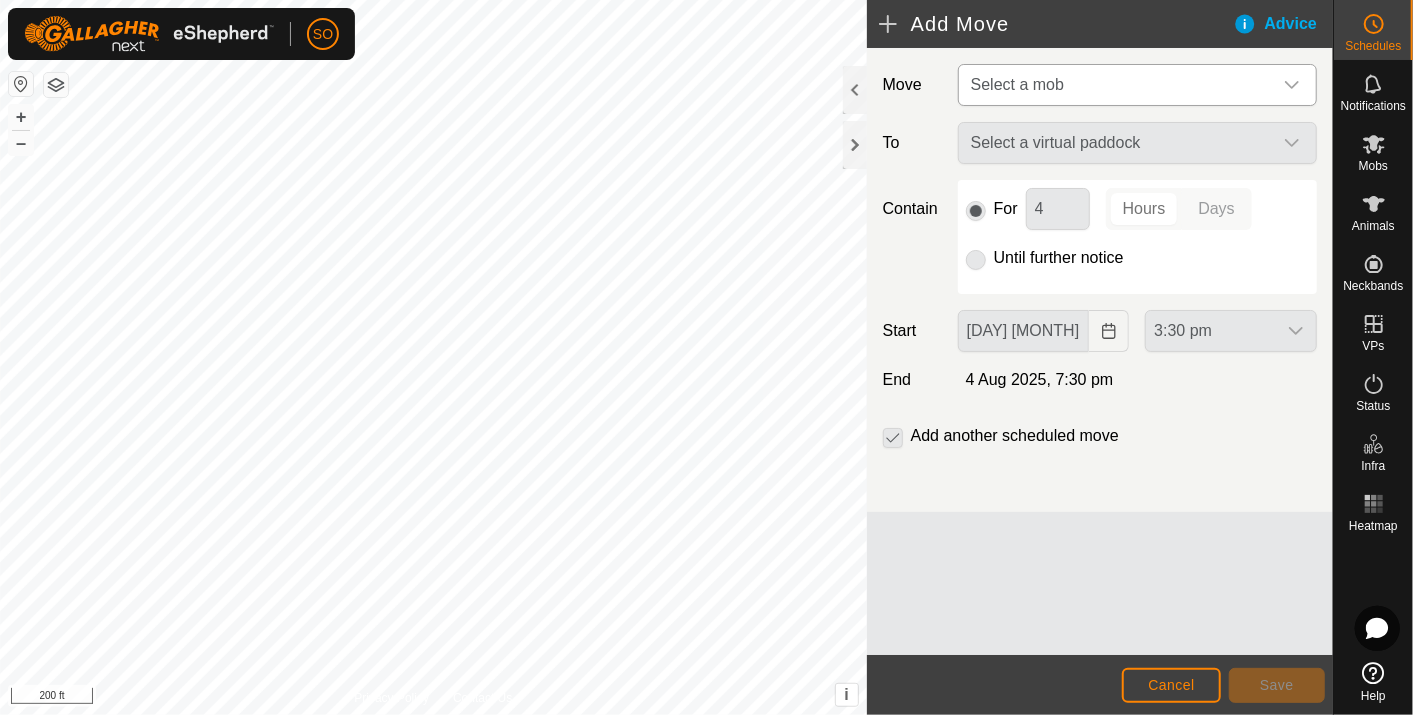 click 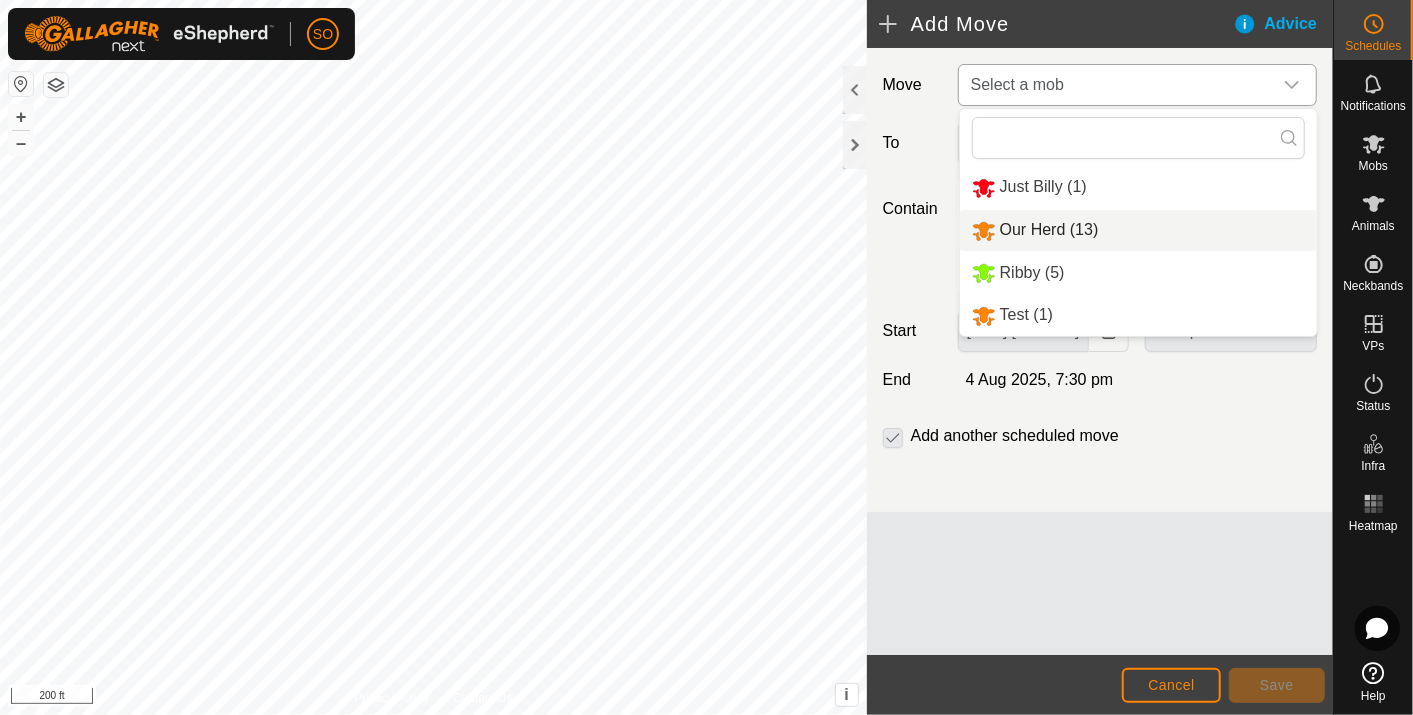 click on "Our Herd (13)" at bounding box center [1138, 230] 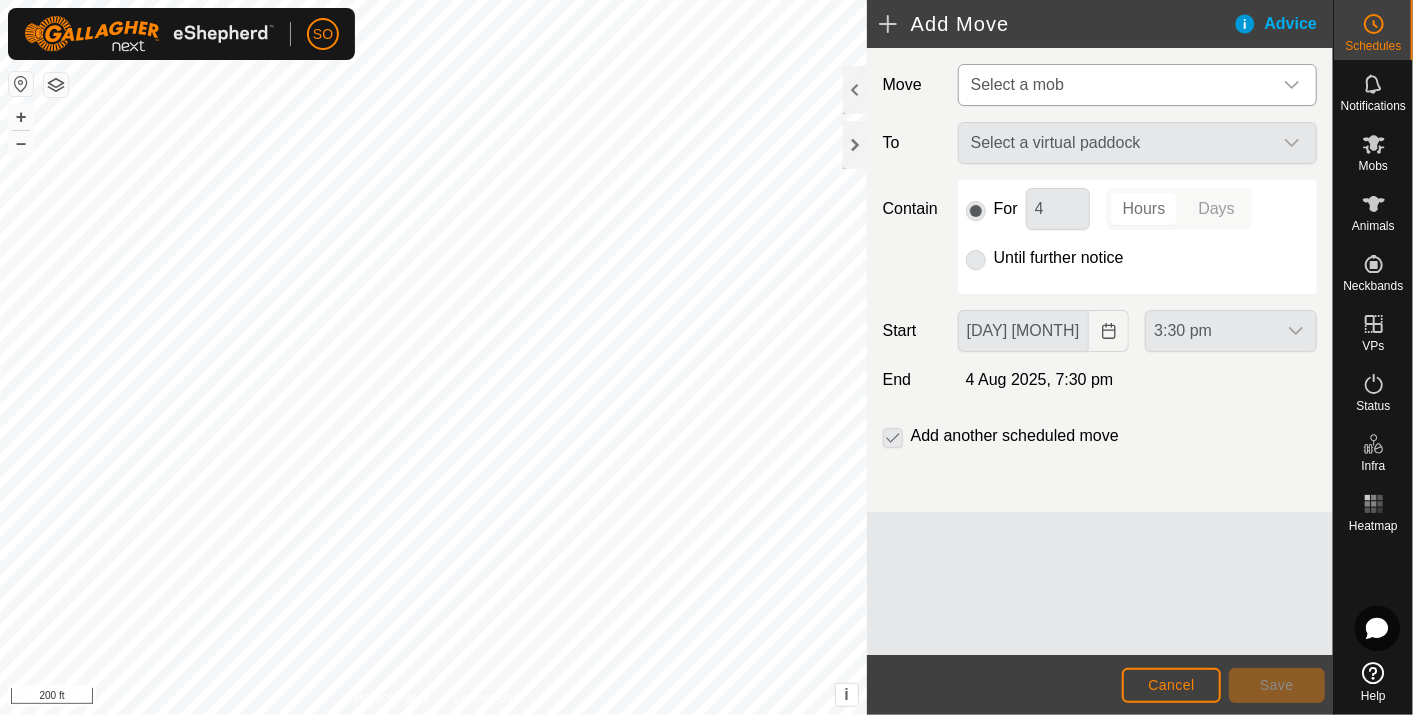 type on "[DAY] [MONTH], [YEAR]" 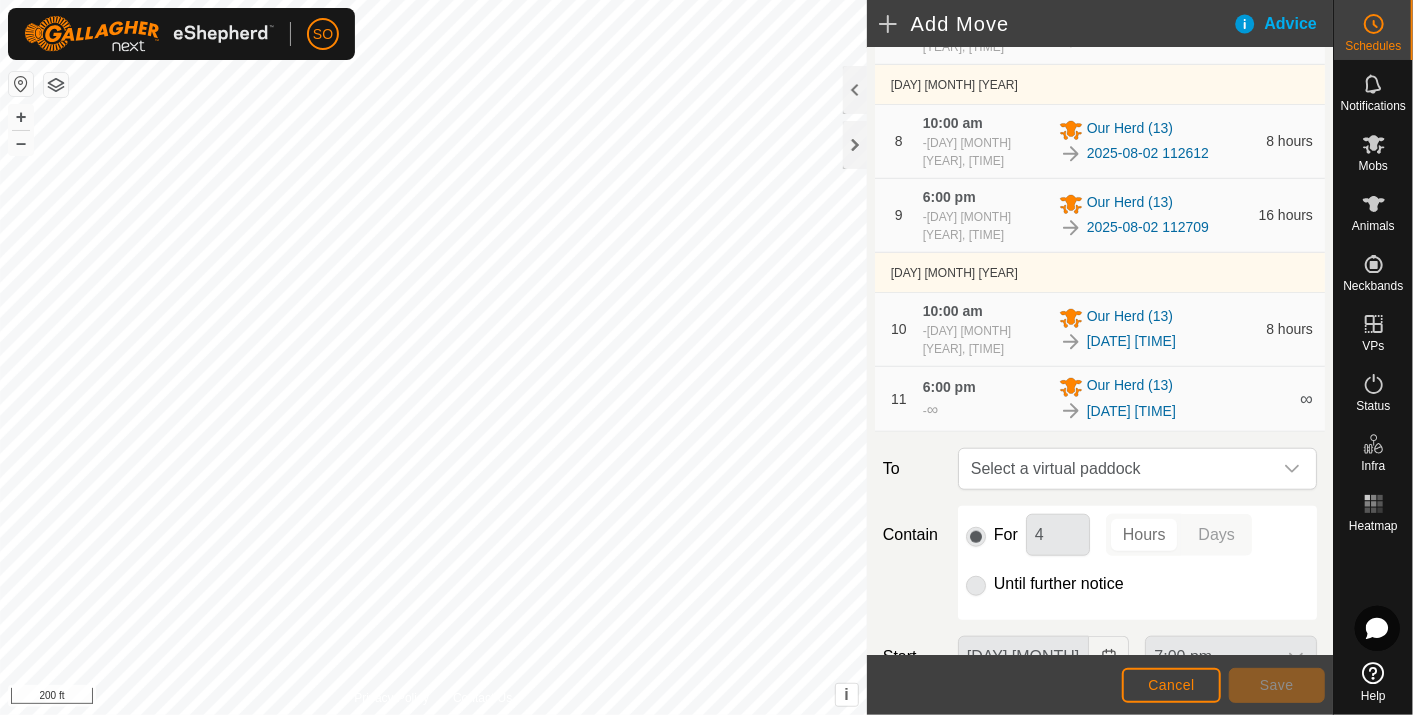 scroll, scrollTop: 820, scrollLeft: 0, axis: vertical 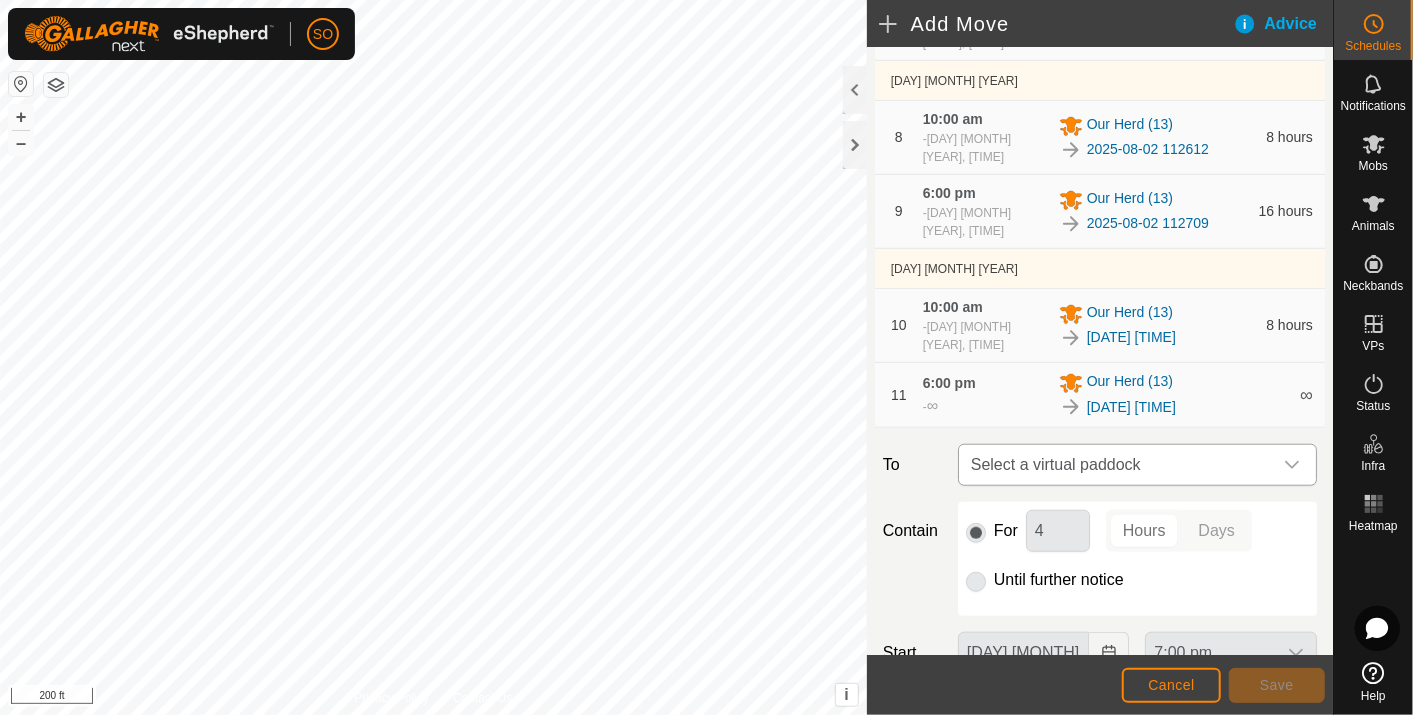 click at bounding box center (1292, 465) 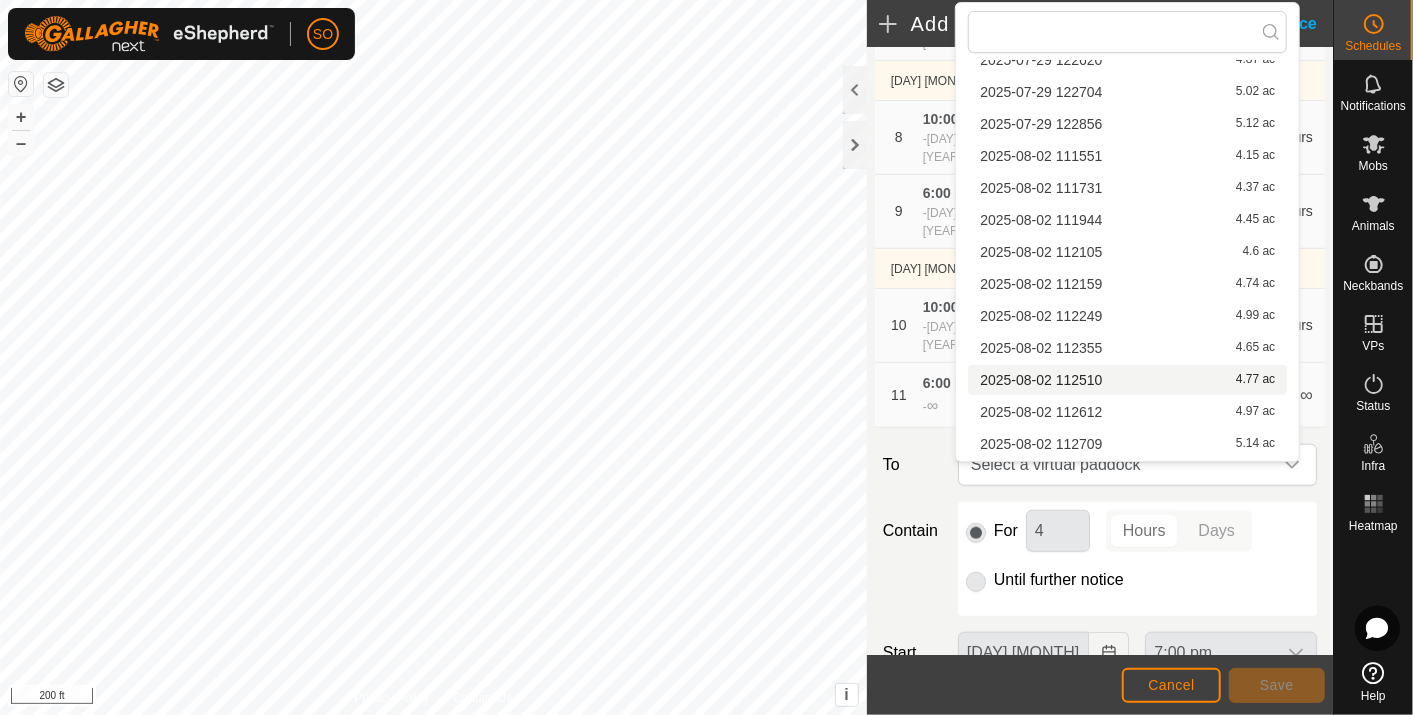 scroll, scrollTop: 315, scrollLeft: 0, axis: vertical 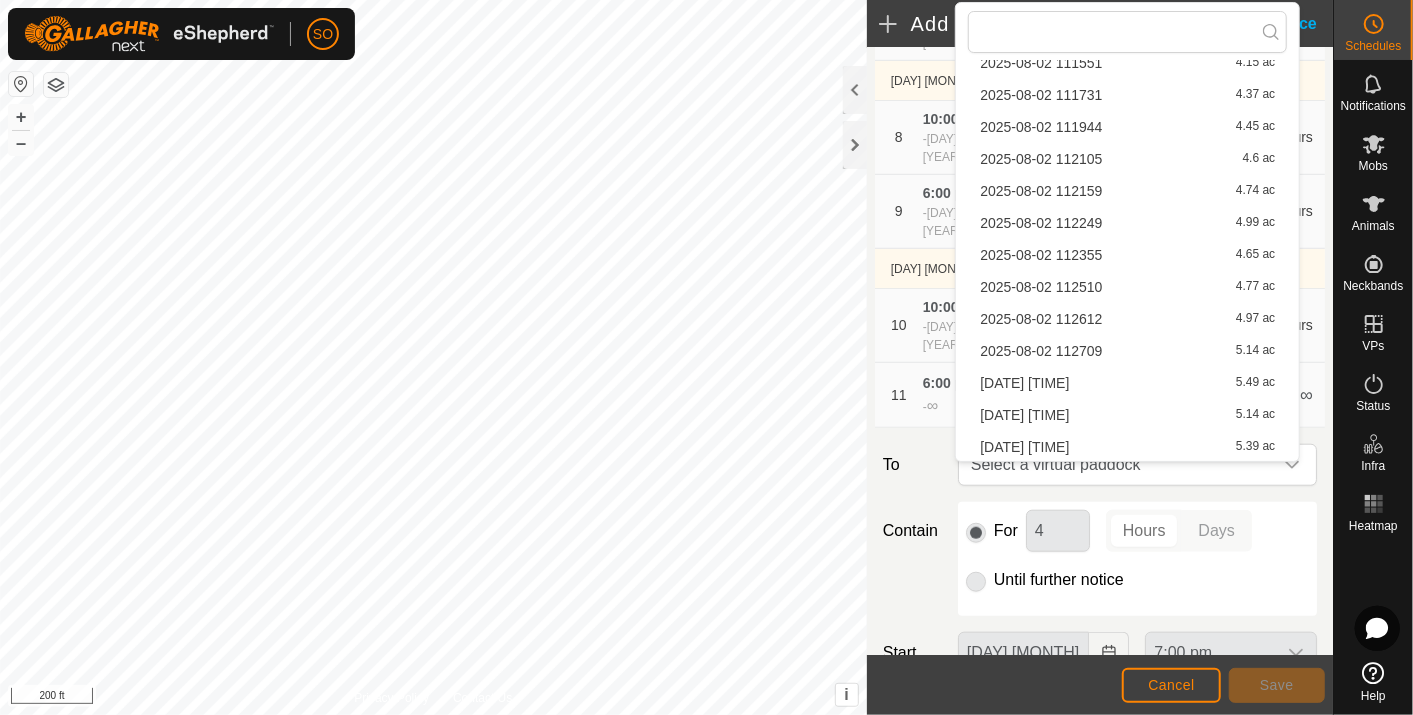 click on "[DATE] [TIME]  [NUMBER] ac" at bounding box center [1127, 415] 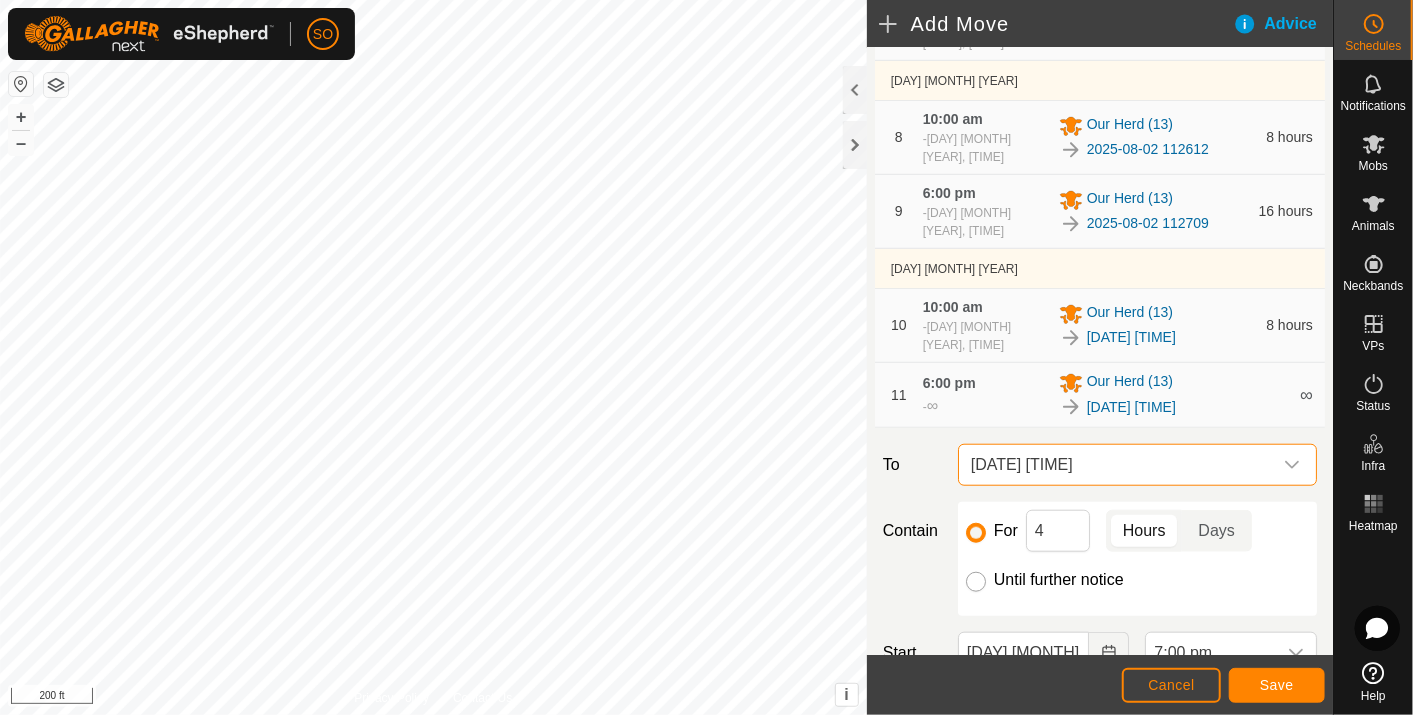 click on "Until further notice" at bounding box center (976, 582) 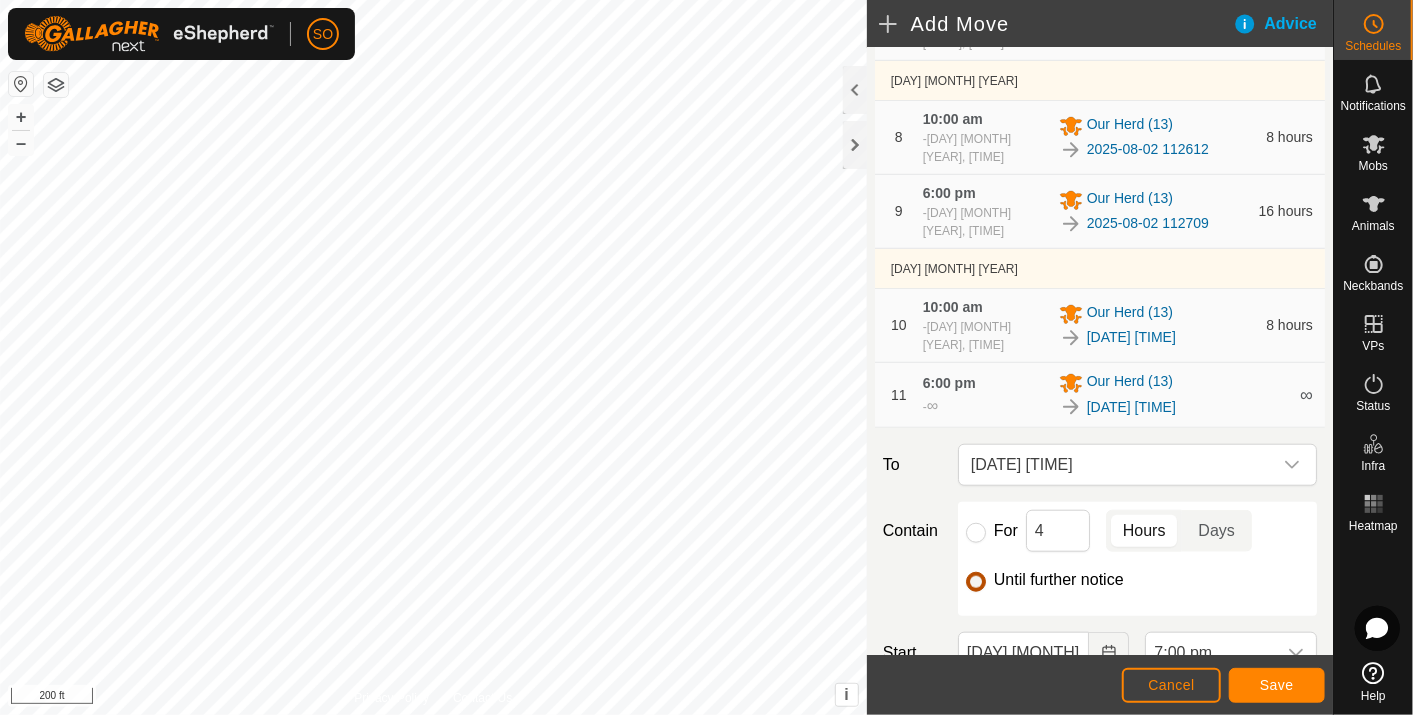 checkbox on "false" 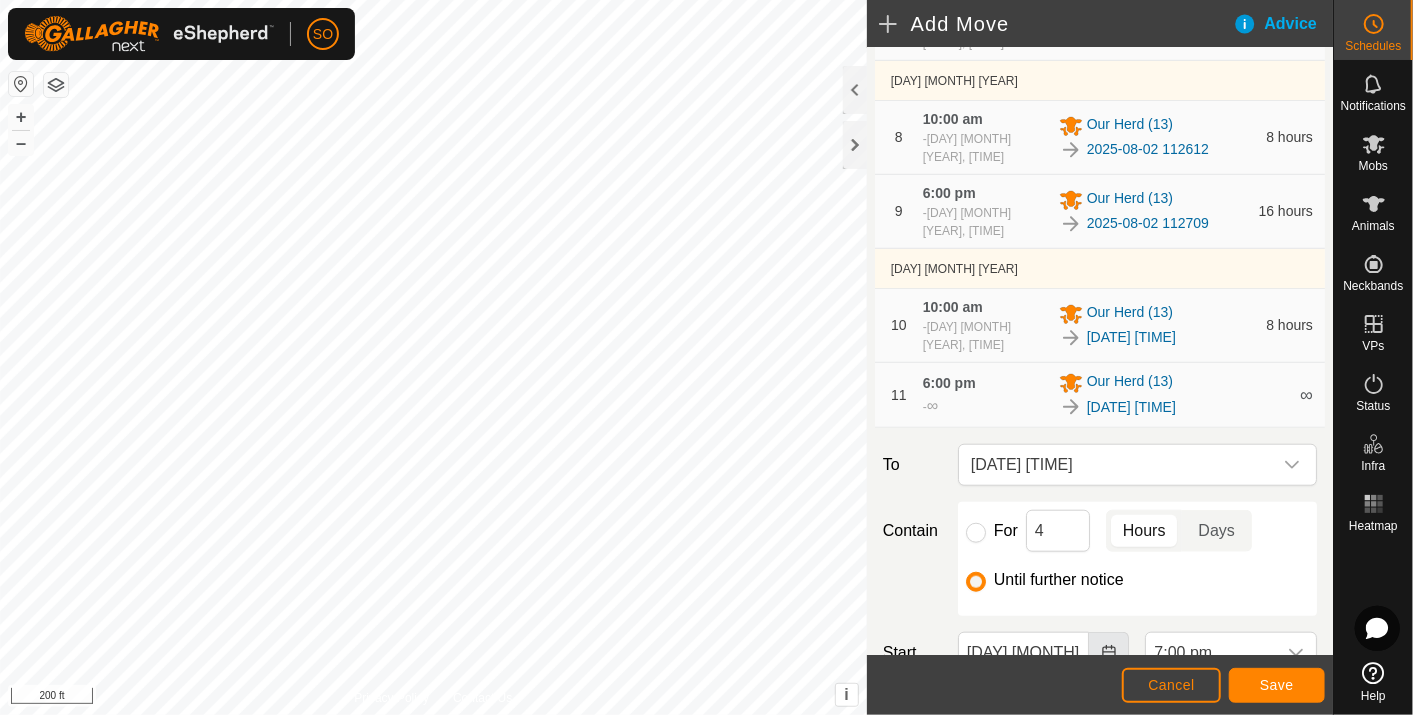 click 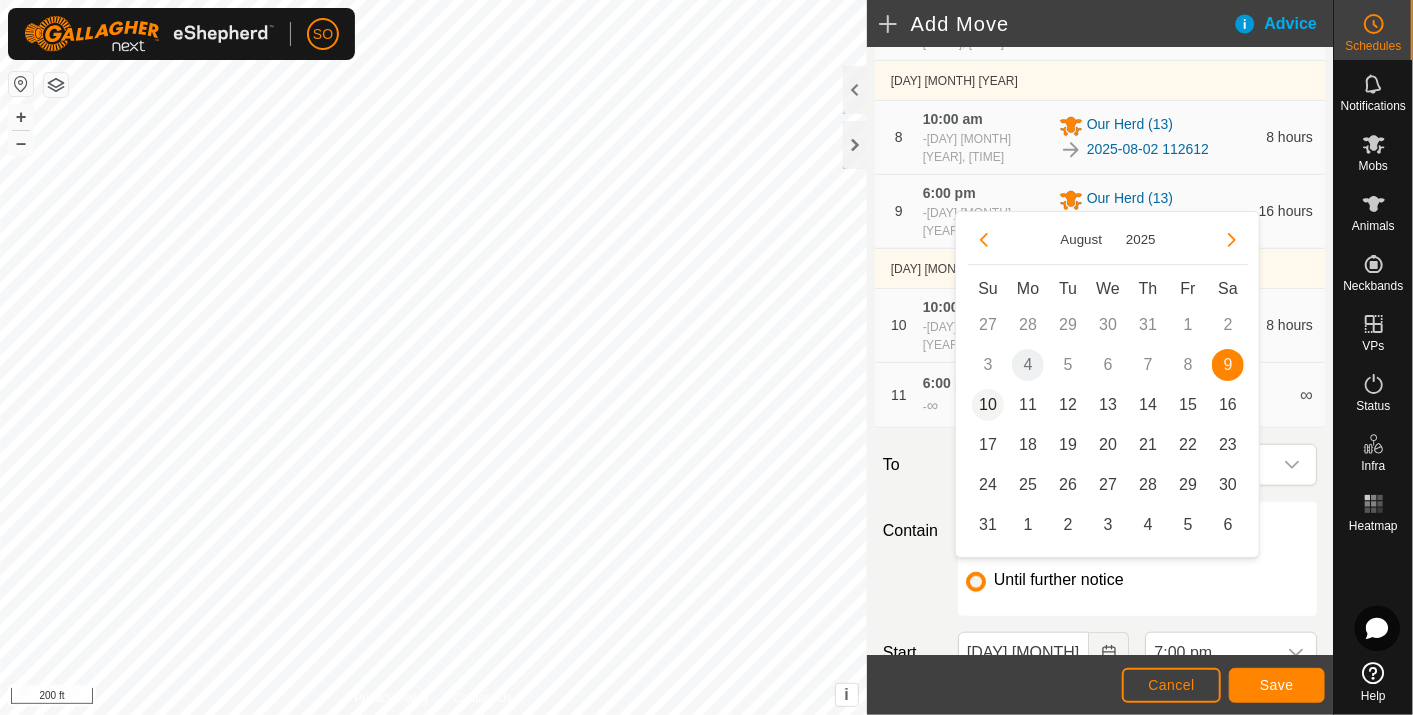 click on "10" at bounding box center [988, 405] 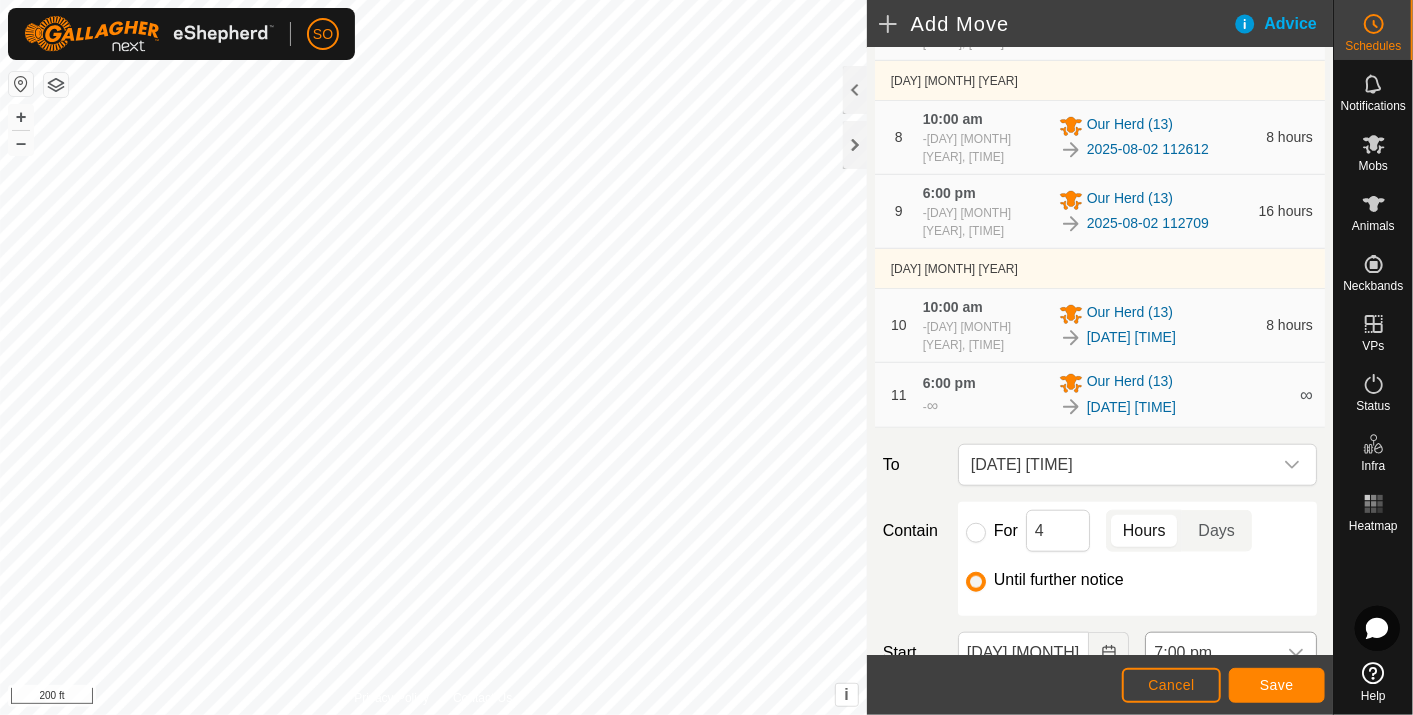 click 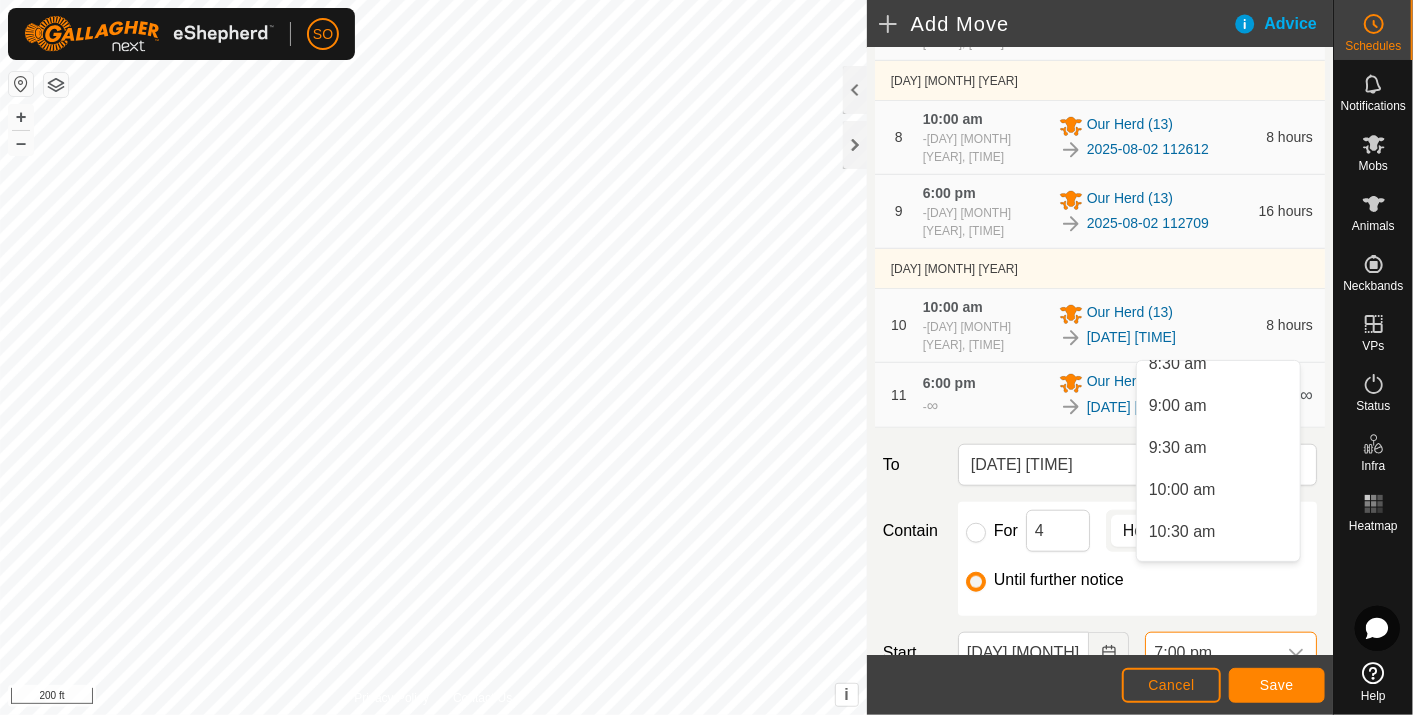 scroll, scrollTop: 762, scrollLeft: 0, axis: vertical 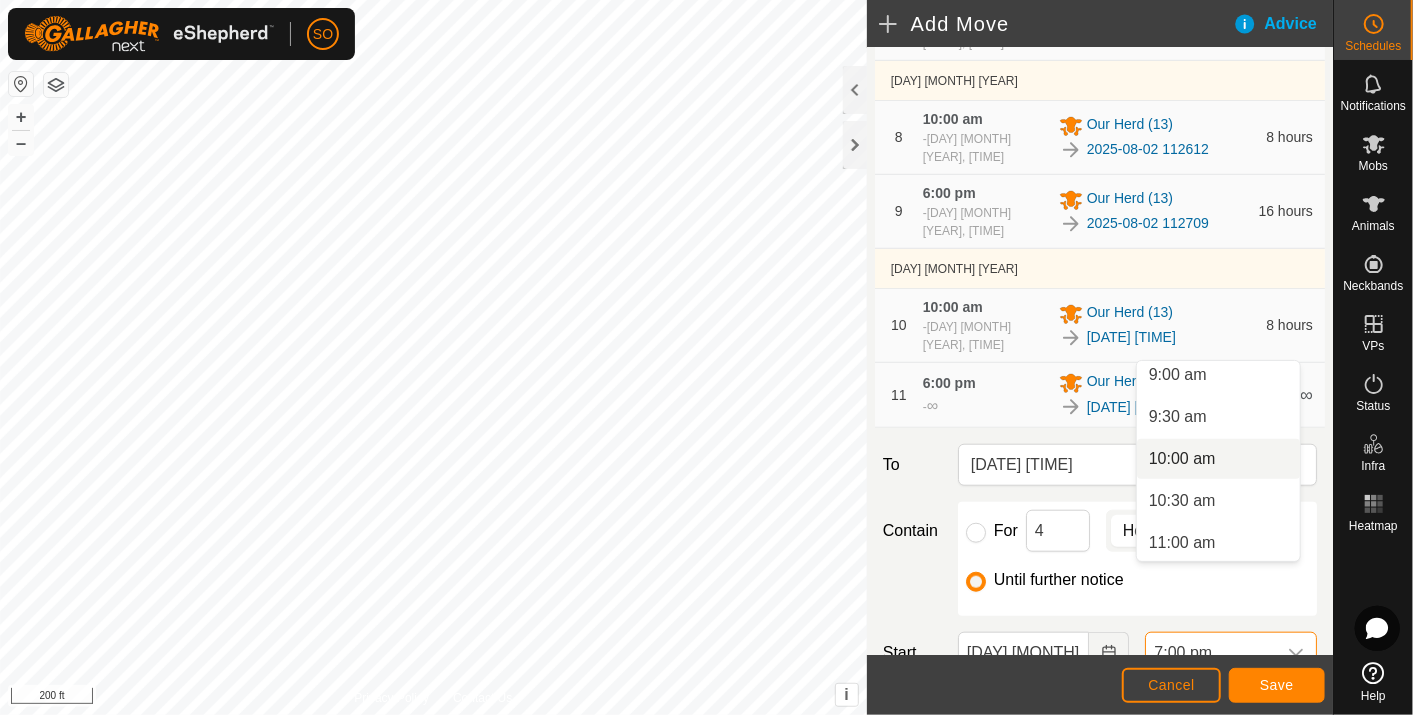 click on "10:00 am" at bounding box center (1218, 459) 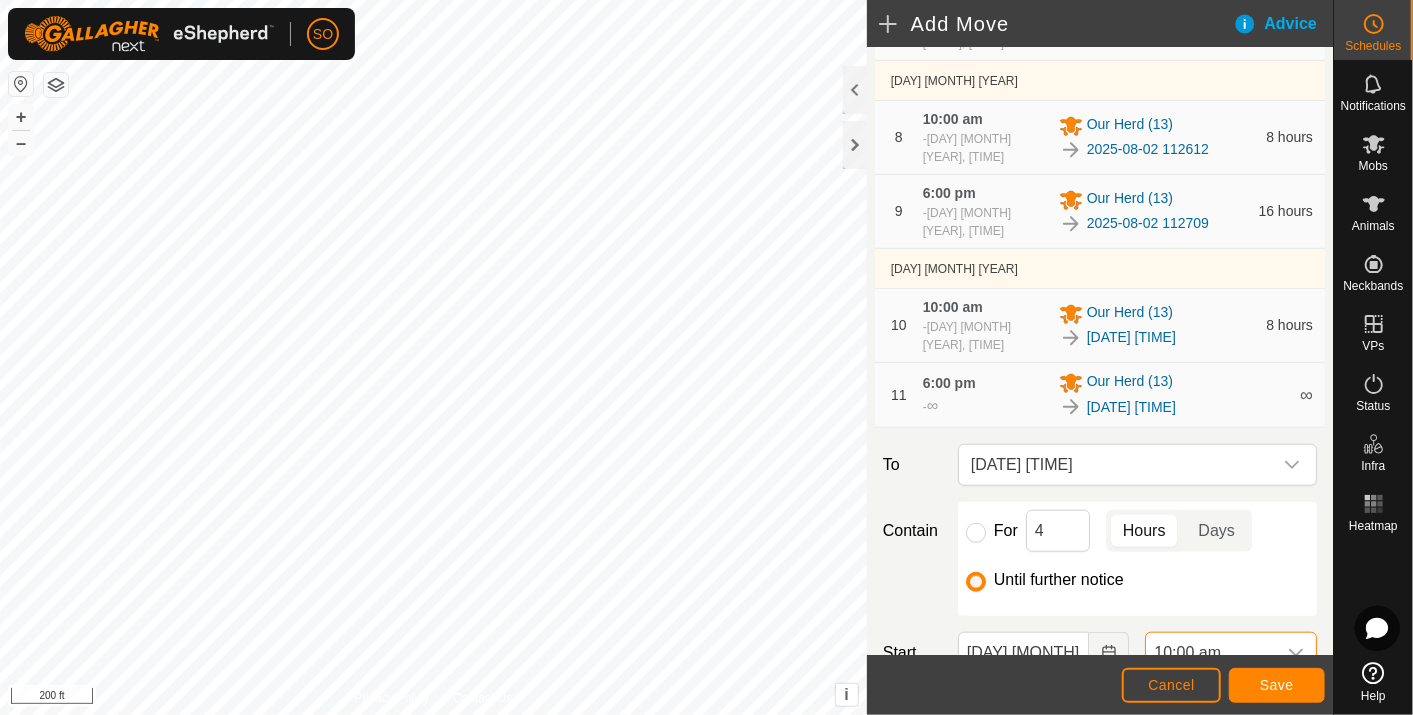 scroll, scrollTop: 1435, scrollLeft: 0, axis: vertical 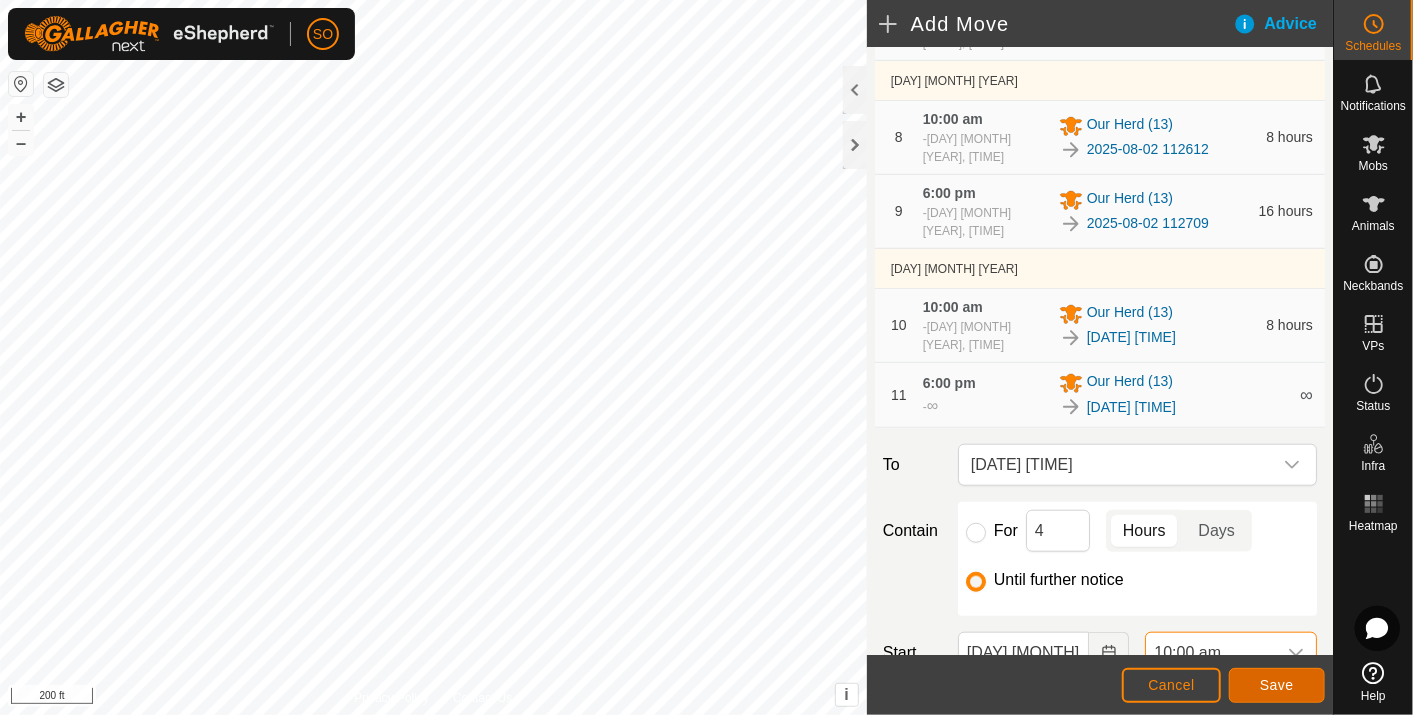 click on "Save" 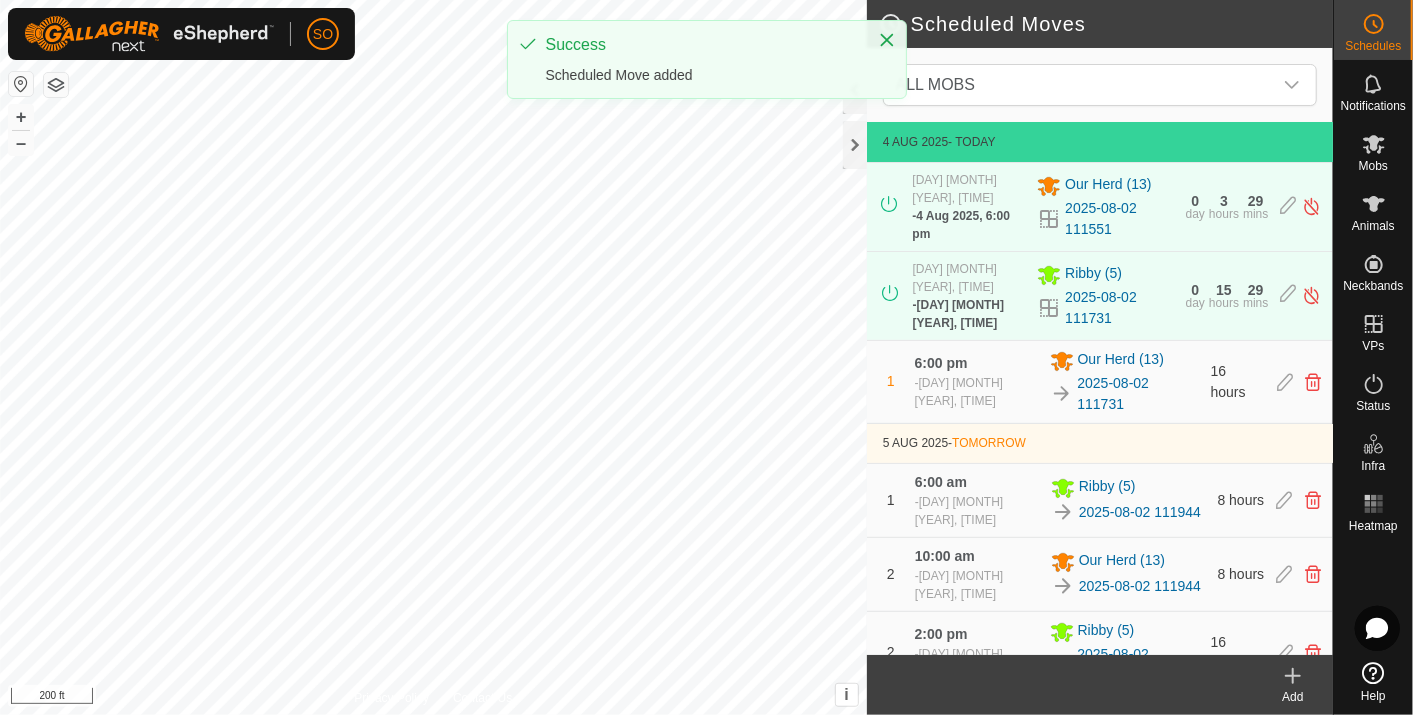 click 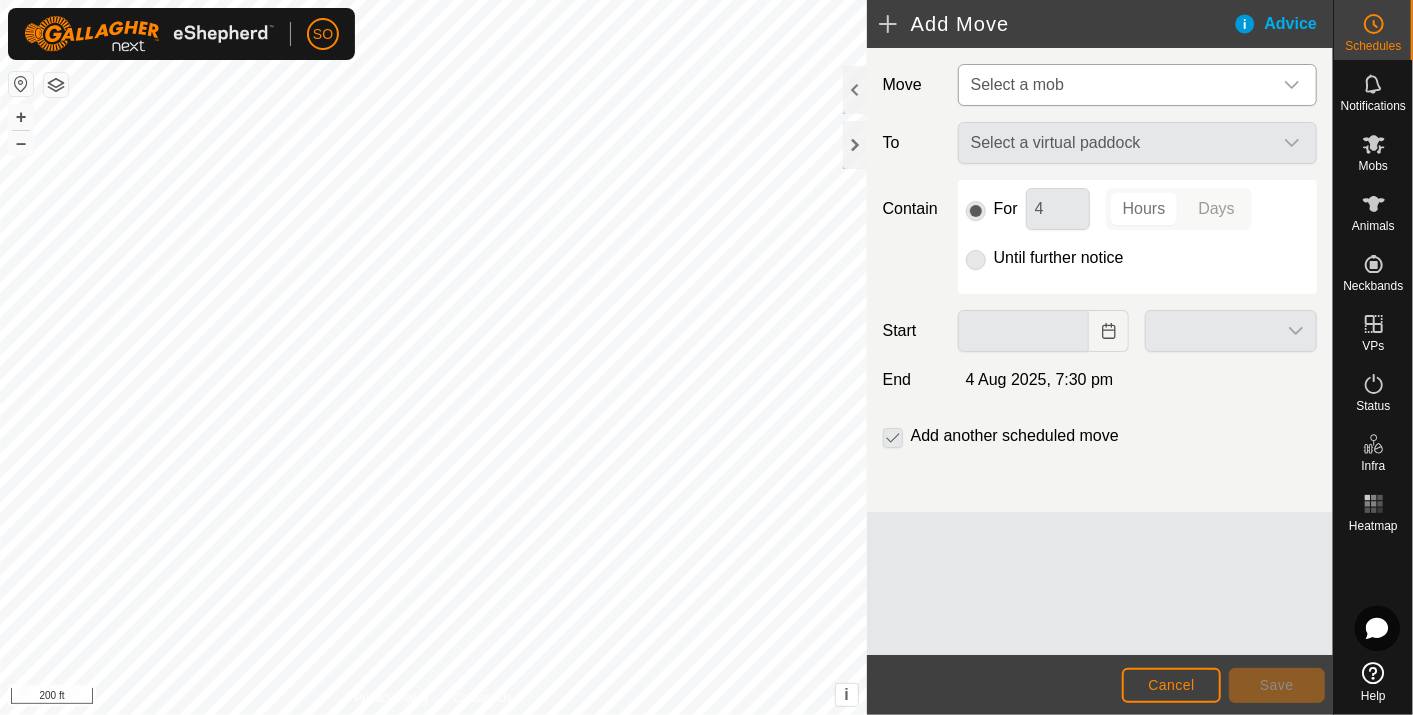 click 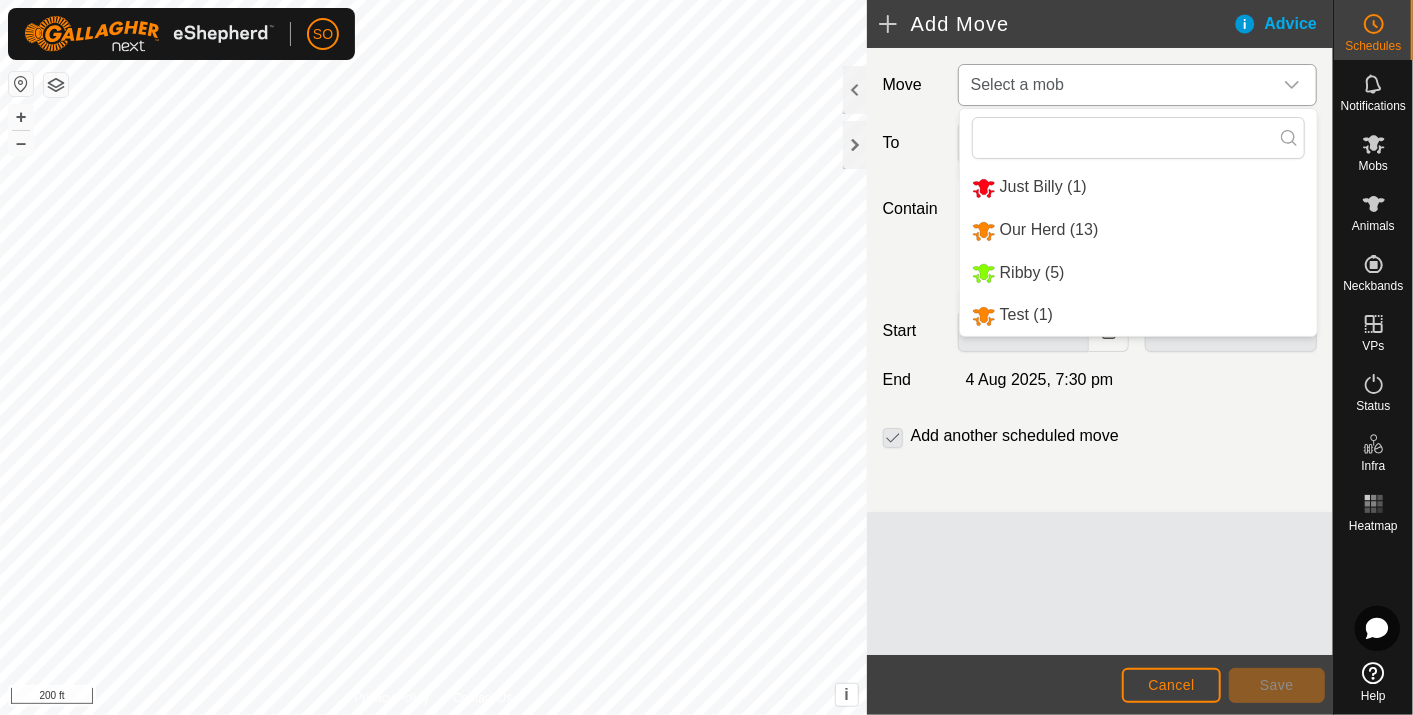click on "Ribby (5)" at bounding box center [1138, 273] 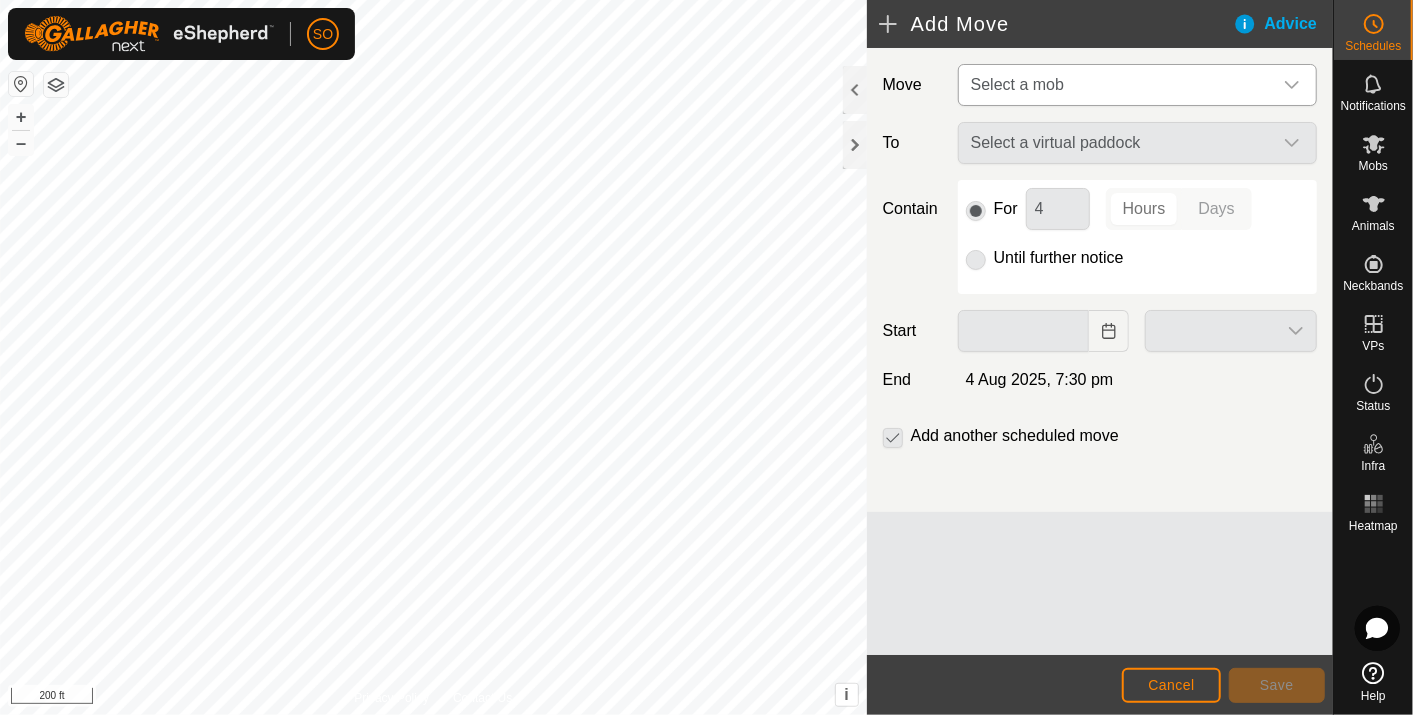 type on "[DAY] [MONTH], [YEAR]" 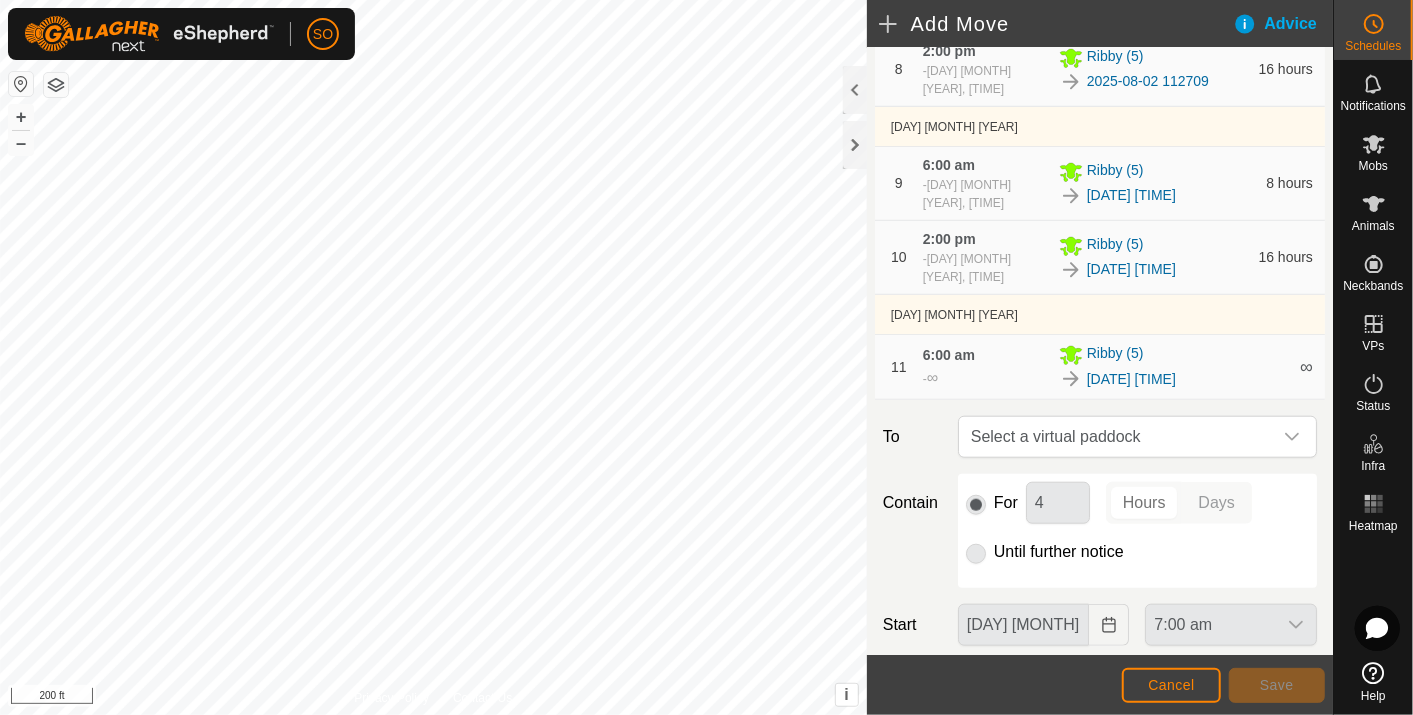 scroll, scrollTop: 964, scrollLeft: 0, axis: vertical 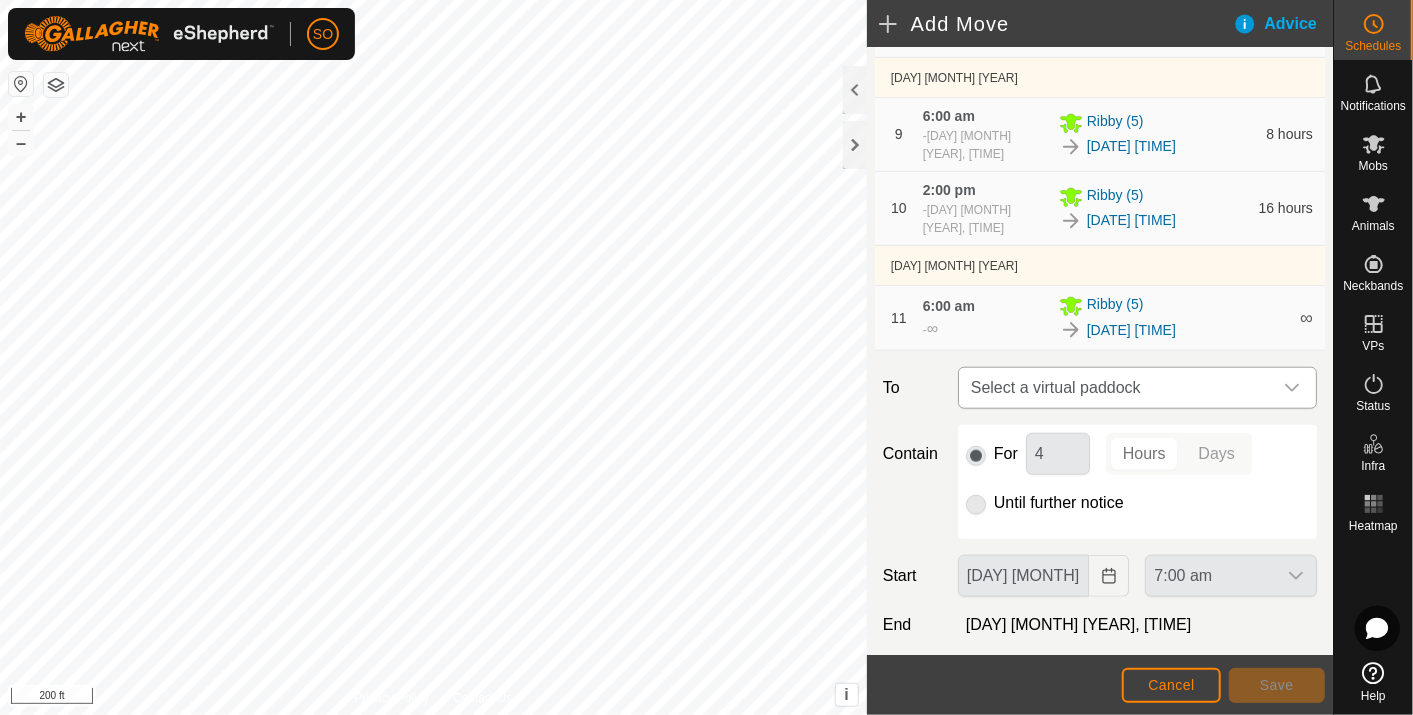 click 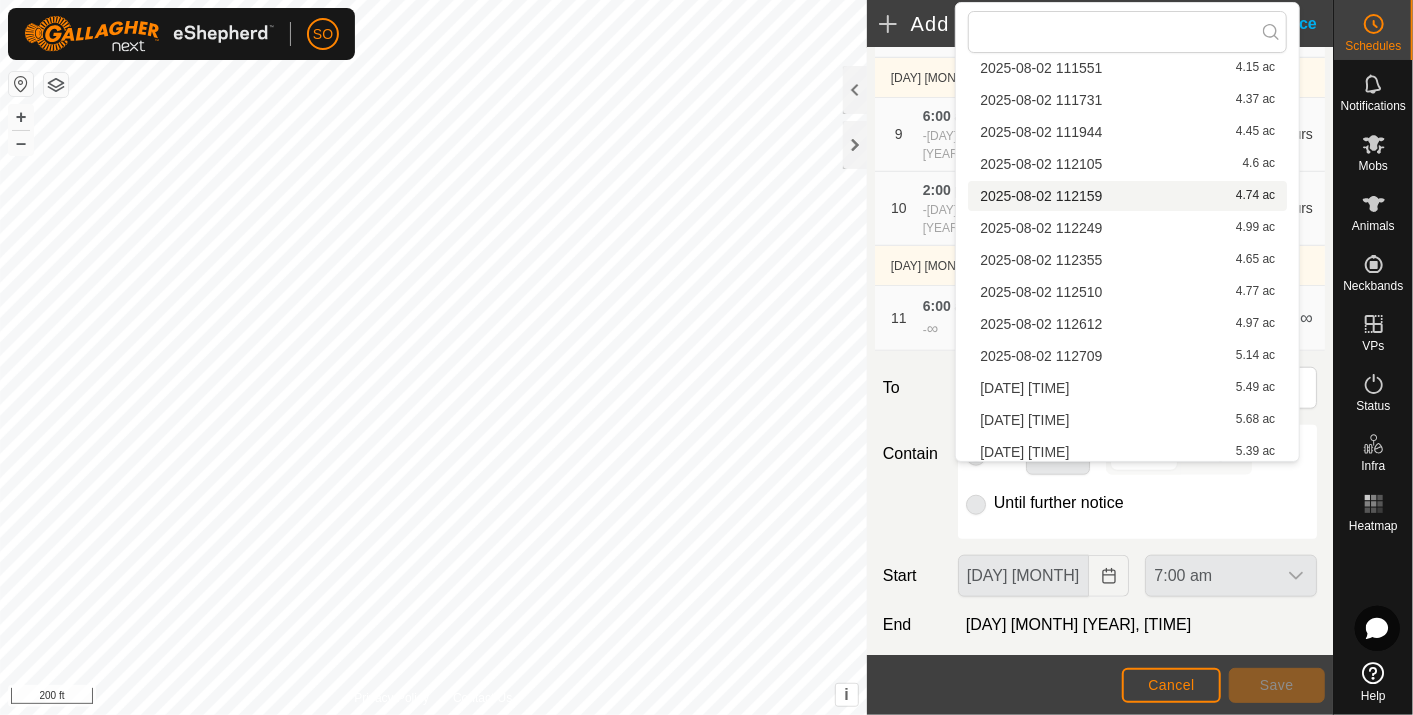 scroll, scrollTop: 315, scrollLeft: 0, axis: vertical 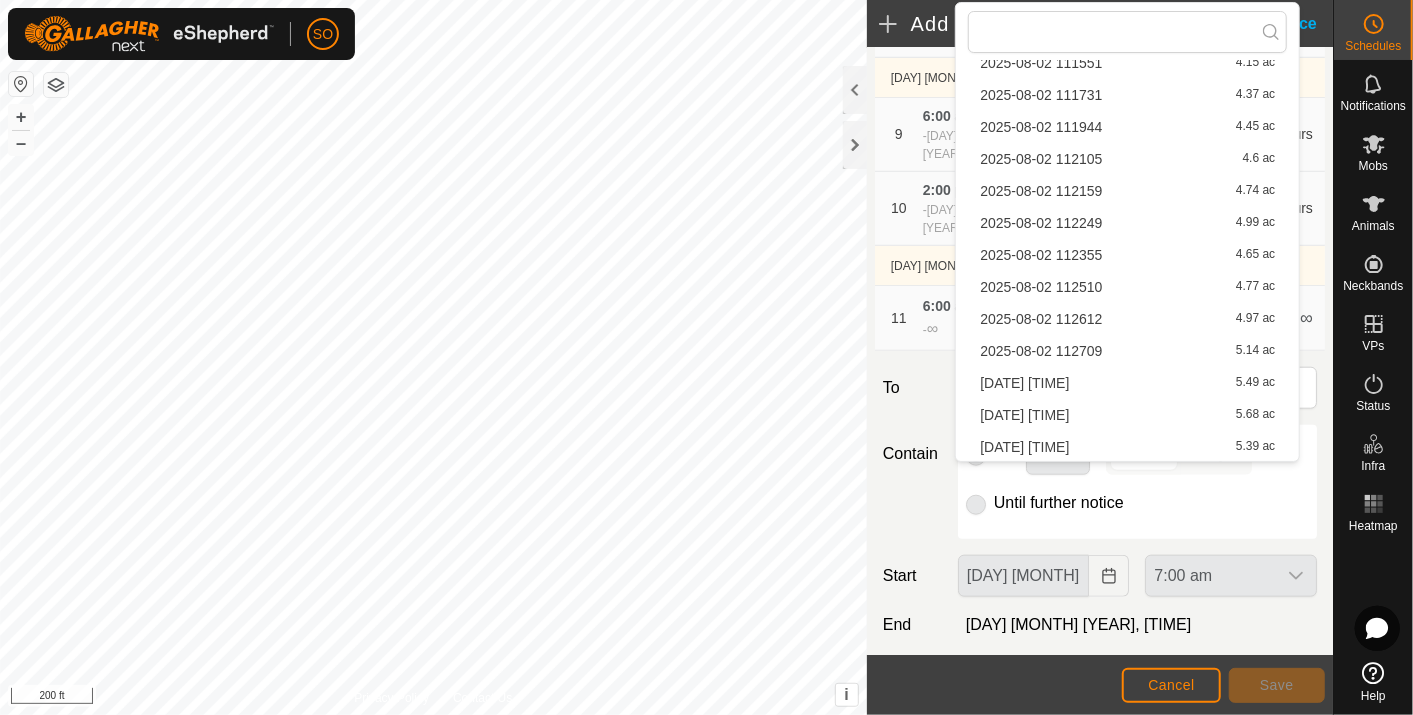 click on "[DATE] [TIME]  [NUMBER] ac" at bounding box center [1127, 447] 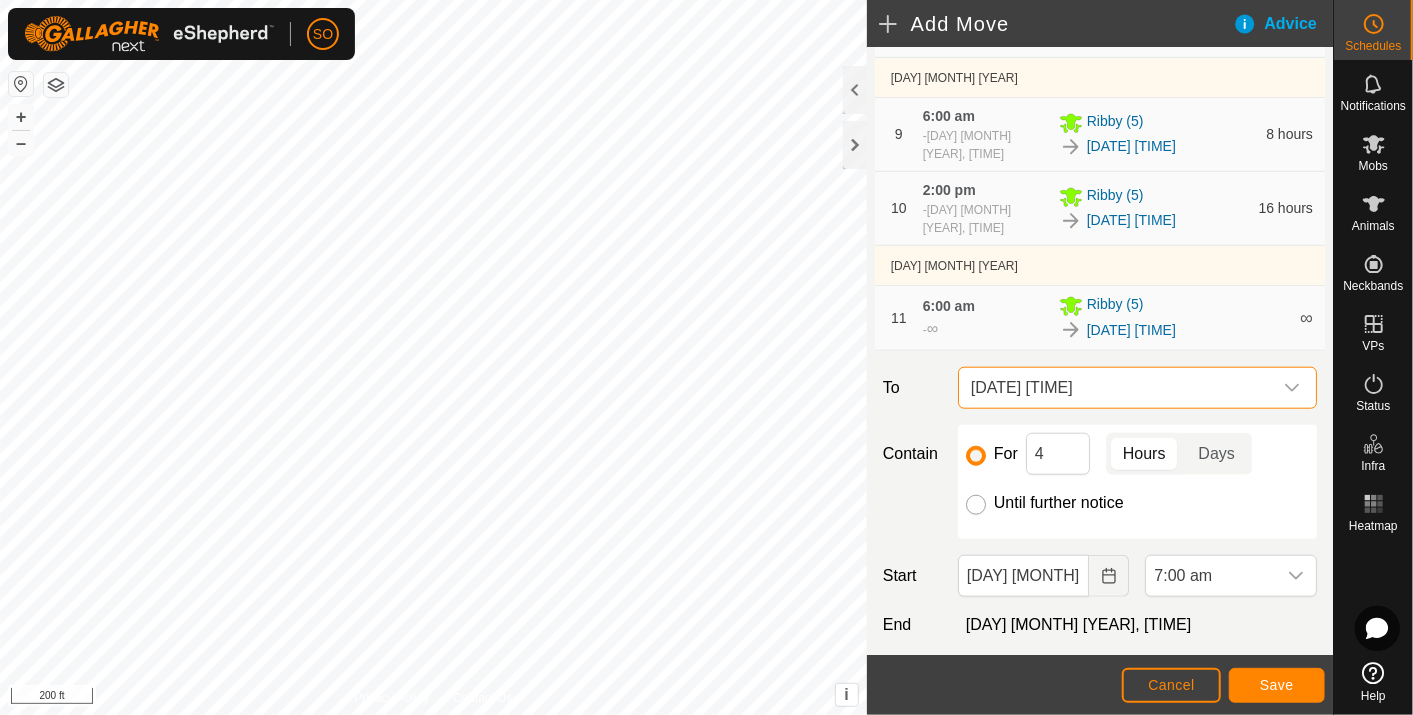 click on "Until further notice" at bounding box center (976, 505) 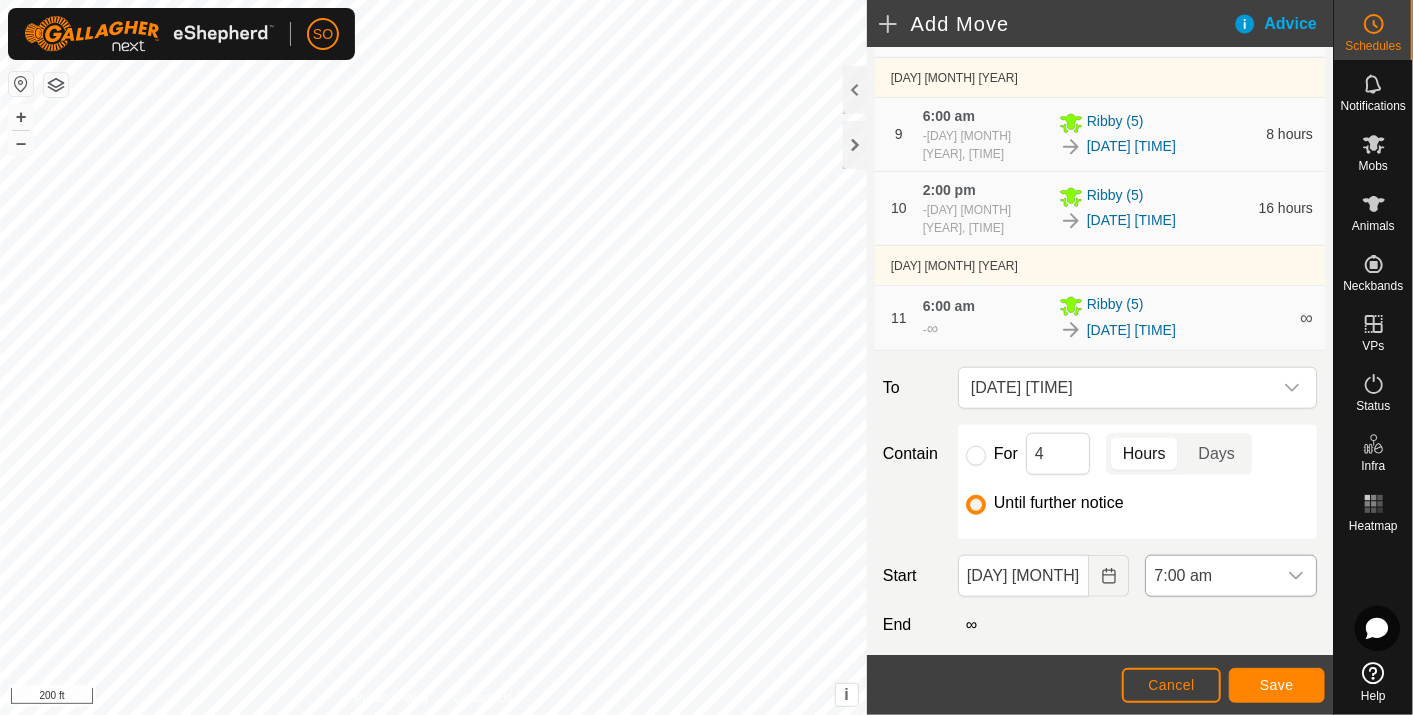 click 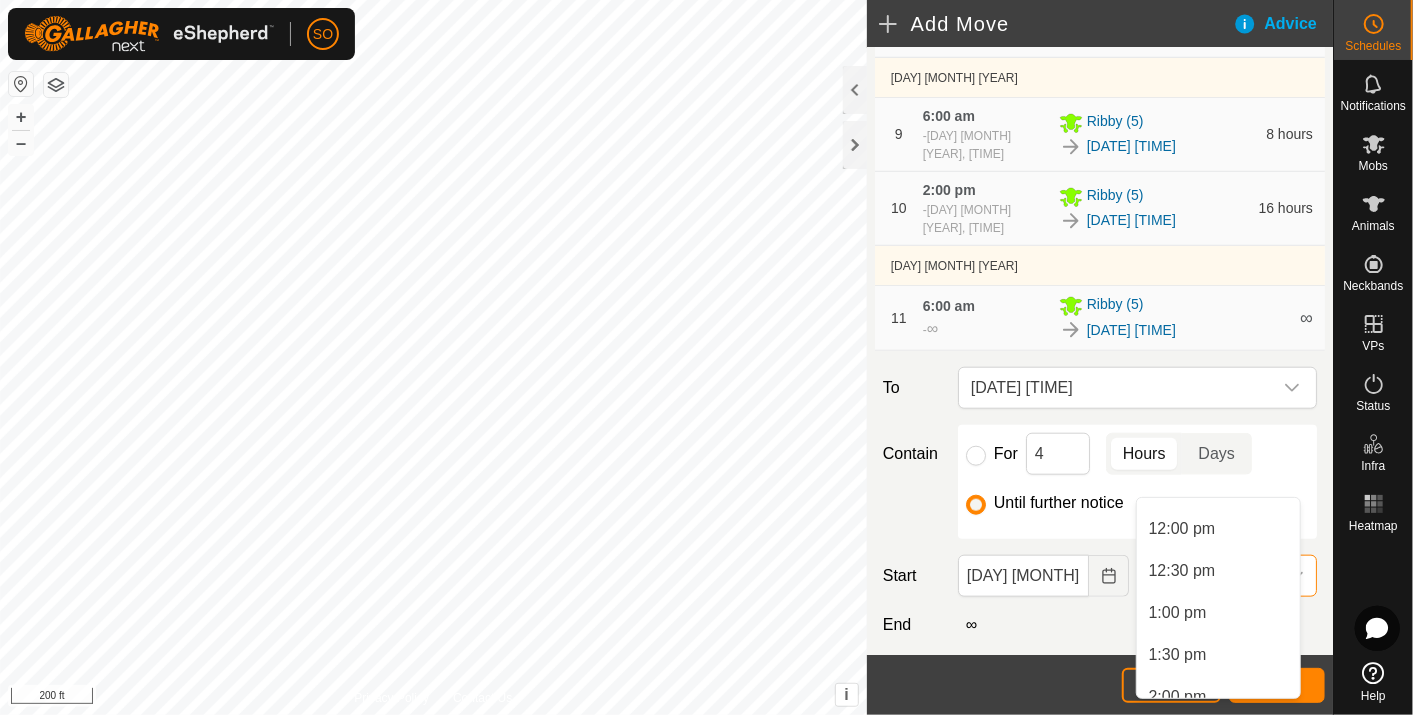 scroll, scrollTop: 1017, scrollLeft: 0, axis: vertical 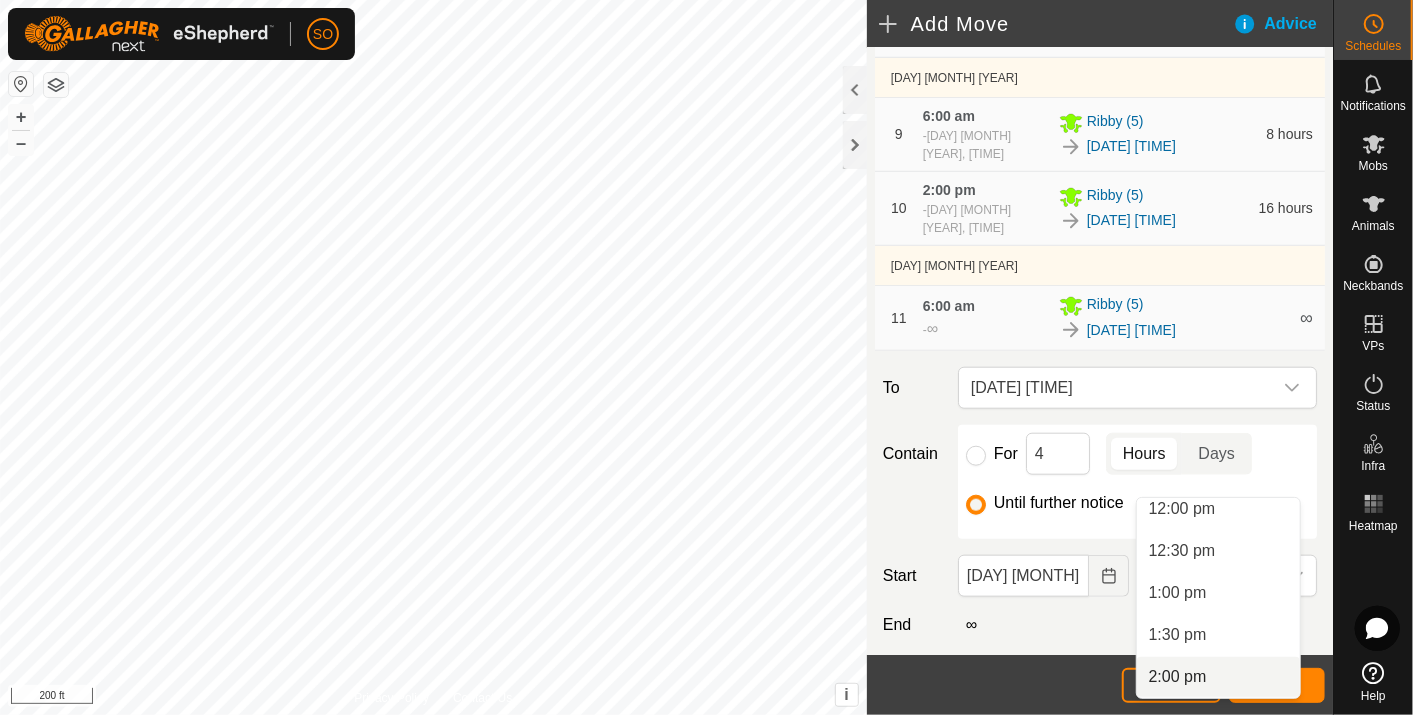 click on "2:00 pm" at bounding box center (1218, 677) 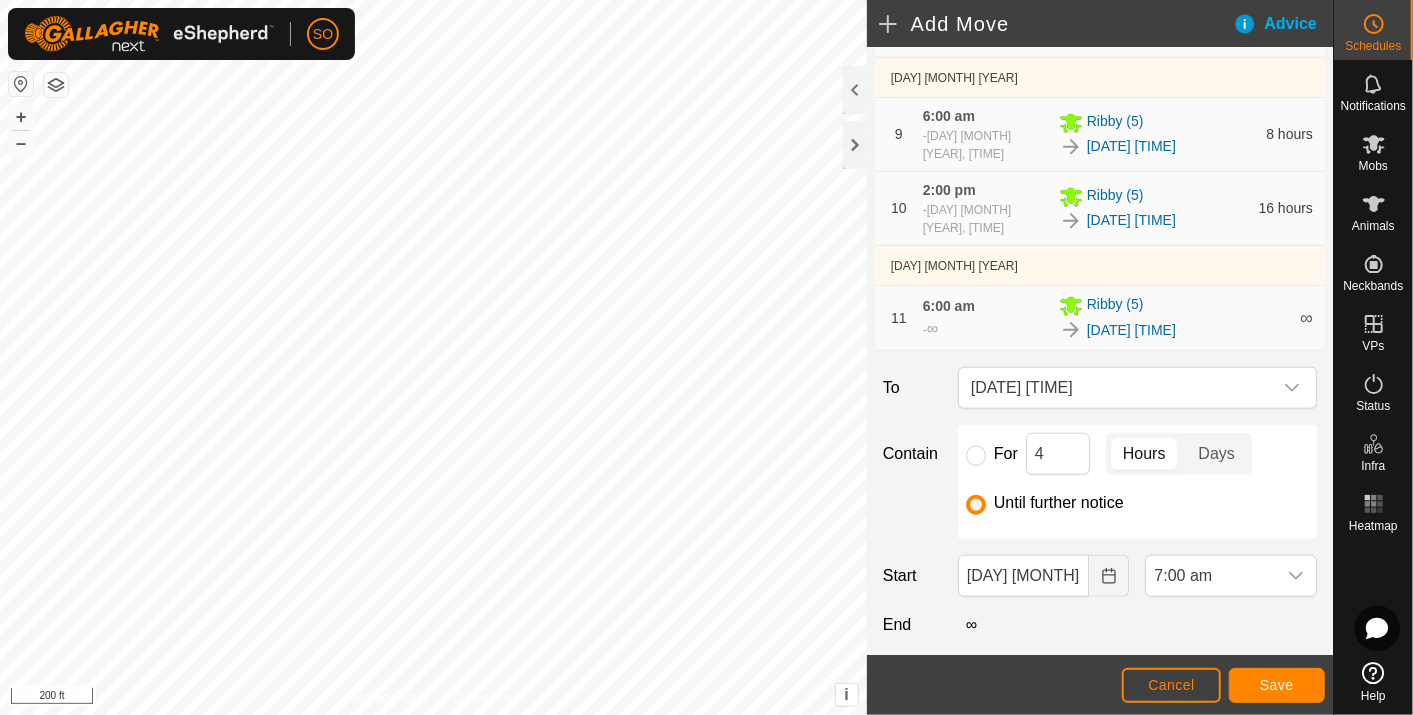 scroll, scrollTop: 587, scrollLeft: 0, axis: vertical 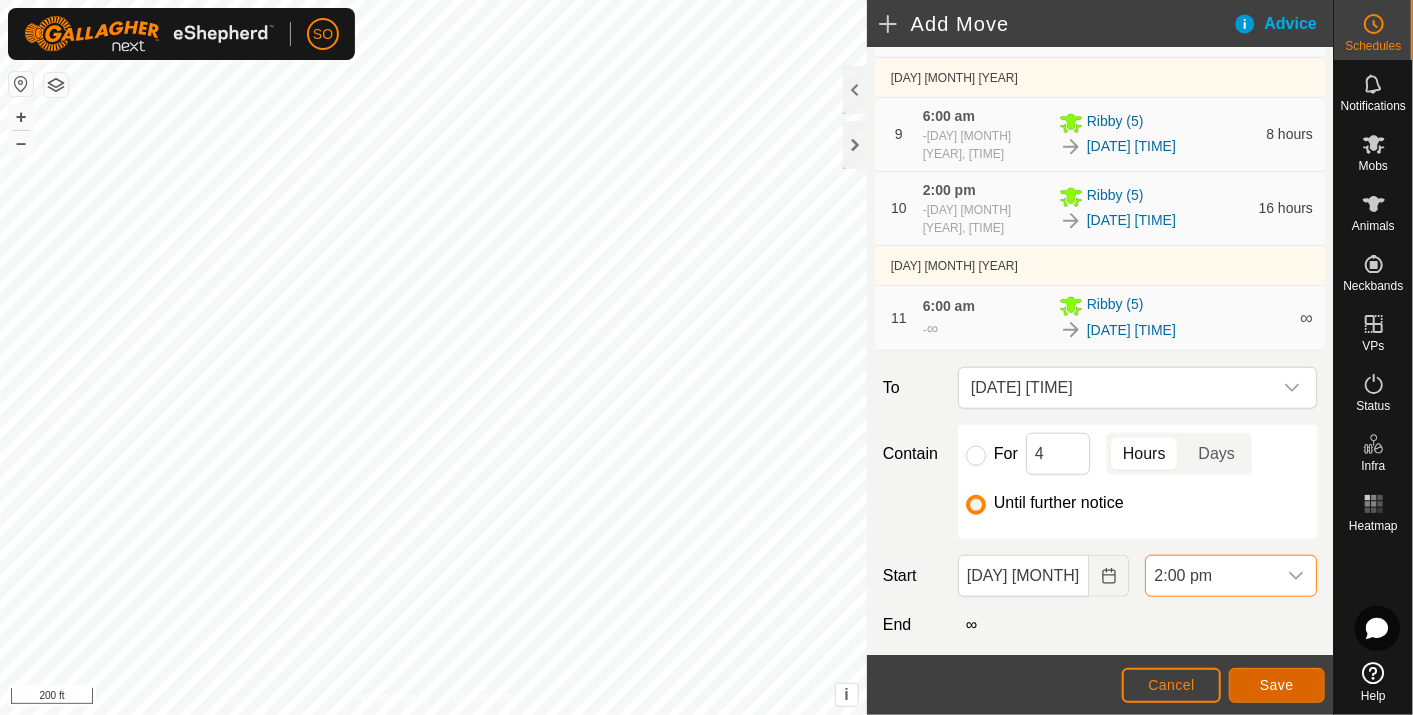 click on "Save" 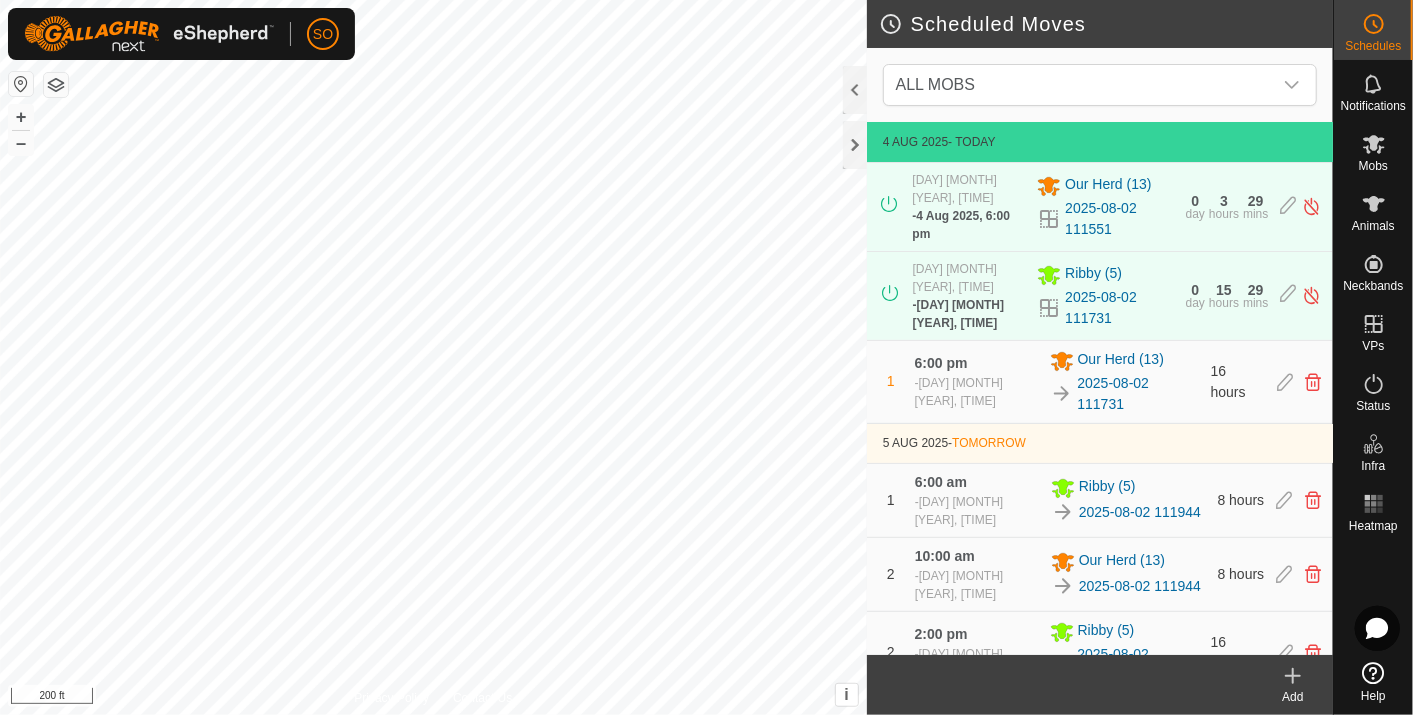 click 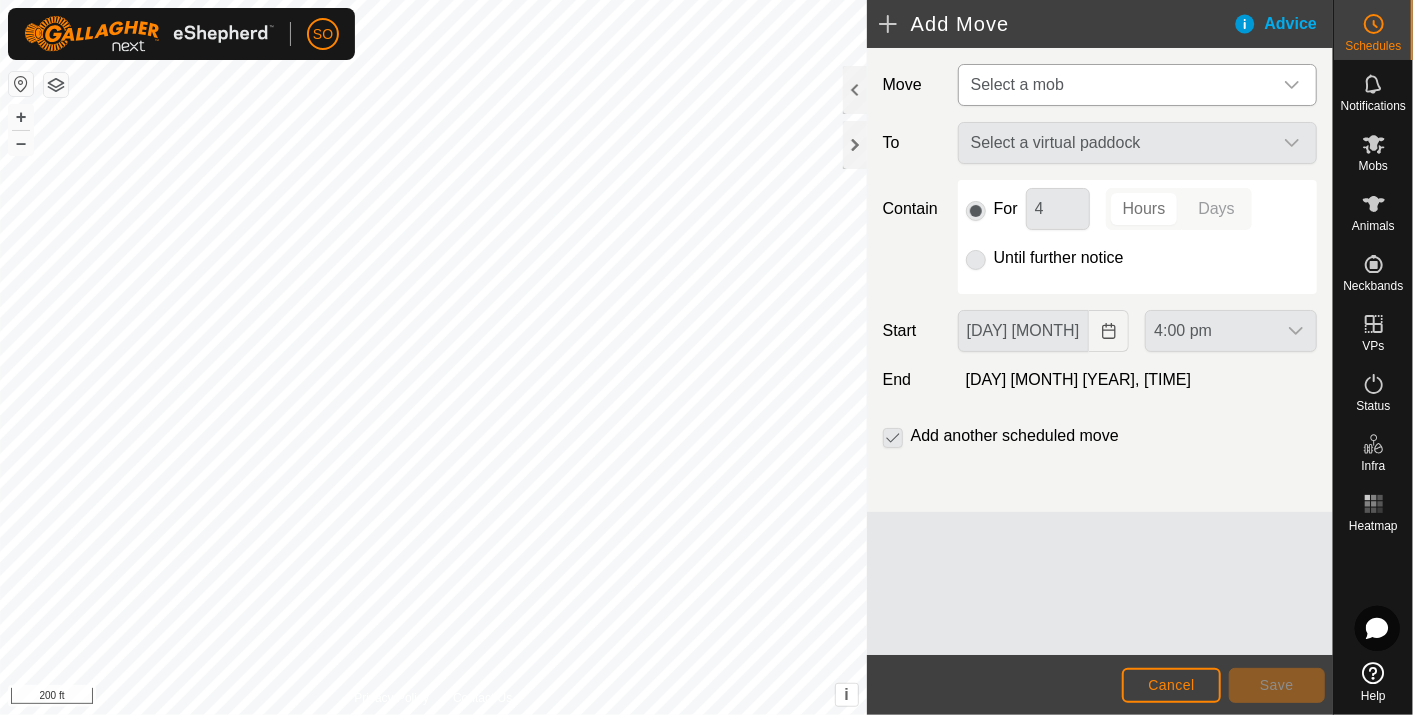 click 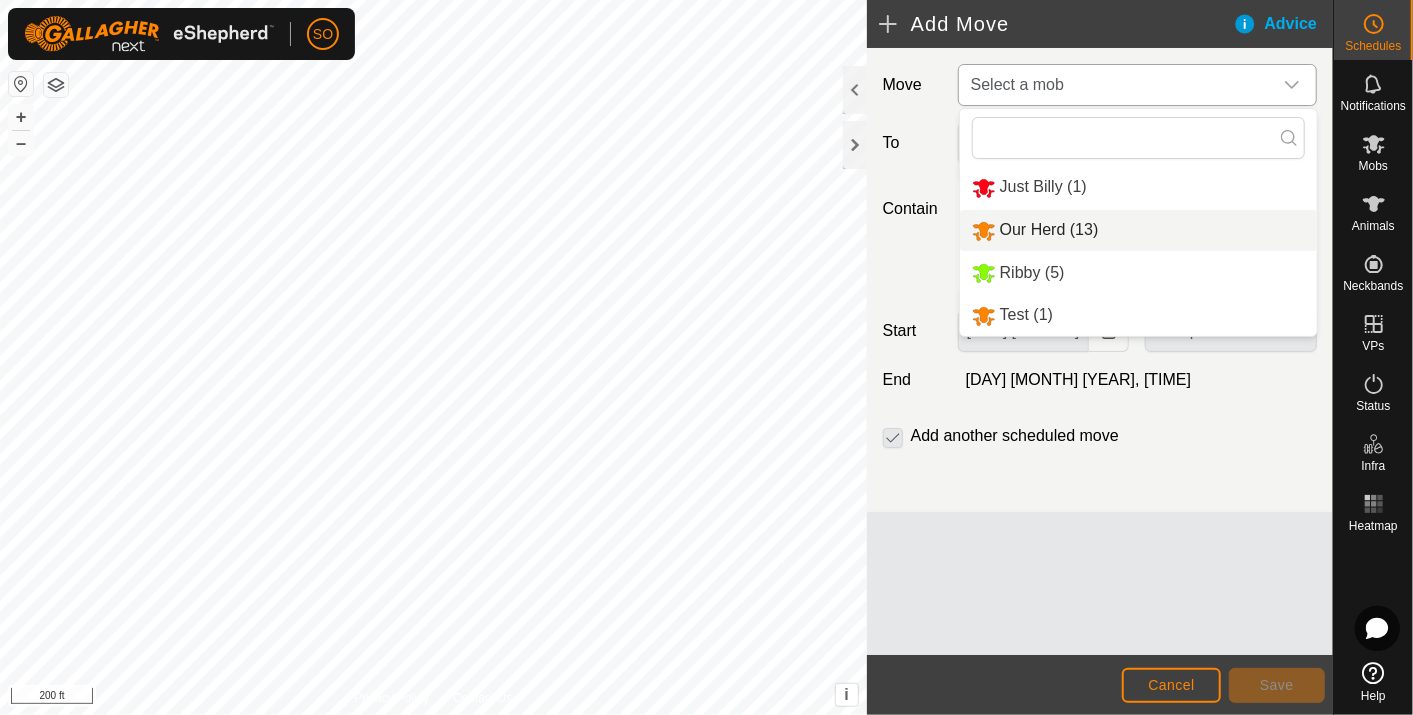 click on "Our Herd (13)" at bounding box center (1138, 230) 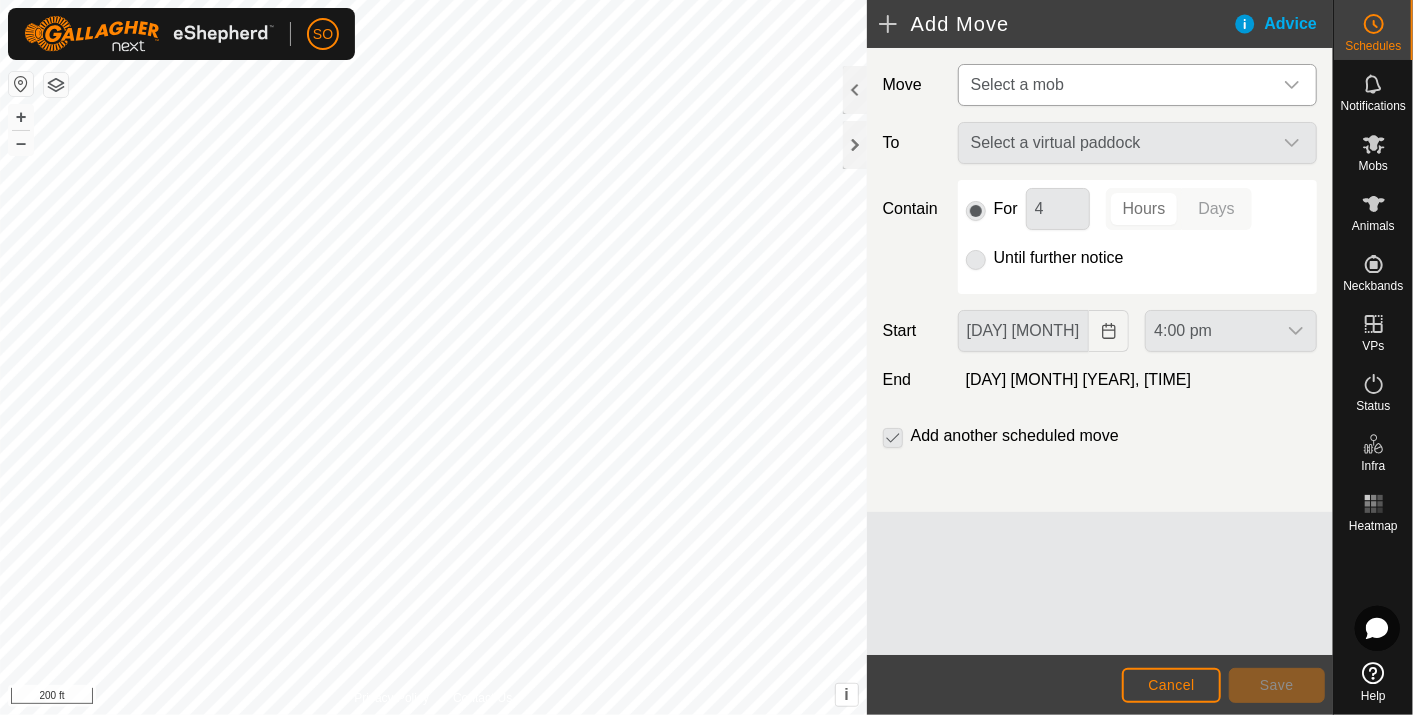 type on "[DAY] [MONTH], [YEAR]" 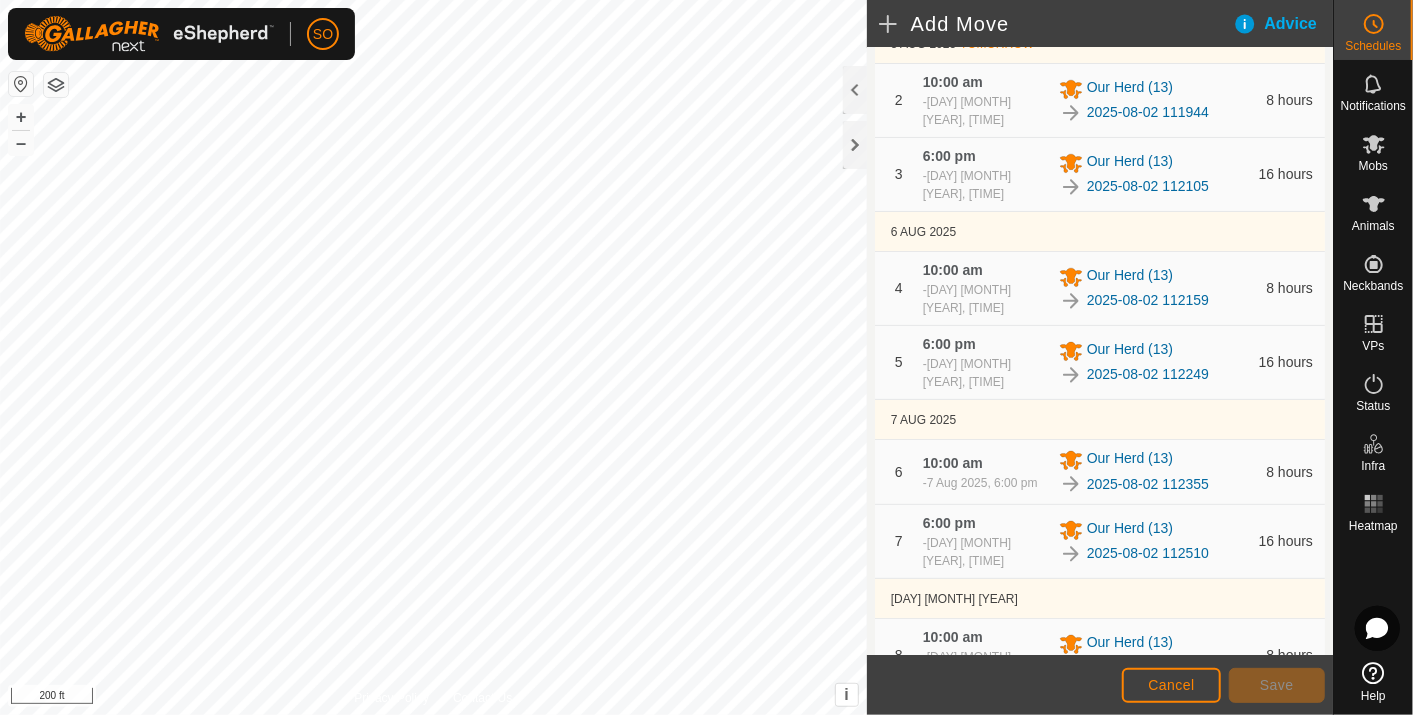 scroll, scrollTop: 1038, scrollLeft: 0, axis: vertical 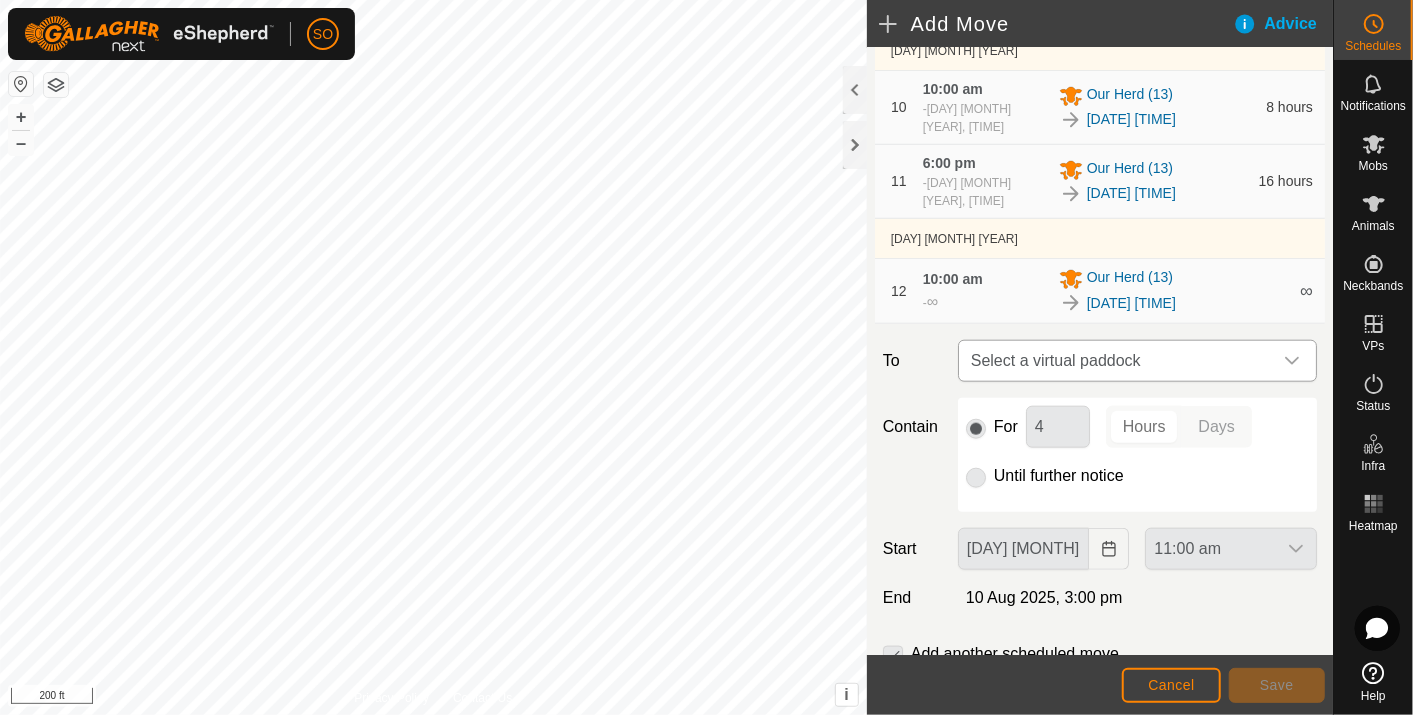 click 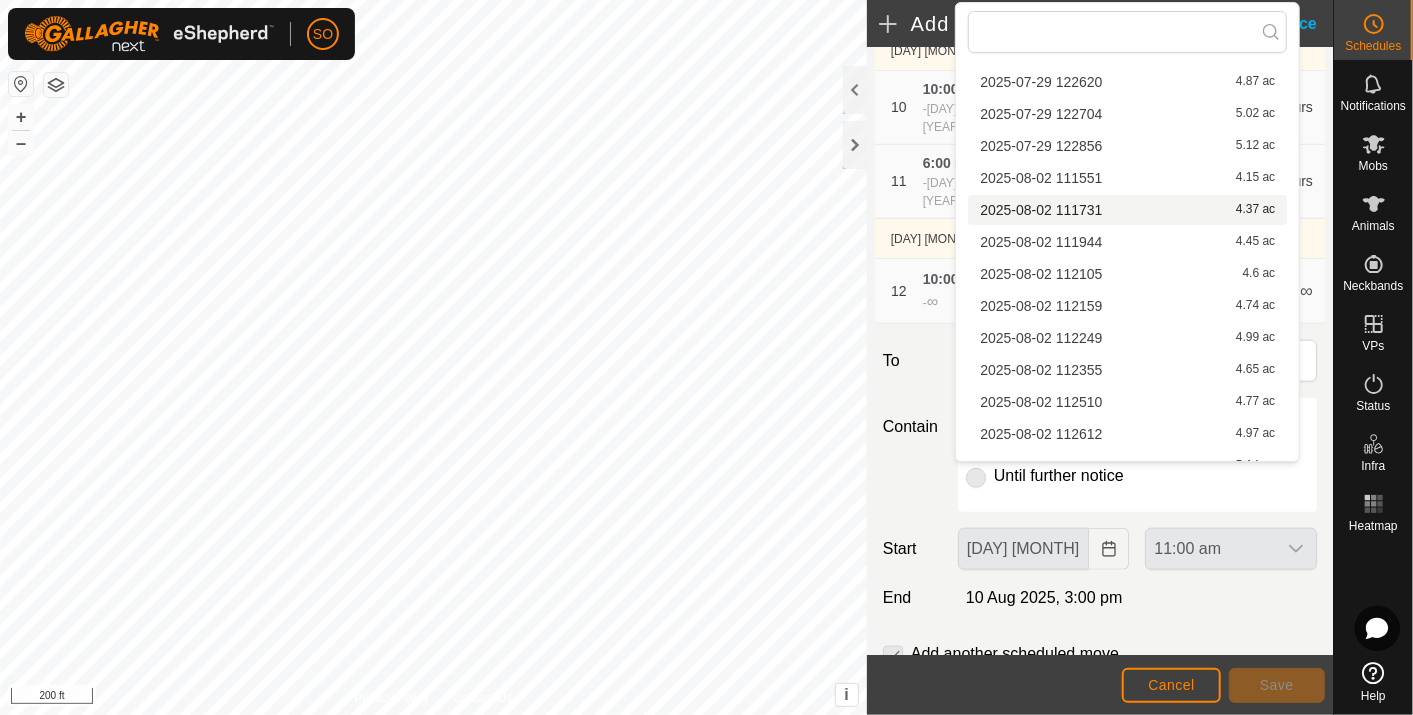 scroll, scrollTop: 315, scrollLeft: 0, axis: vertical 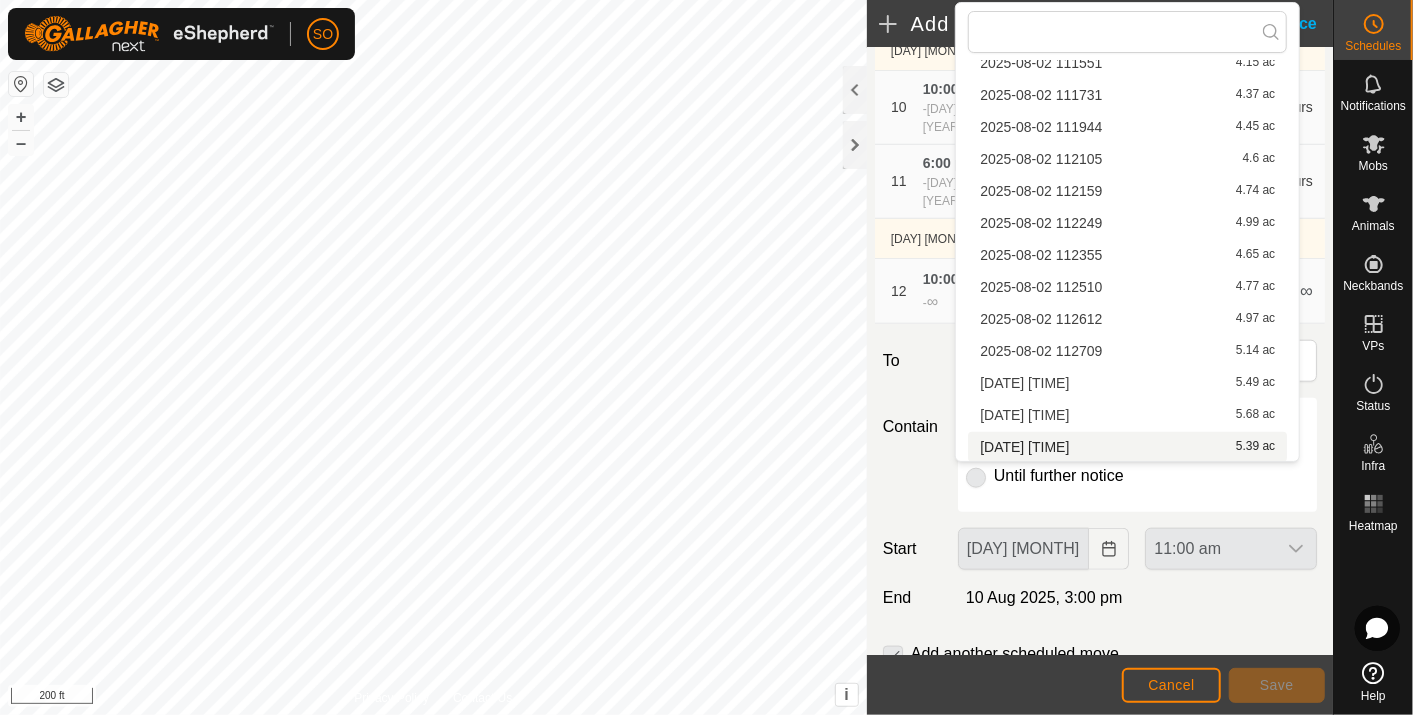 click on "[DATE] [TIME]  [NUMBER] ac" at bounding box center (1127, 447) 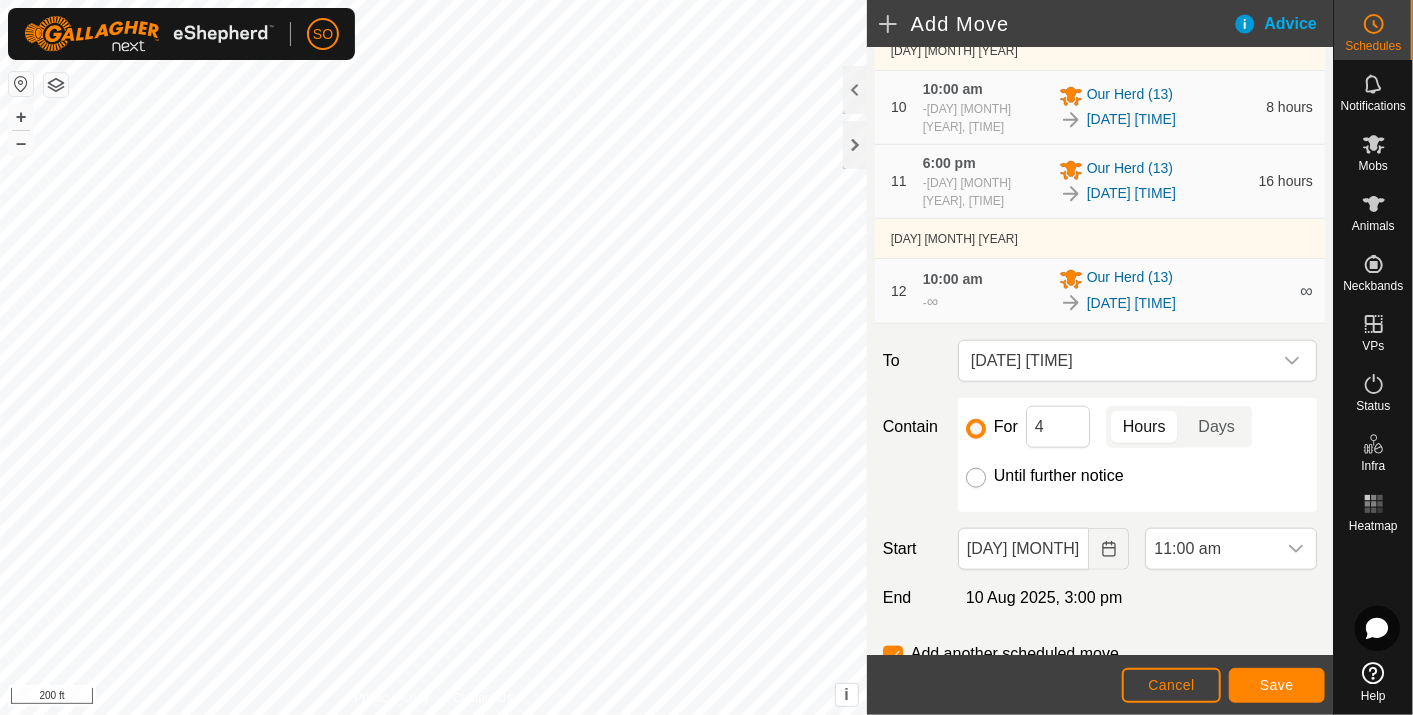 click on "Until further notice" at bounding box center [976, 478] 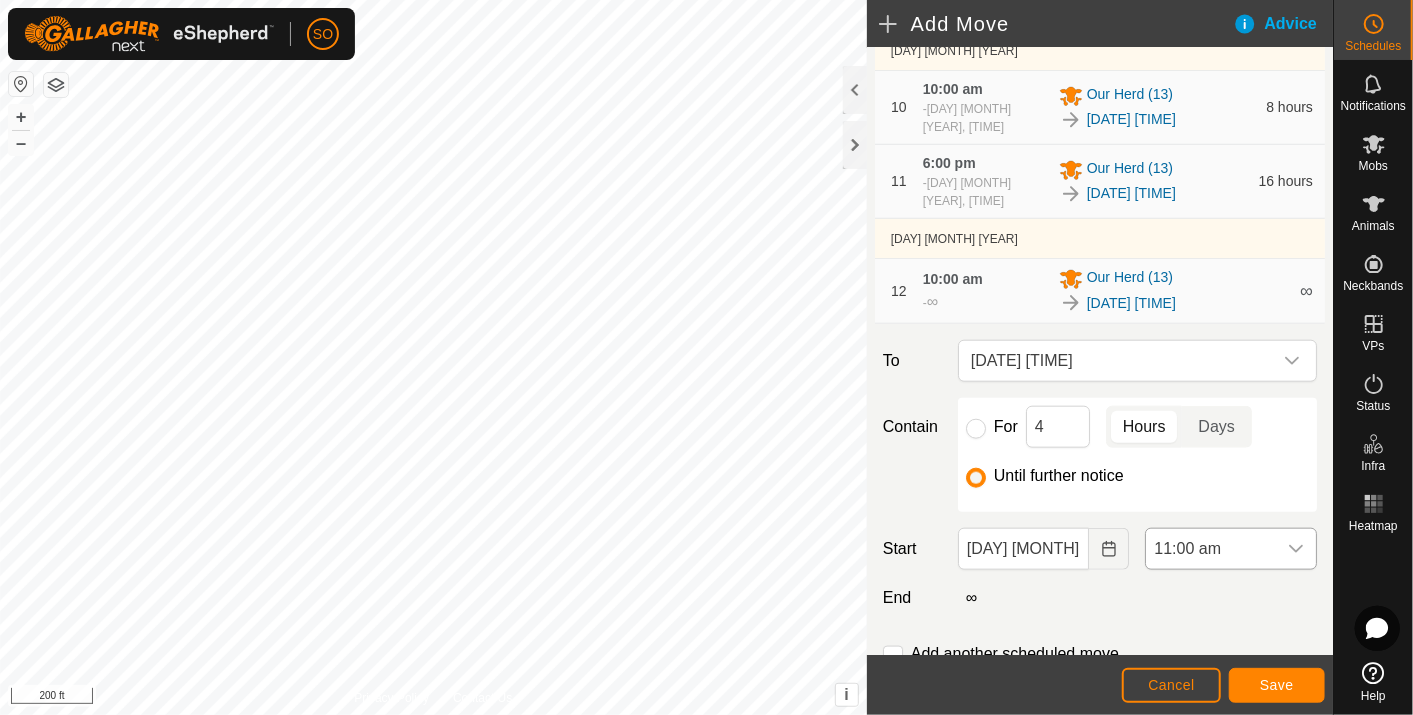 click 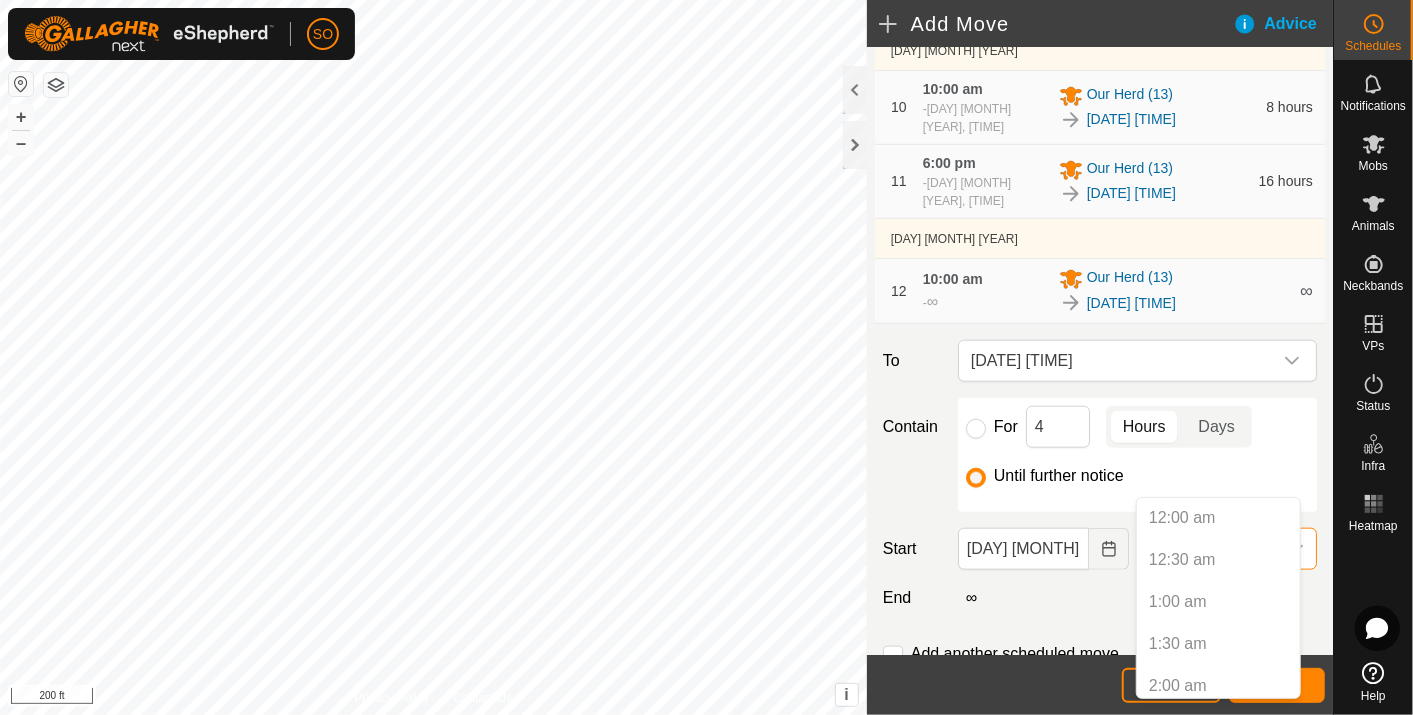 scroll, scrollTop: 763, scrollLeft: 0, axis: vertical 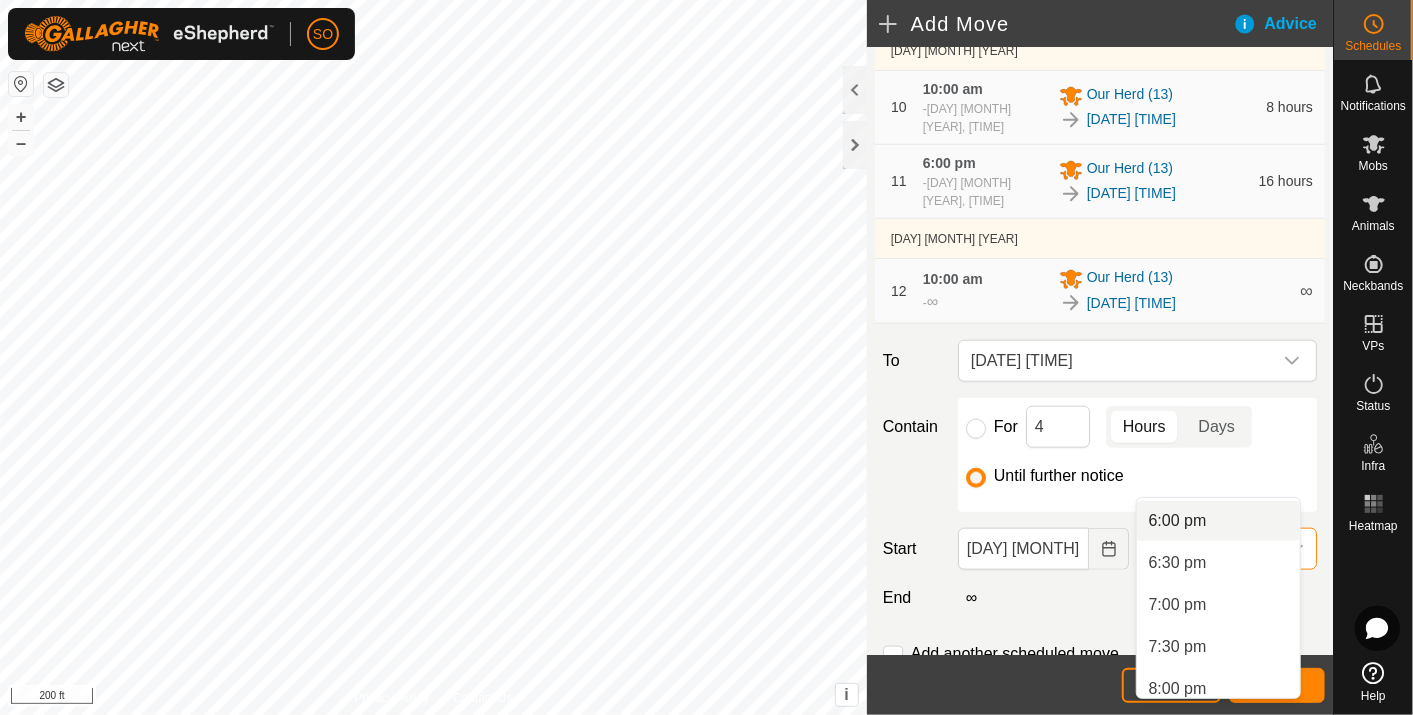 click on "6:00 pm" at bounding box center (1218, 521) 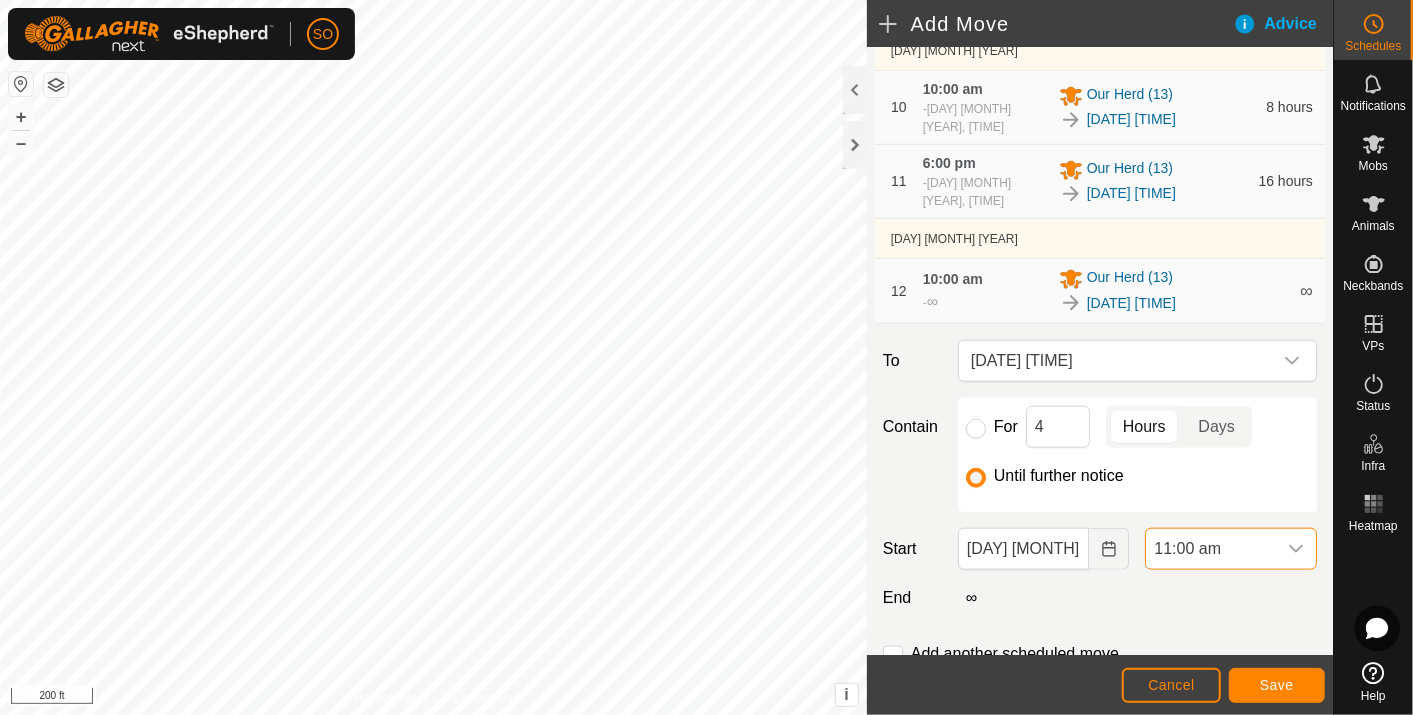 scroll, scrollTop: 923, scrollLeft: 0, axis: vertical 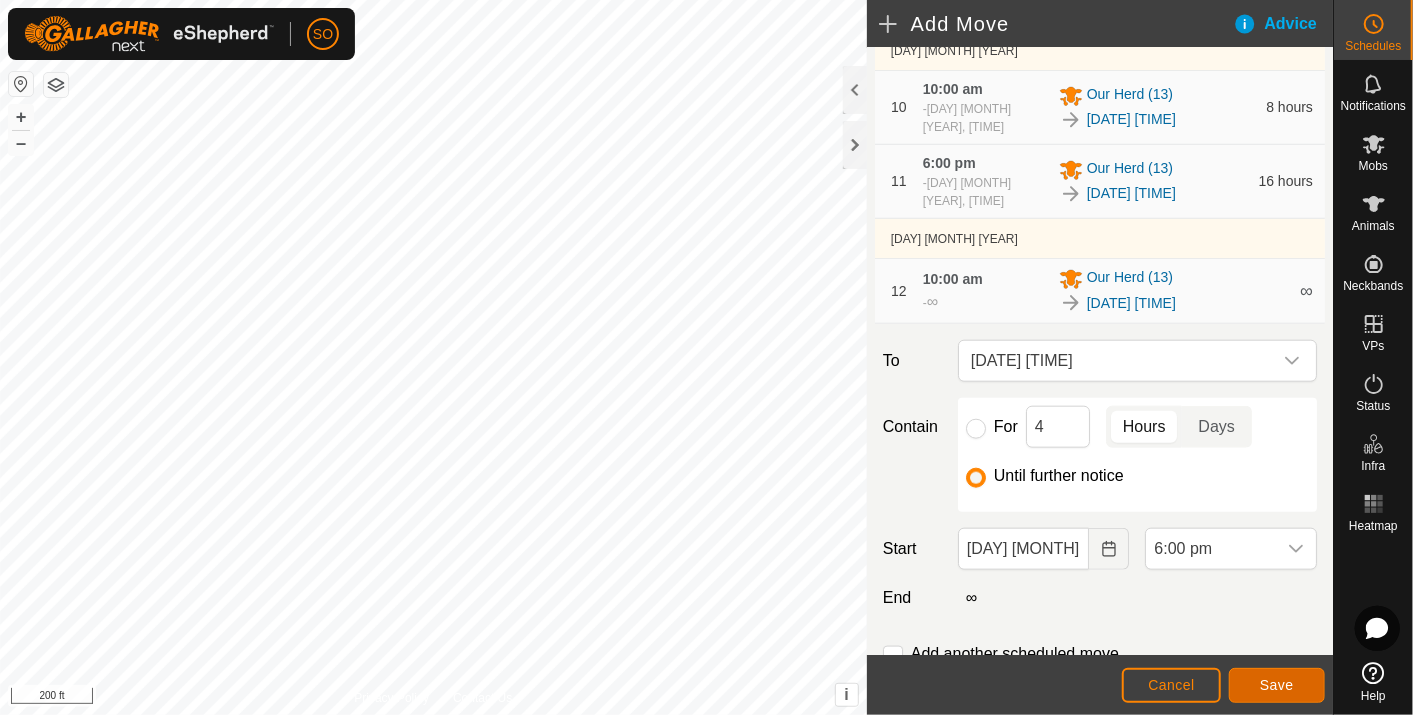 click on "Save" 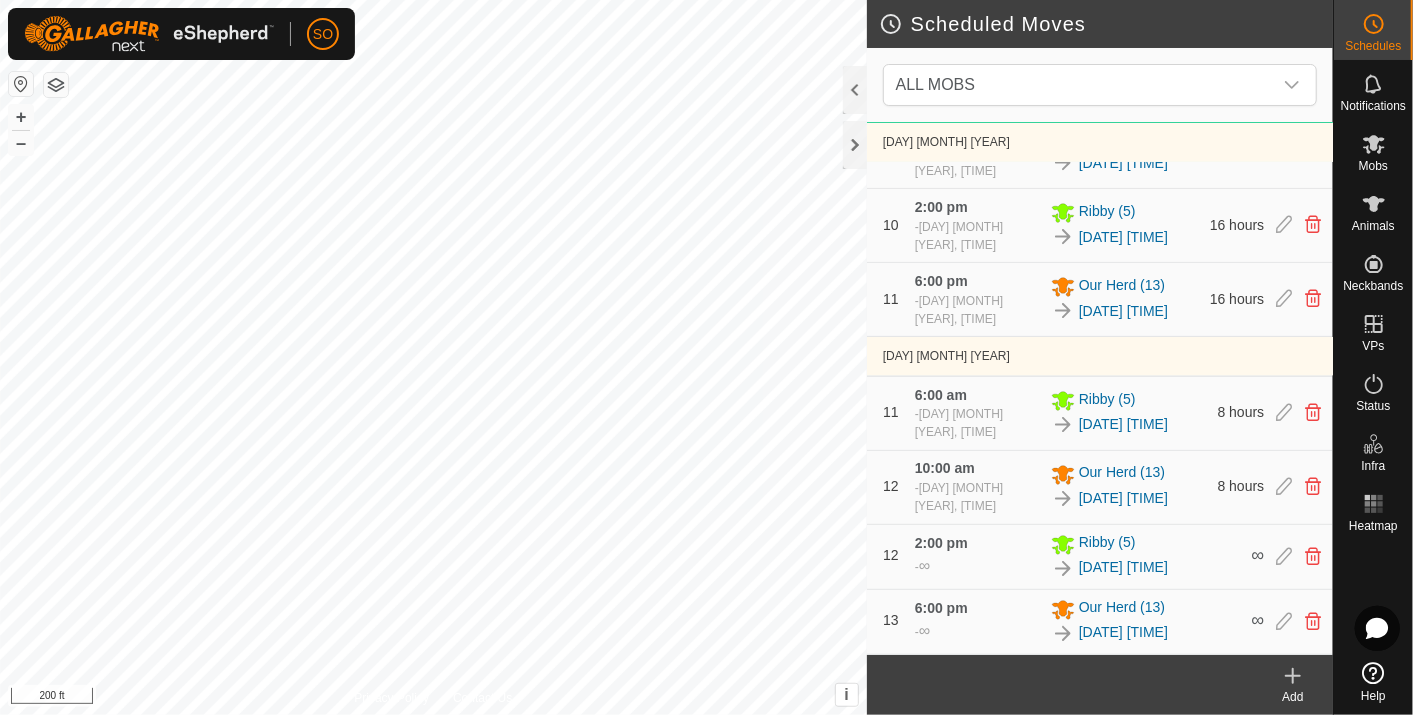 scroll, scrollTop: 1956, scrollLeft: 0, axis: vertical 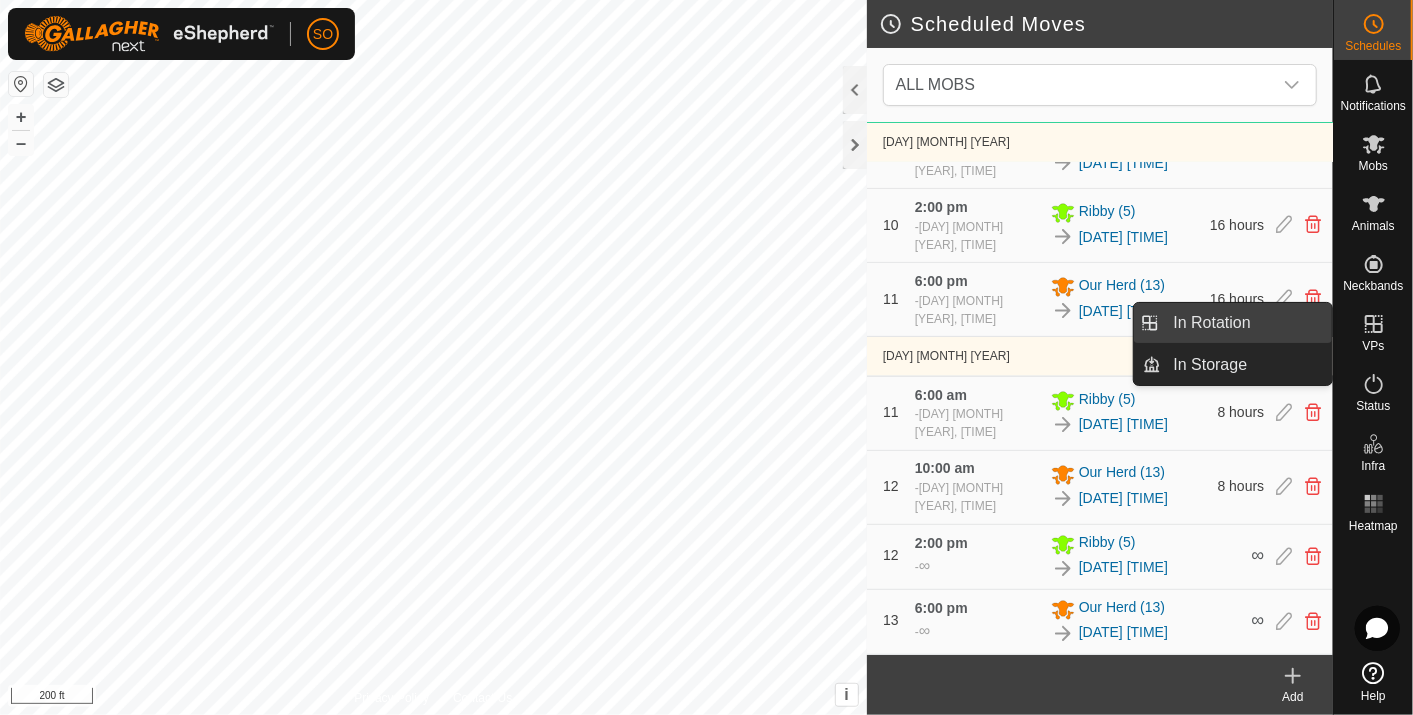 click on "In Rotation" at bounding box center (1247, 323) 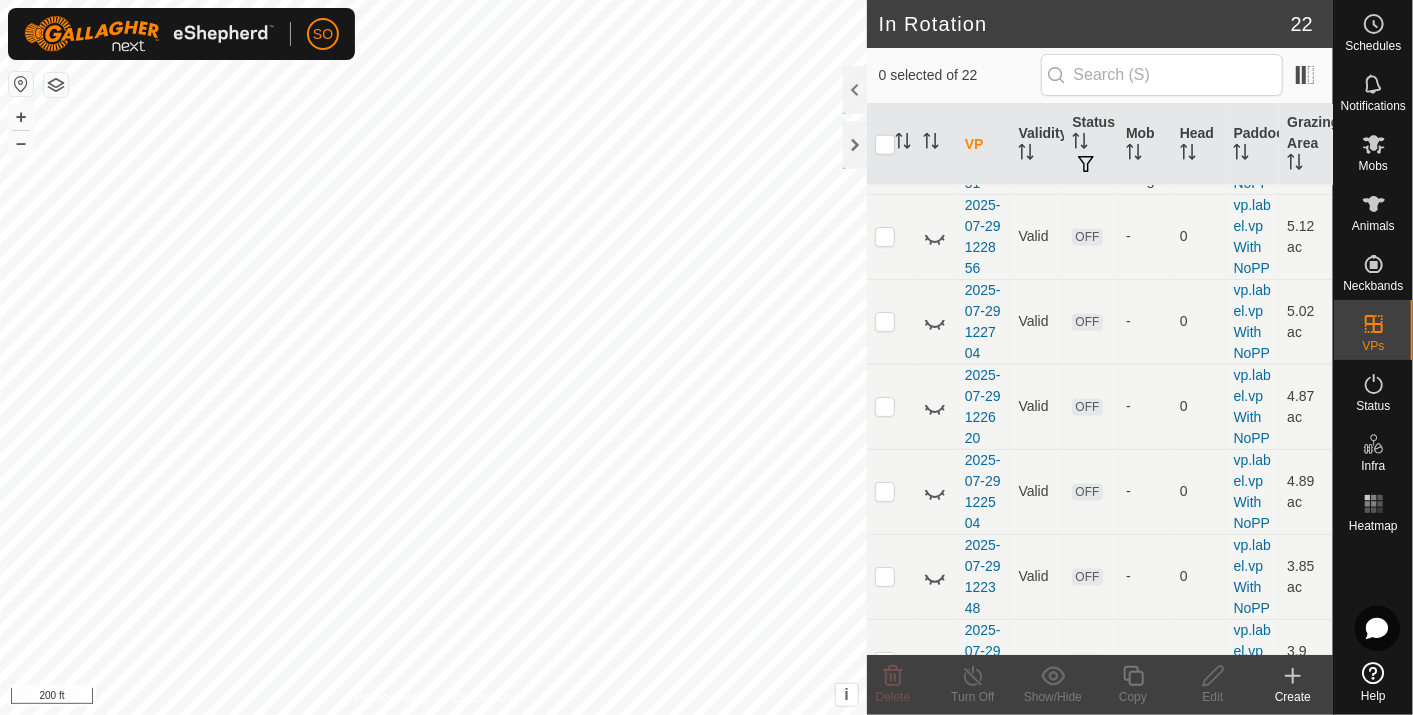 scroll, scrollTop: 1222, scrollLeft: 0, axis: vertical 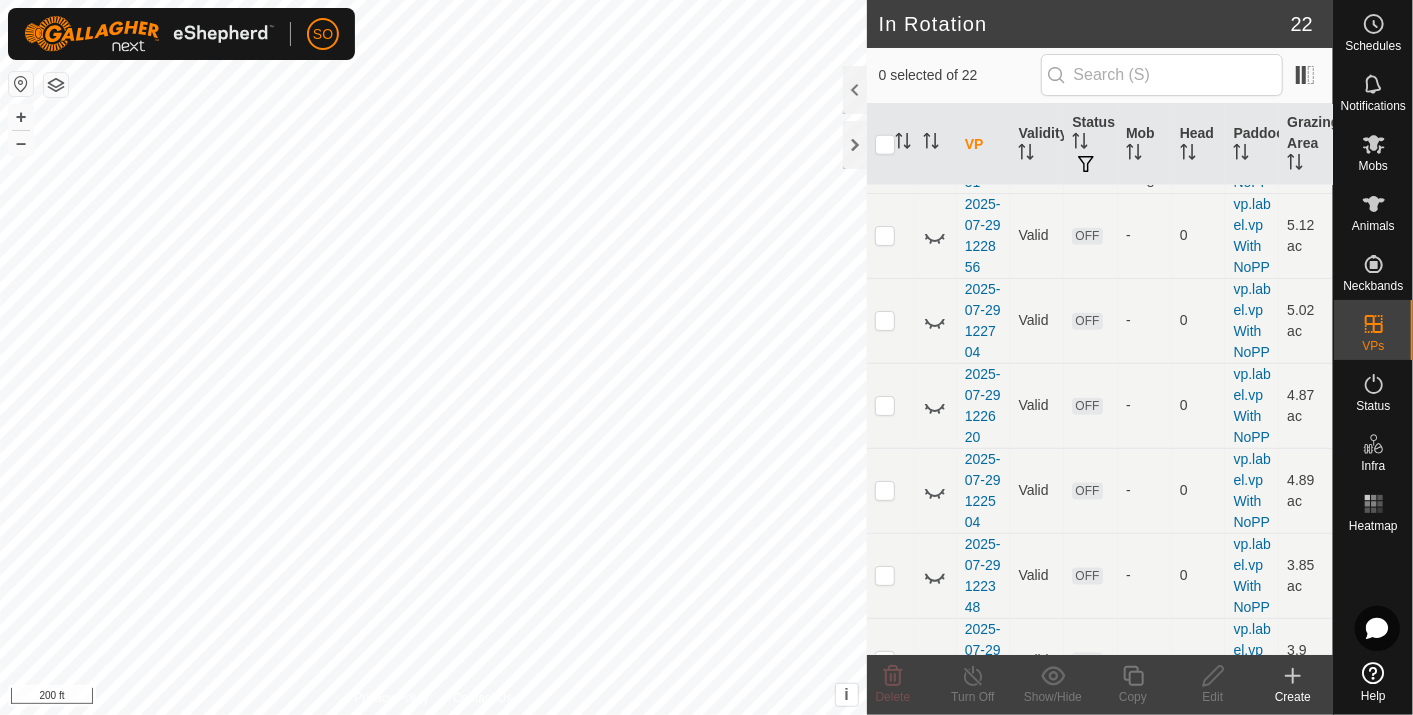 click 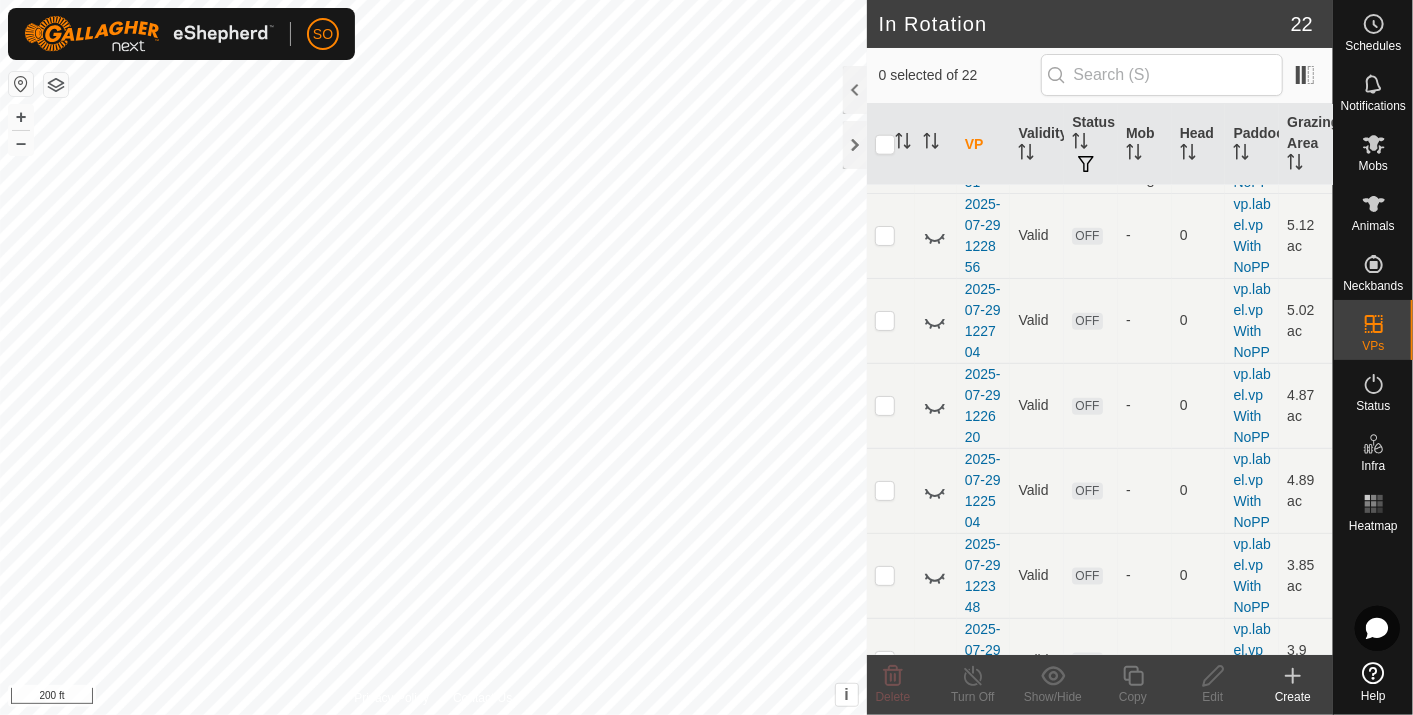click 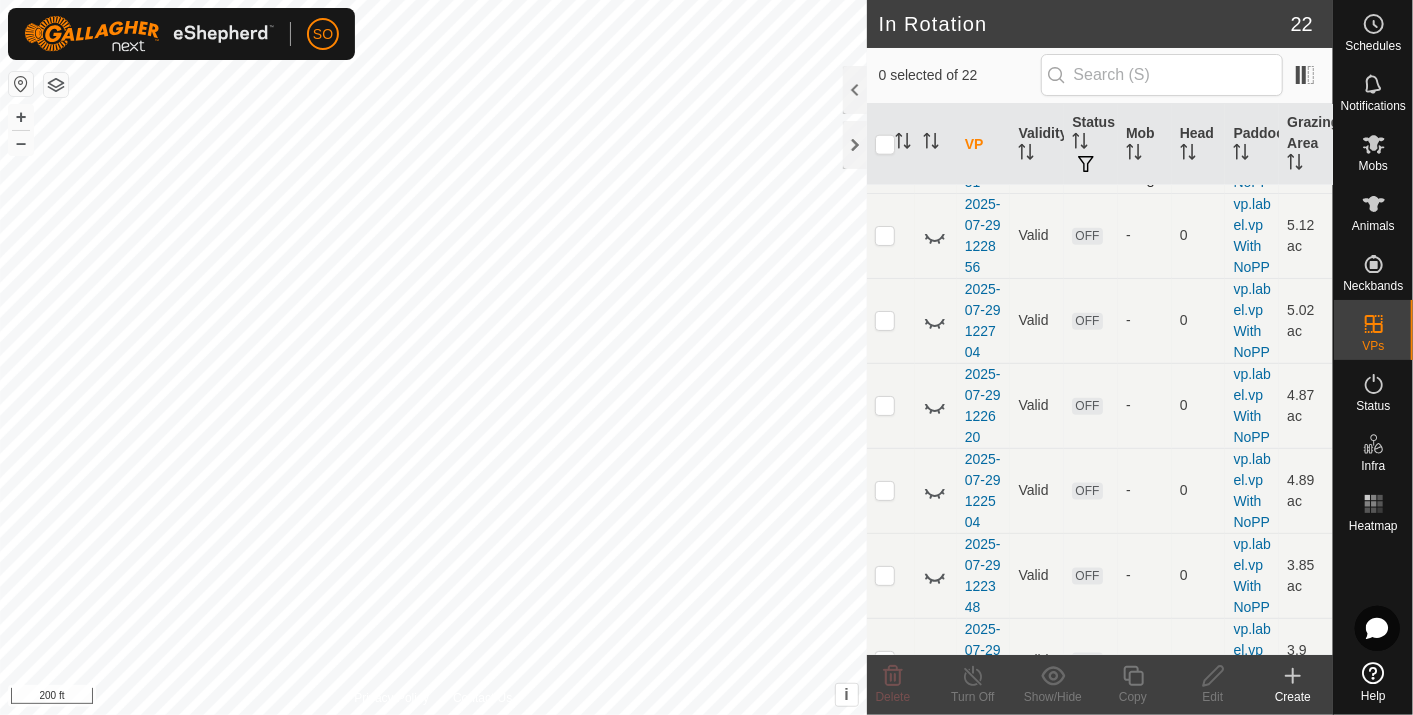click 